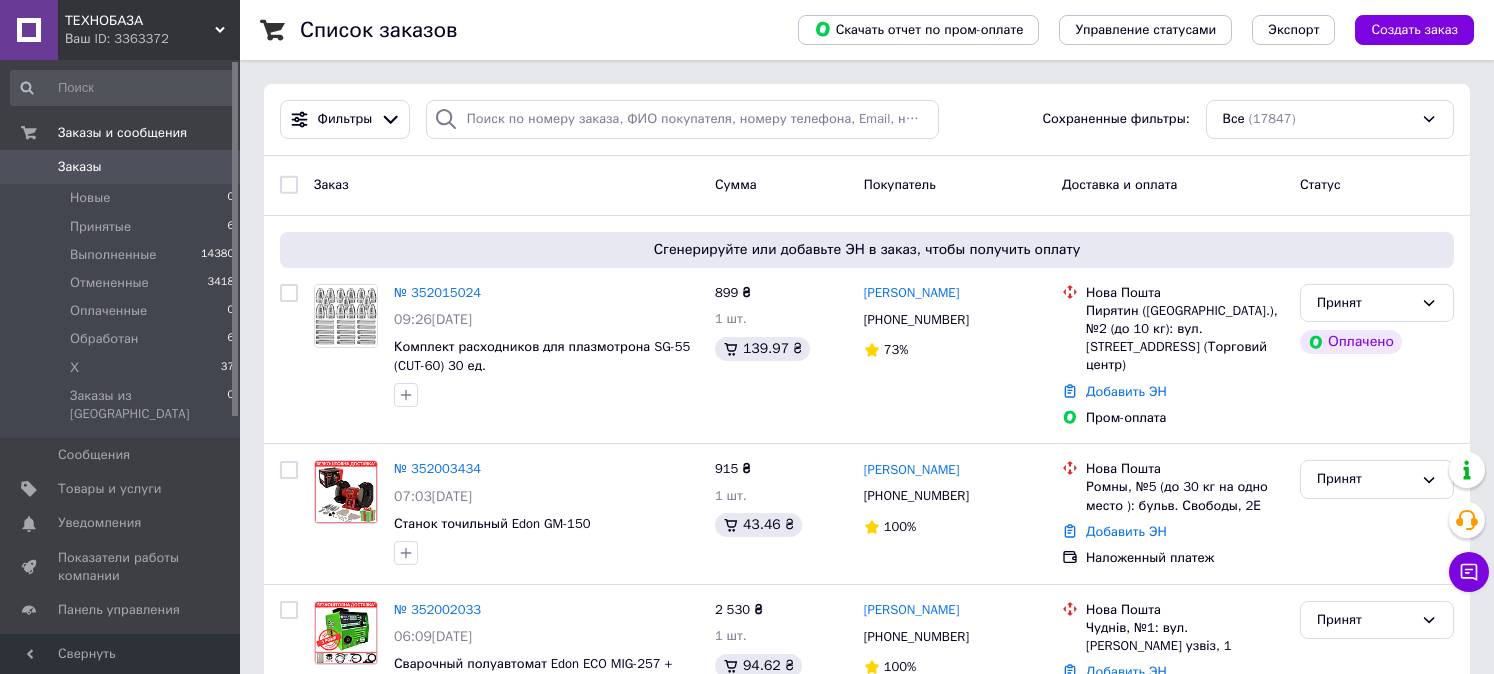 scroll, scrollTop: 0, scrollLeft: 0, axis: both 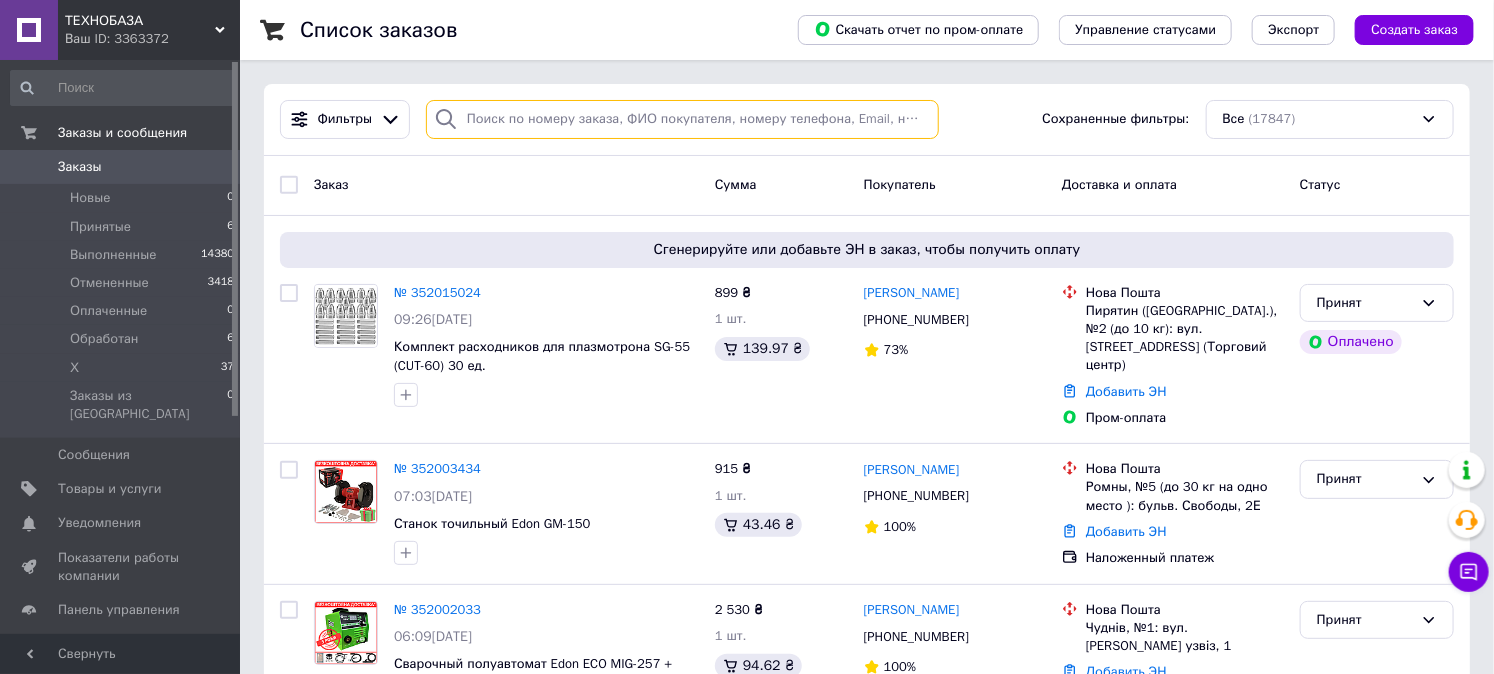 click at bounding box center (682, 119) 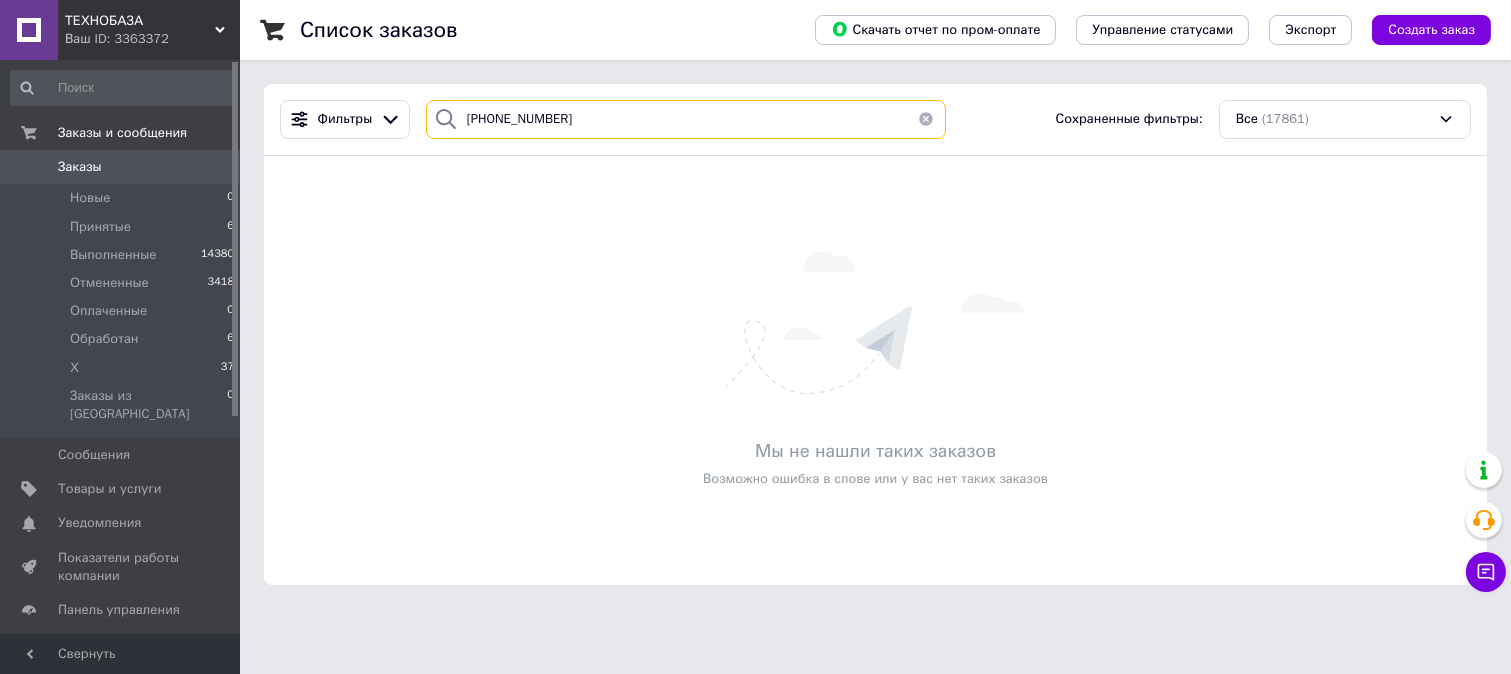 type on "+380975317234" 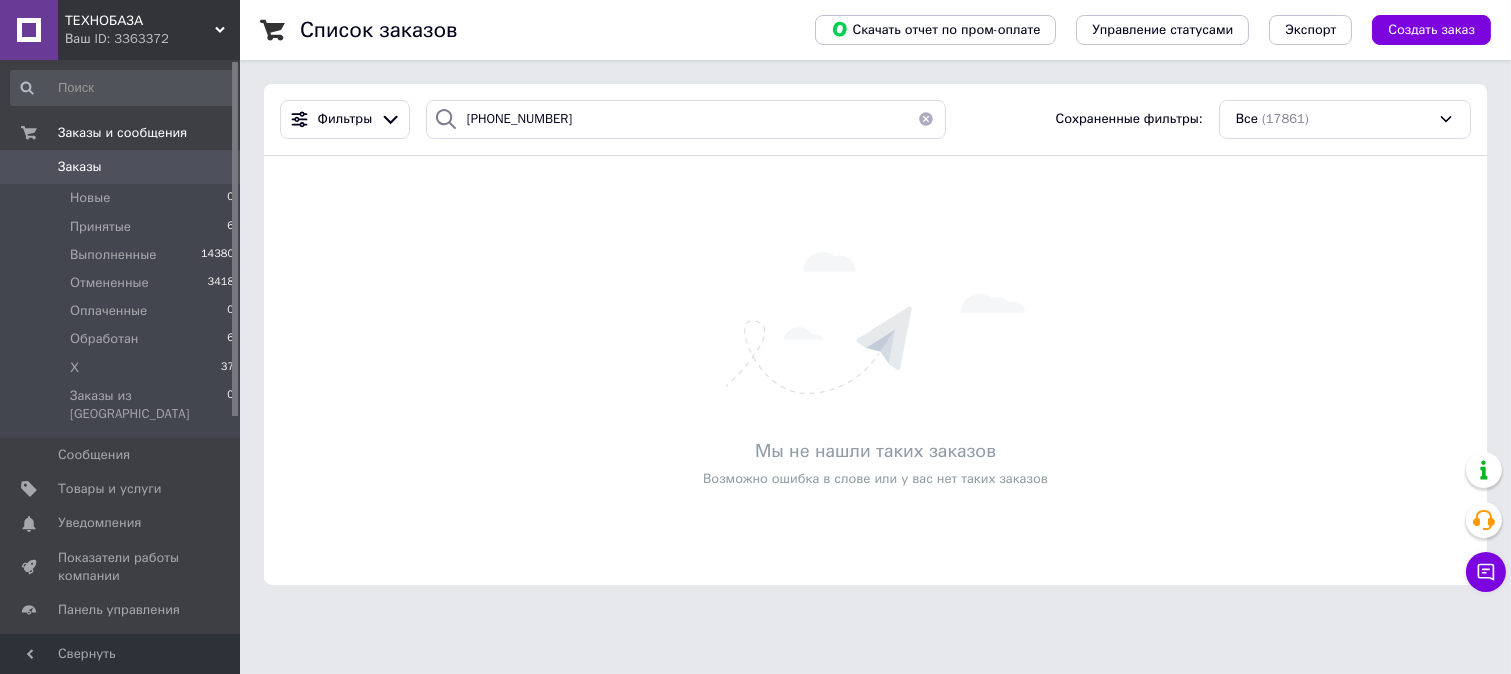 click on "Заказы" at bounding box center (80, 167) 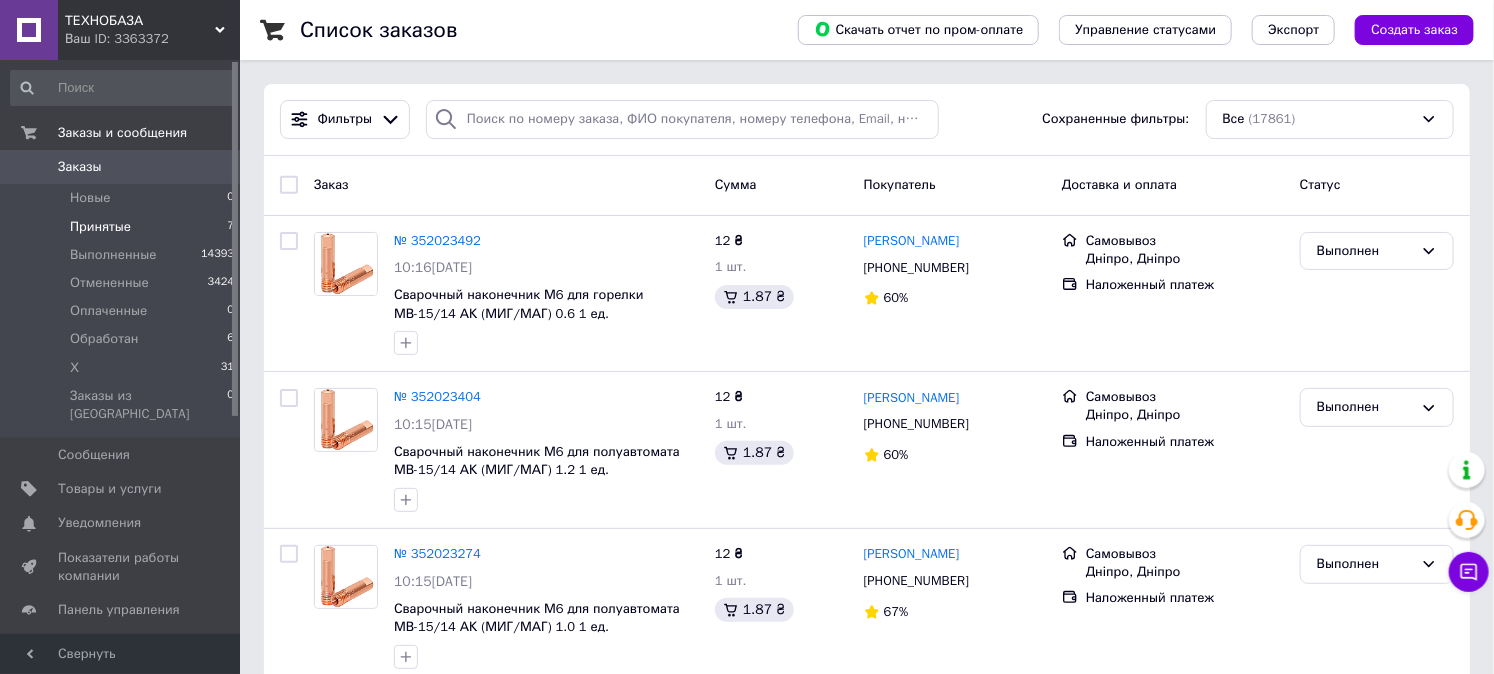 click on "Принятые" at bounding box center [100, 227] 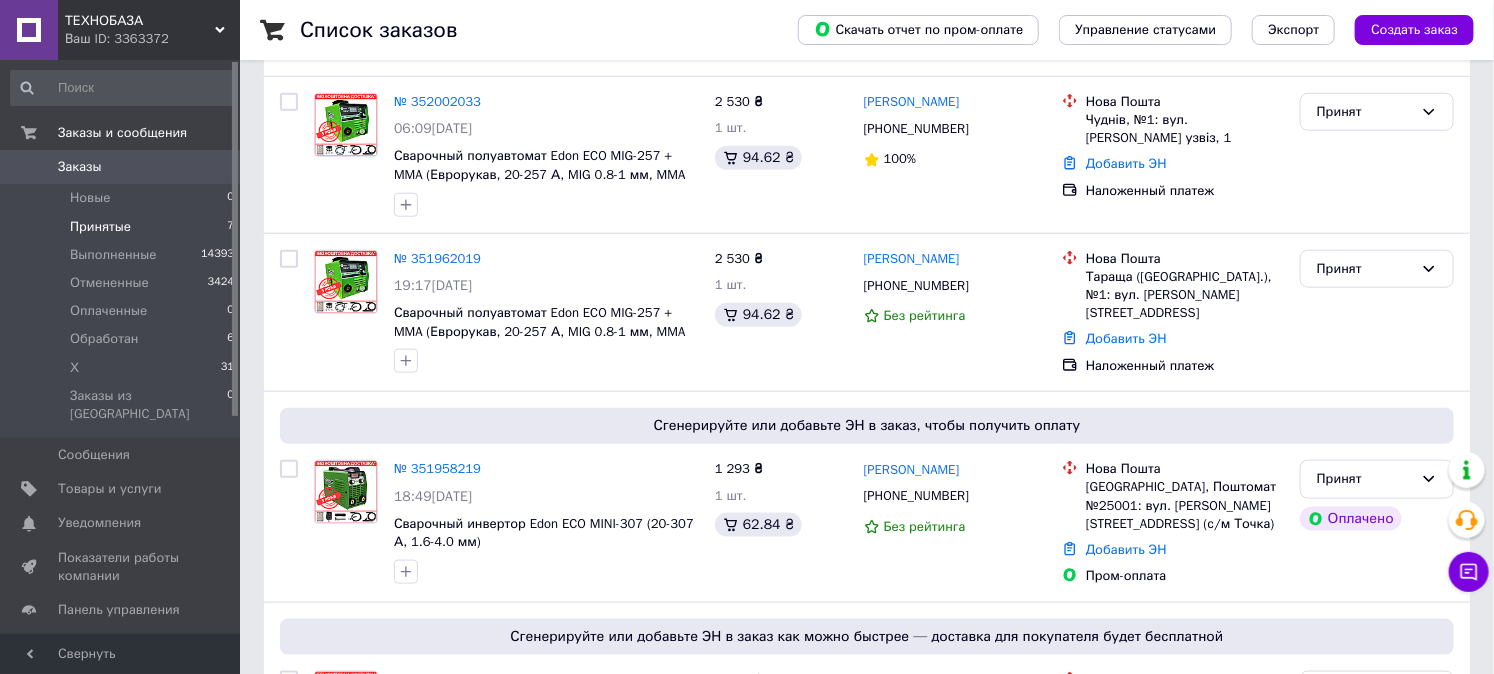 scroll, scrollTop: 896, scrollLeft: 0, axis: vertical 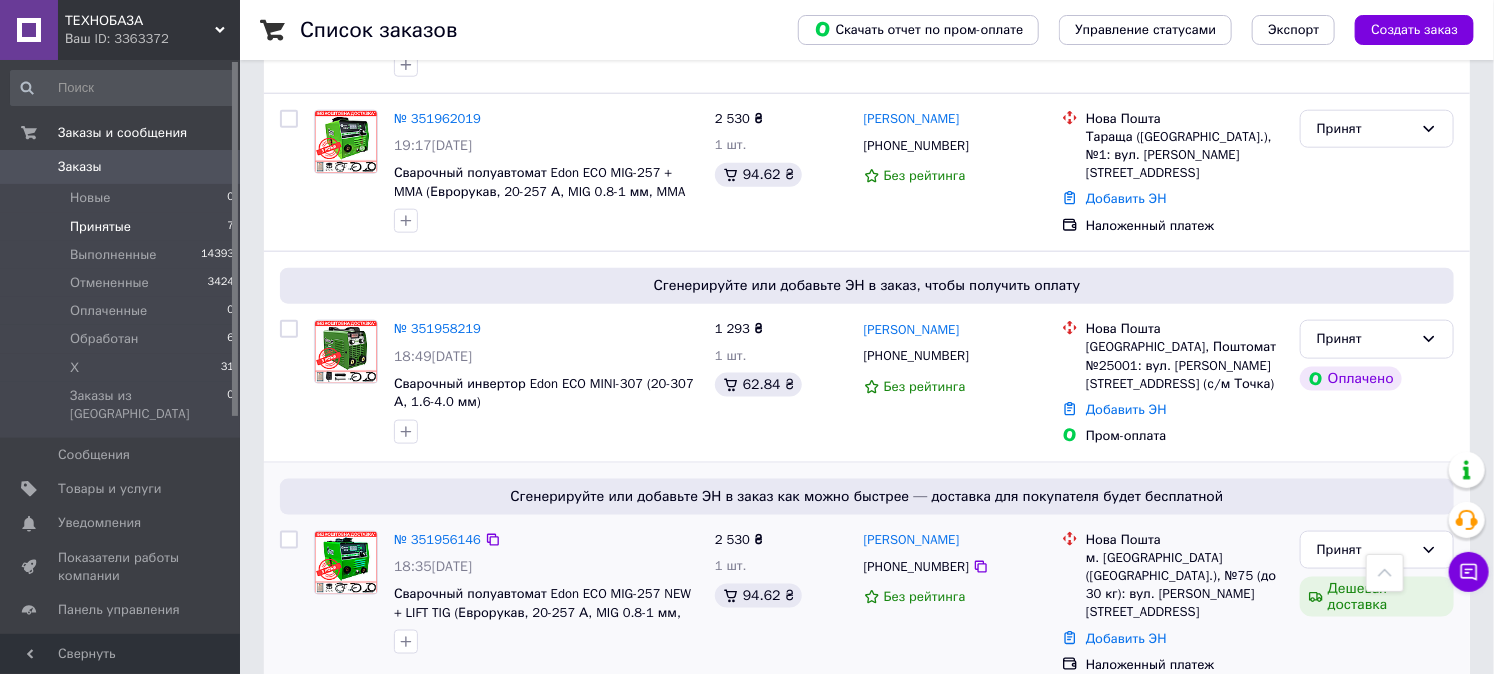click on "2 530 ₴ 1 шт. 94.62 ₴" at bounding box center [781, 603] 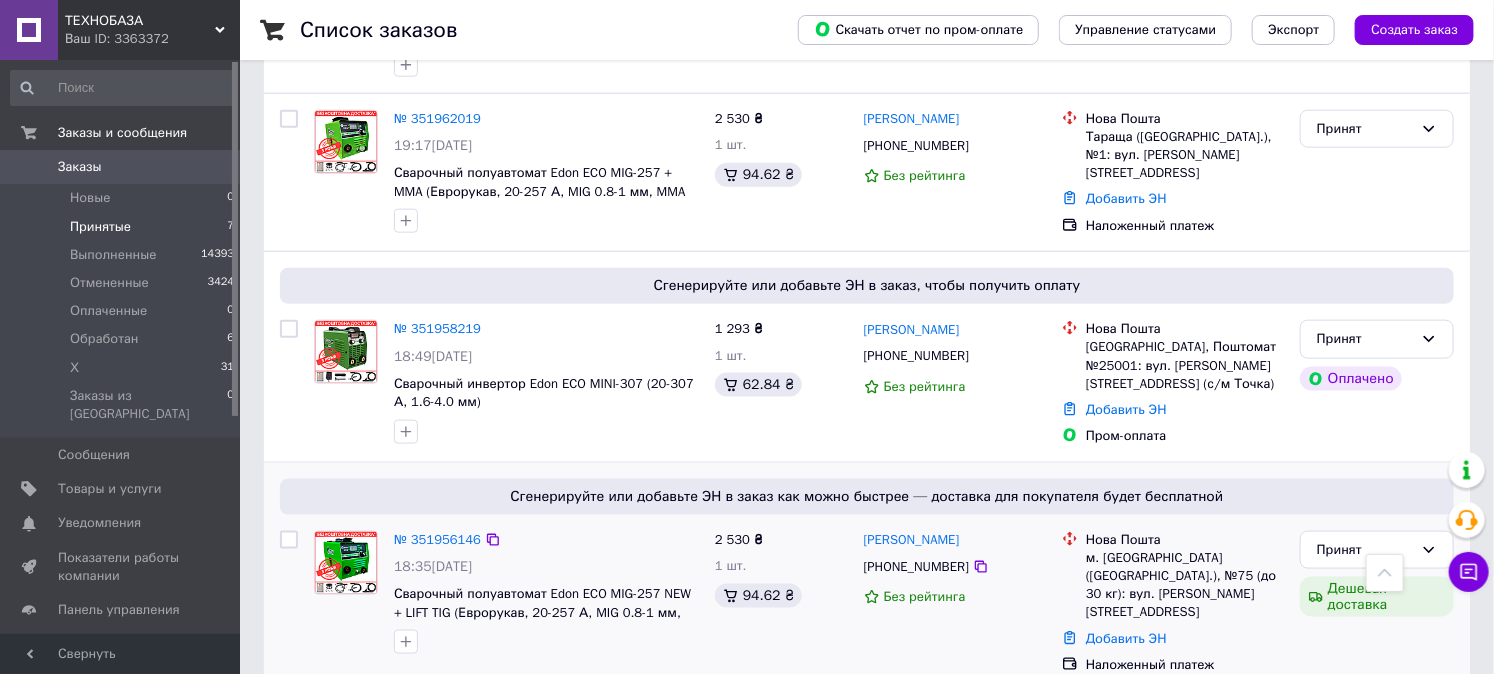 click on "№ 351956146 18:35, 09.07.2025 Сварочный полуавтомат Edon ECO MIG-257 NEW + LIFT TIG (Еврорукав, 20-257 А, MIG 0.8-1 мм, MMA 1.6-4.0 мм)" at bounding box center [546, 593] 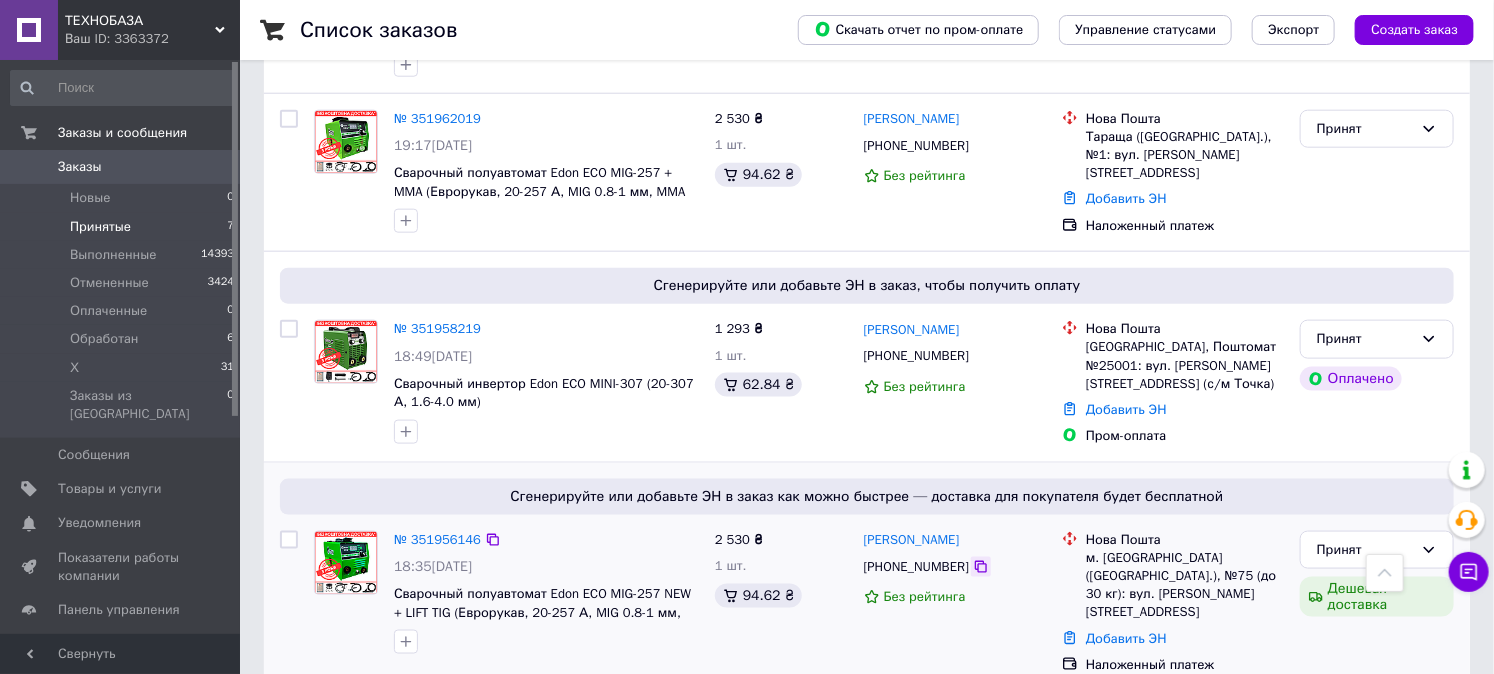 click 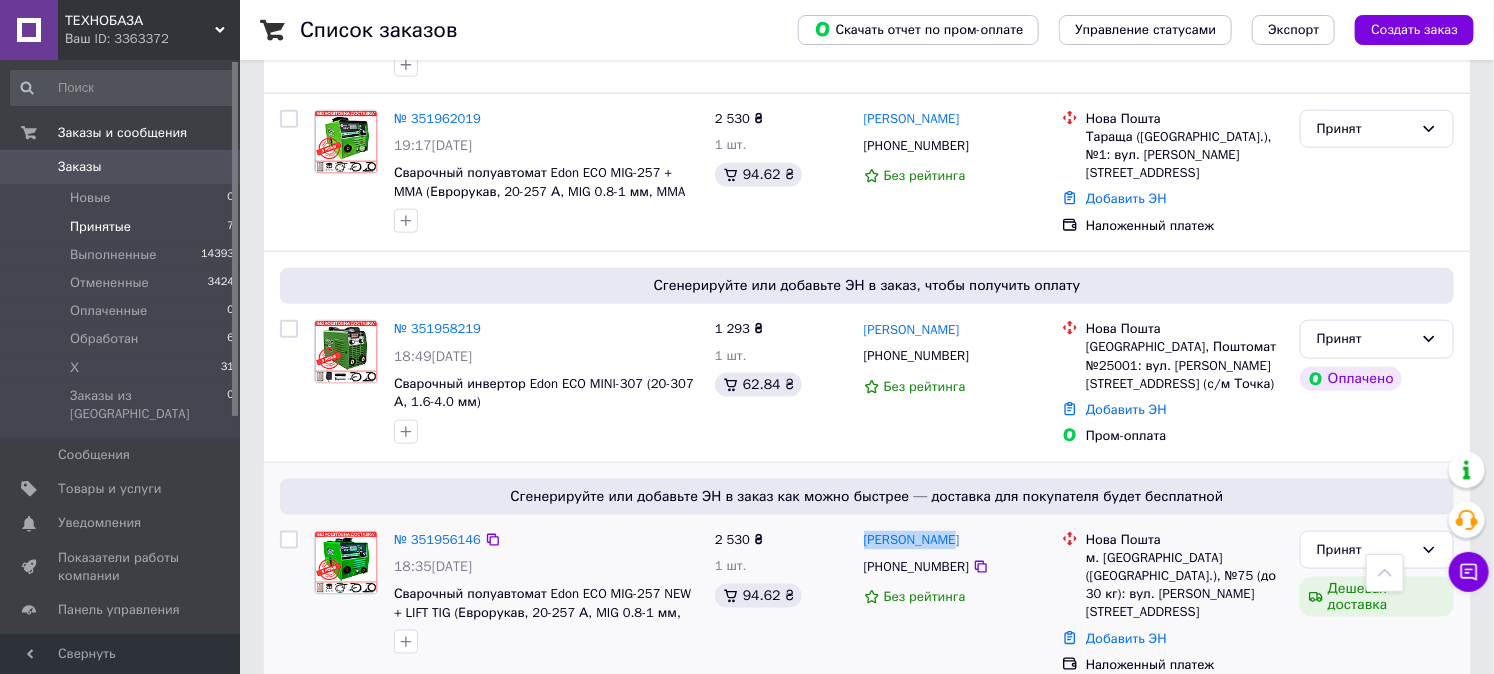 drag, startPoint x: 951, startPoint y: 522, endPoint x: 862, endPoint y: 518, distance: 89.08984 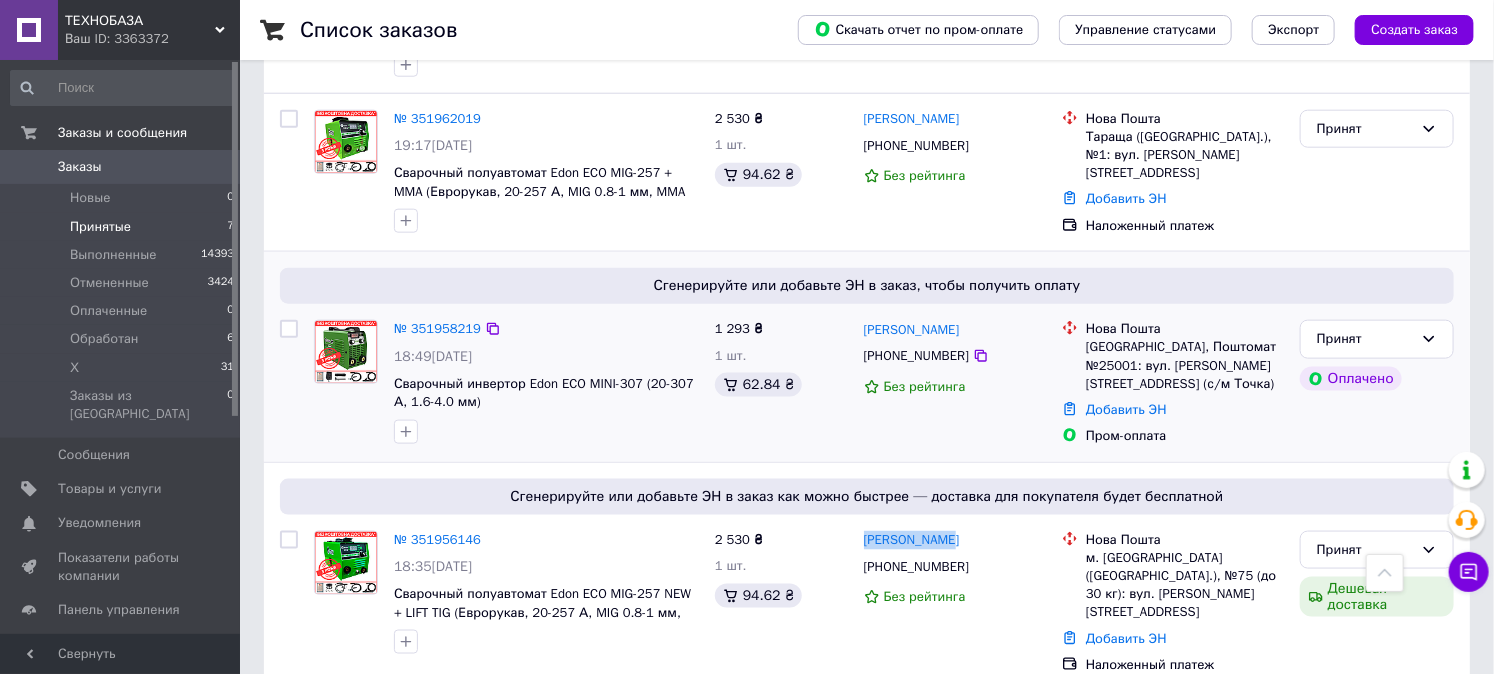 copy on "[PERSON_NAME]" 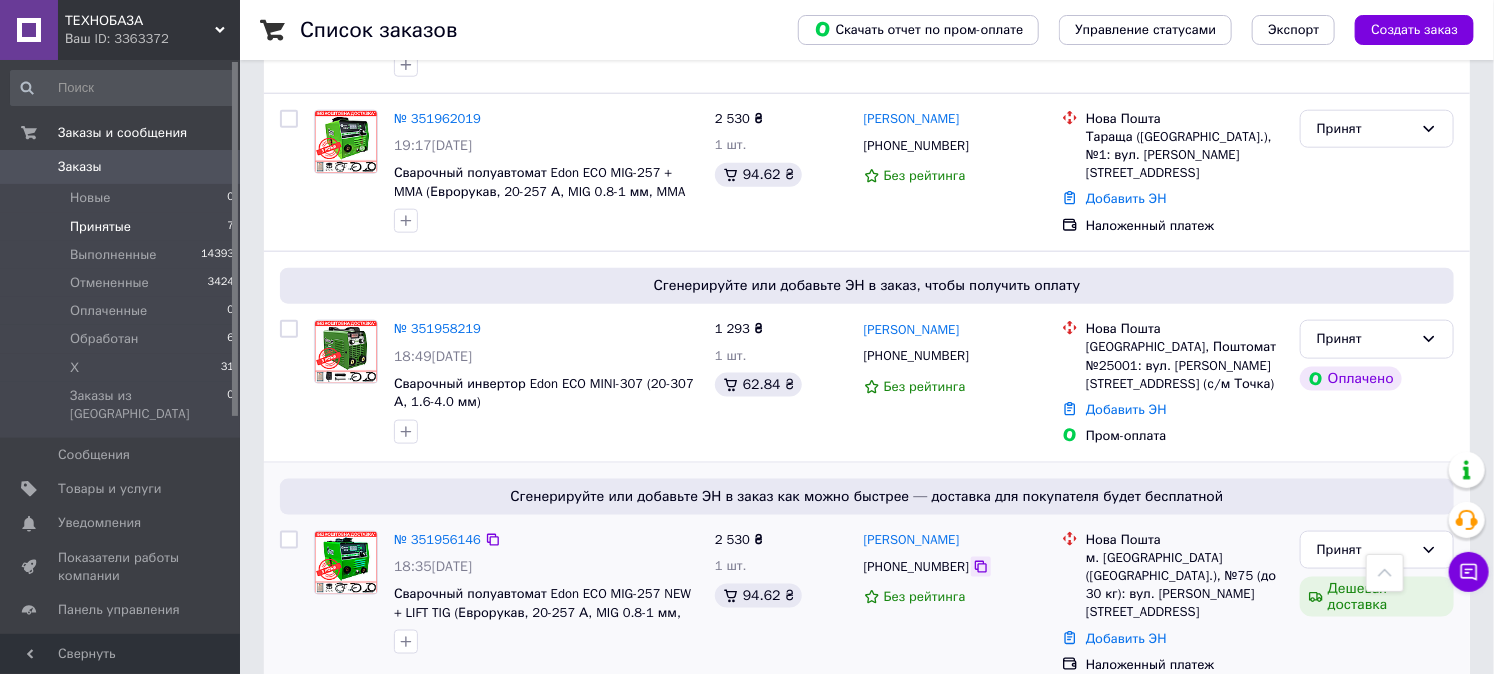 click 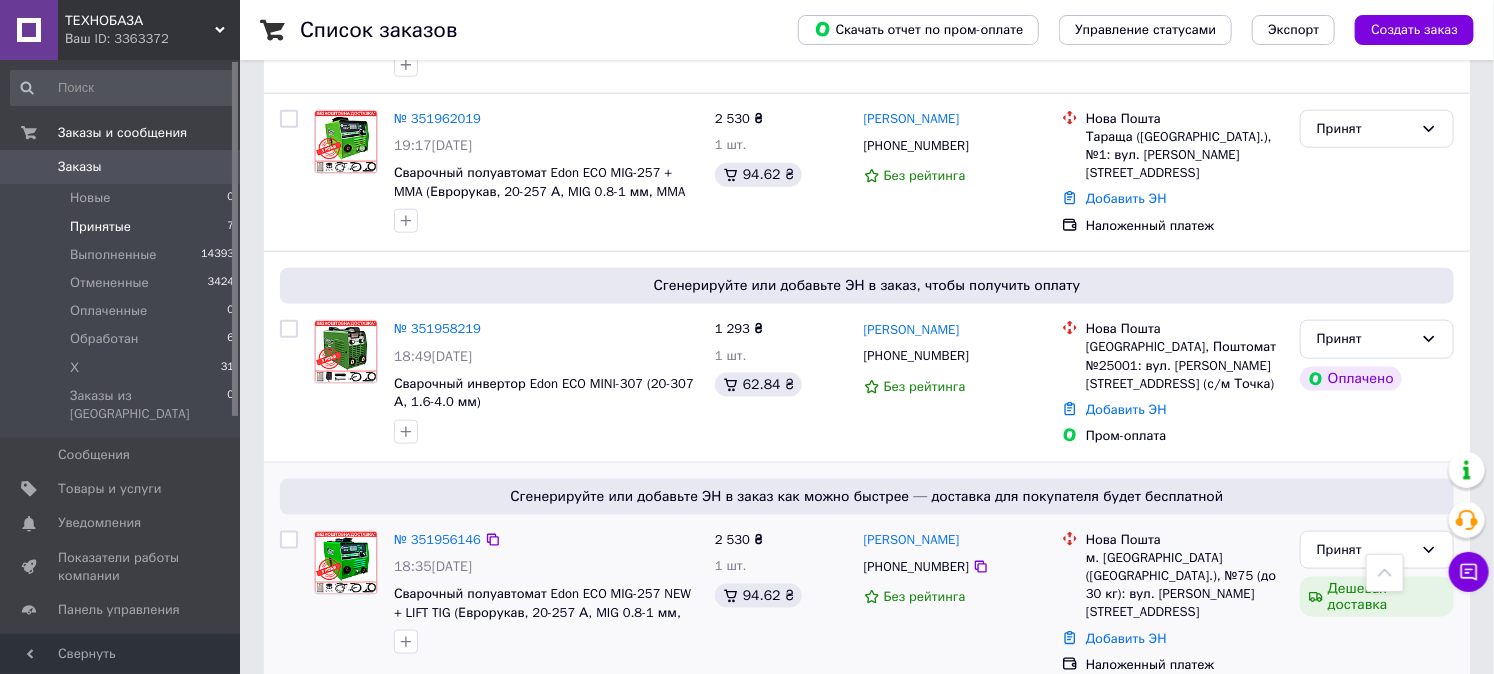 click on "Сгенерируйте или добавьте ЭН в заказ как можно быстрее — доставка для покупателя будет бесплатной № 351956146 18:35, 09.07.2025 Сварочный полуавтомат Edon ECO MIG-257 NEW + LIFT TIG (Еврорукав, 20-257 А, MIG 0.8-1 мм, MMA 1.6-4.0 мм) 2 530 ₴ 1 шт. 94.62 ₴ Володя Зубар +380979790520 Без рейтинга Нова Пошта м. Львів (Львівська обл.), №75 (до 30 кг): вул. Газова, 5а Добавить ЭН Наложенный платеж Принят Дешевая доставка" at bounding box center (867, 577) 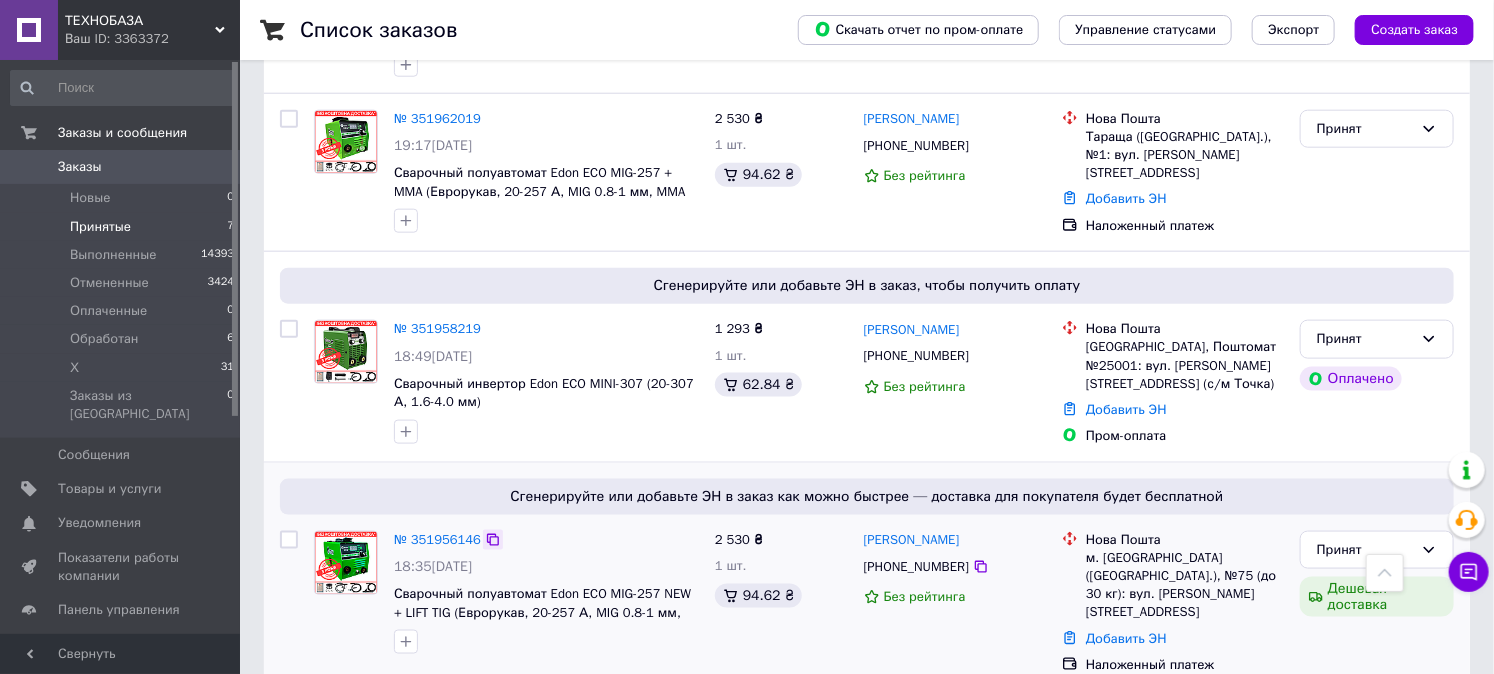 click 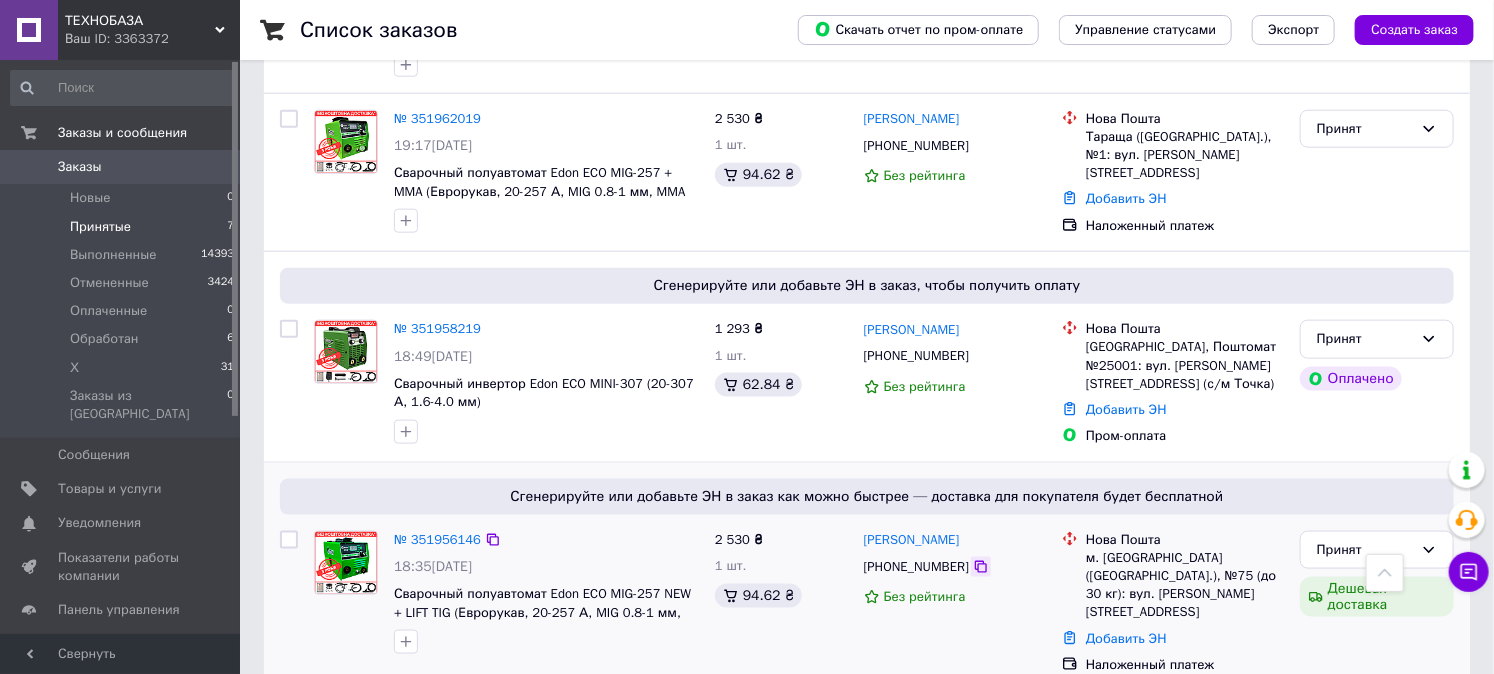 click at bounding box center (981, 567) 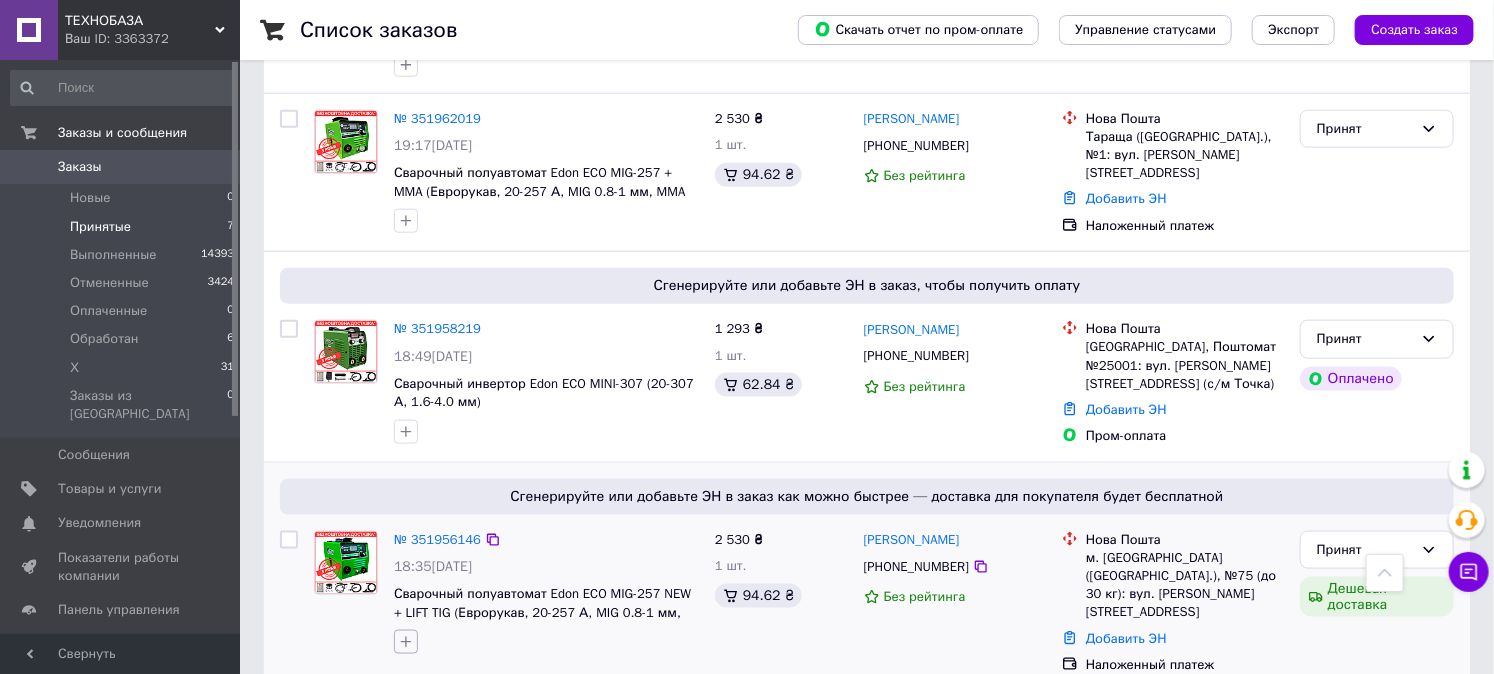 click 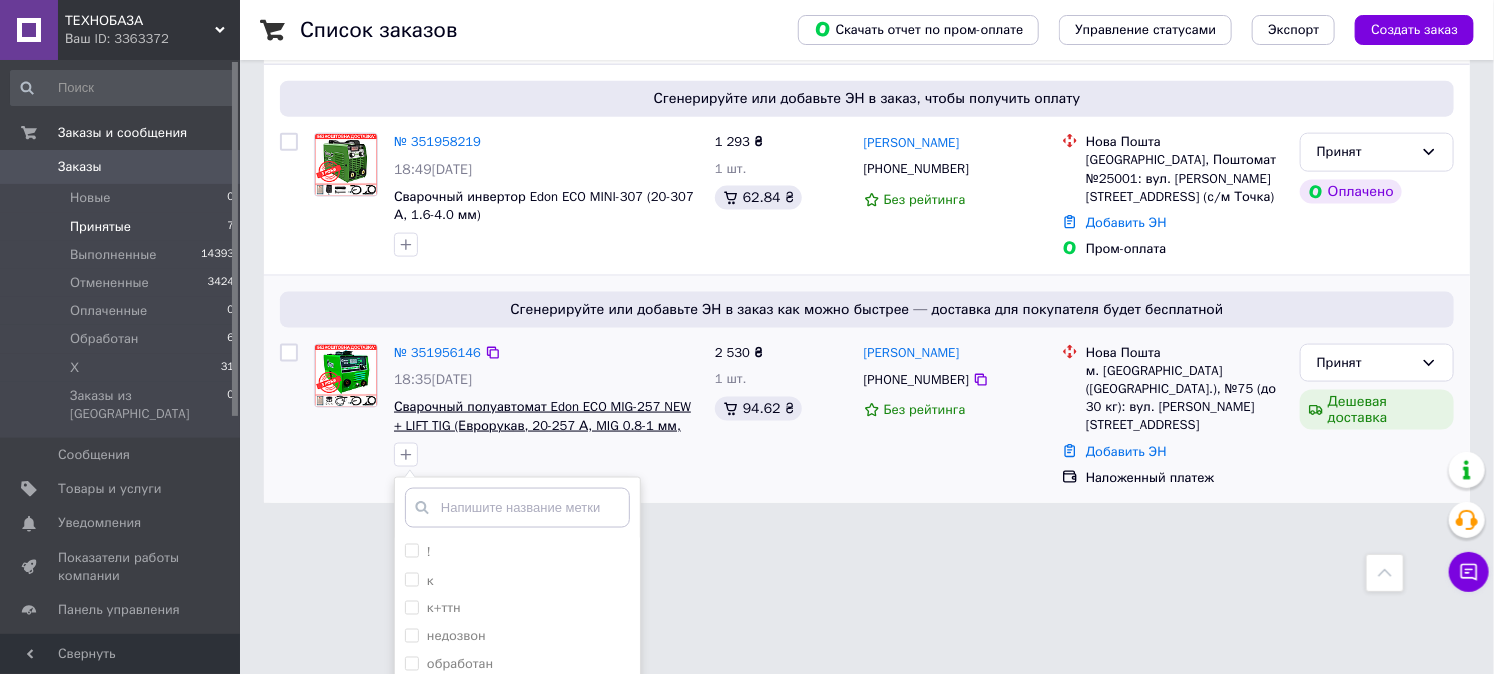 scroll, scrollTop: 1237, scrollLeft: 0, axis: vertical 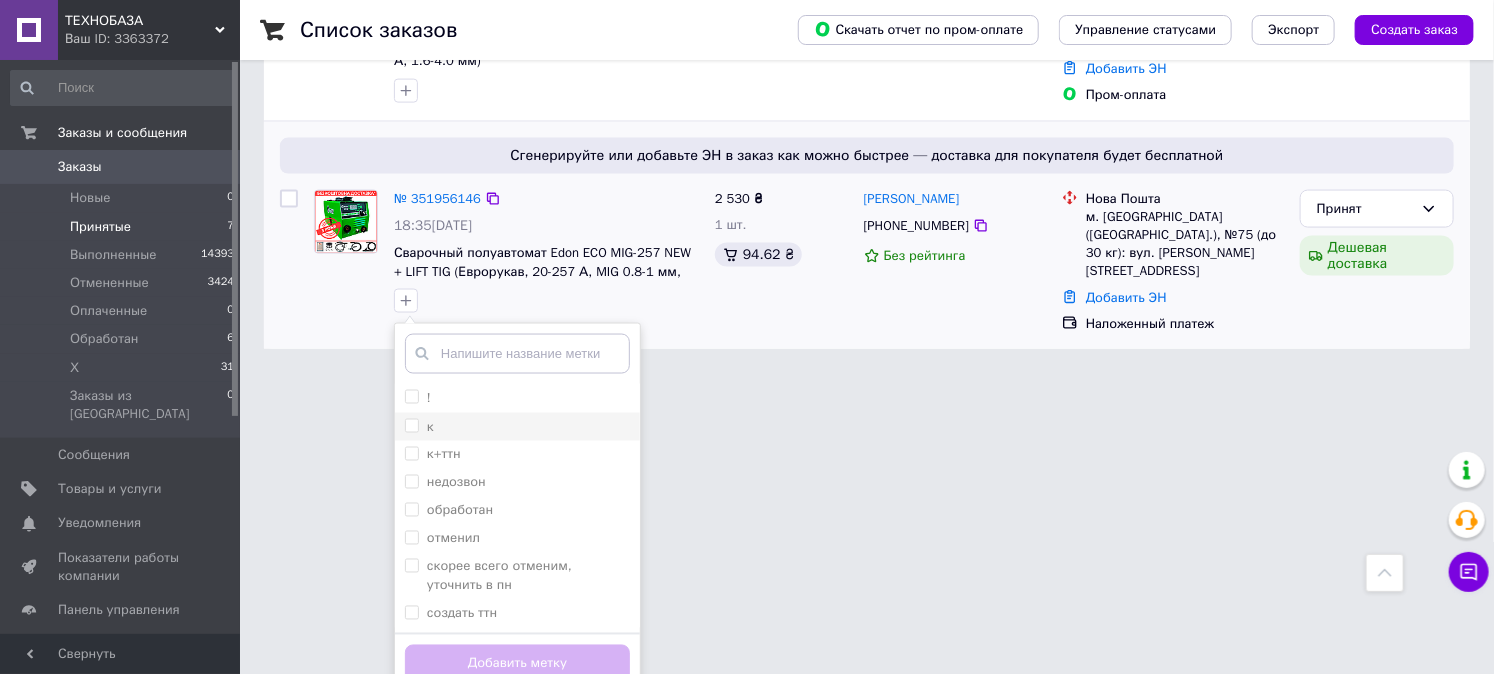 click at bounding box center (412, 426) 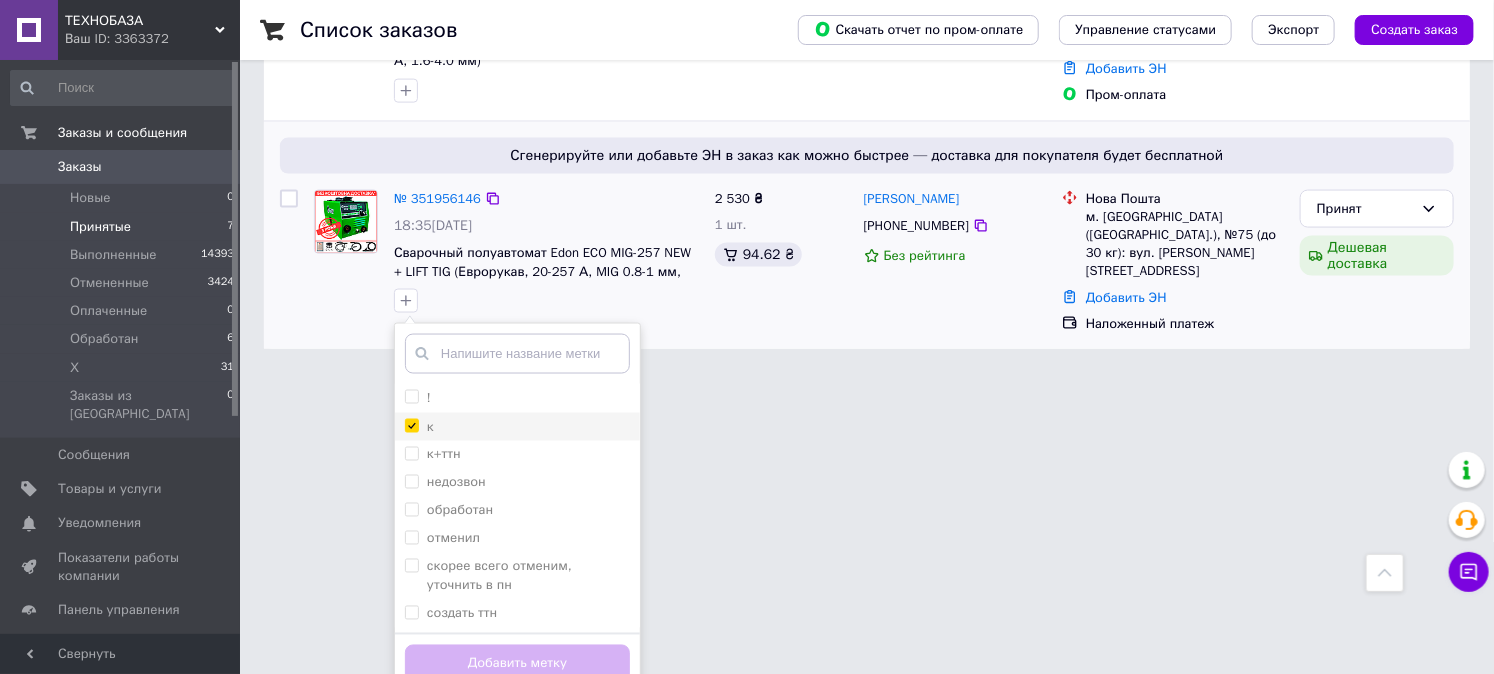 click on "к" at bounding box center [411, 425] 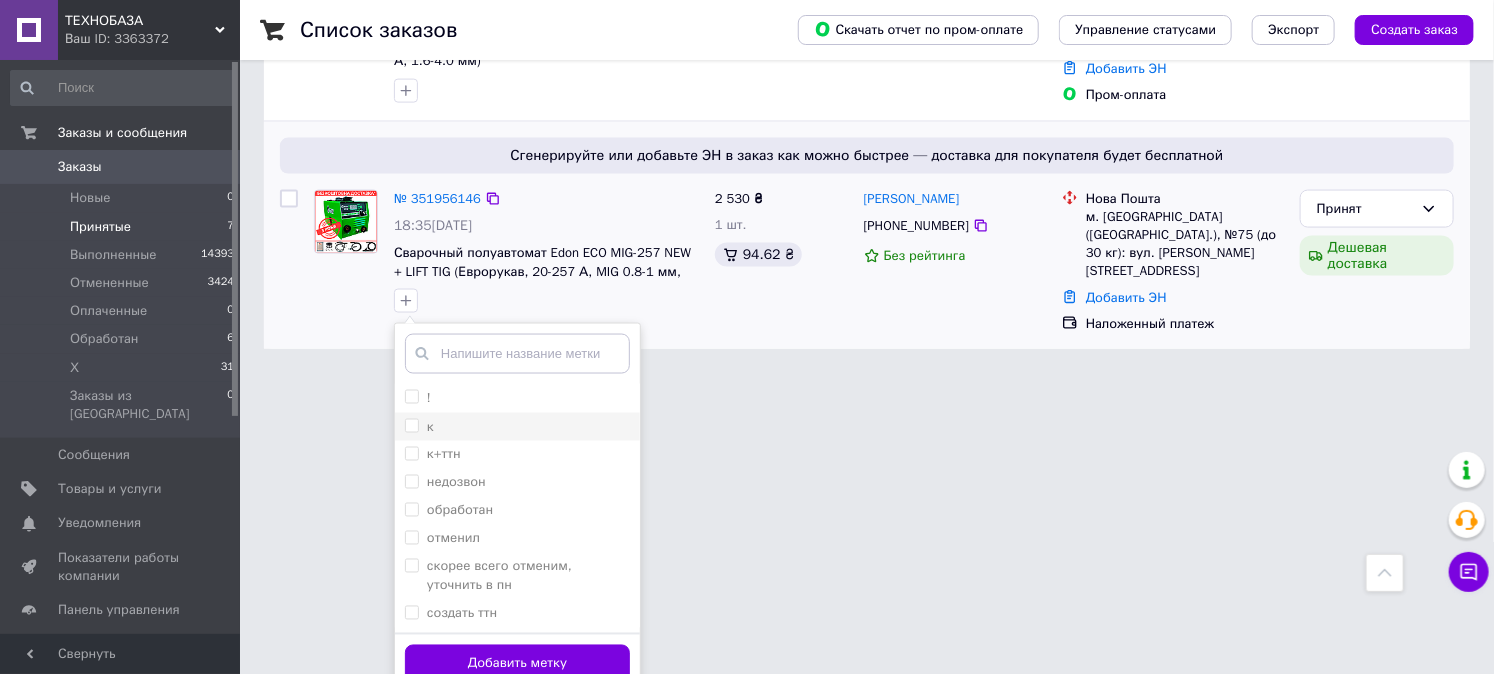 click on "к" at bounding box center [411, 425] 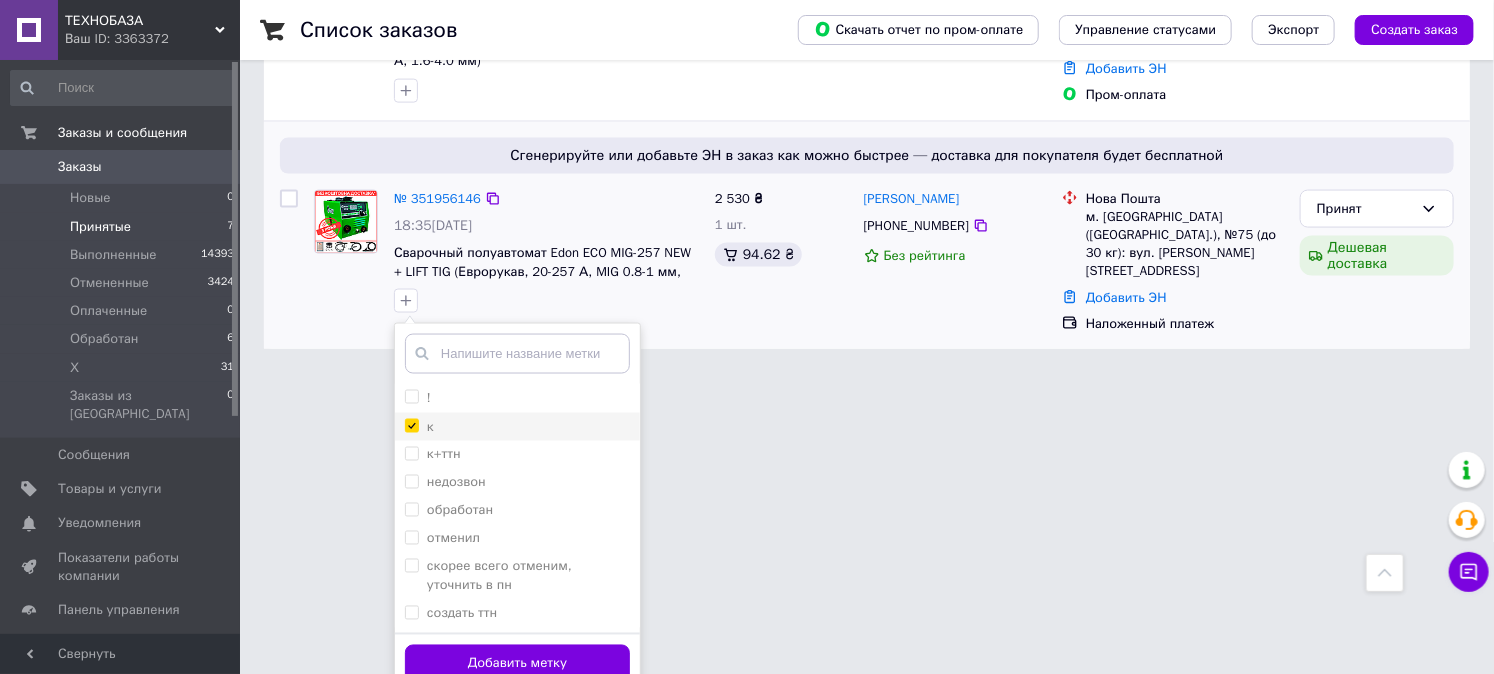 checkbox on "true" 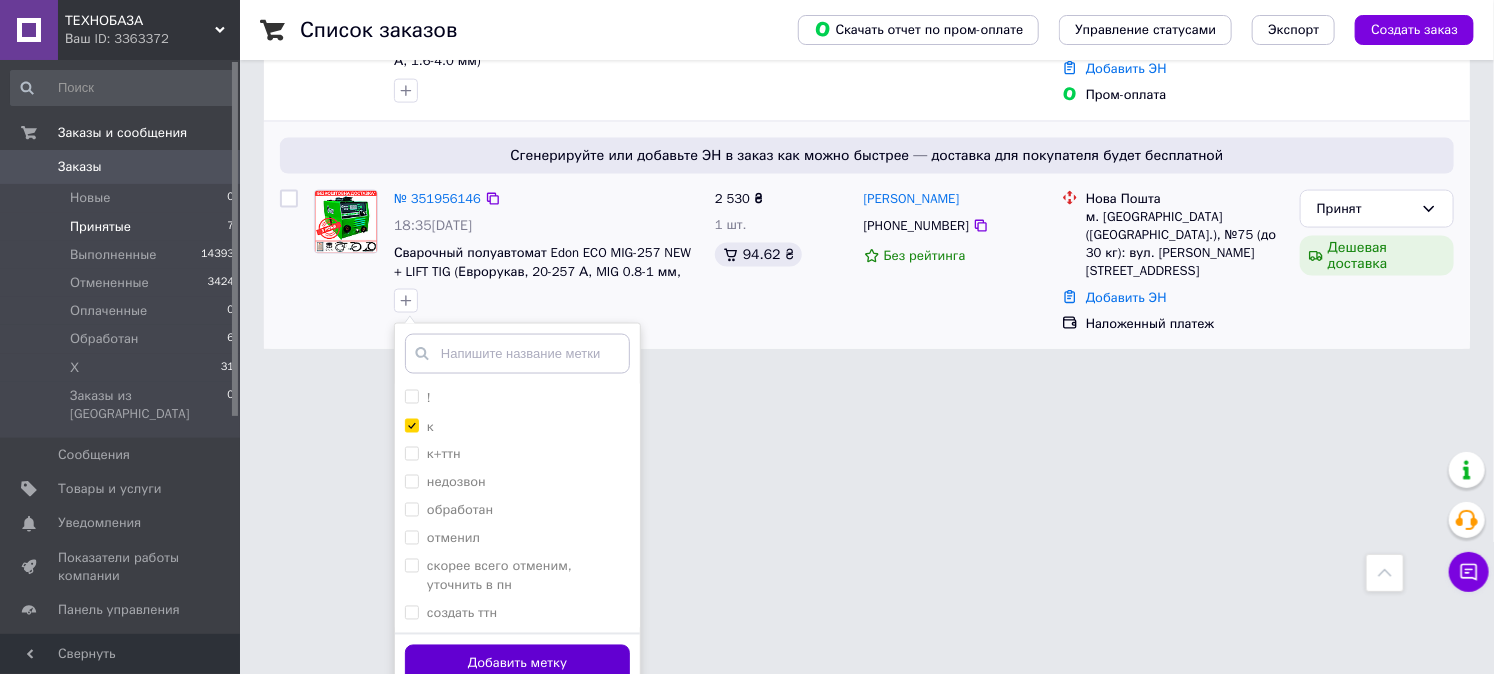 click on "Добавить метку" at bounding box center [517, 664] 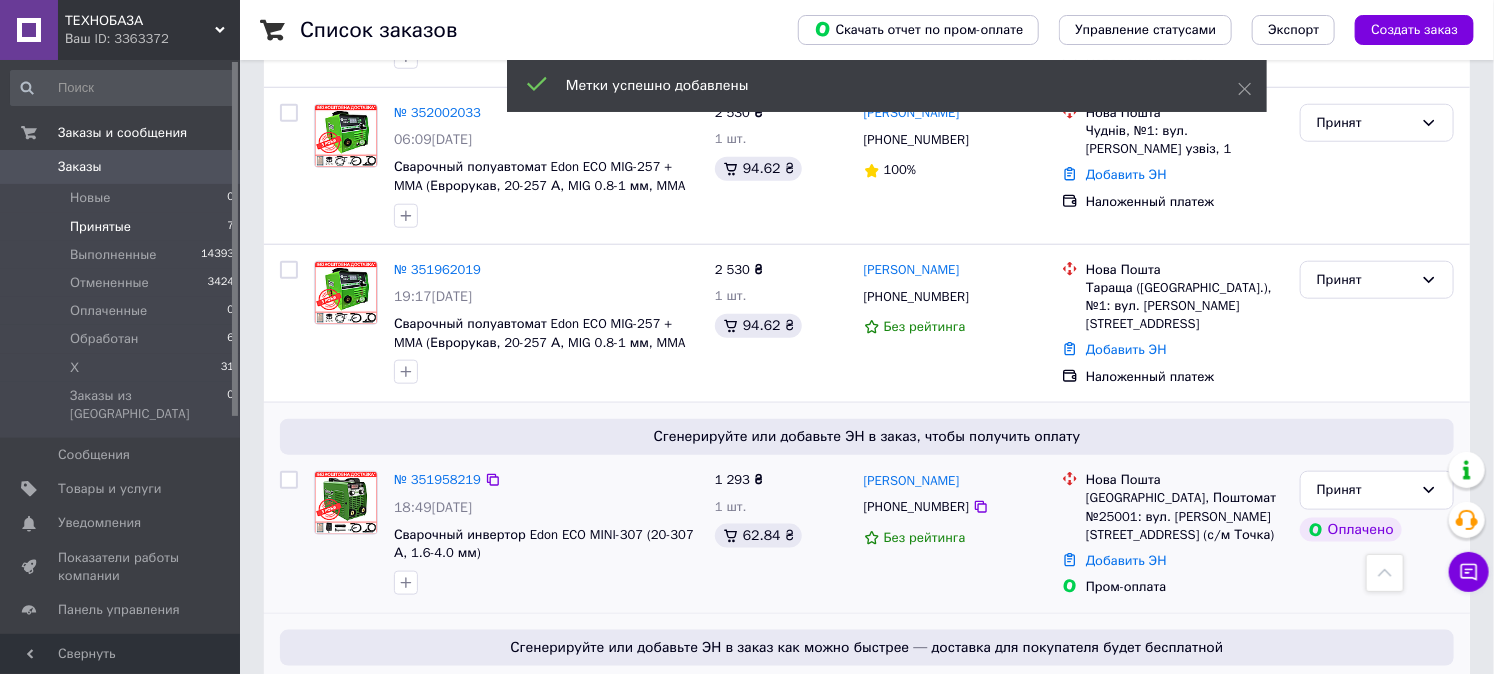 scroll, scrollTop: 785, scrollLeft: 0, axis: vertical 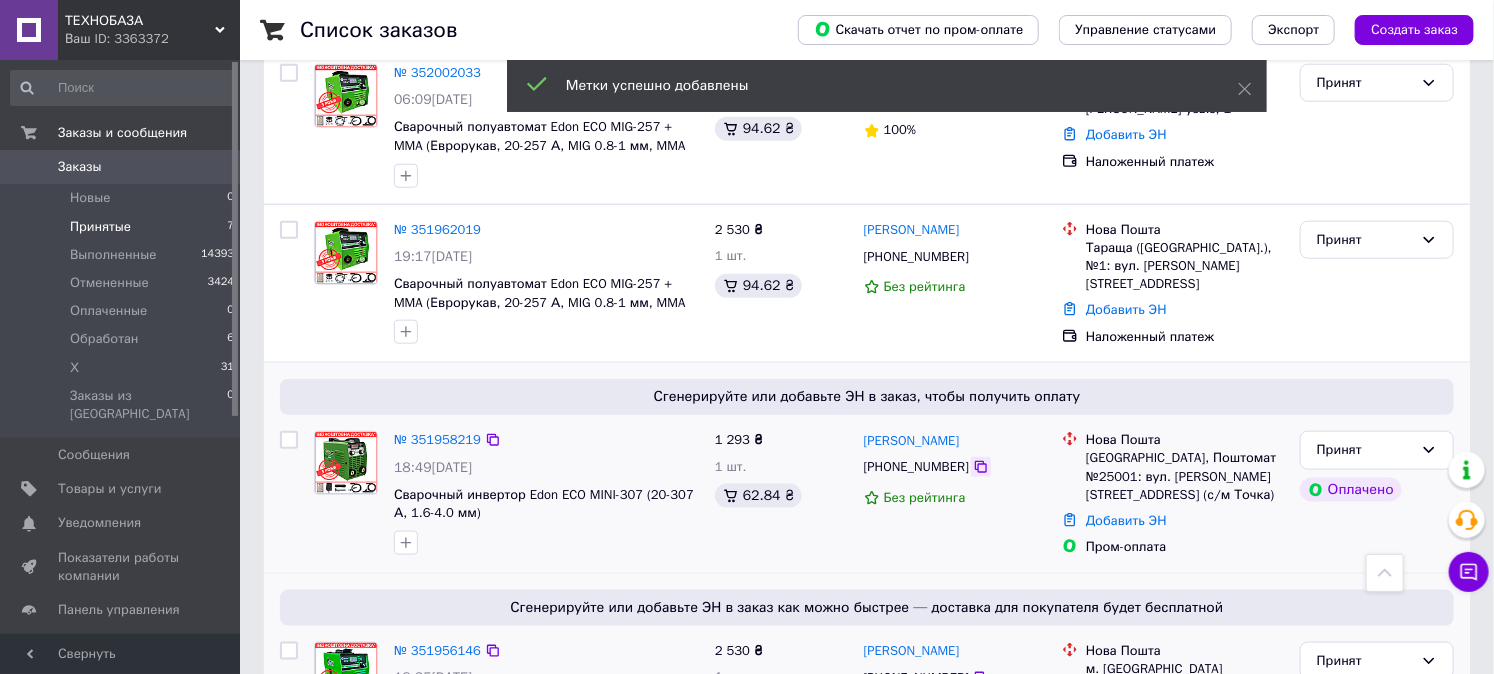 click 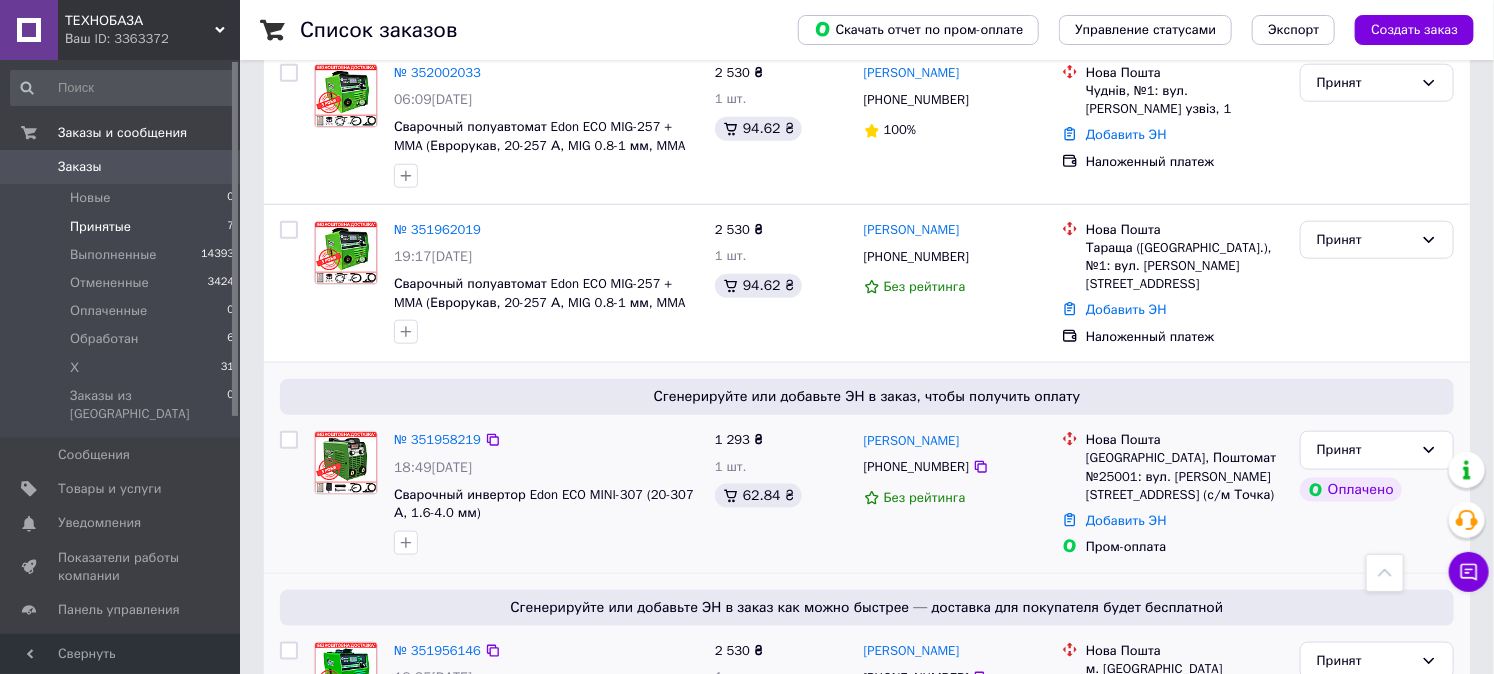 drag, startPoint x: 967, startPoint y: 422, endPoint x: 861, endPoint y: 425, distance: 106.04244 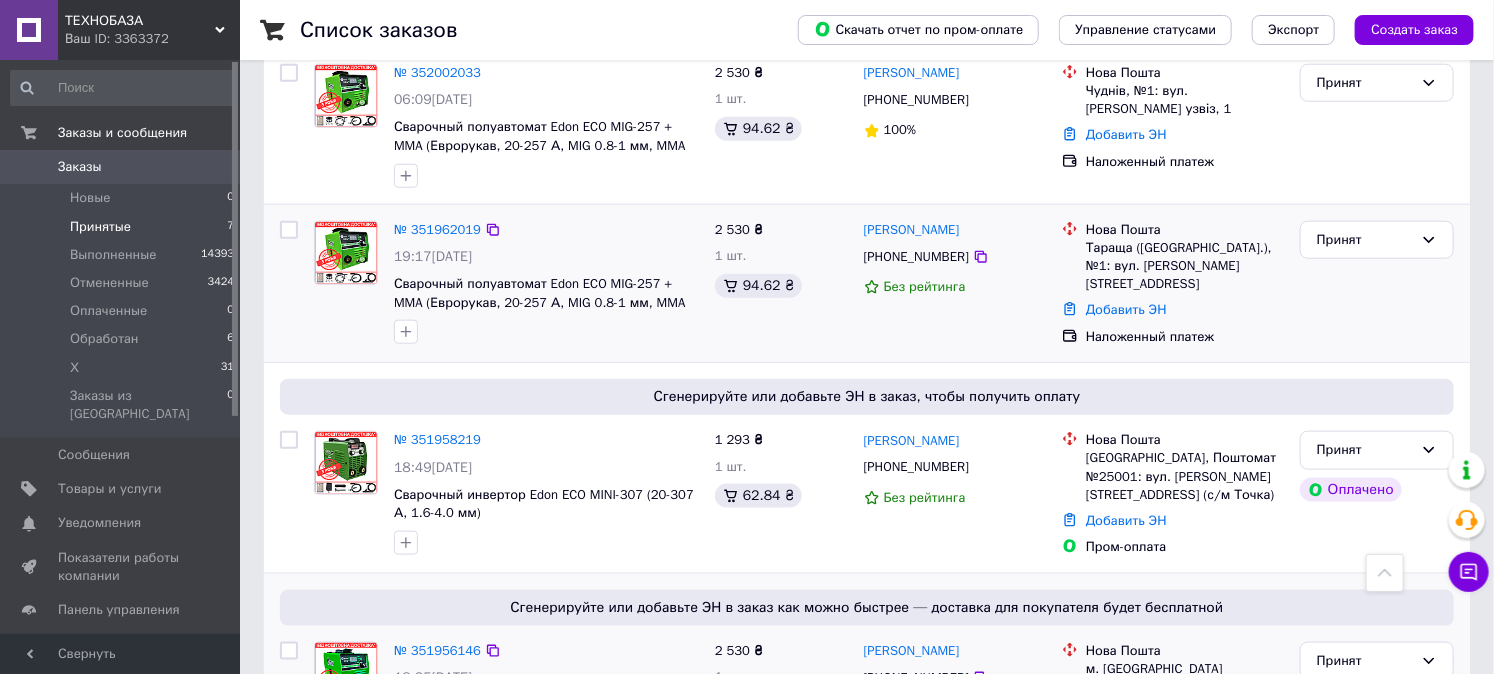 copy on "[PERSON_NAME]" 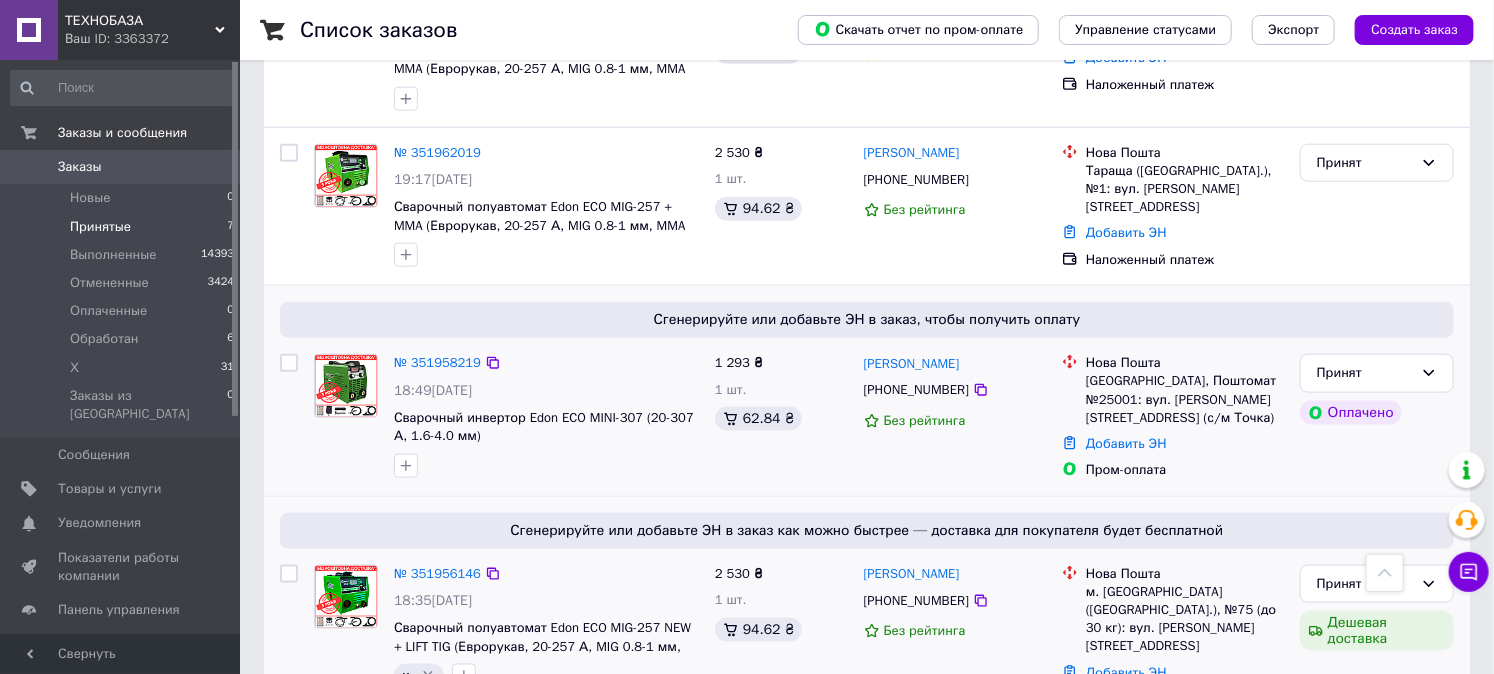 scroll, scrollTop: 896, scrollLeft: 0, axis: vertical 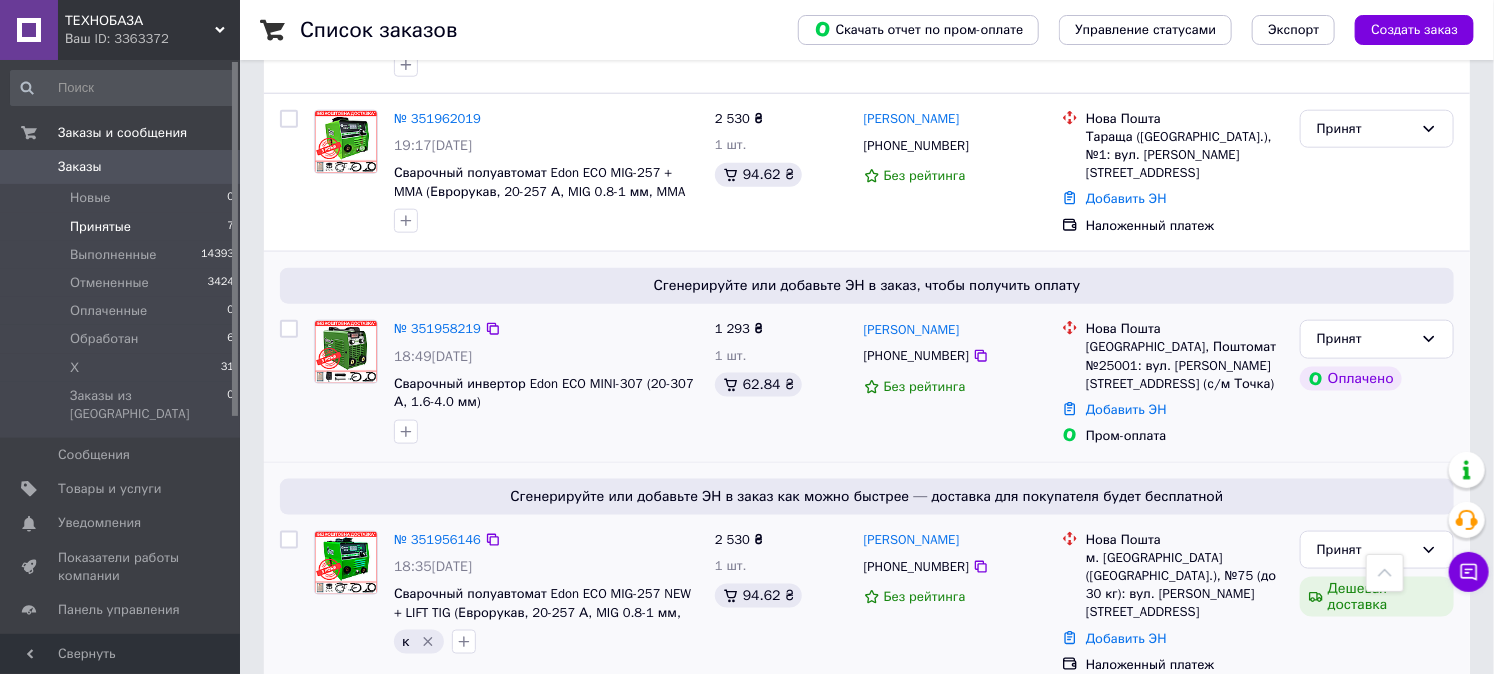 click at bounding box center (546, 432) 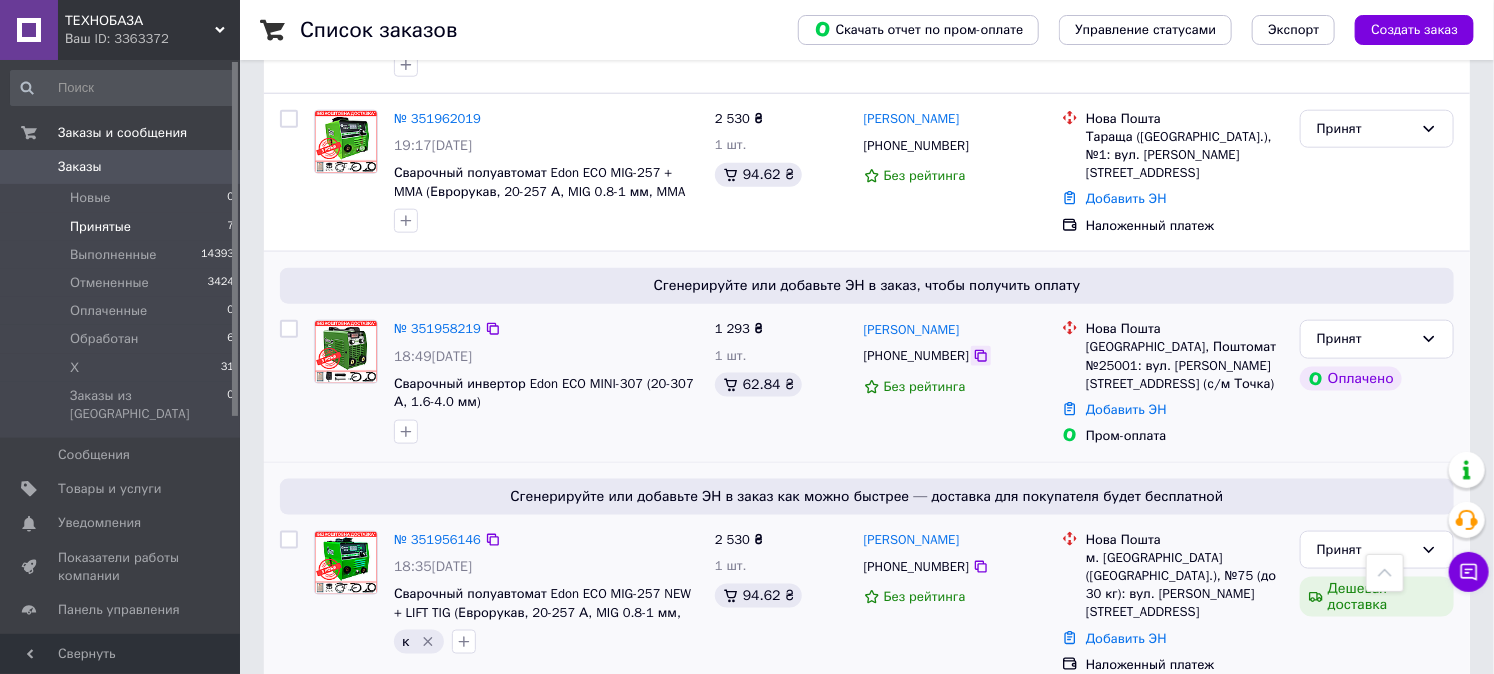 click 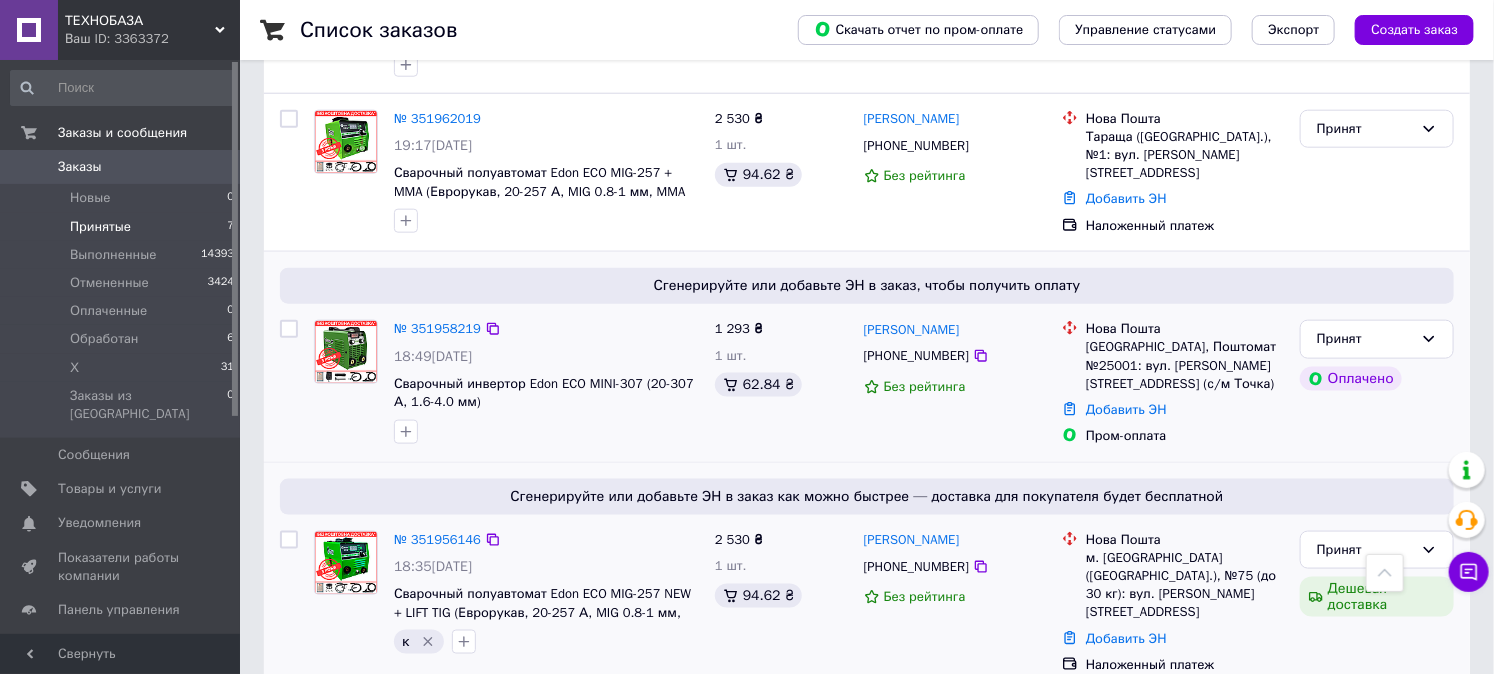 click at bounding box center [546, 432] 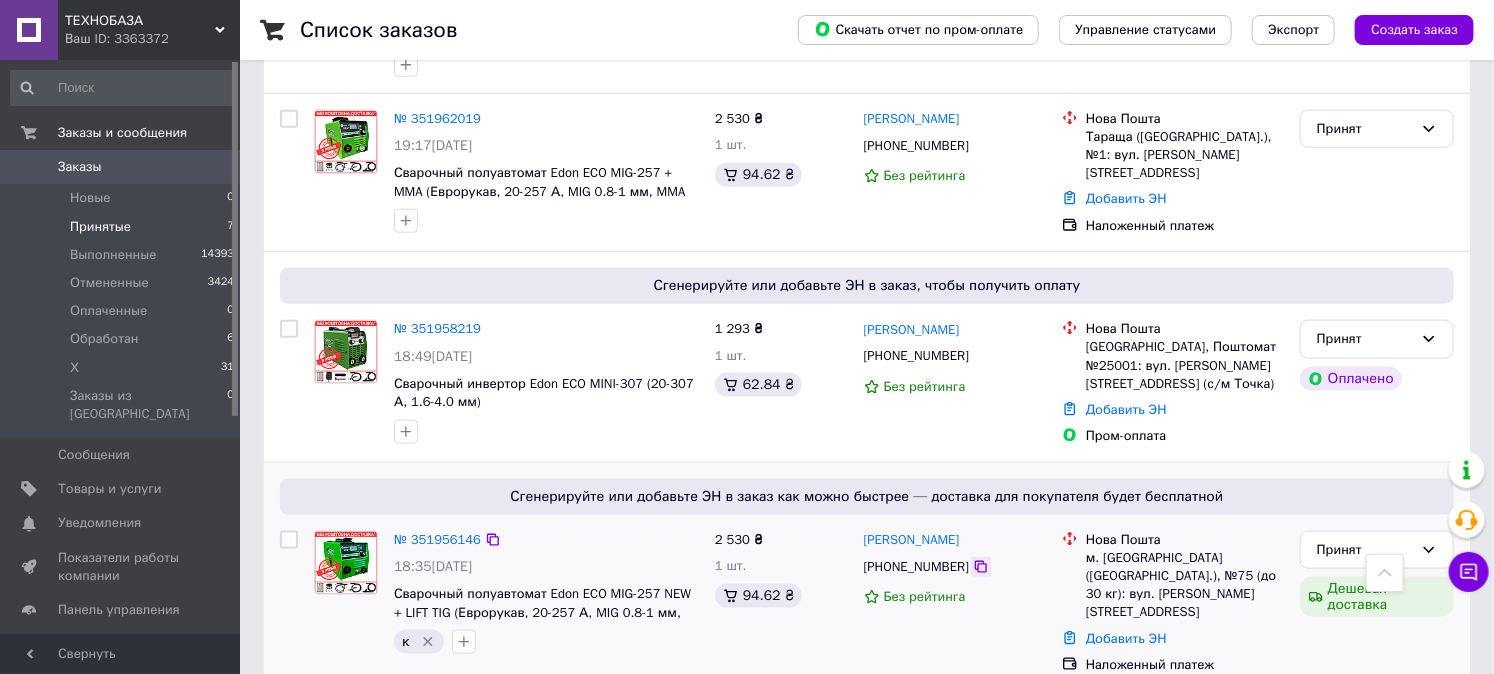 click 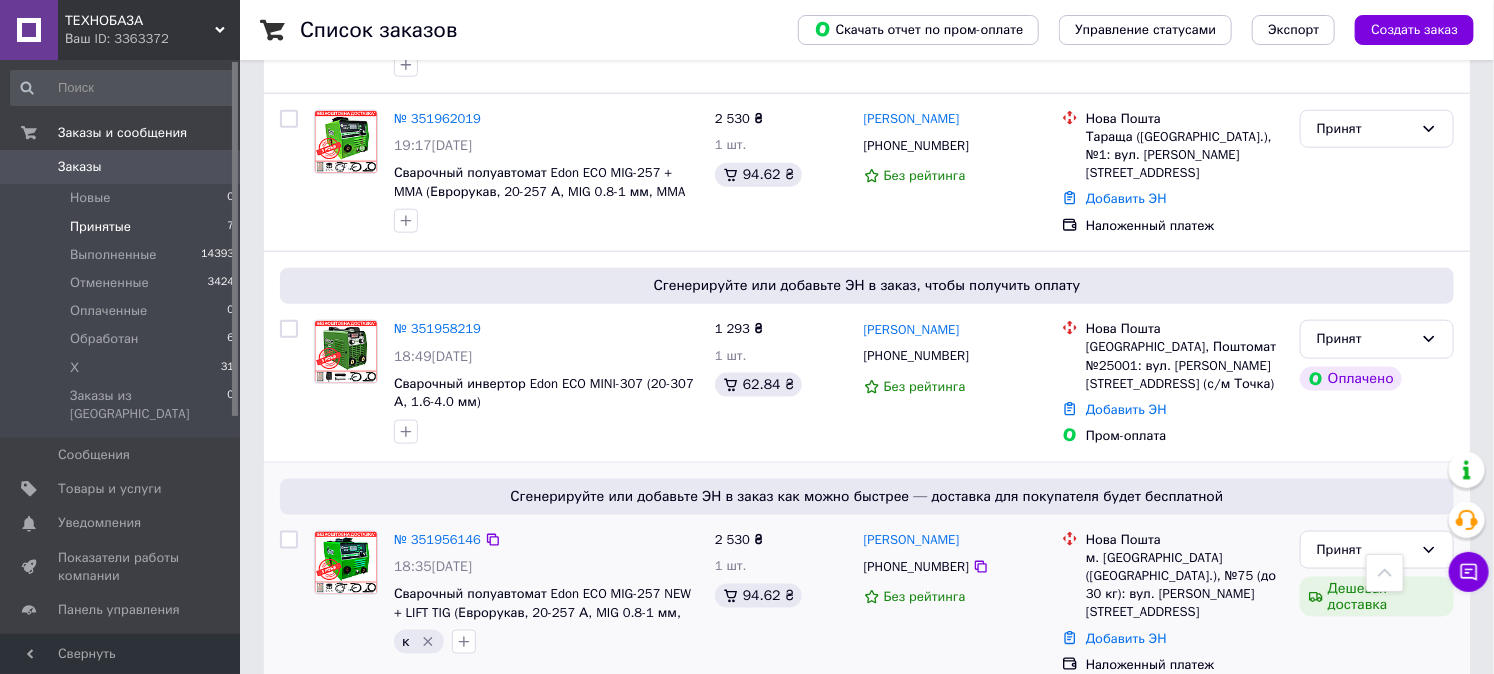 click on "м. Львів (Львівська обл.), №75 (до 30 кг): вул. Газова, 5а" at bounding box center (1185, 585) 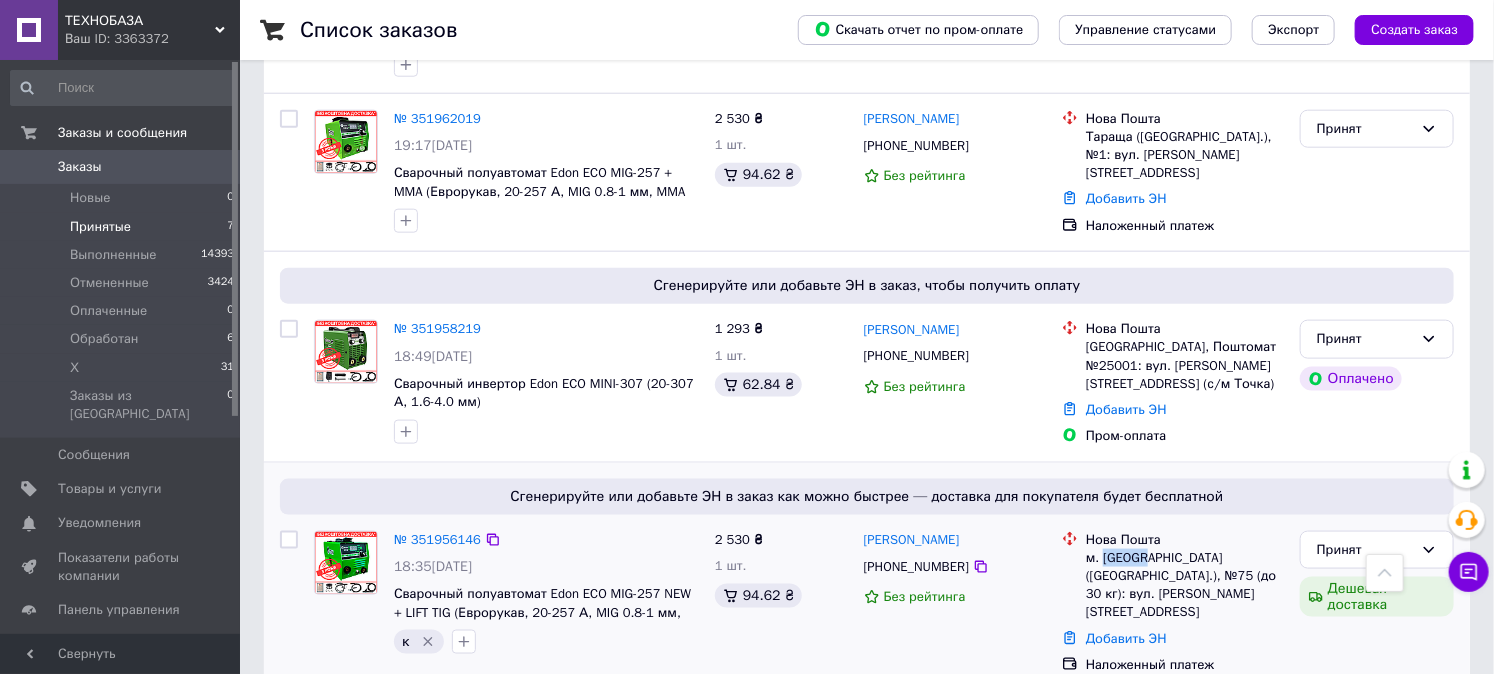 click on "м. Львів (Львівська обл.), №75 (до 30 кг): вул. Газова, 5а" at bounding box center [1185, 585] 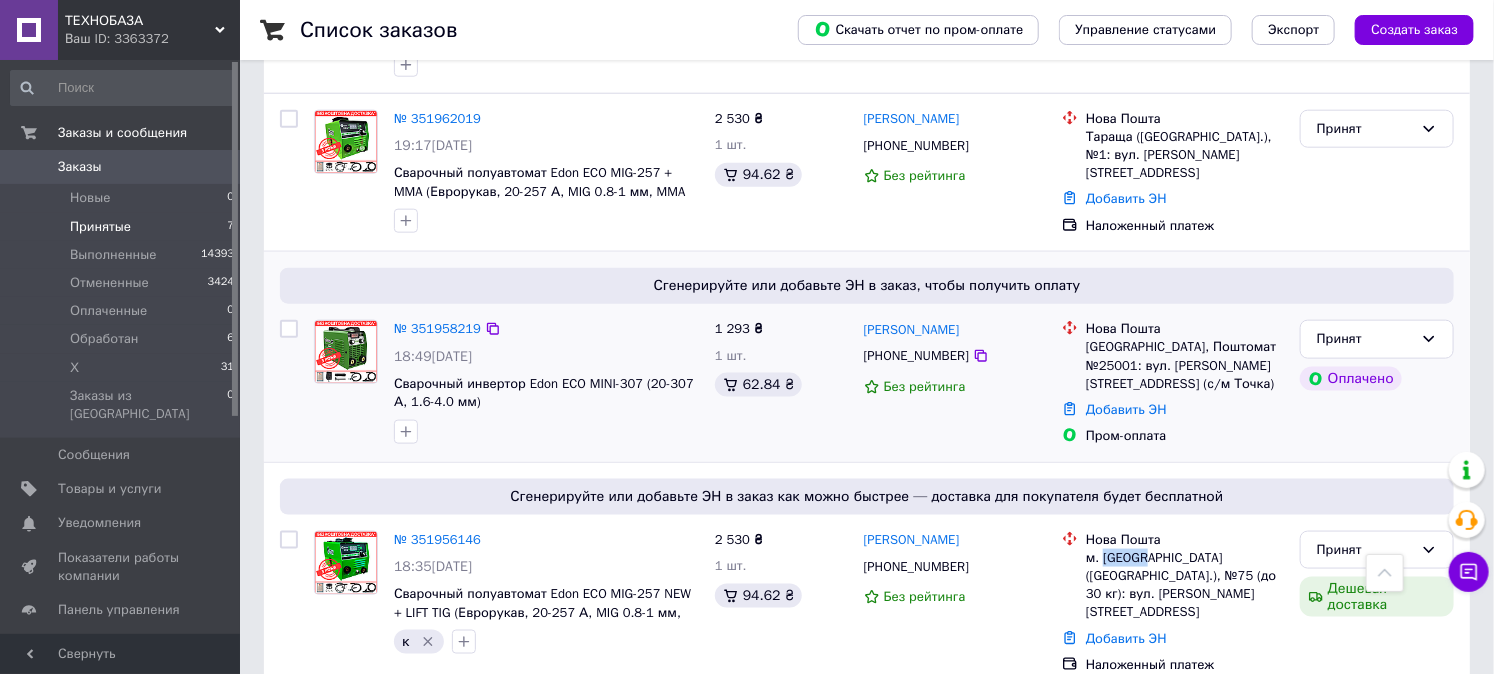 copy on "Львів" 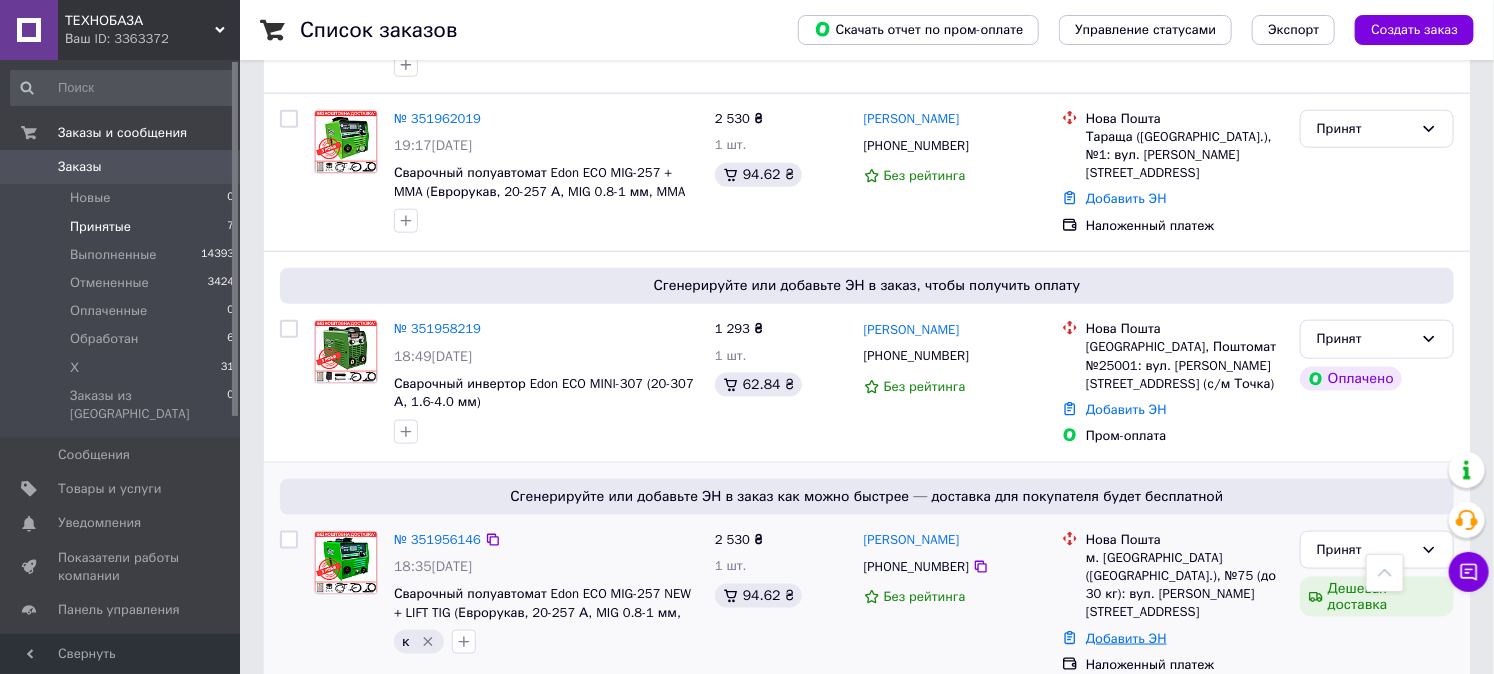click on "Добавить ЭН" at bounding box center [1126, 638] 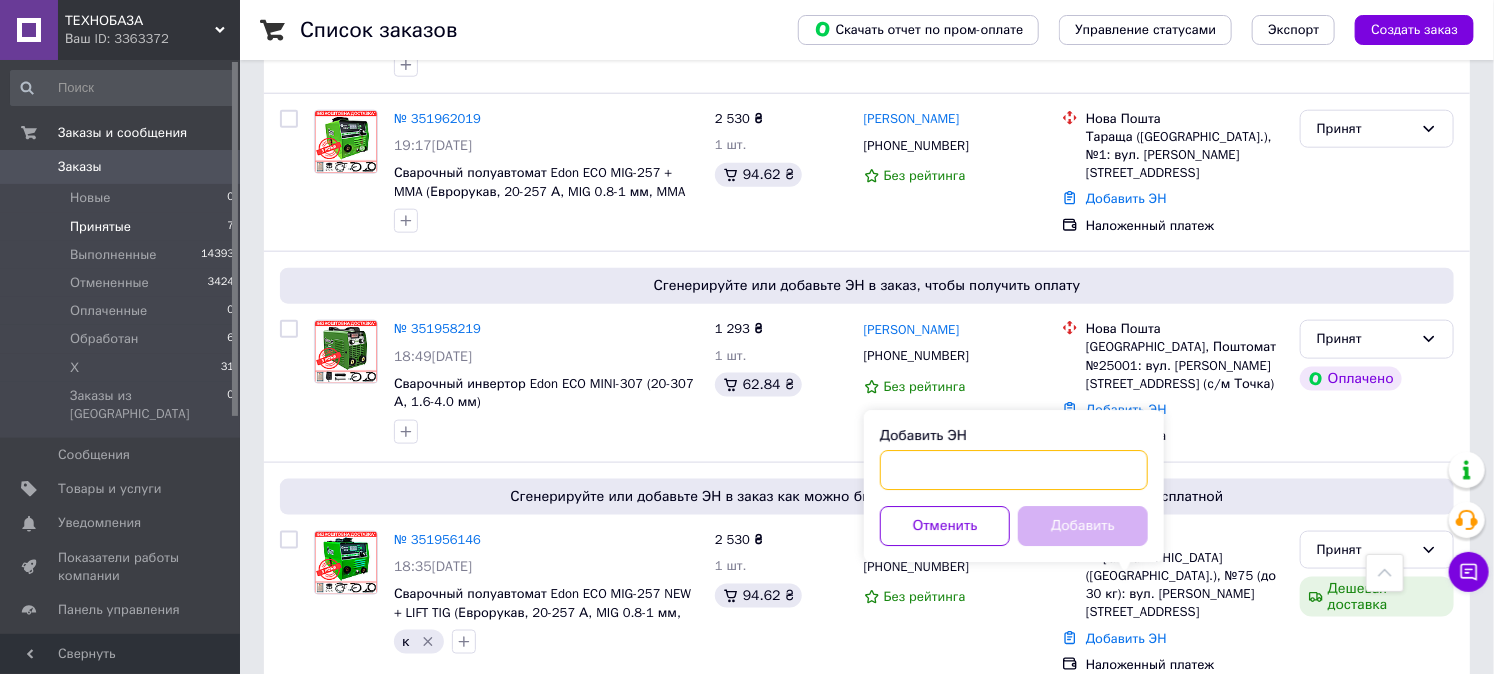 click on "Добавить ЭН" at bounding box center [1014, 470] 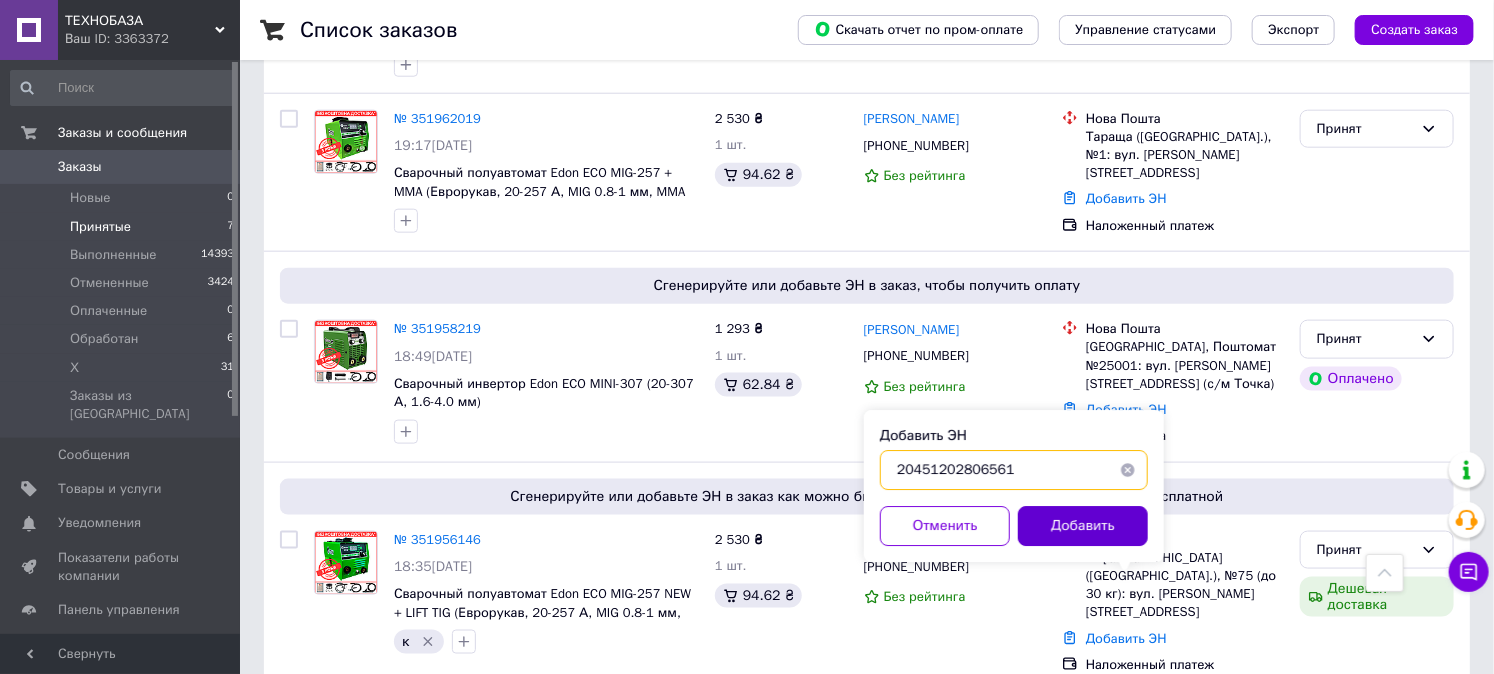 type on "20451202806561" 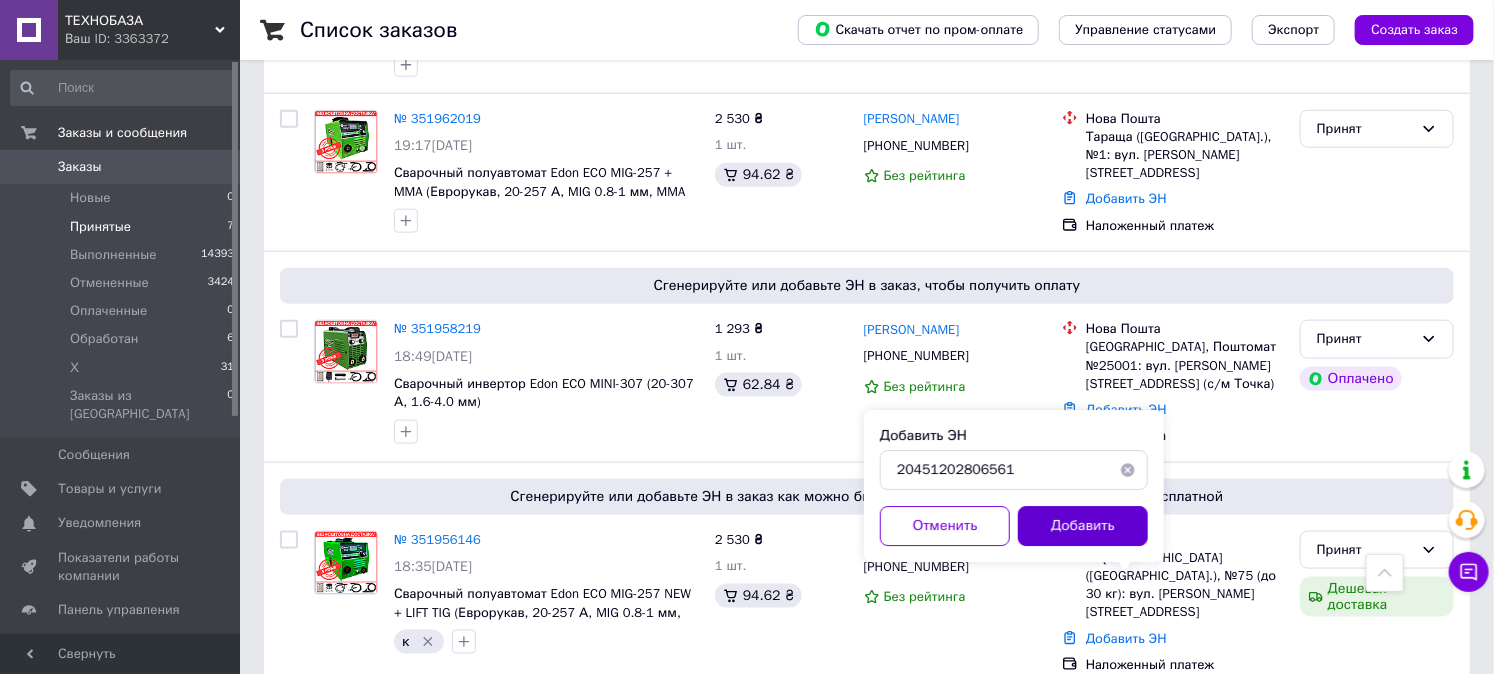 click on "Добавить" at bounding box center [1083, 526] 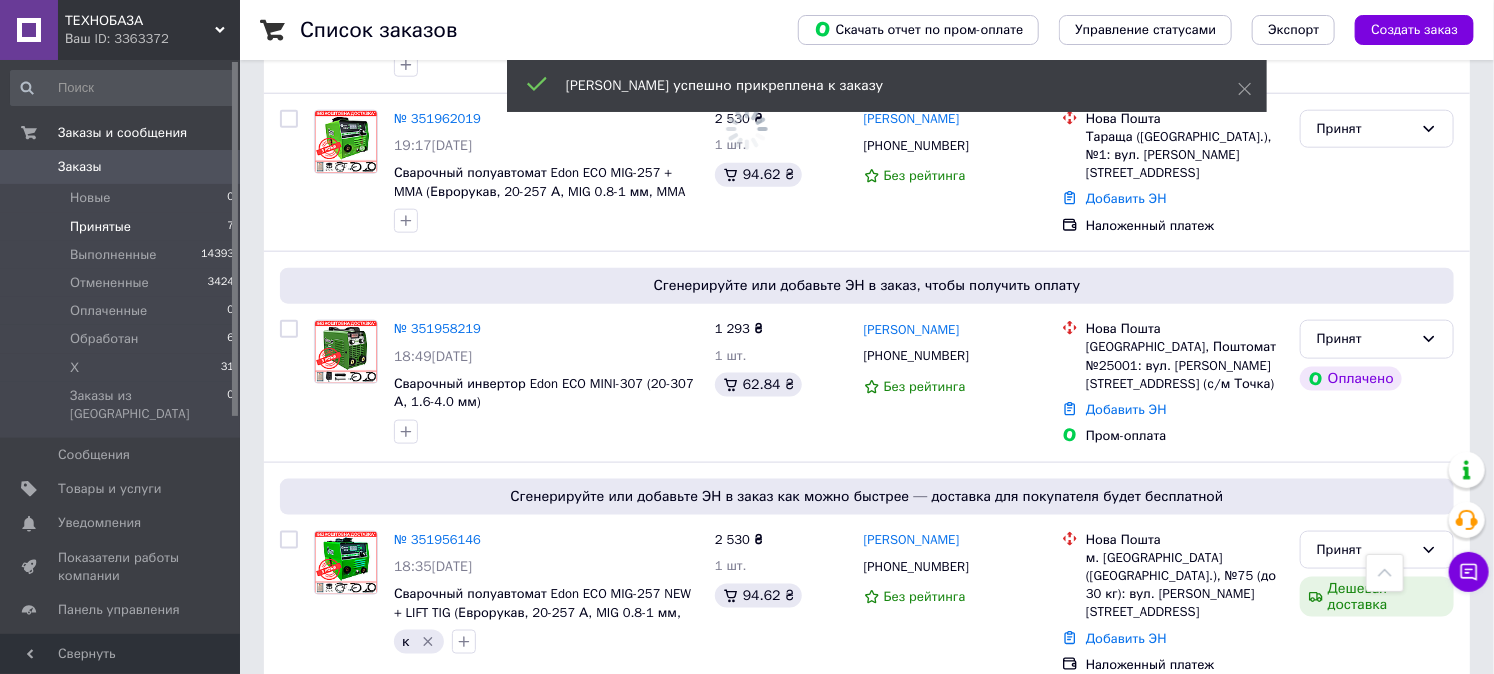 scroll, scrollTop: 888, scrollLeft: 0, axis: vertical 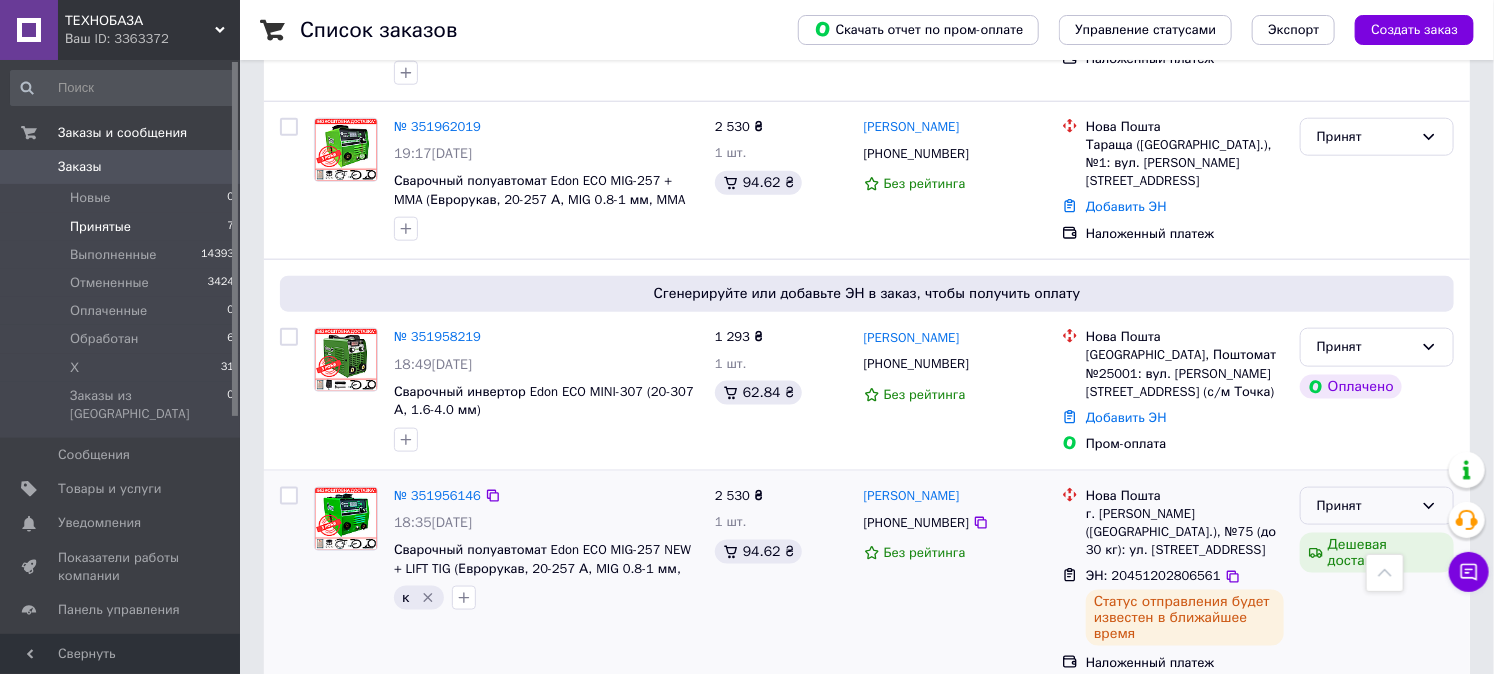 click on "Принят" at bounding box center [1365, 506] 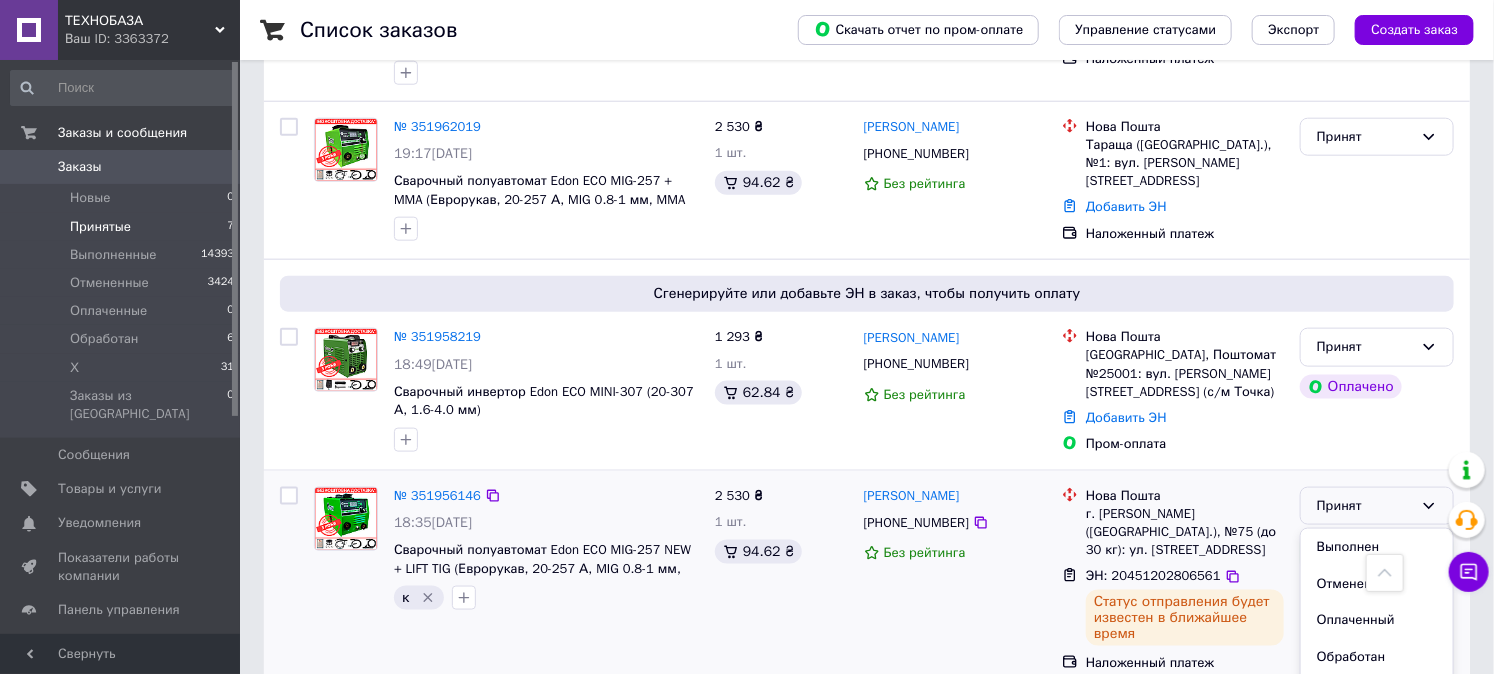 scroll, scrollTop: 891, scrollLeft: 0, axis: vertical 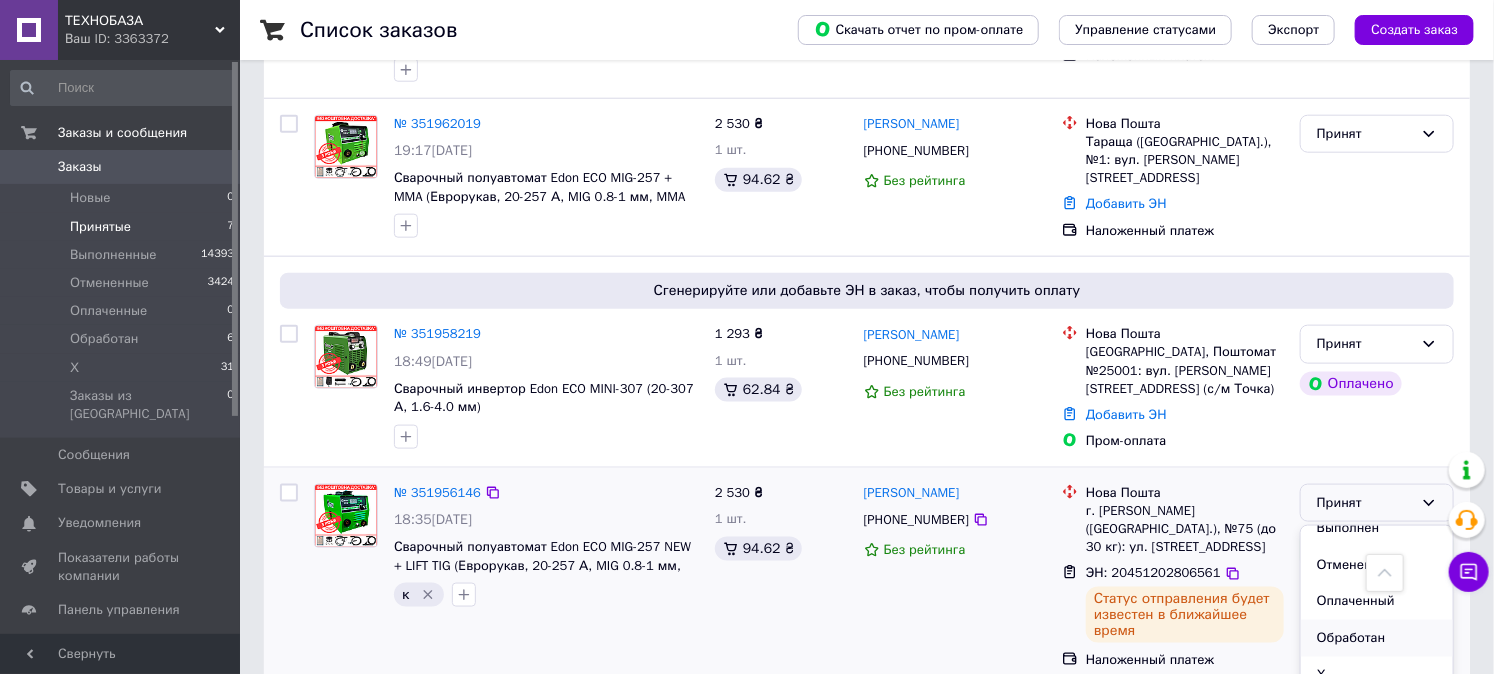click on "Обработан" at bounding box center [1377, 638] 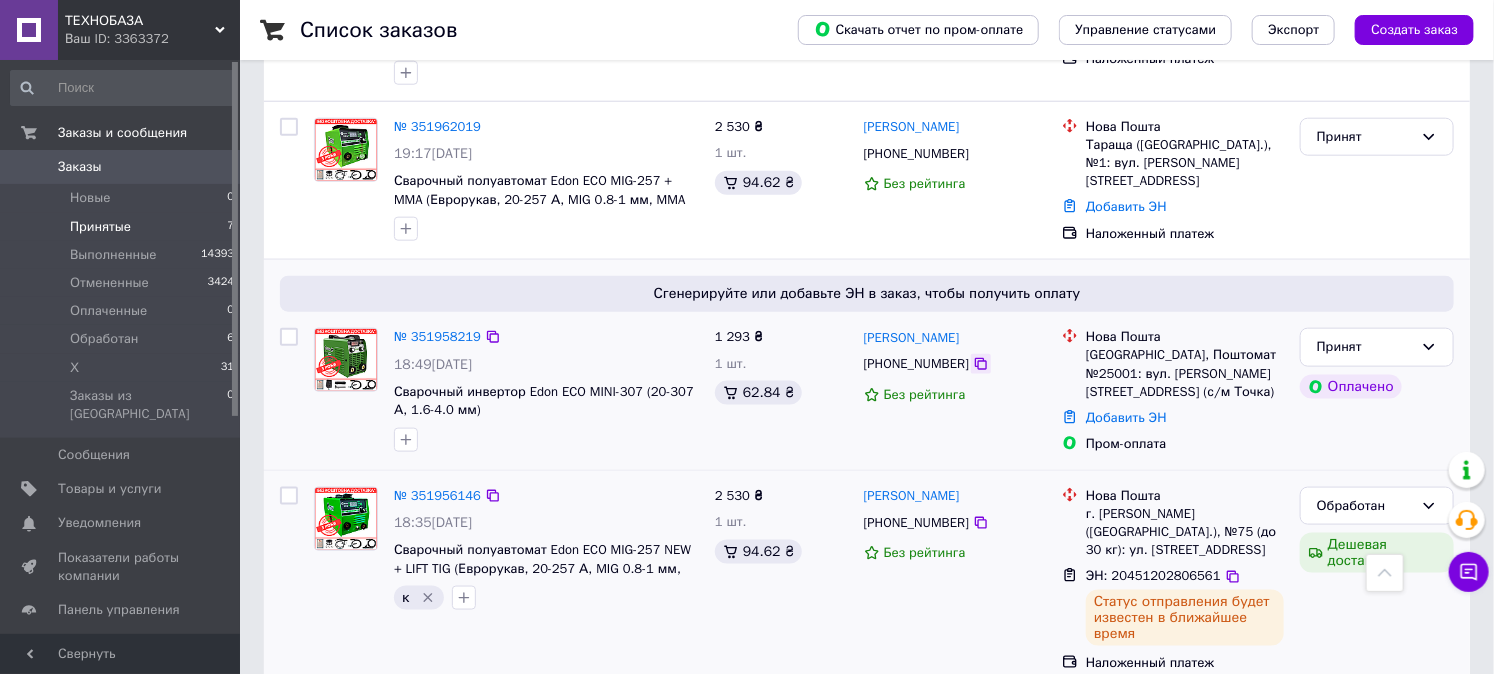 click at bounding box center (981, 364) 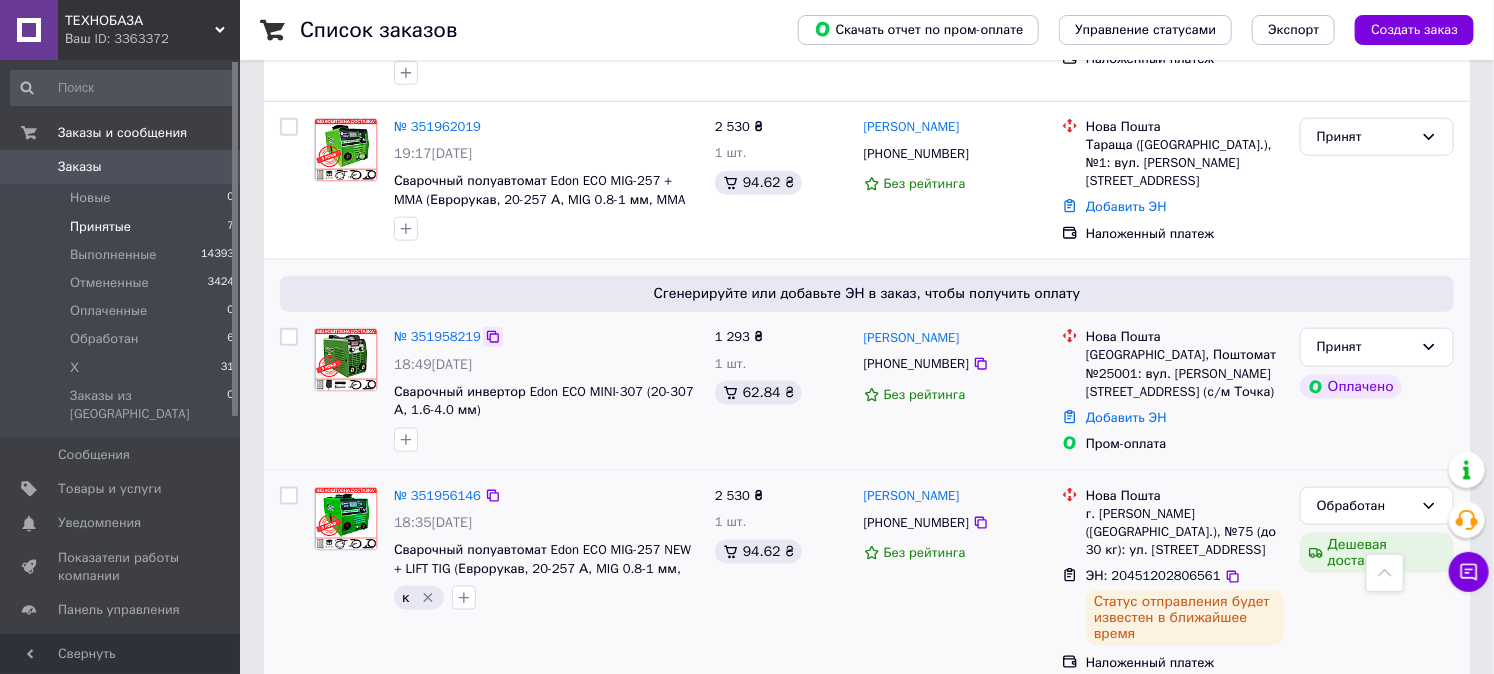 click 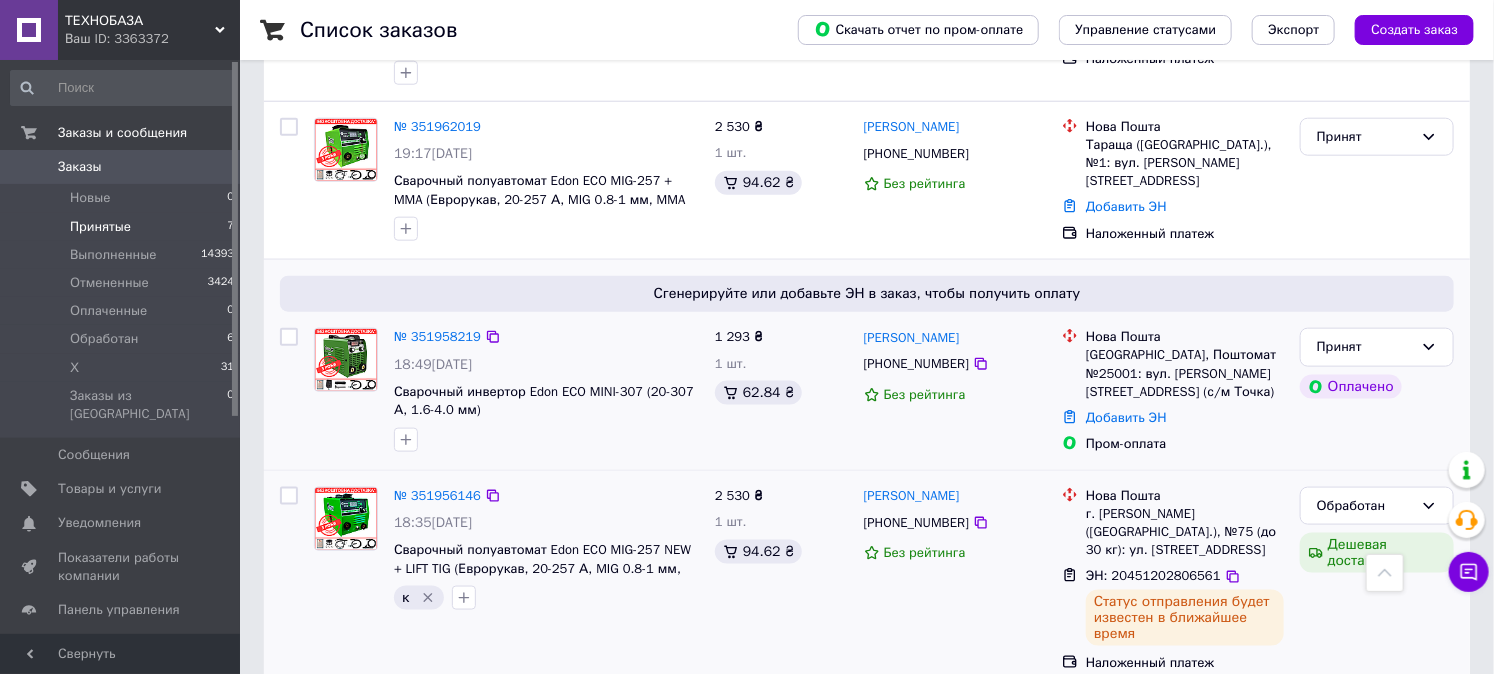 click on "Одеса, Поштомат №25001: вул. Отамана Головатого, 18 (с/м Точка)" at bounding box center [1185, 373] 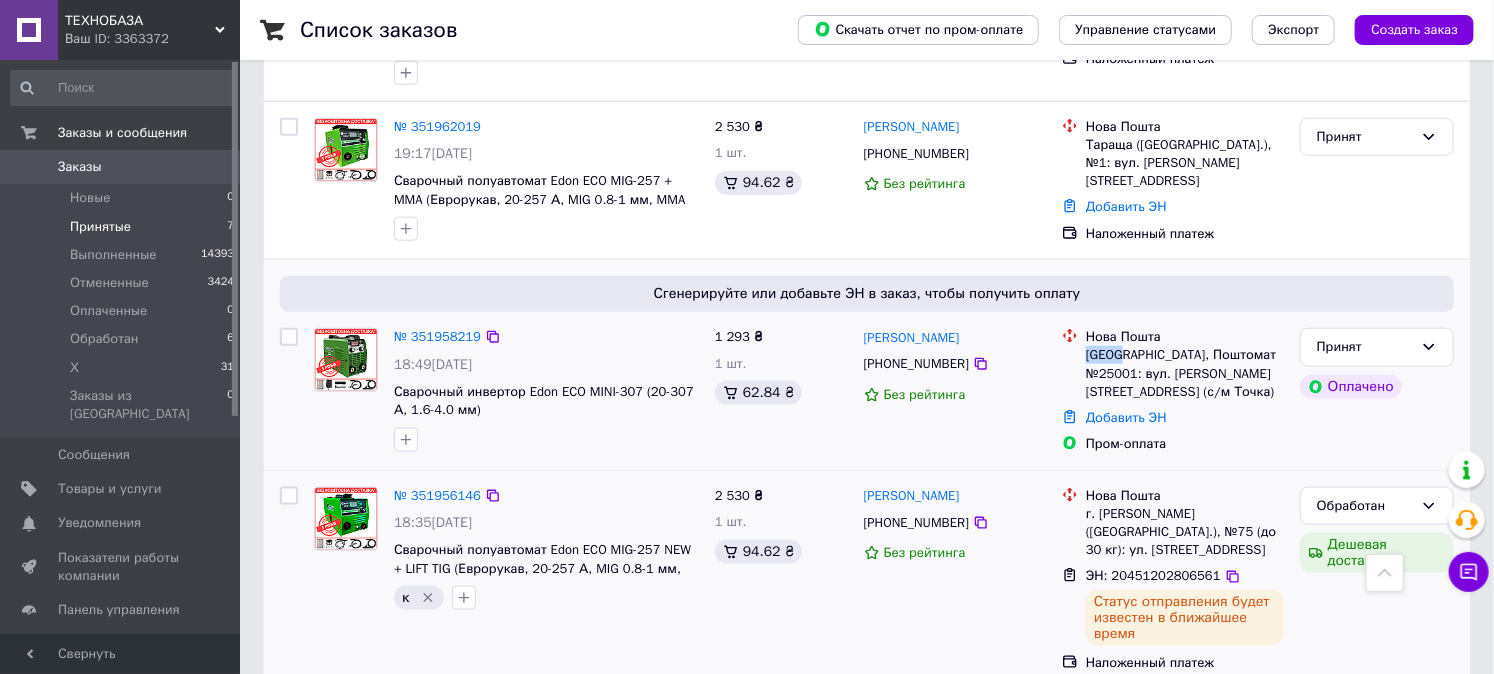 click on "Одеса, Поштомат №25001: вул. Отамана Головатого, 18 (с/м Точка)" at bounding box center [1185, 373] 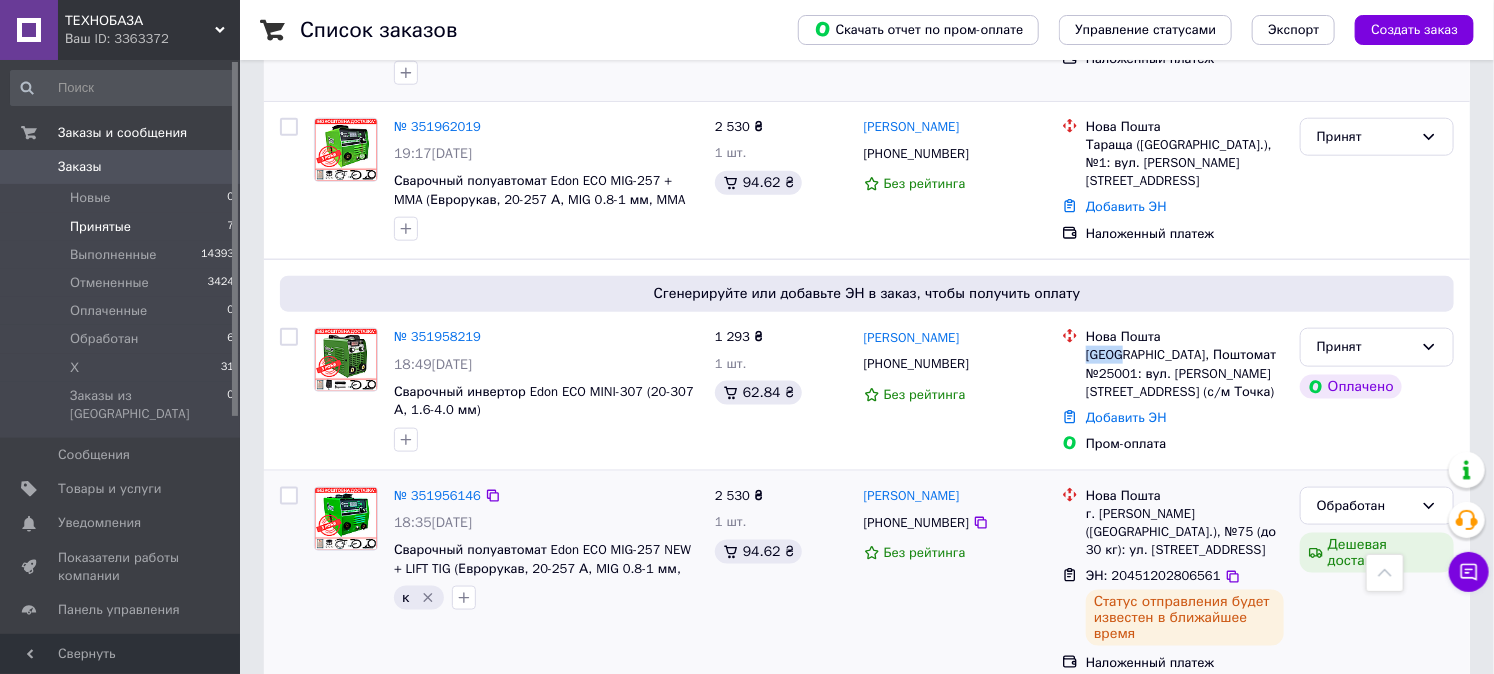 copy on "Одеса" 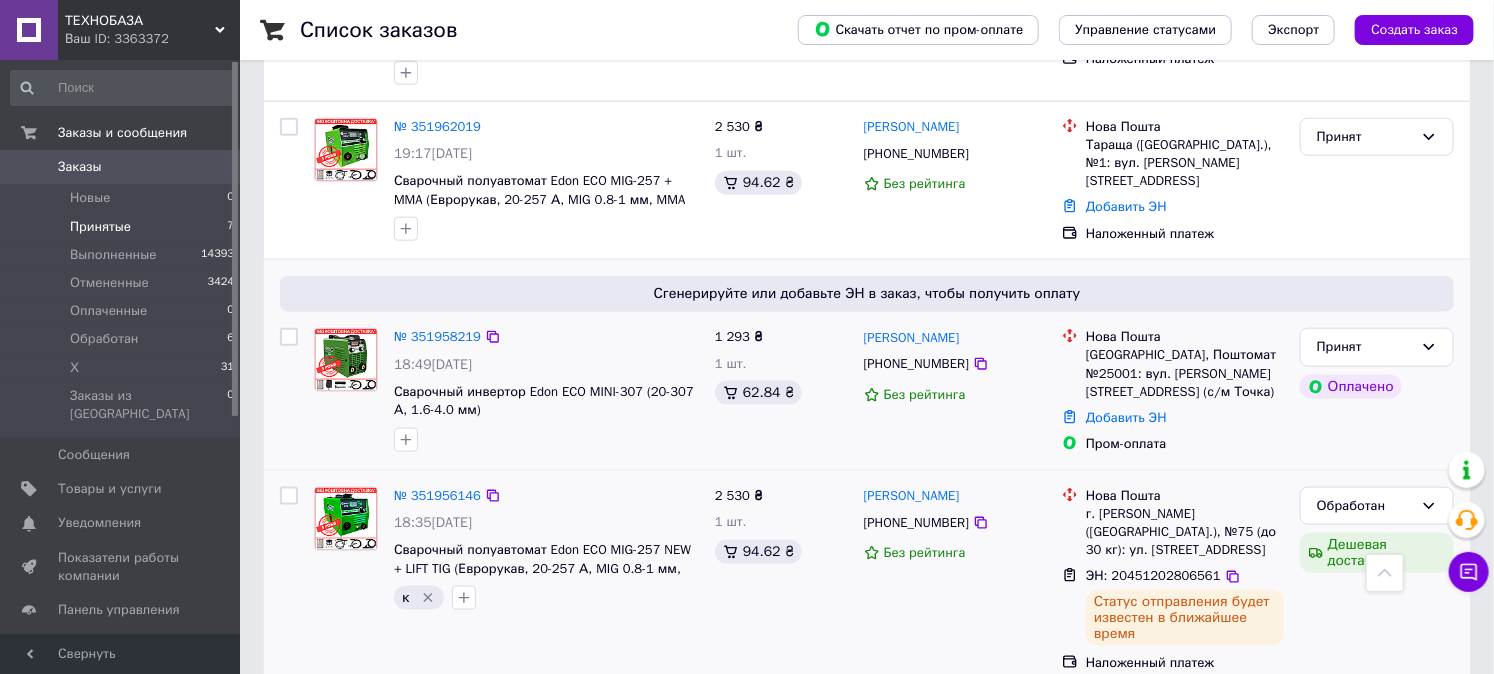 click on "Одеса, Поштомат №25001: вул. Отамана Головатого, 18 (с/м Точка)" at bounding box center (1185, 373) 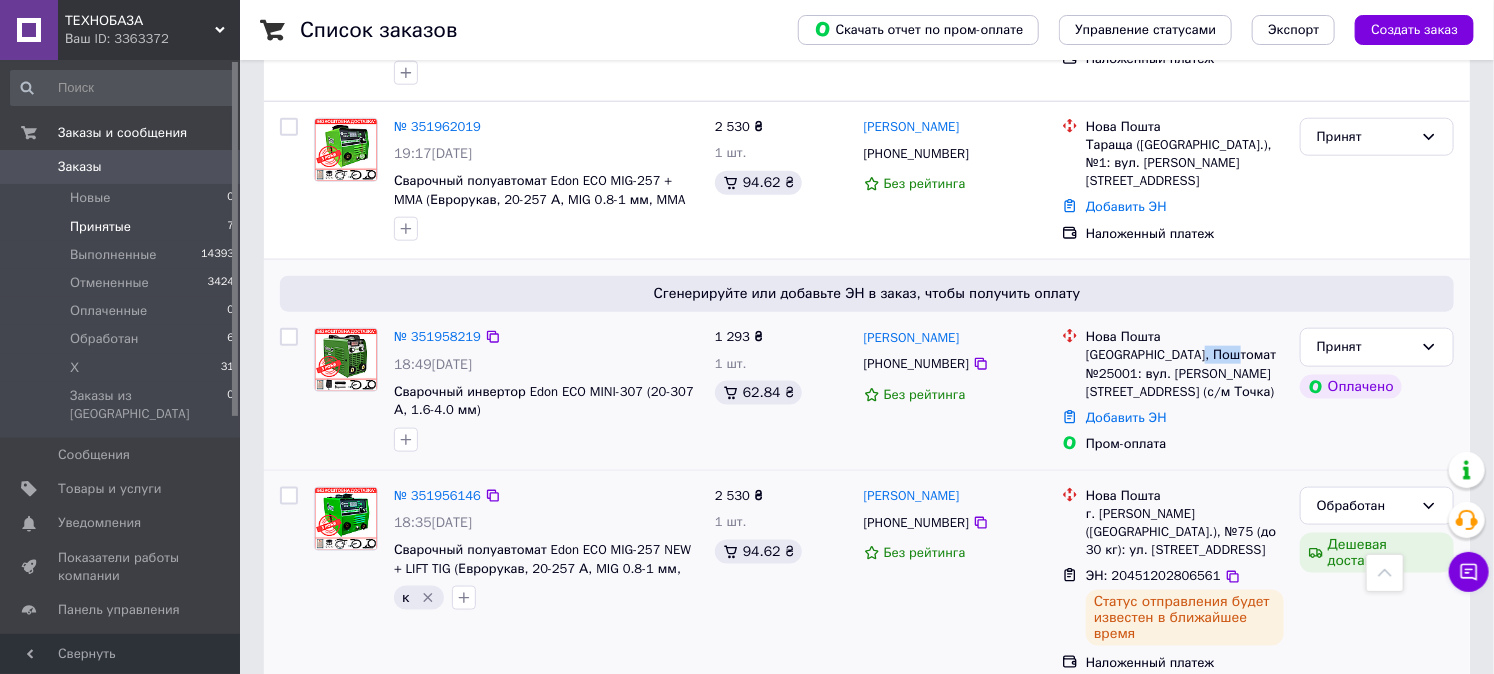 click on "Одеса, Поштомат №25001: вул. Отамана Головатого, 18 (с/м Точка)" at bounding box center [1185, 373] 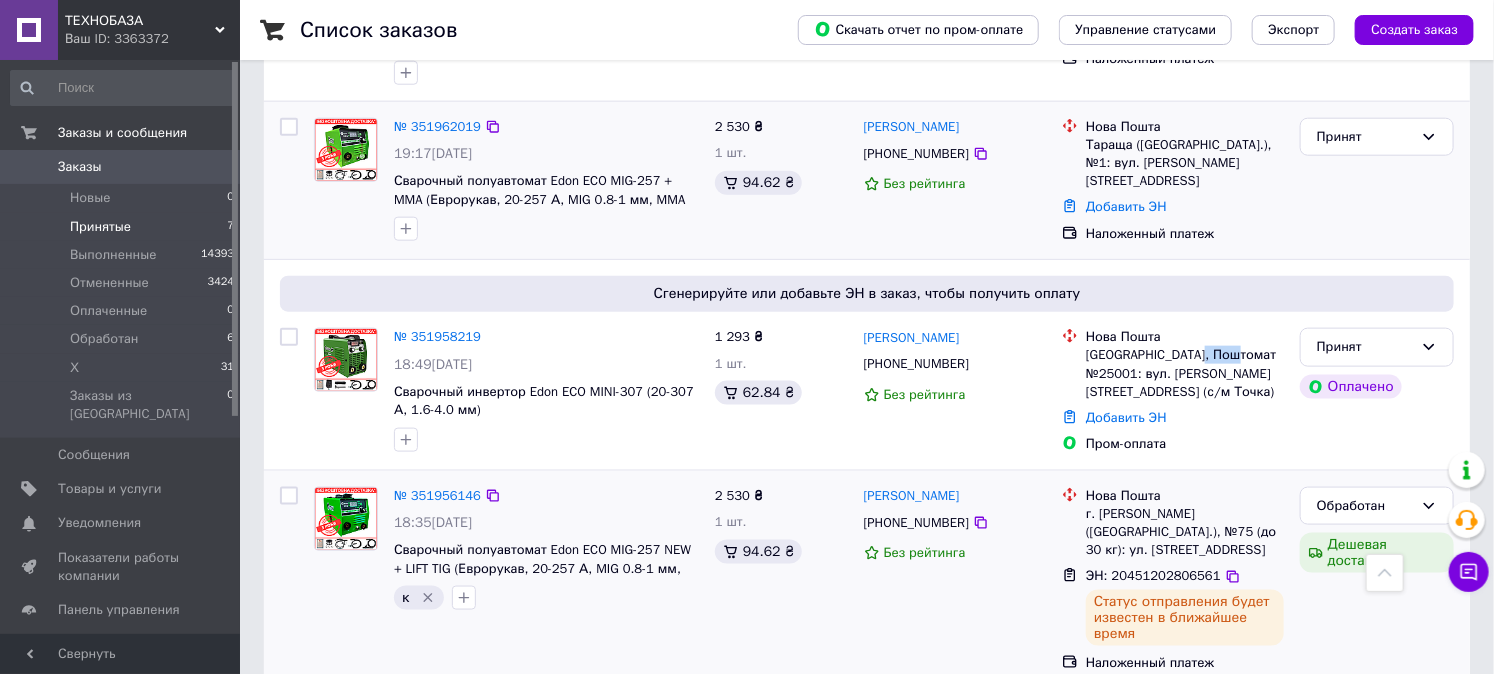 copy on "25001" 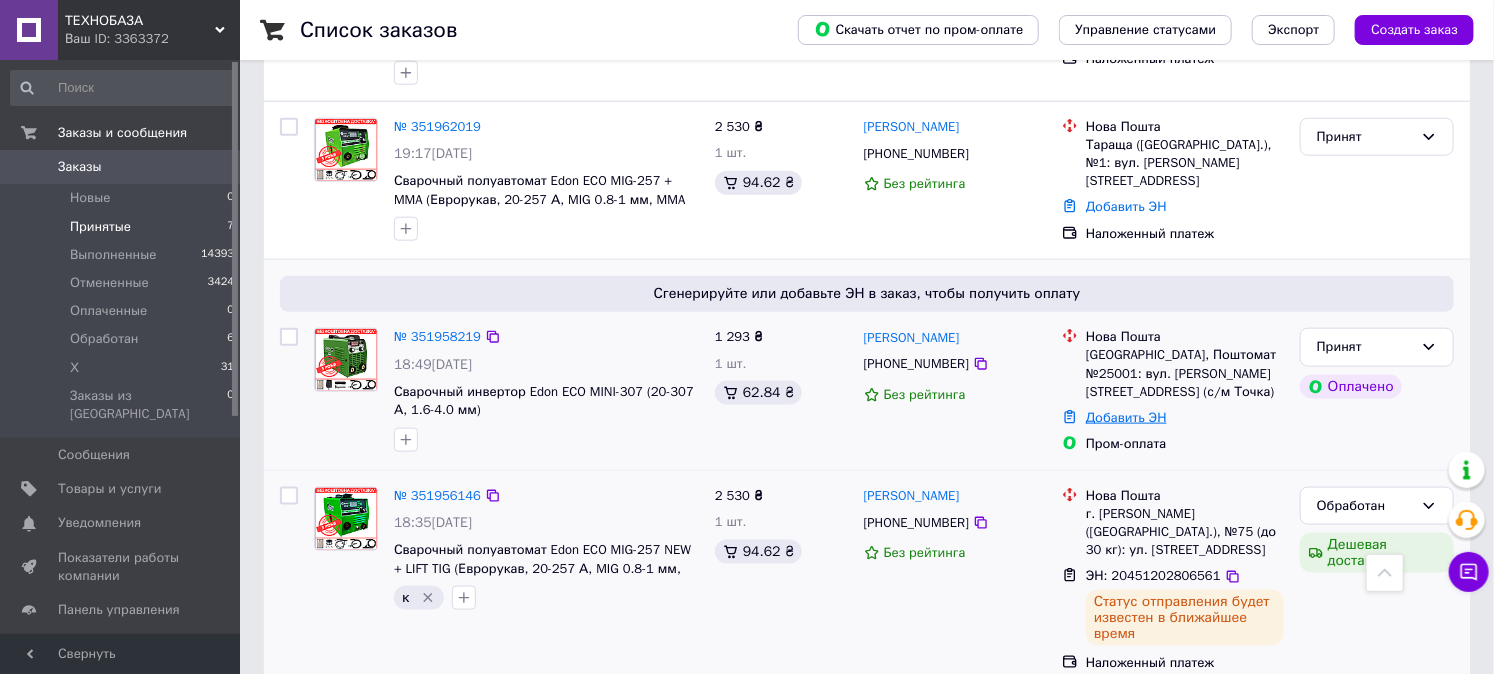 click on "Добавить ЭН" at bounding box center (1126, 417) 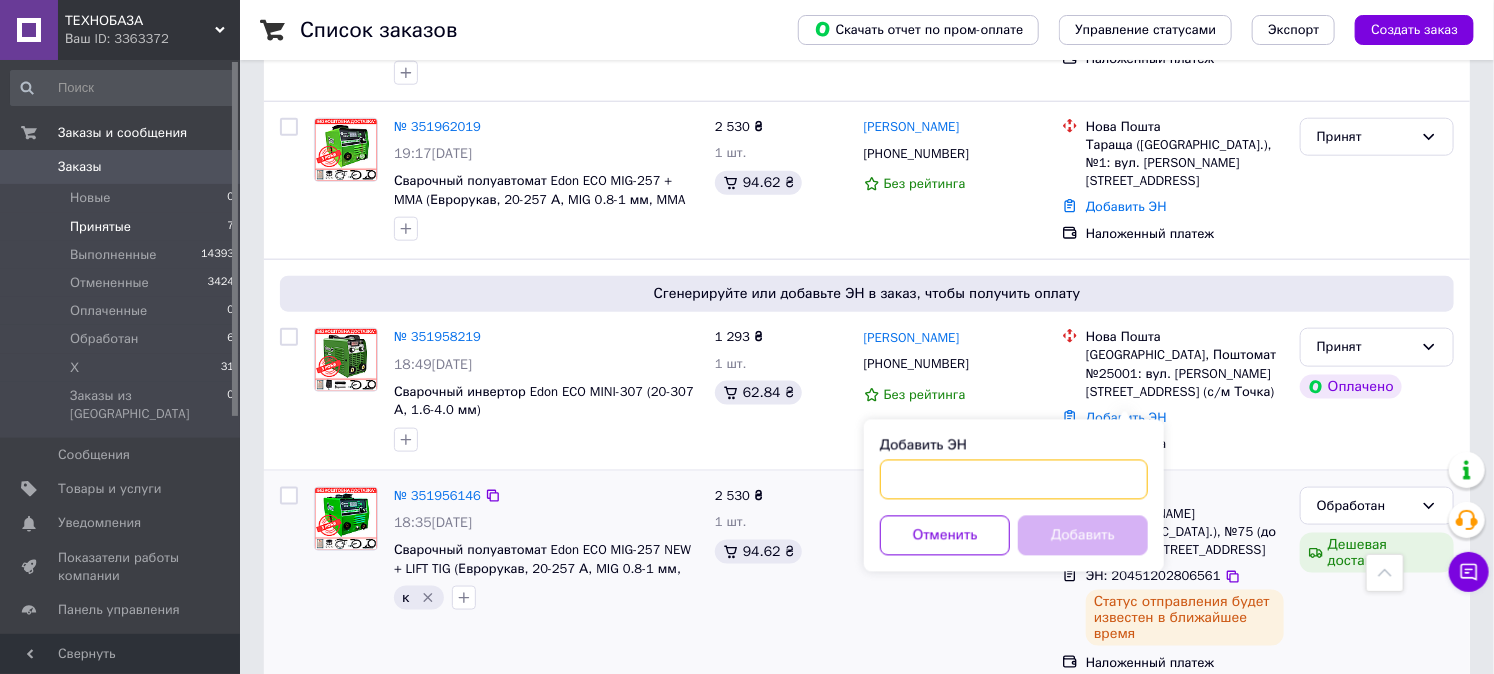 click on "Добавить ЭН" at bounding box center [1014, 480] 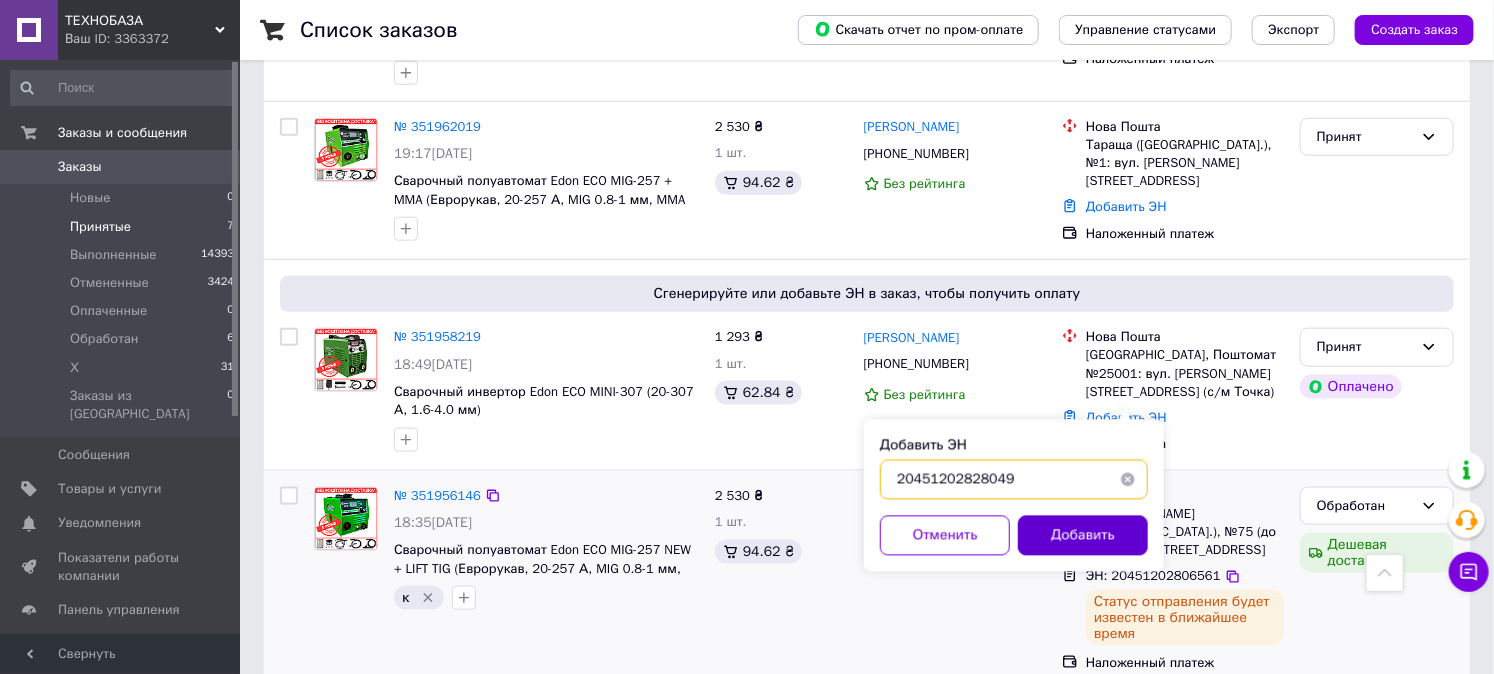 type on "20451202828049" 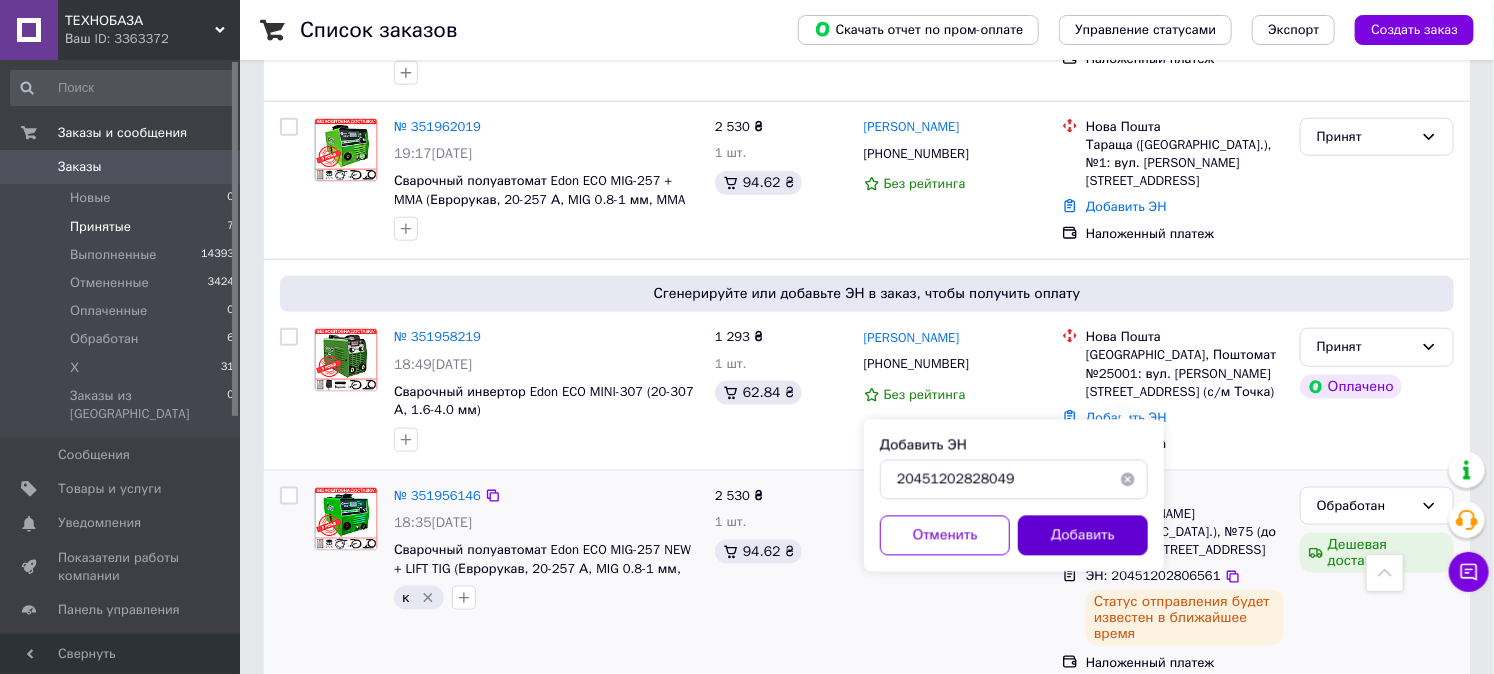 click on "Добавить" at bounding box center (1083, 536) 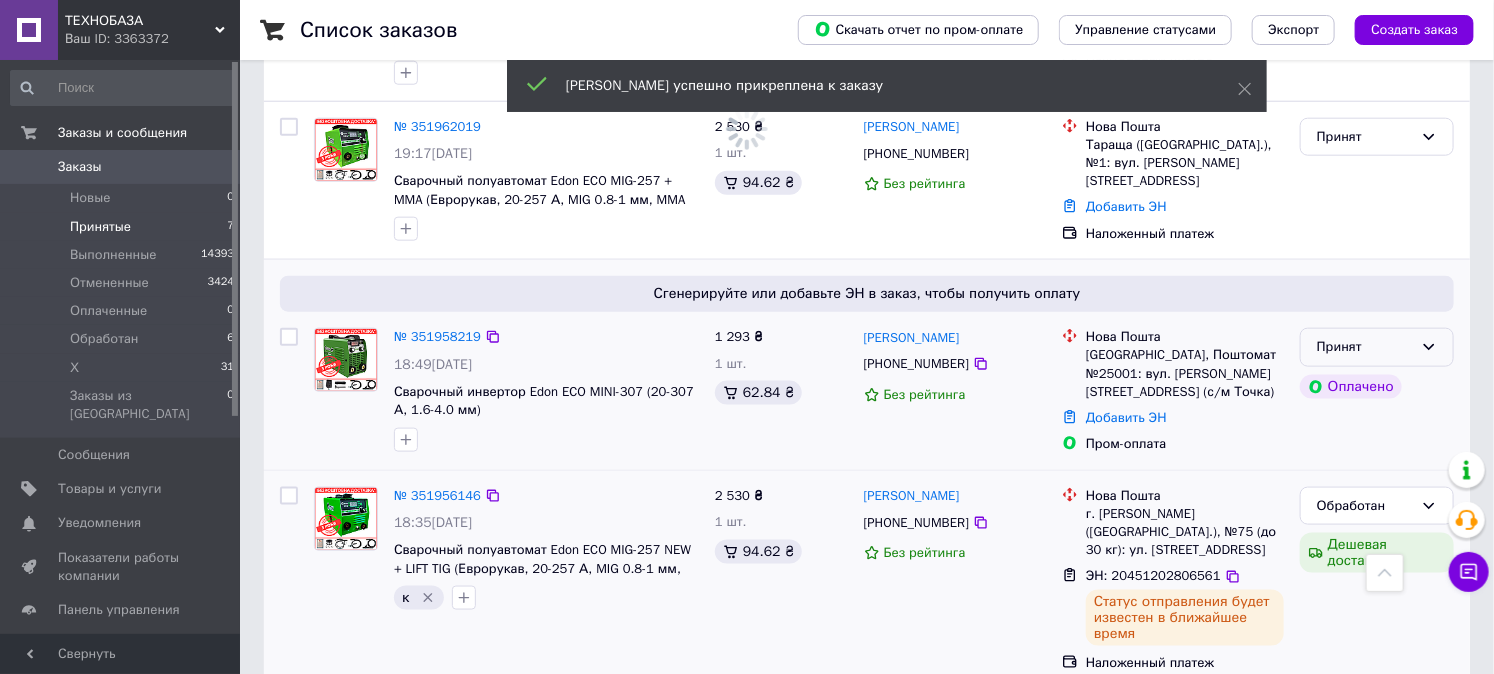 click 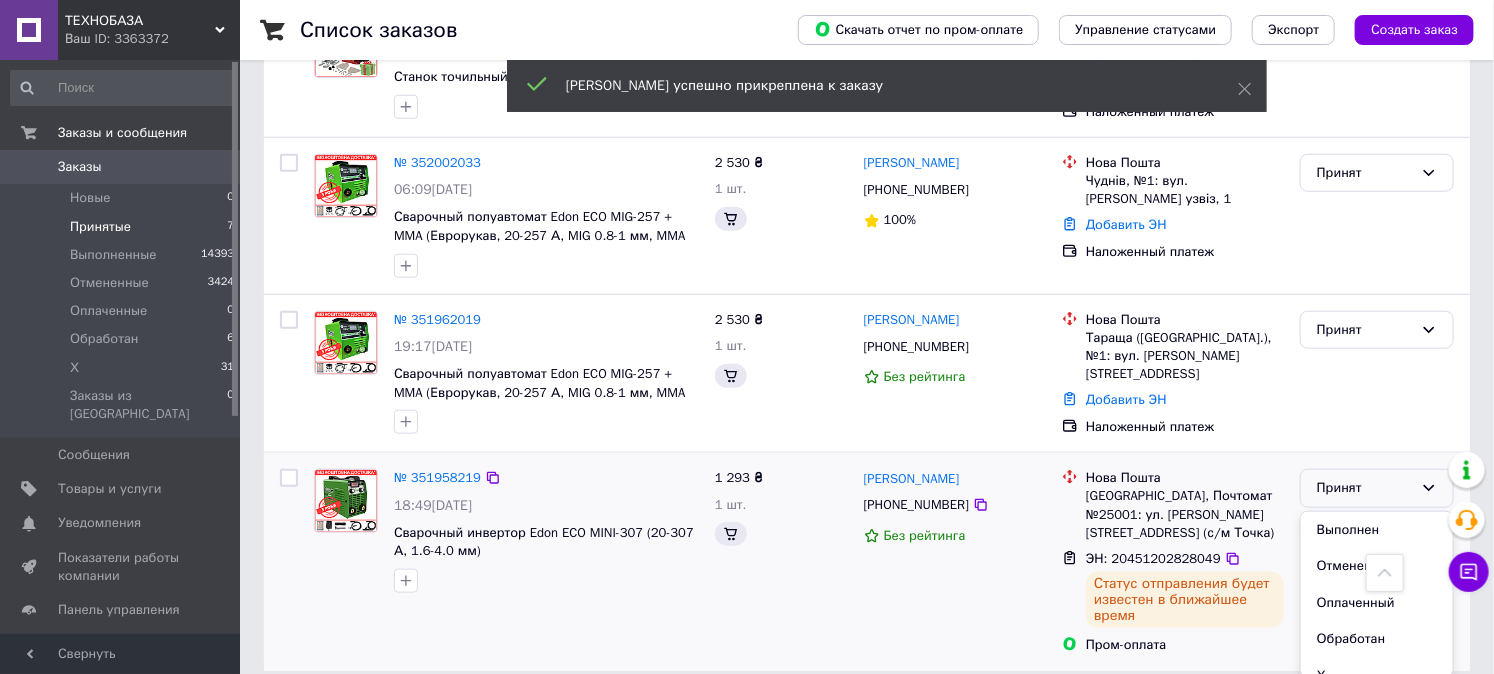 scroll, scrollTop: 747, scrollLeft: 0, axis: vertical 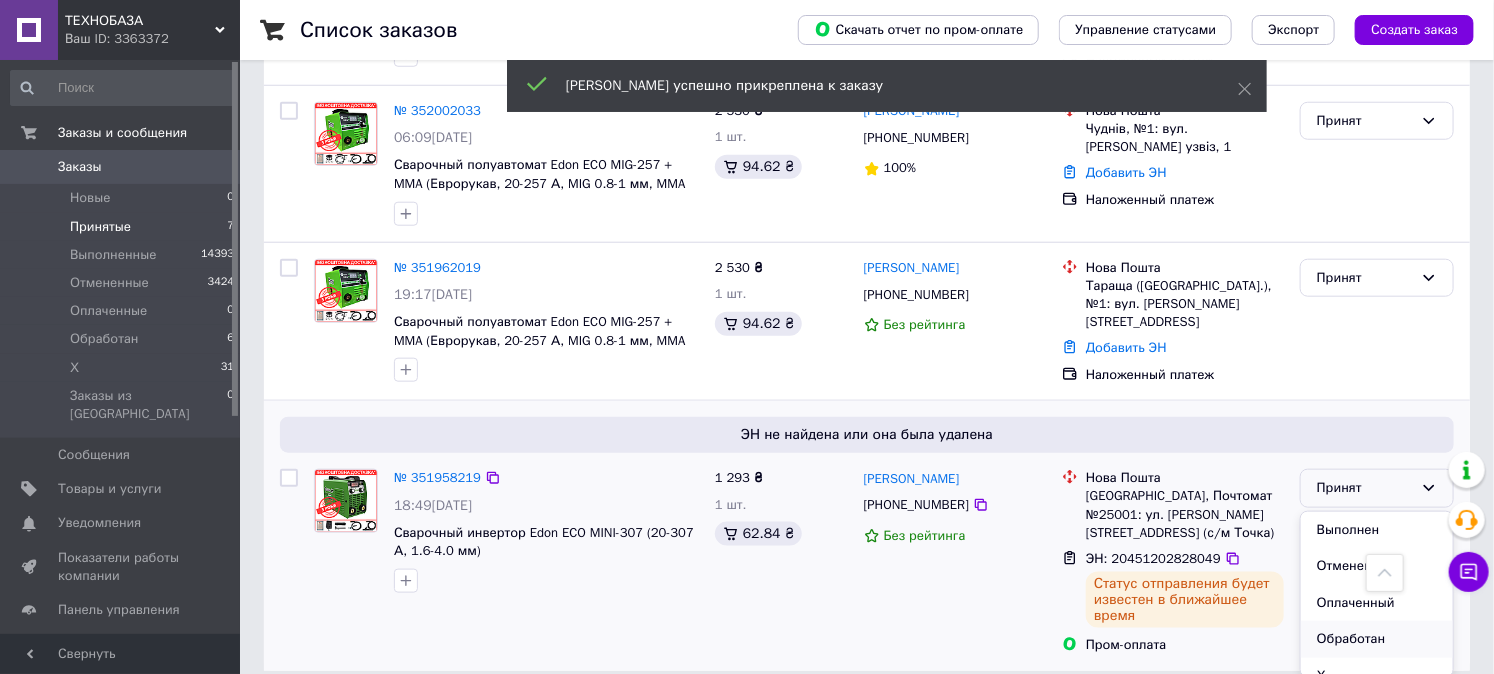 click on "Обработан" at bounding box center [1377, 639] 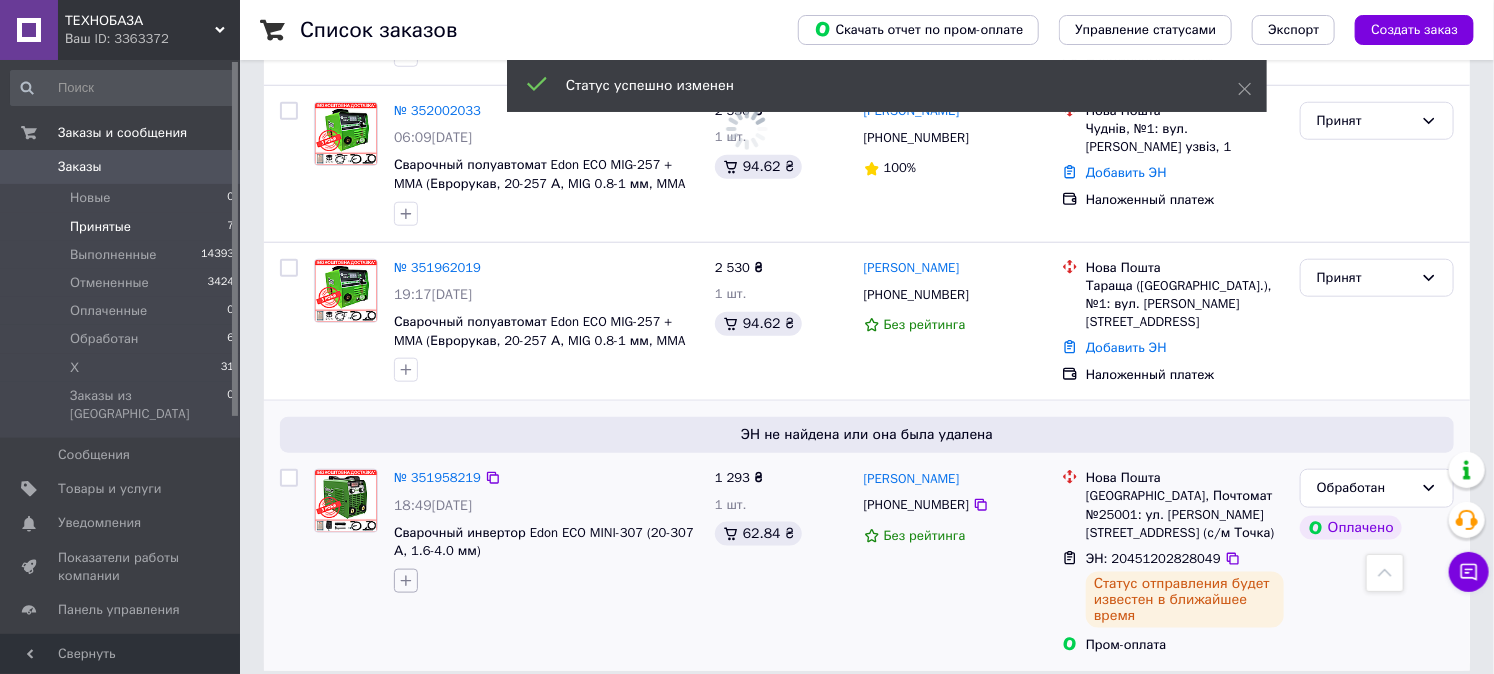 click at bounding box center (406, 581) 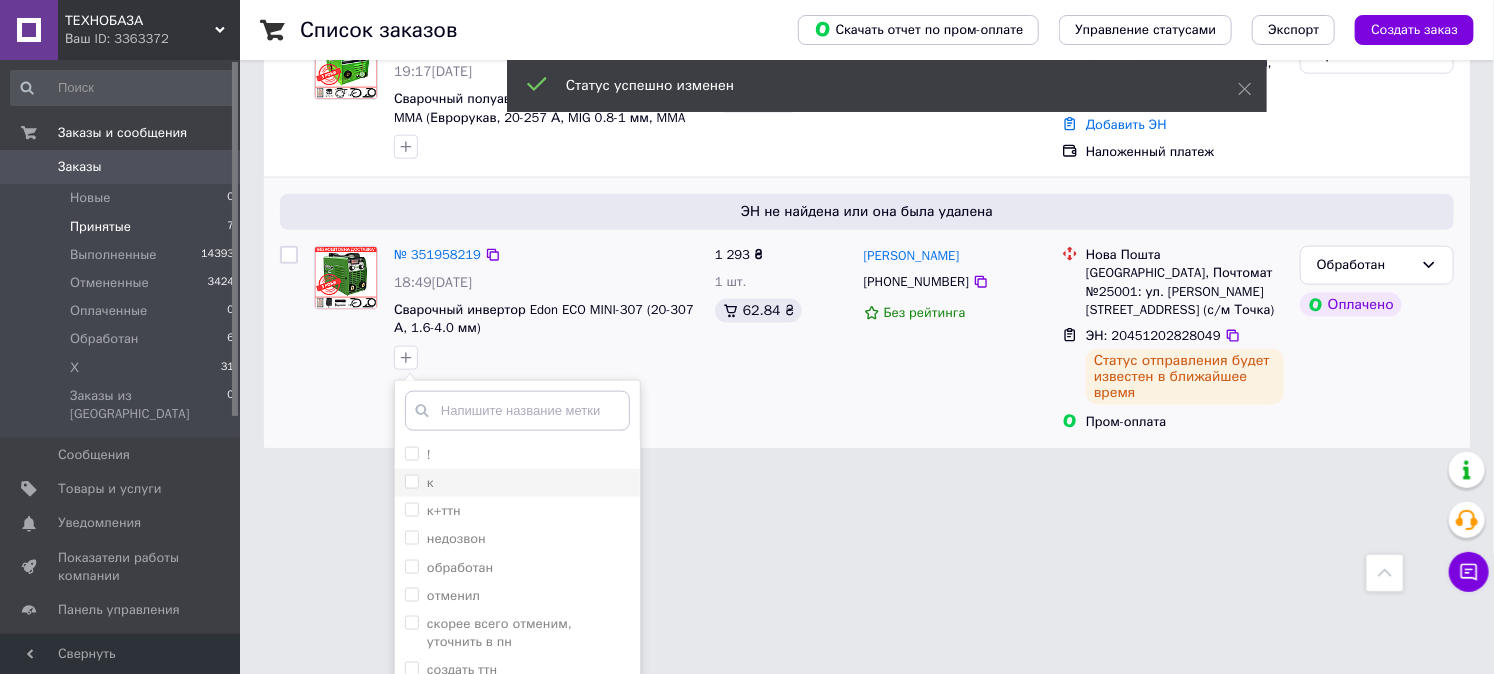 click on "к" at bounding box center [411, 481] 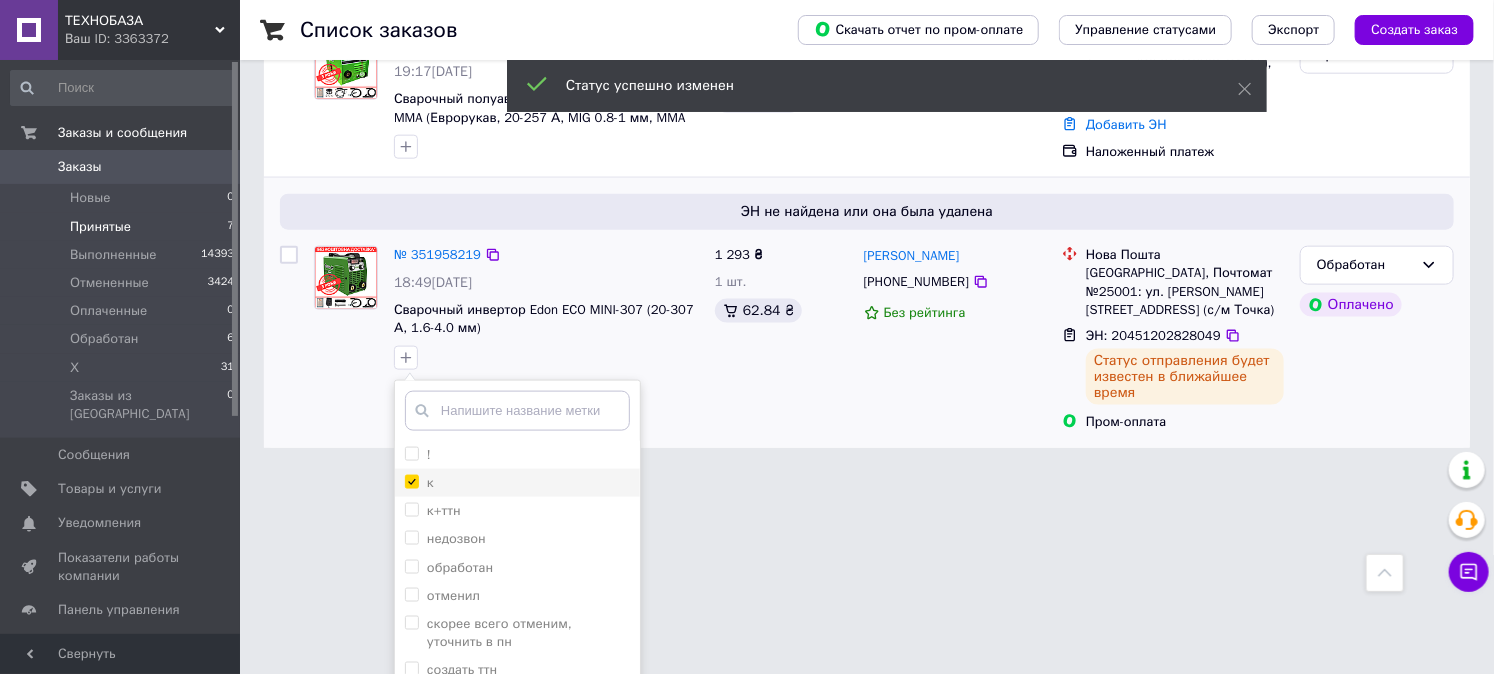 checkbox on "true" 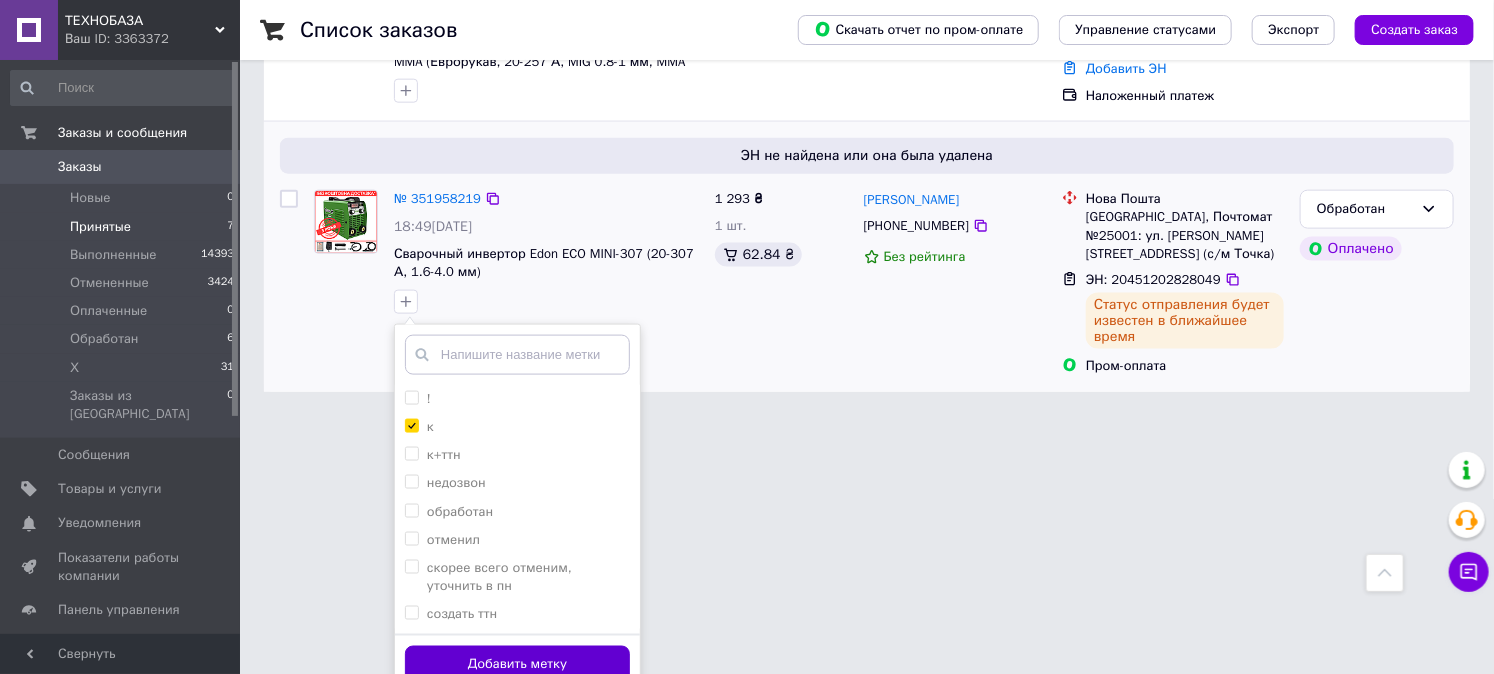click on "Добавить метку" at bounding box center (517, 665) 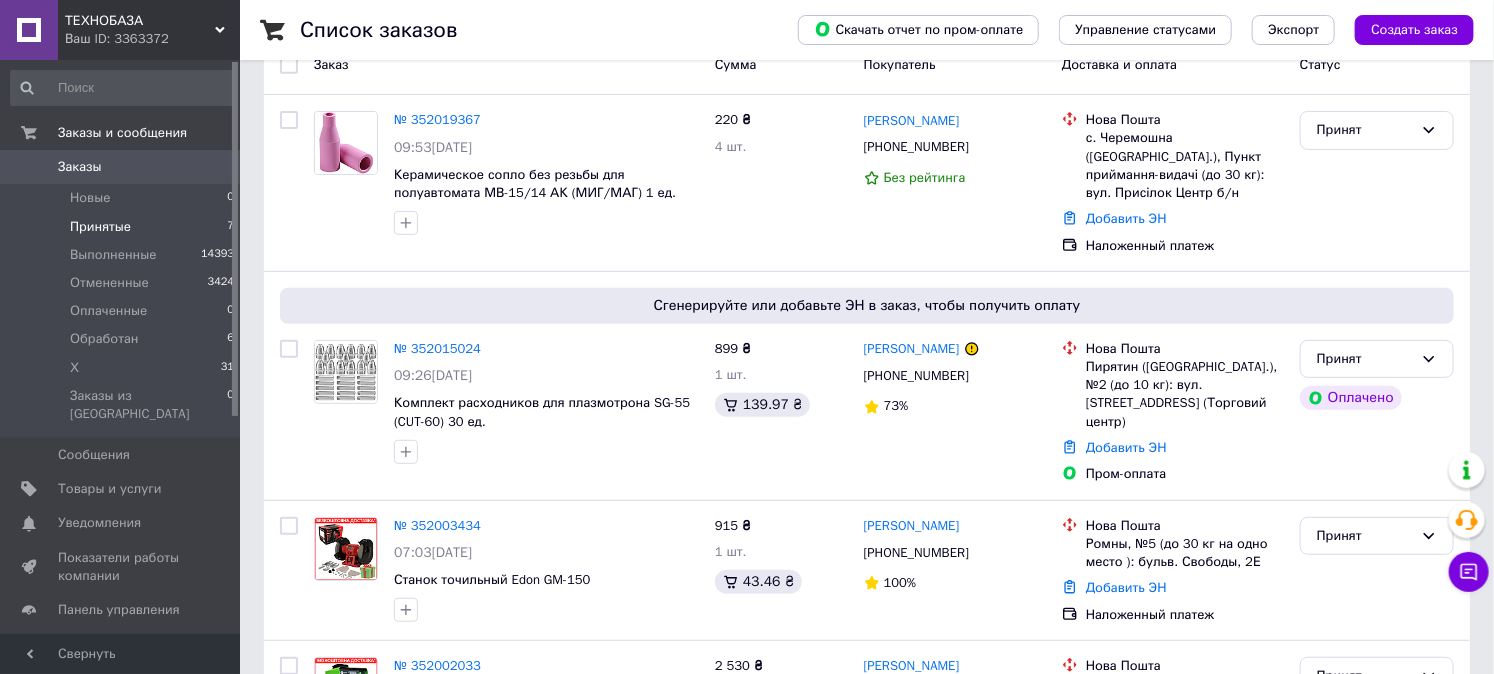 scroll, scrollTop: 0, scrollLeft: 0, axis: both 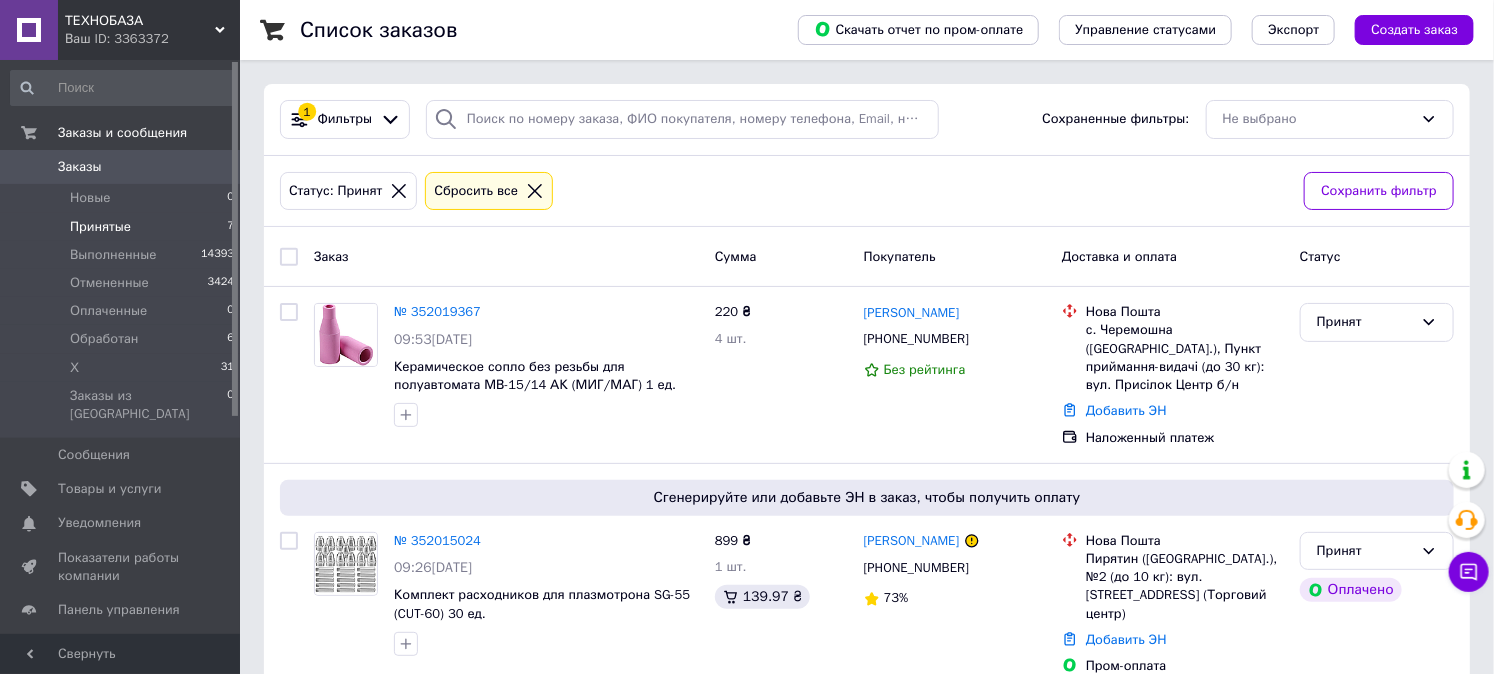 click on "Сбросить все" at bounding box center (489, 191) 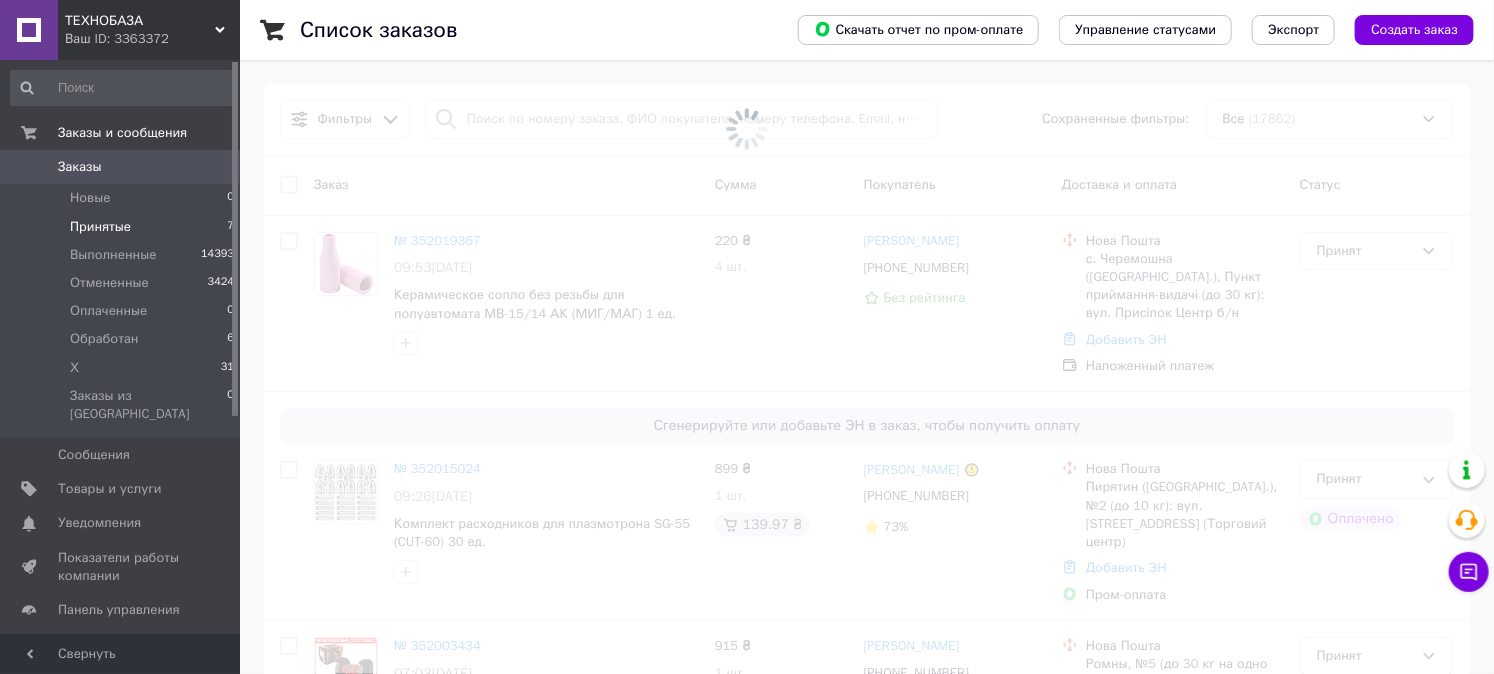 click at bounding box center [747, 128] 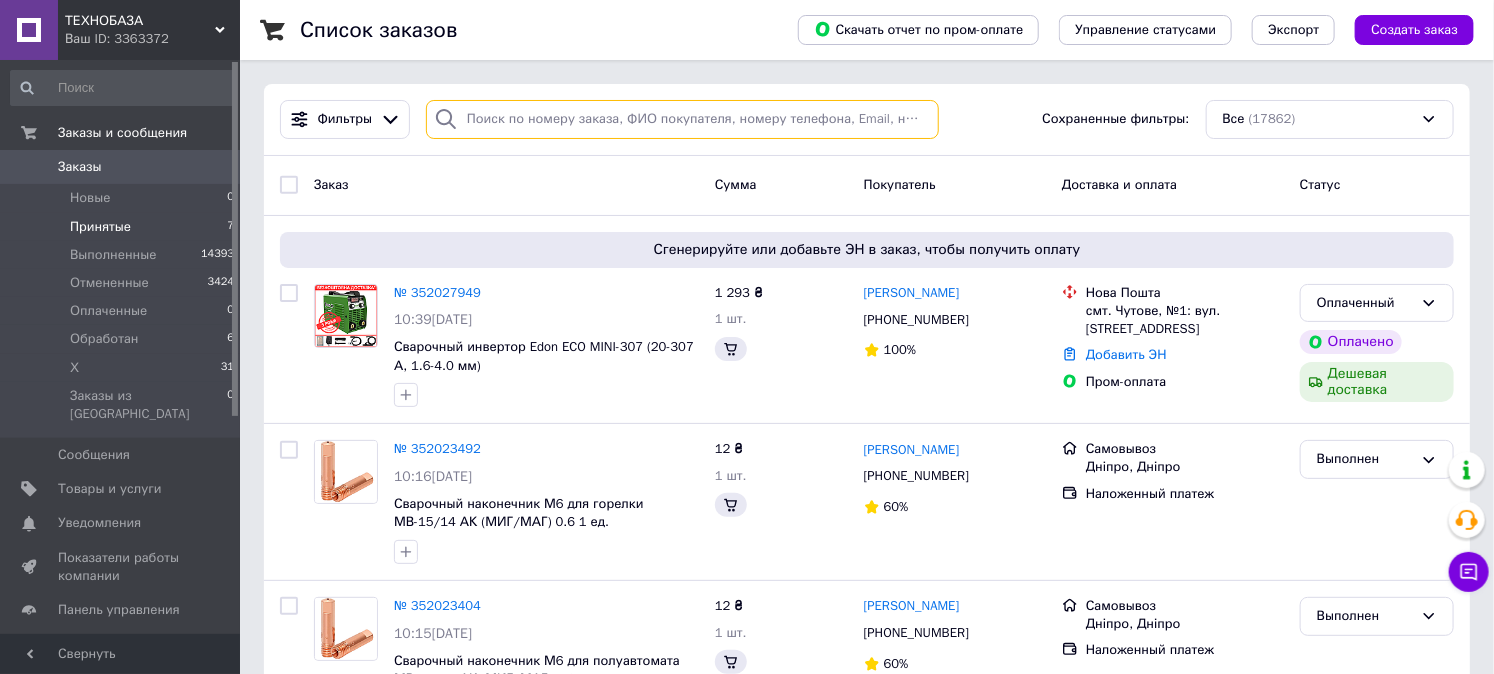 click at bounding box center [682, 119] 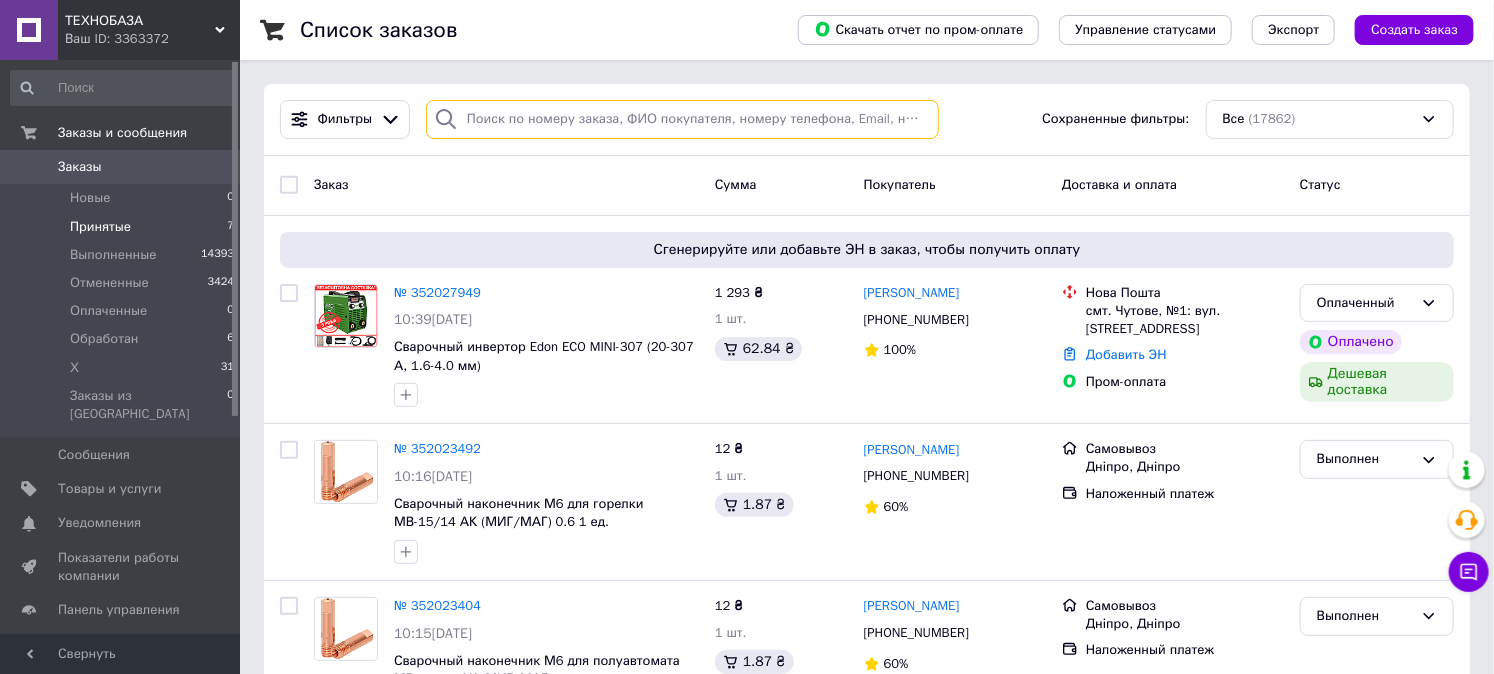 paste on "[PHONE_NUMBER]" 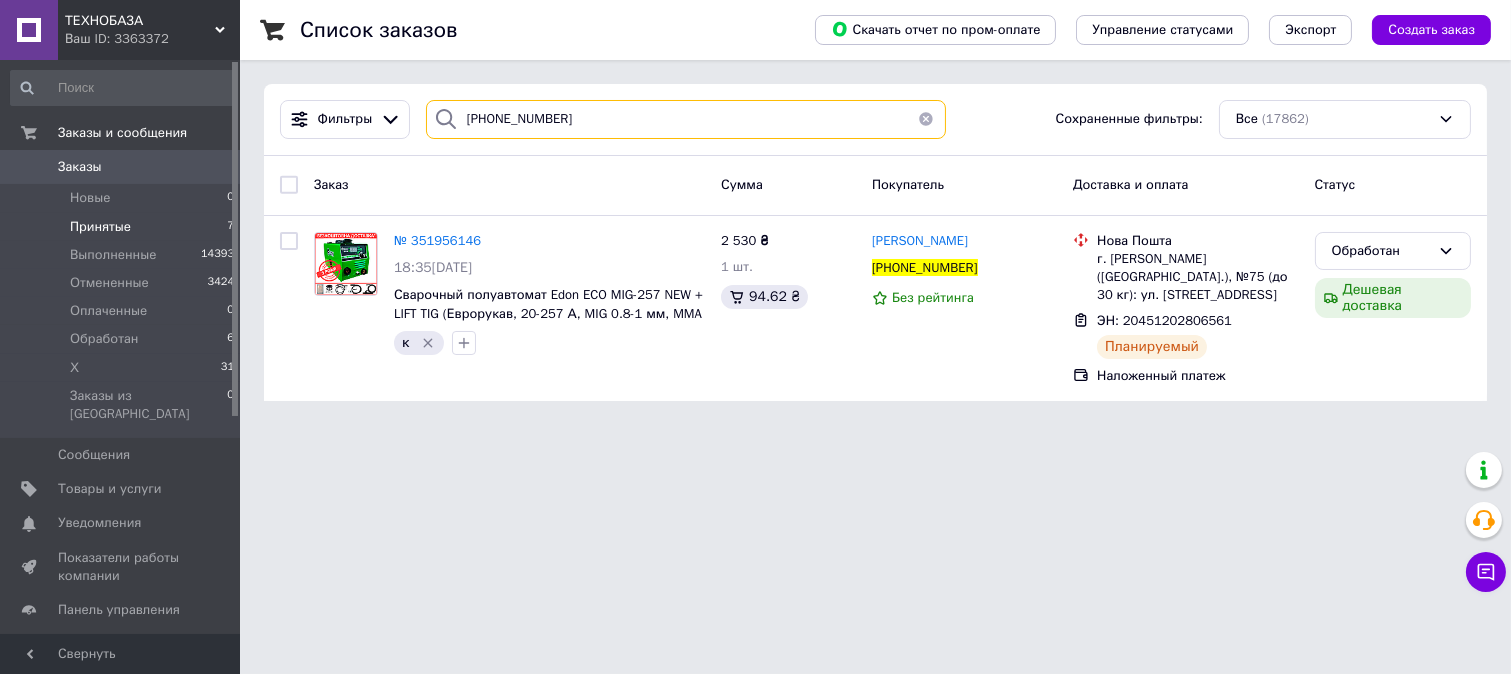 type on "[PHONE_NUMBER]" 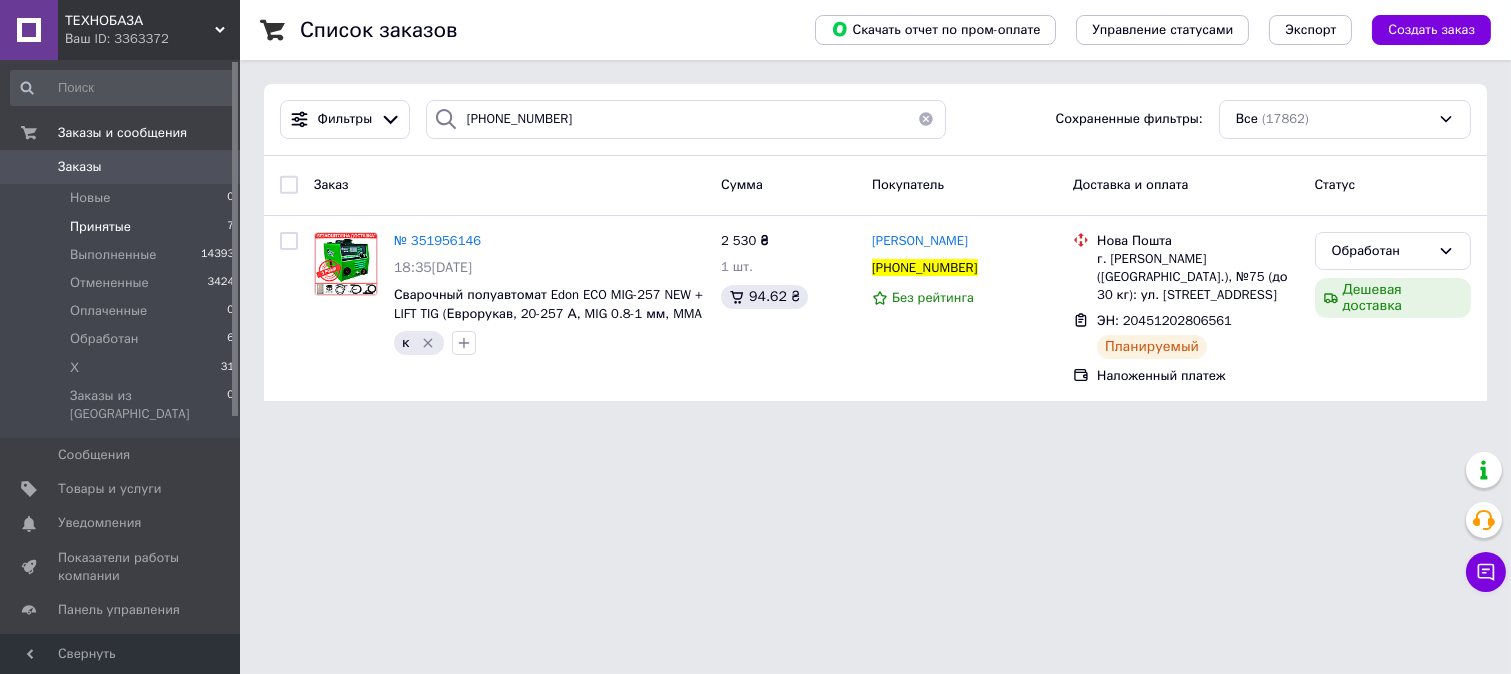 click on "Принятые 7" at bounding box center (123, 227) 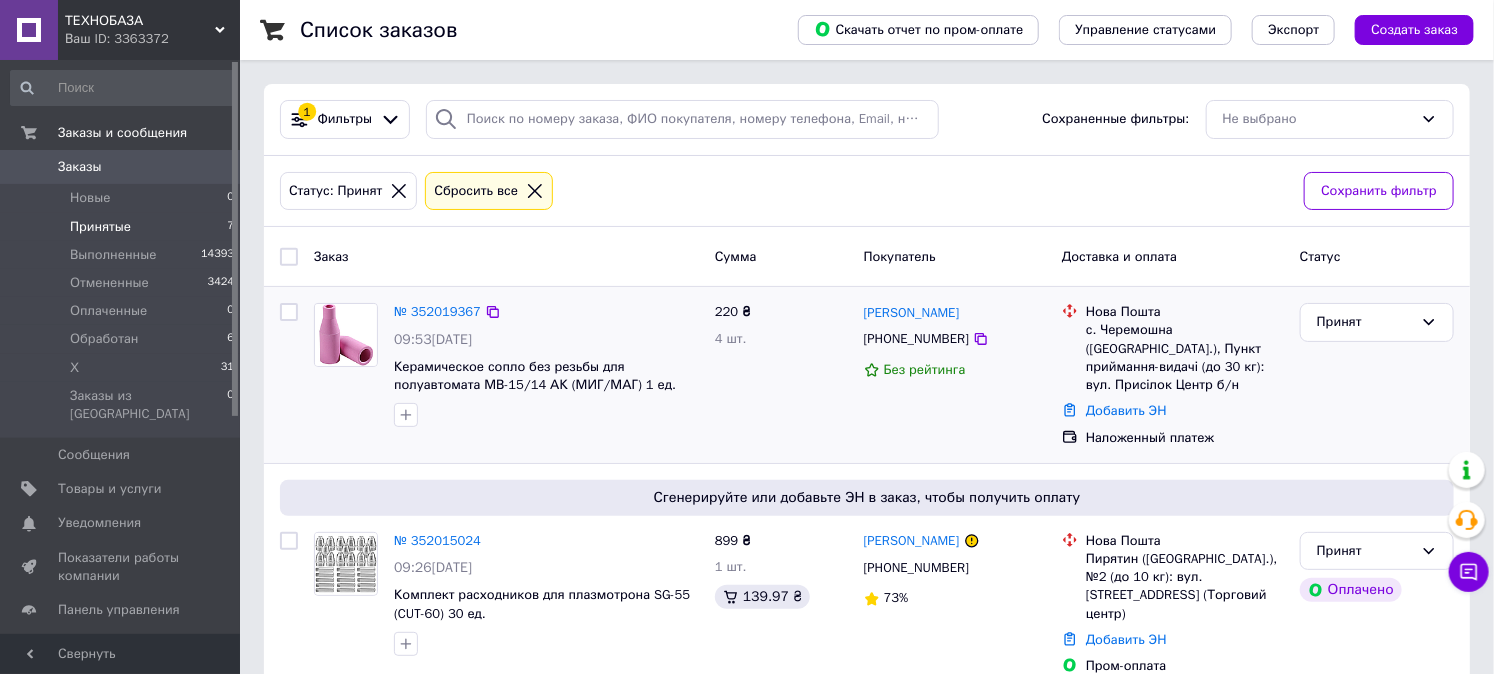 scroll, scrollTop: 477, scrollLeft: 0, axis: vertical 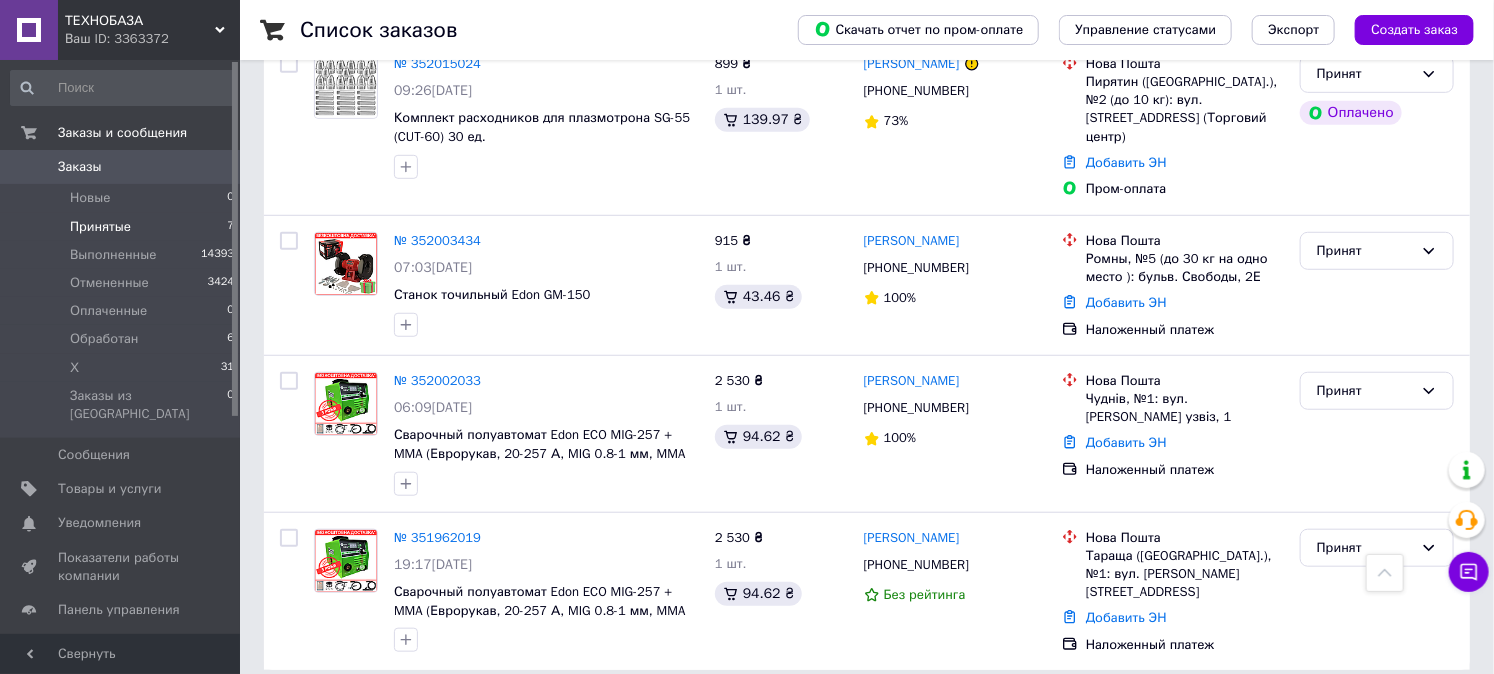 click at bounding box center (29, 167) 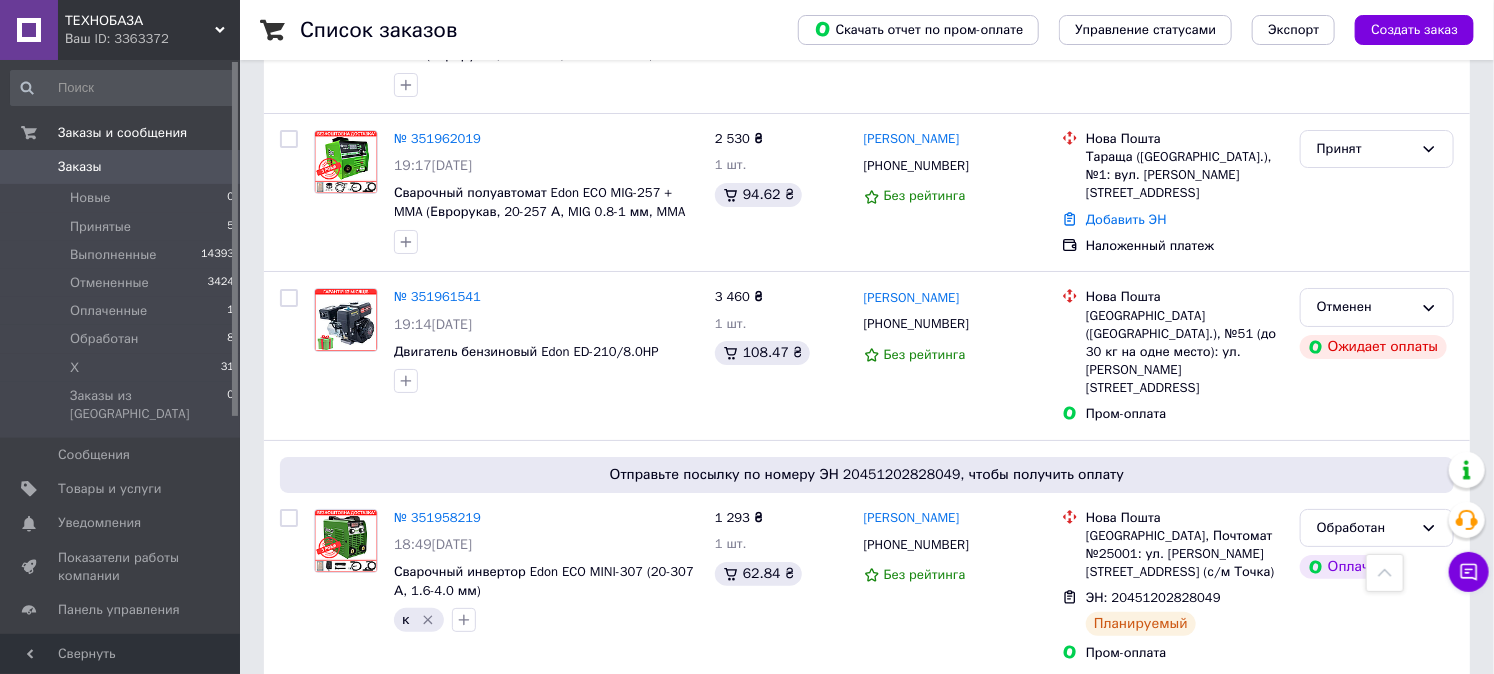 scroll, scrollTop: 3222, scrollLeft: 0, axis: vertical 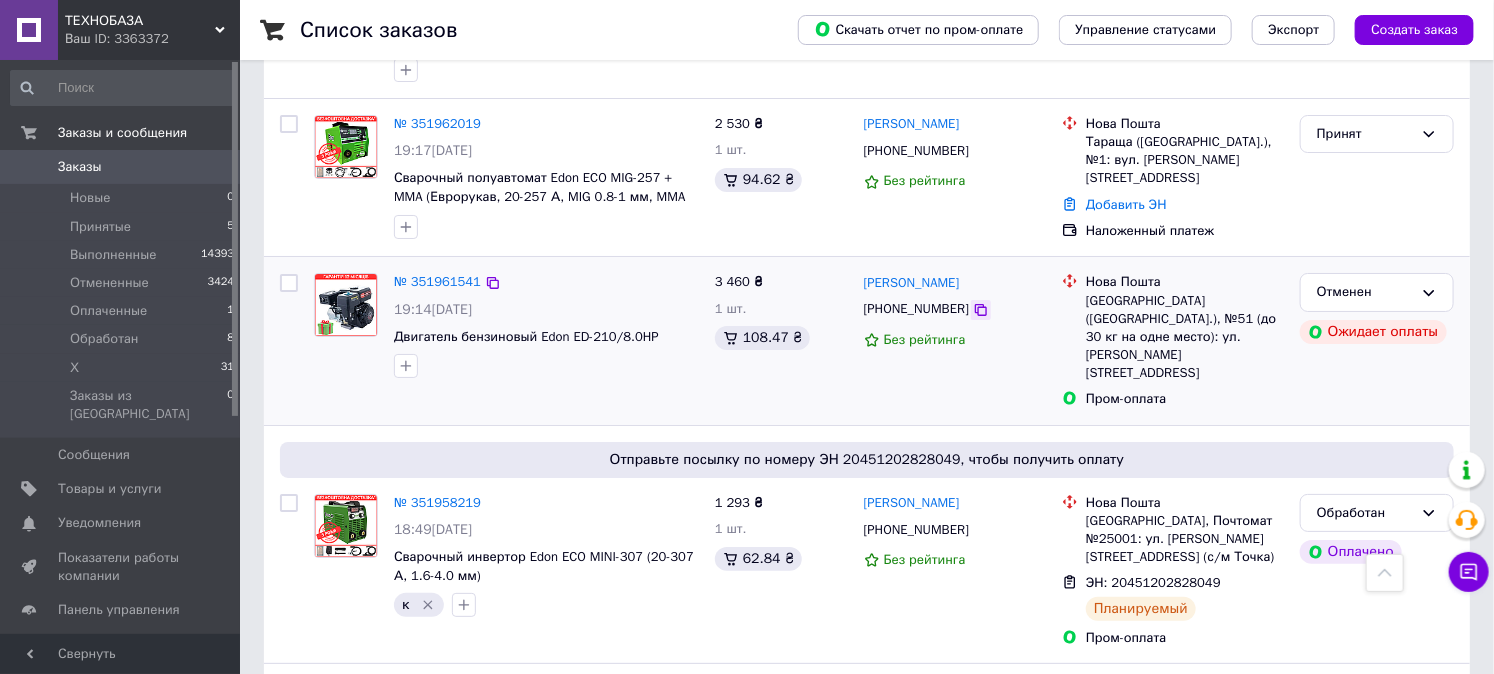 click at bounding box center [981, 310] 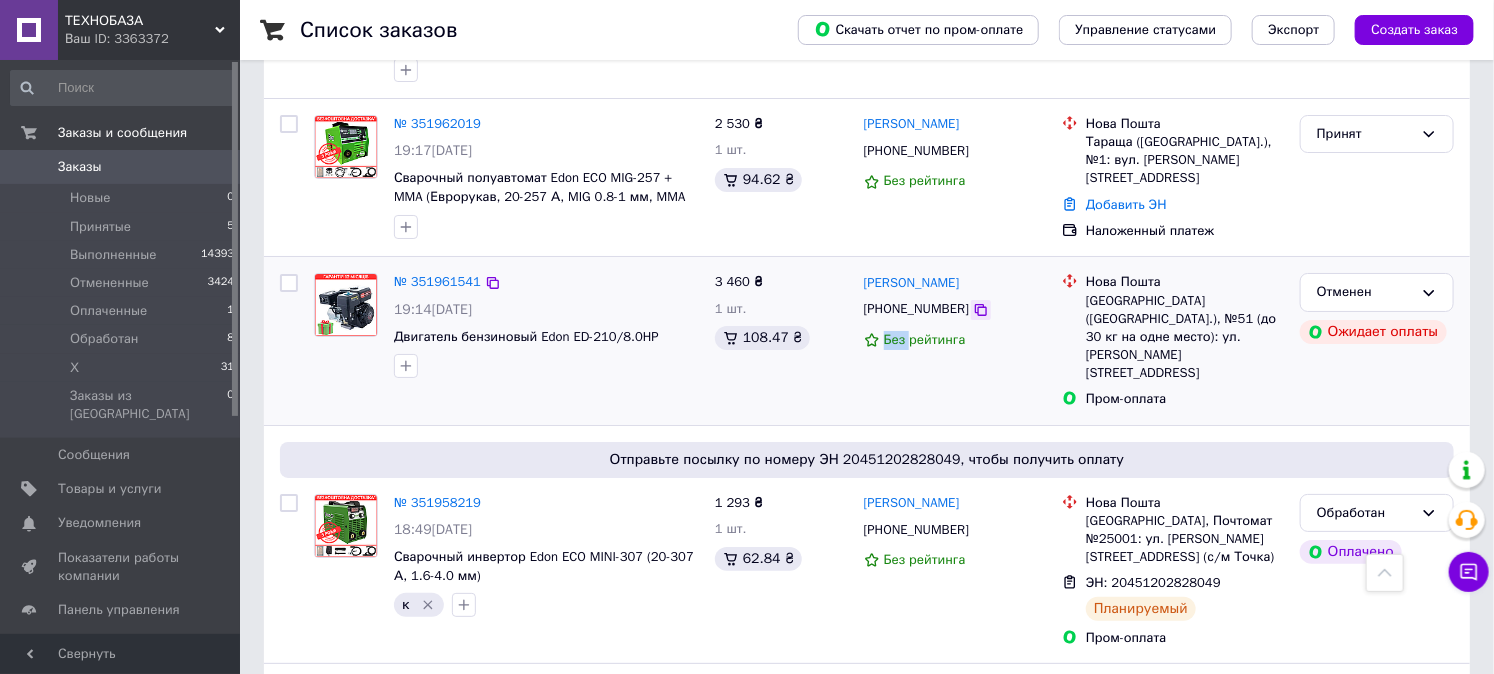 click 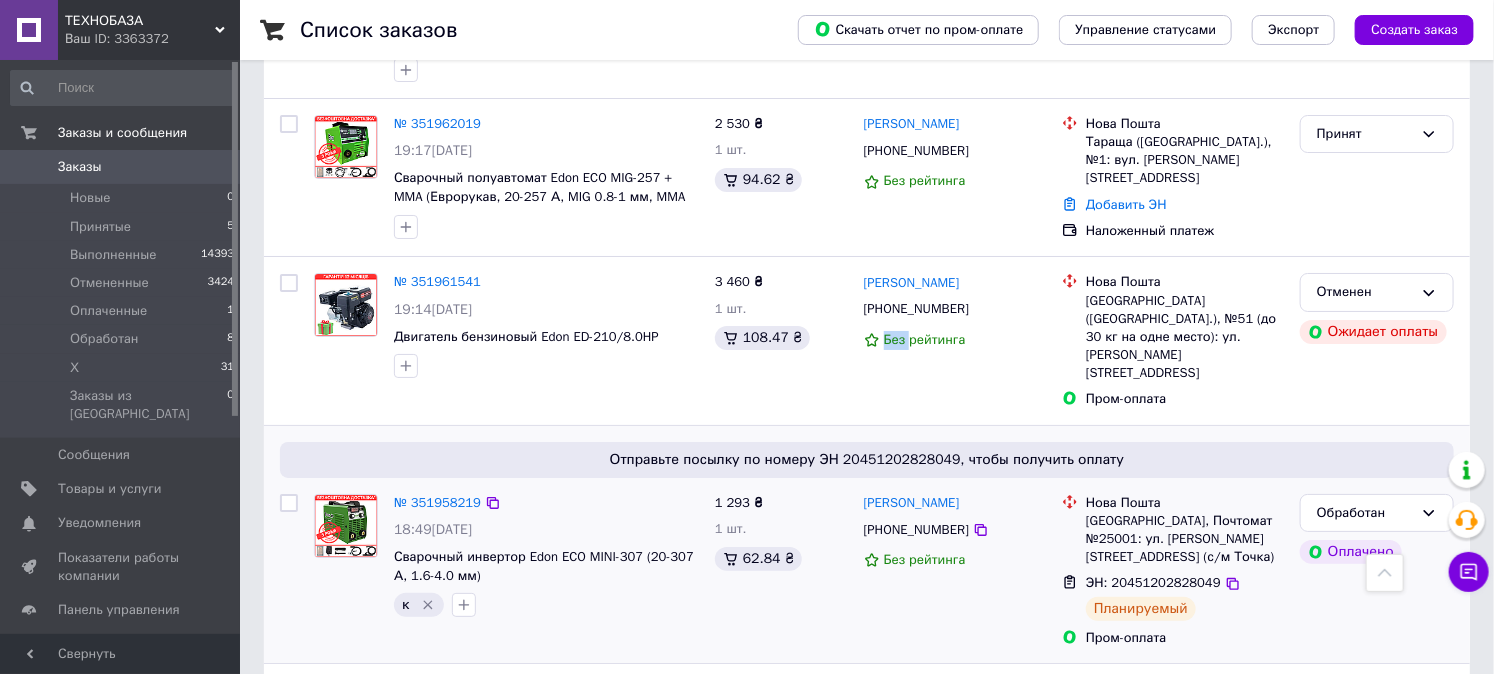 scroll, scrollTop: 3111, scrollLeft: 0, axis: vertical 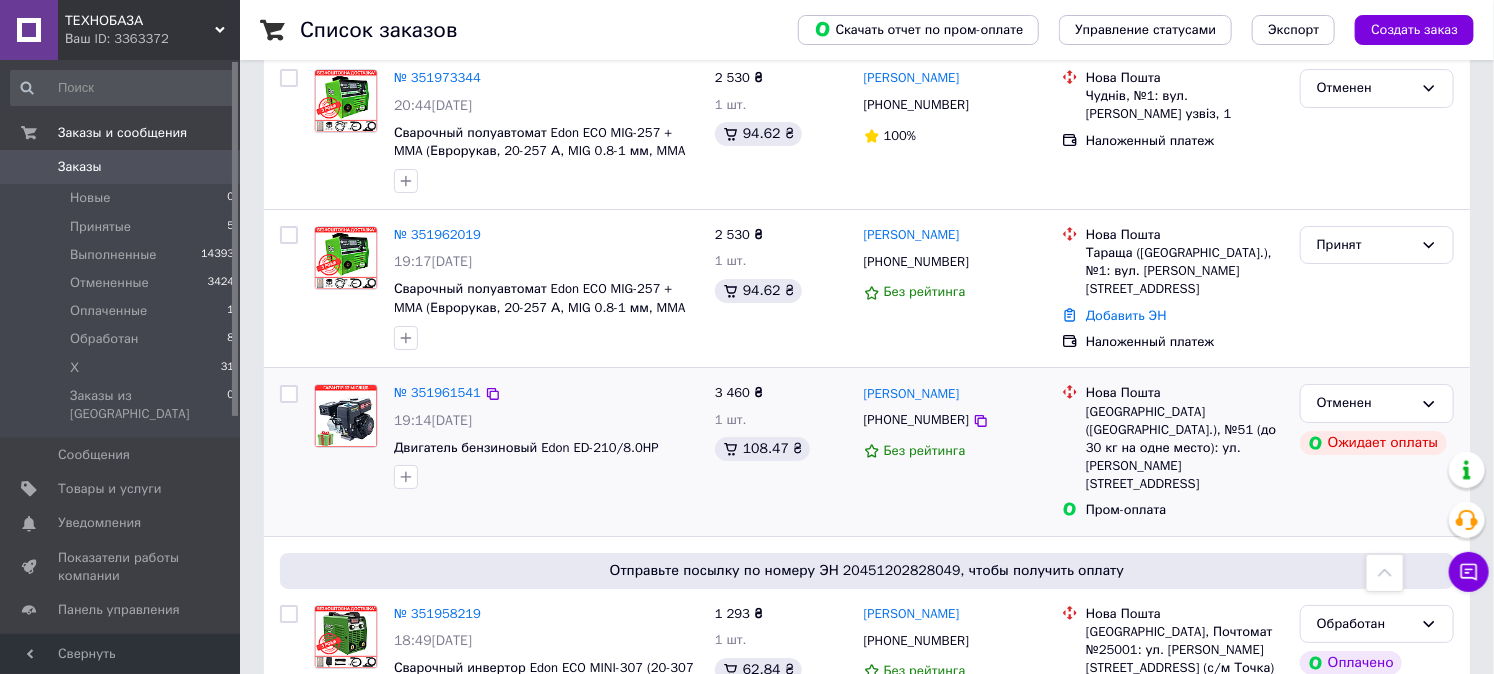 click on "[PHONE_NUMBER]" at bounding box center (955, 420) 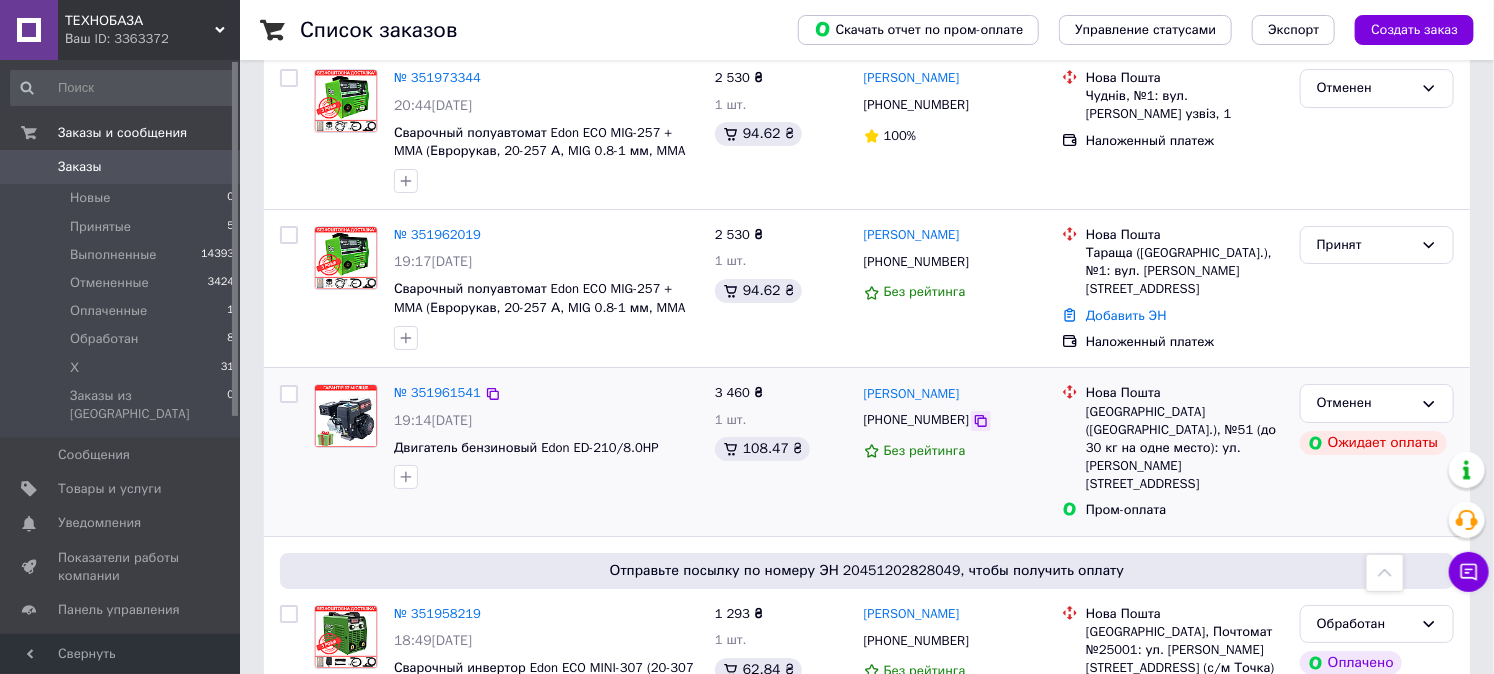 click 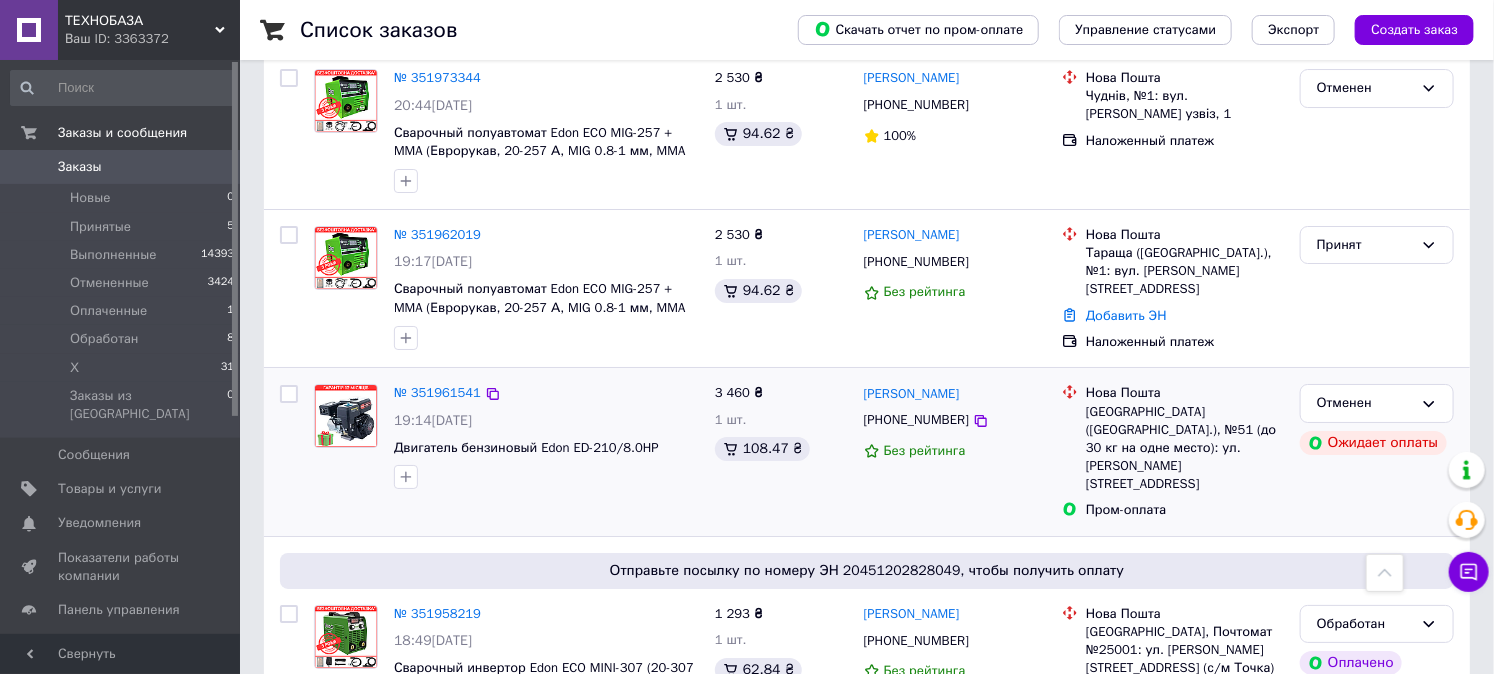 drag, startPoint x: 1022, startPoint y: 381, endPoint x: 858, endPoint y: 384, distance: 164.02744 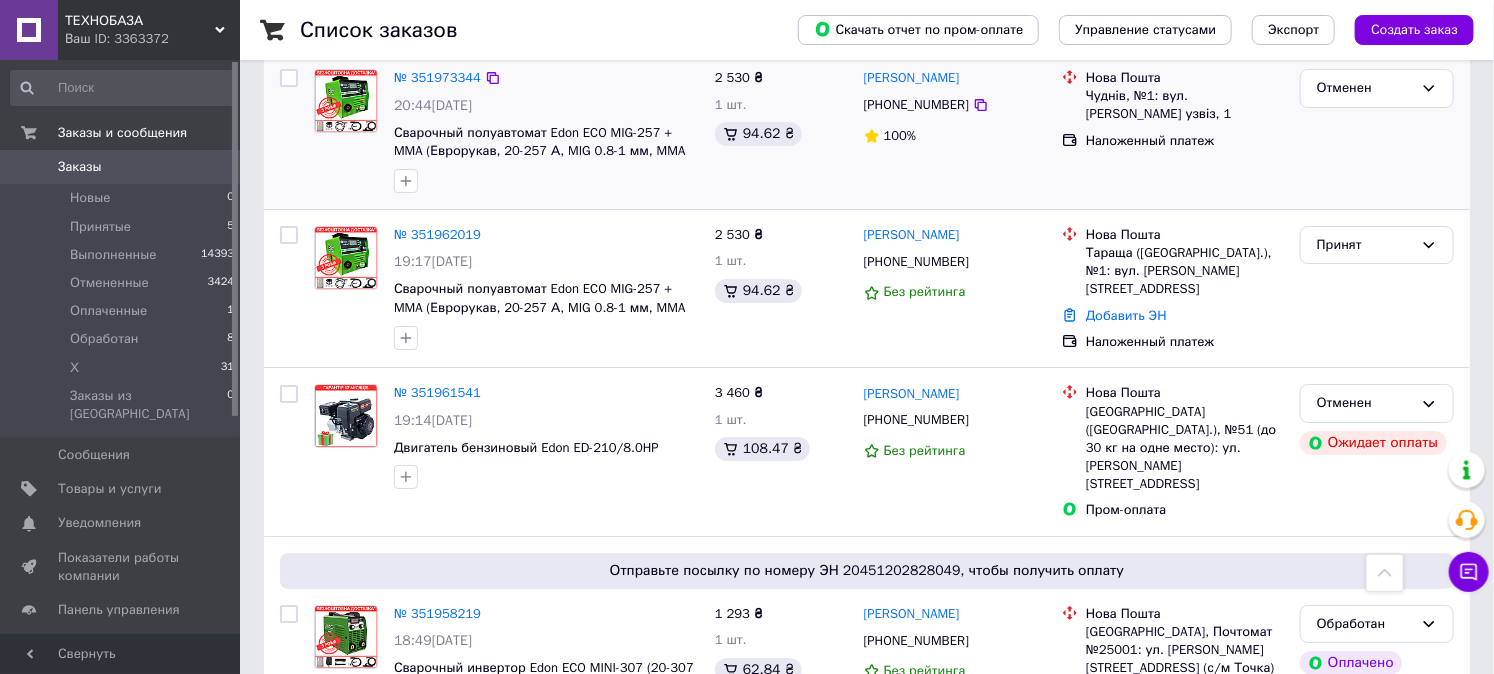 copy on "[PERSON_NAME]" 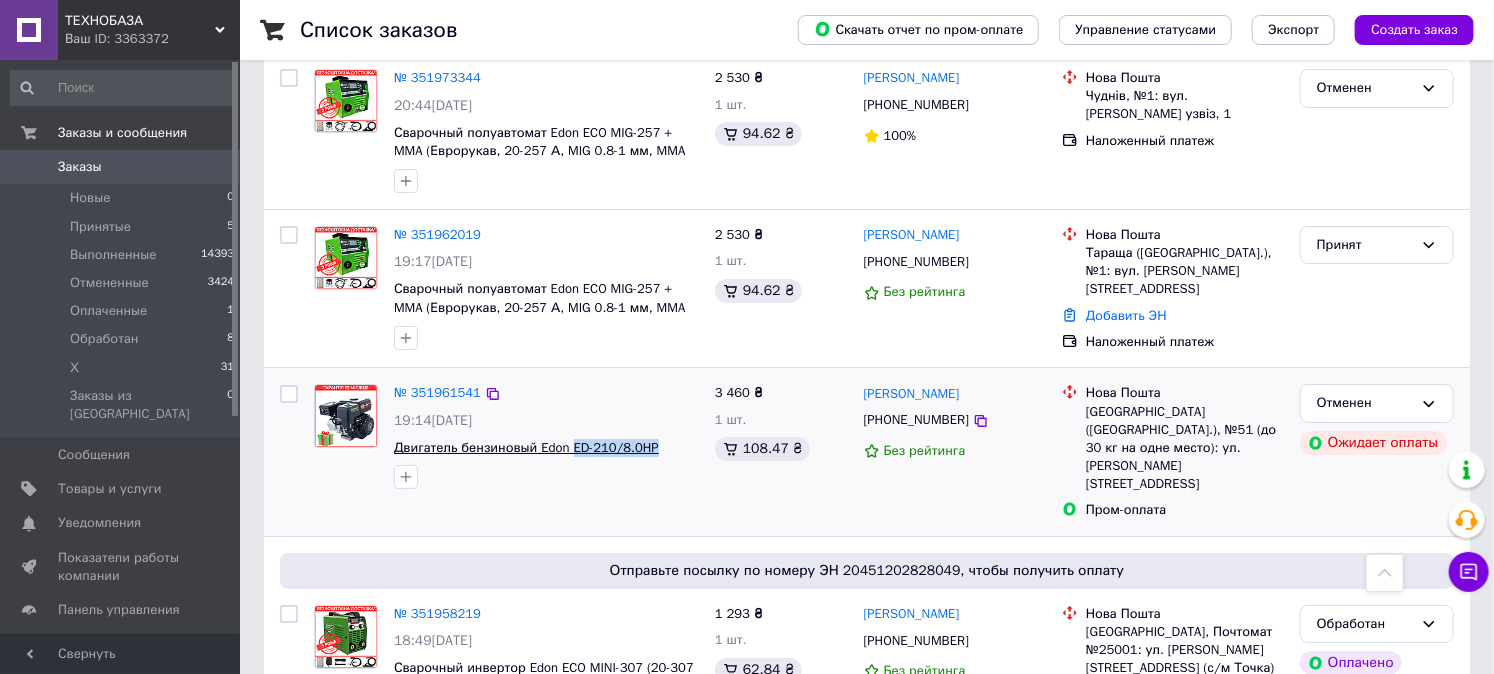 drag, startPoint x: 670, startPoint y: 428, endPoint x: 566, endPoint y: 430, distance: 104.019226 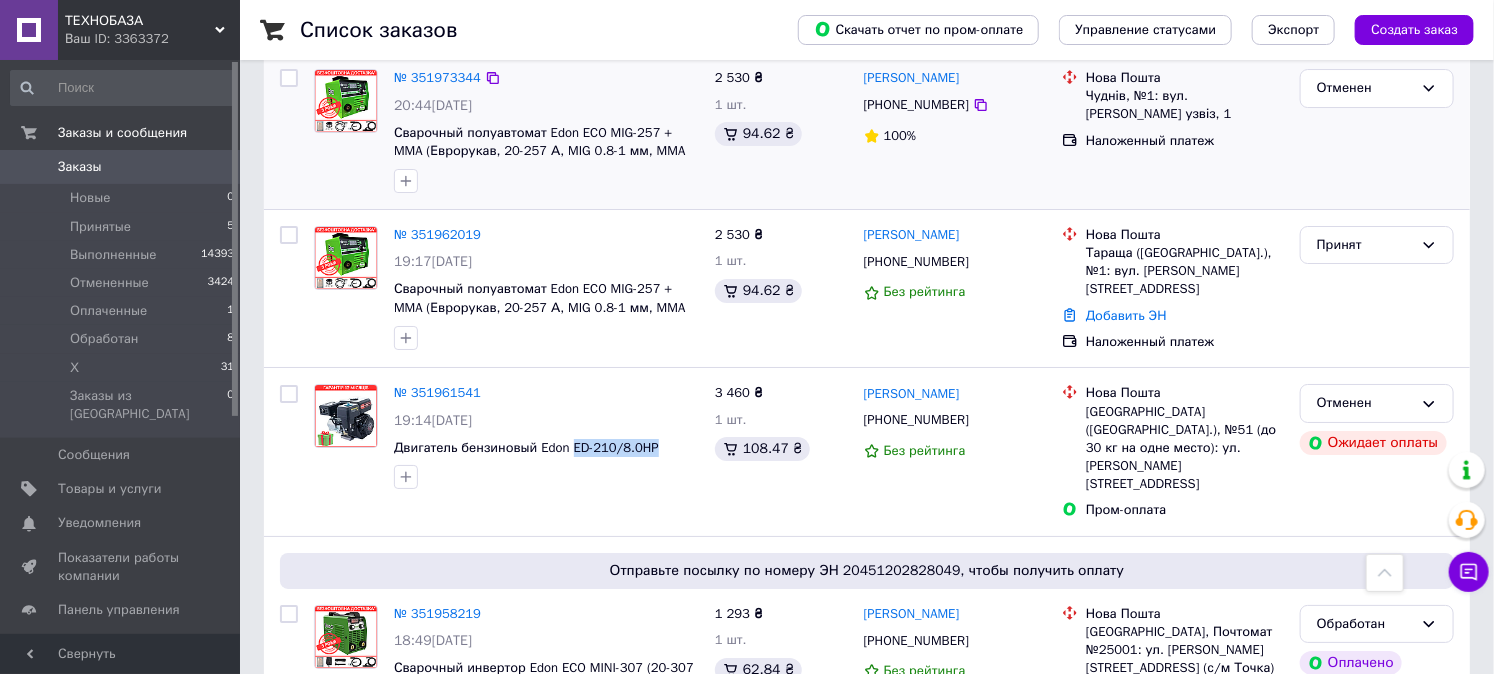 copy on "ED-210/8.0HP" 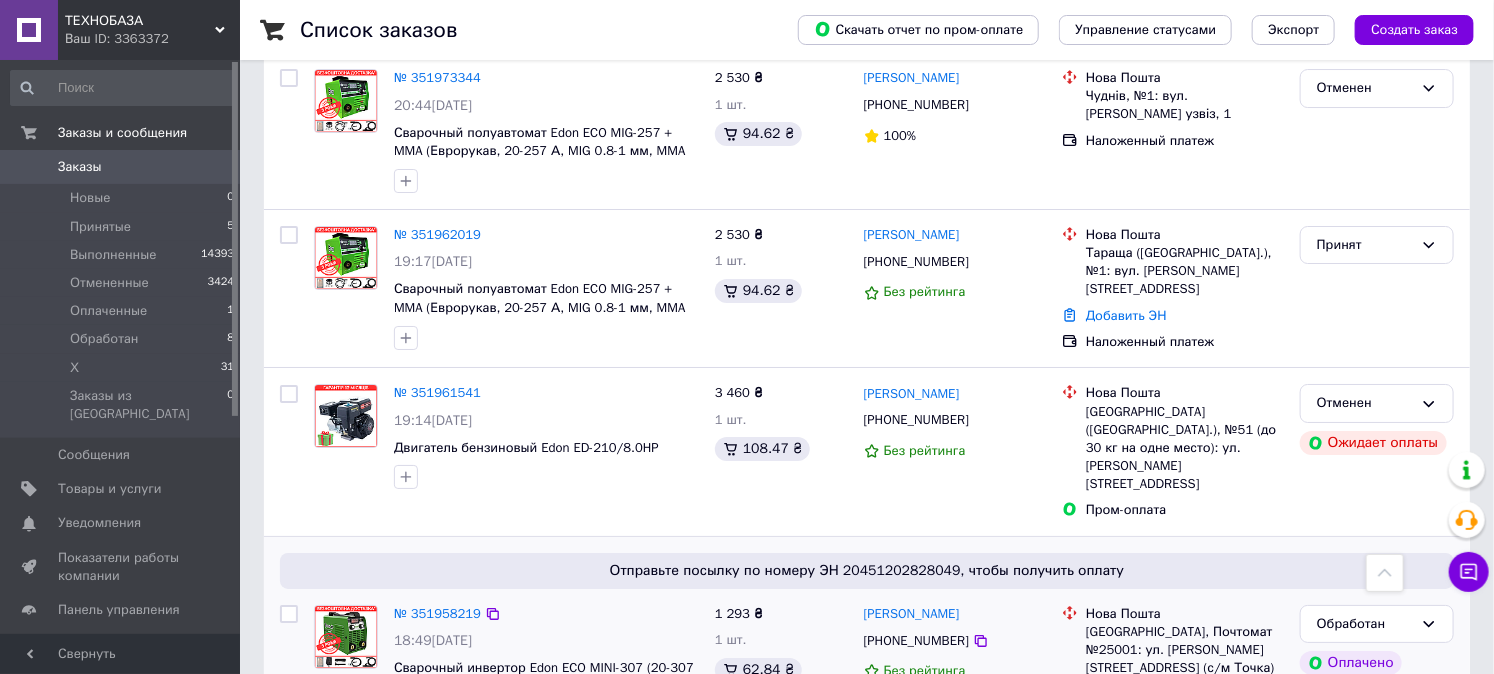 drag, startPoint x: 971, startPoint y: 406, endPoint x: 902, endPoint y: 541, distance: 151.61134 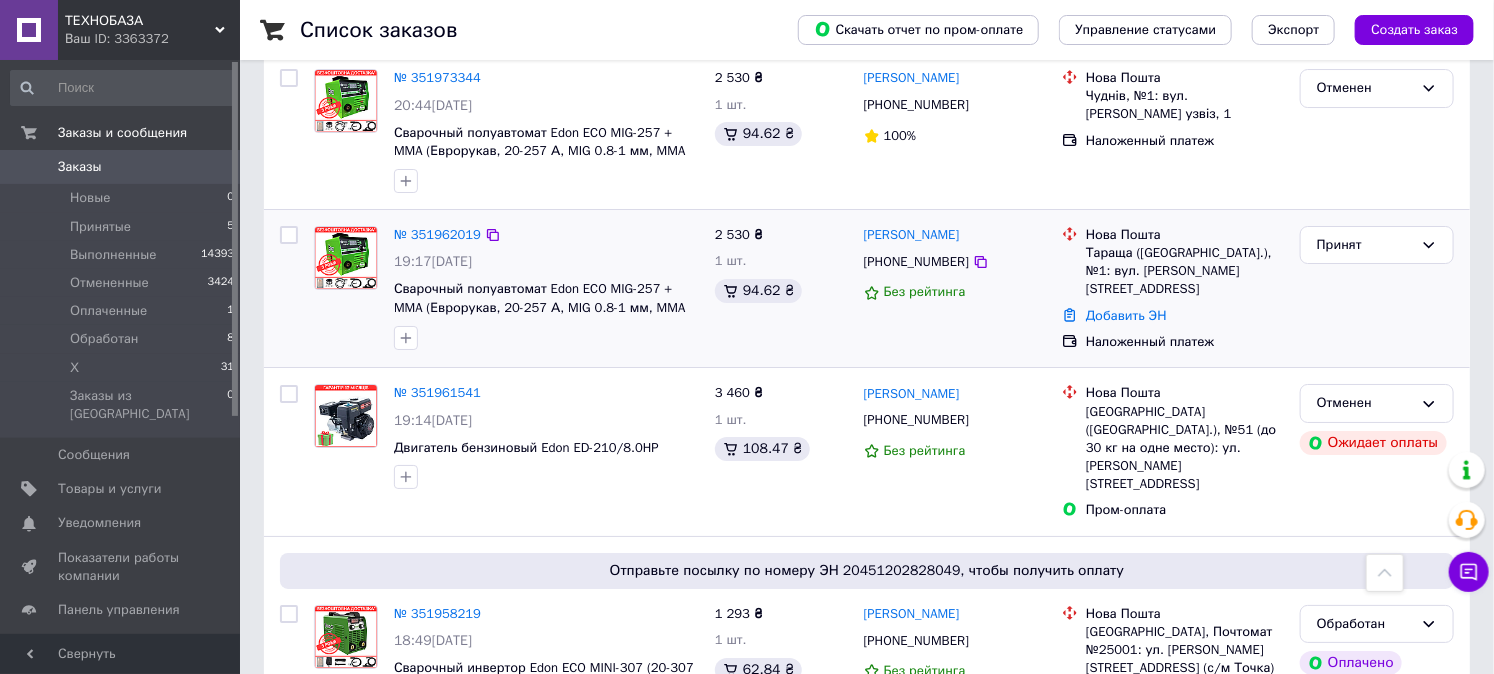 click on "Принят" at bounding box center [1377, 289] 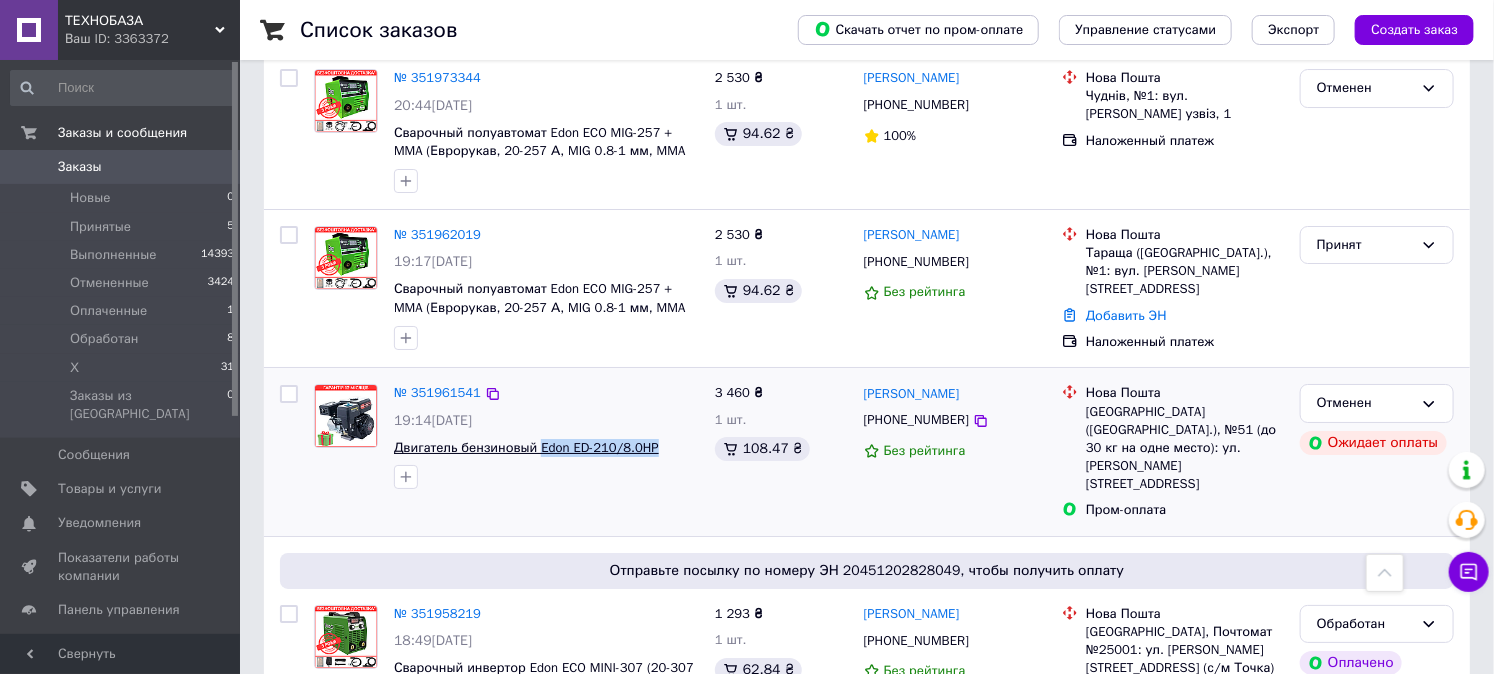 drag, startPoint x: 657, startPoint y: 426, endPoint x: 535, endPoint y: 432, distance: 122.14745 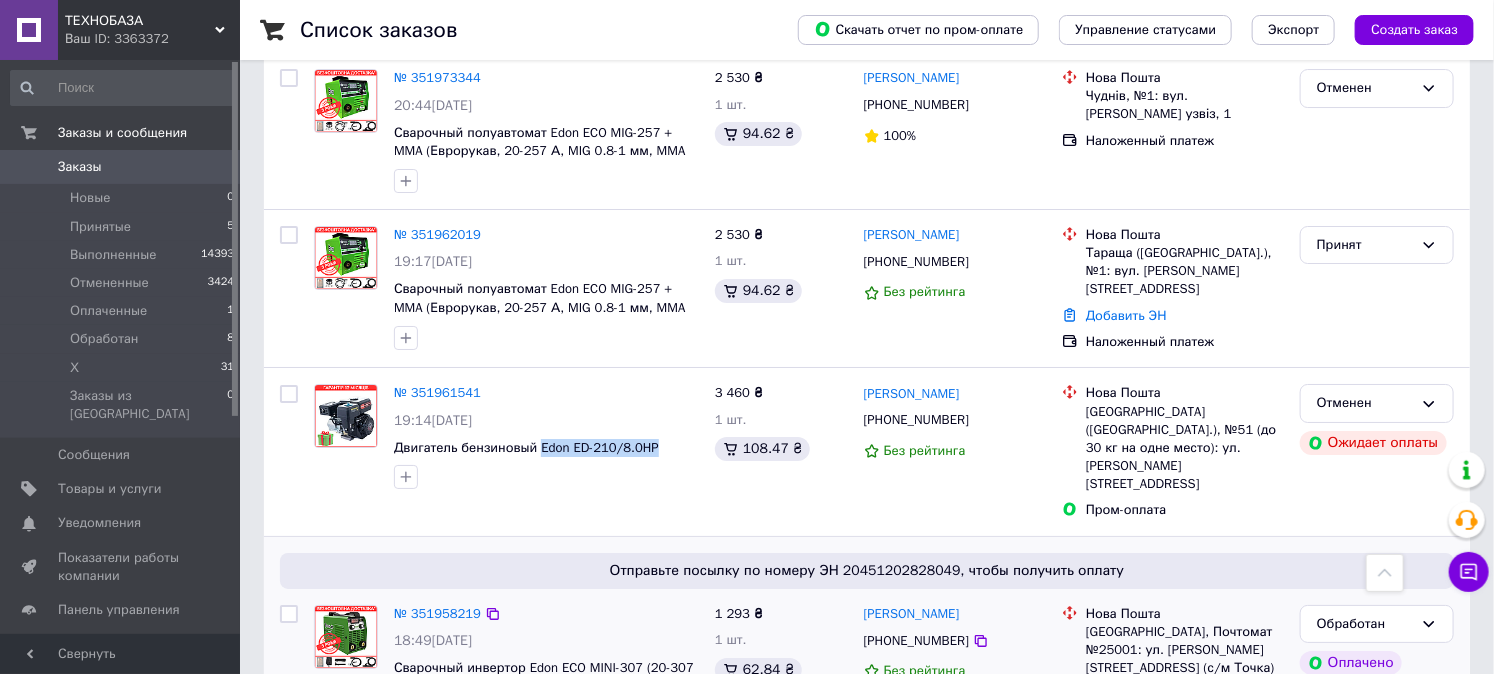 copy on "Edon ED-210/8.0HP" 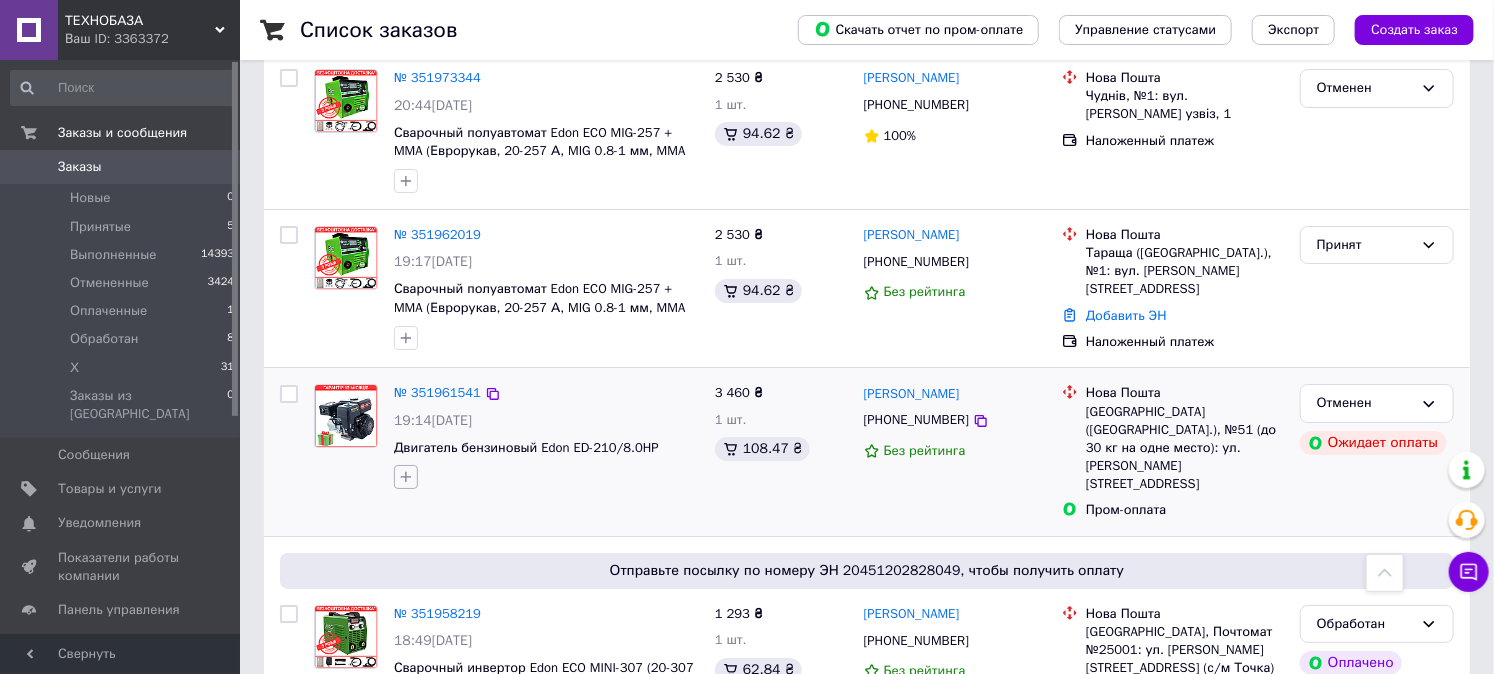 drag, startPoint x: 391, startPoint y: 448, endPoint x: 397, endPoint y: 460, distance: 13.416408 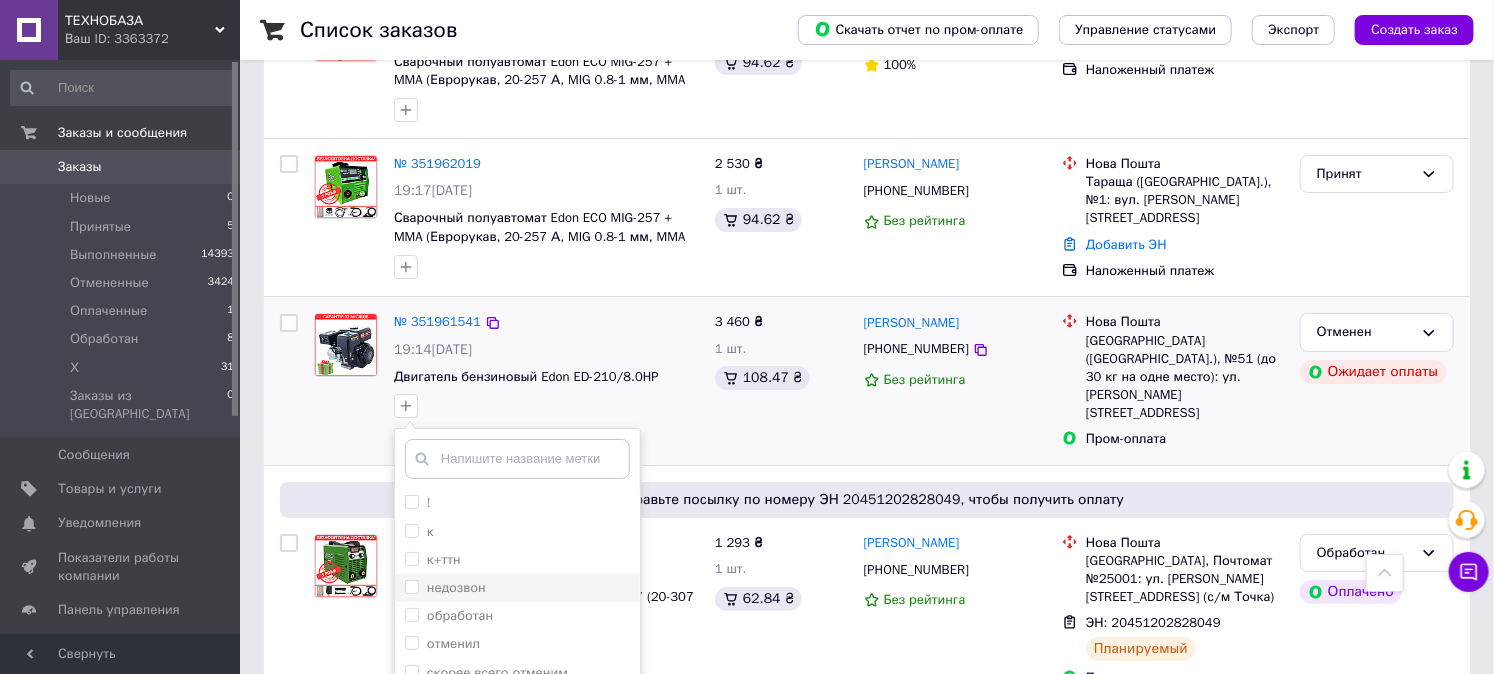 scroll, scrollTop: 3222, scrollLeft: 0, axis: vertical 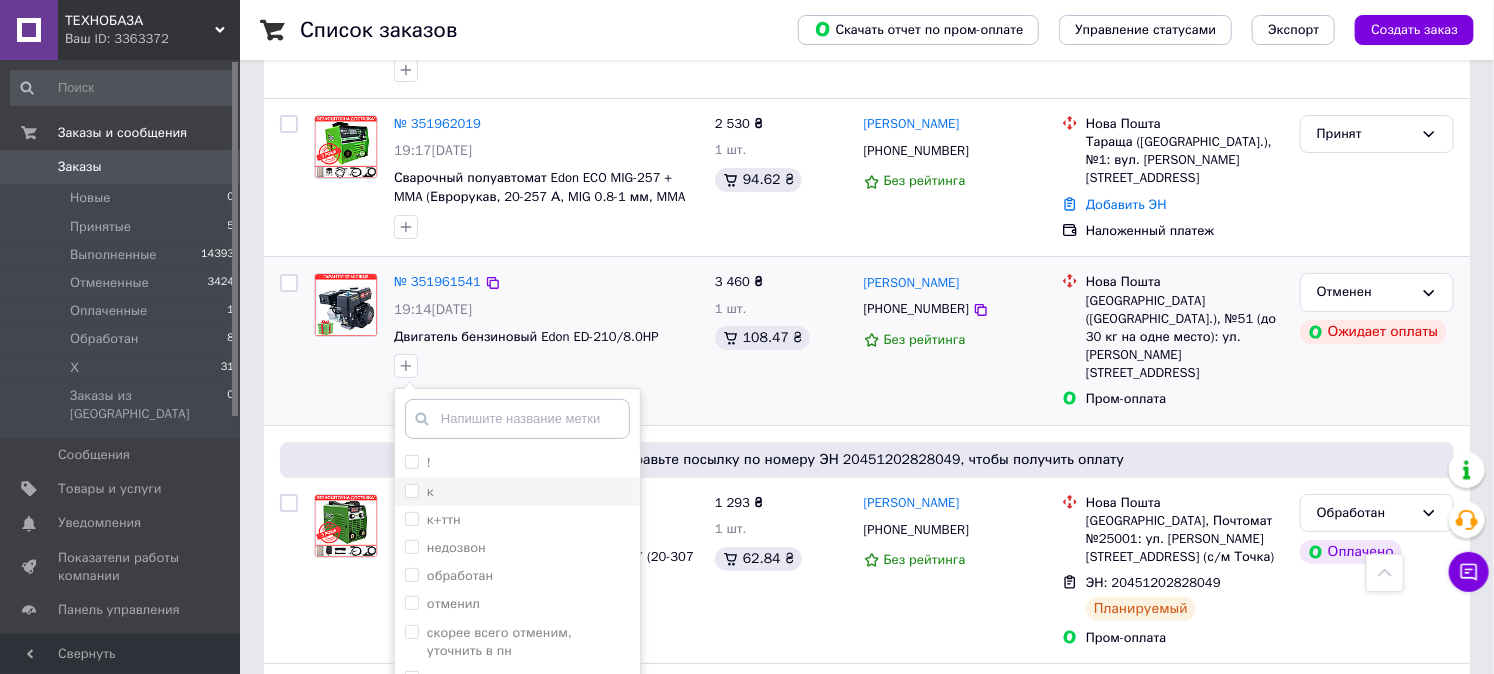 click on "к" at bounding box center [411, 490] 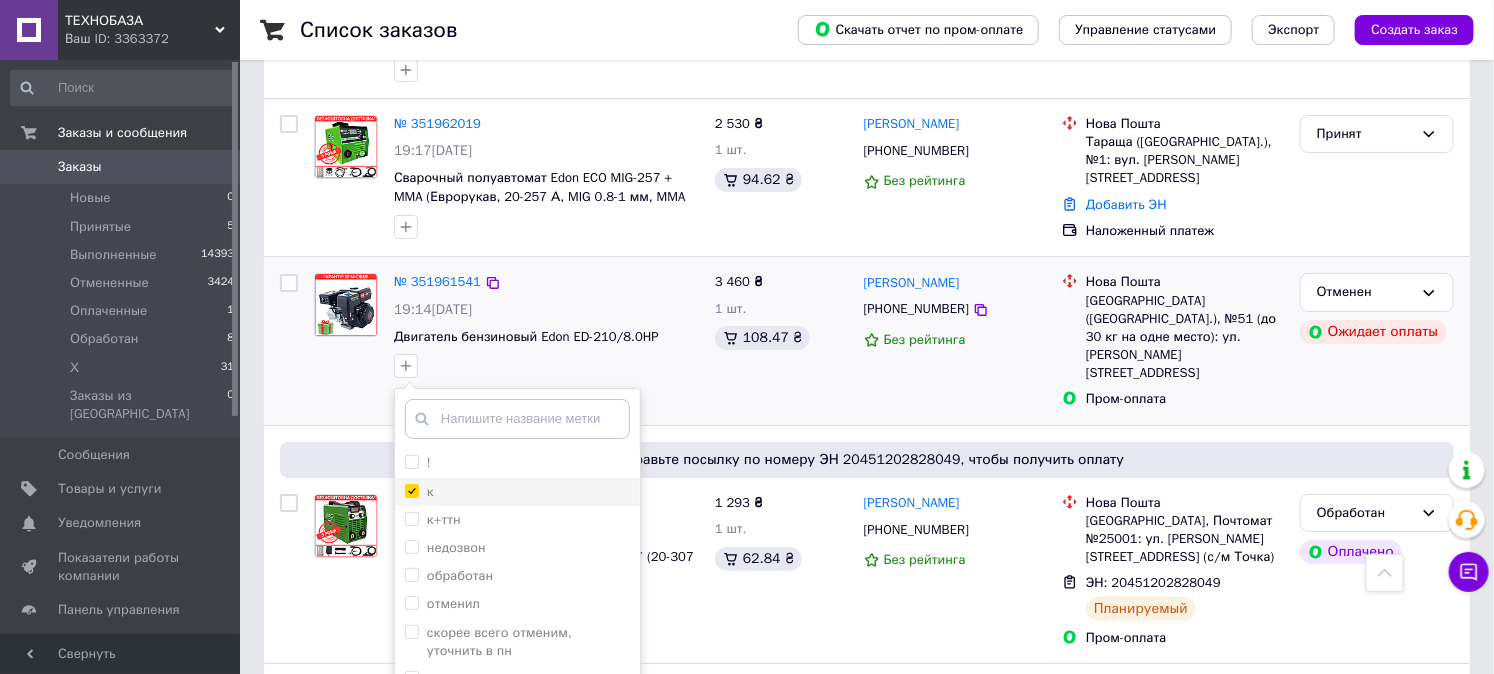checkbox on "true" 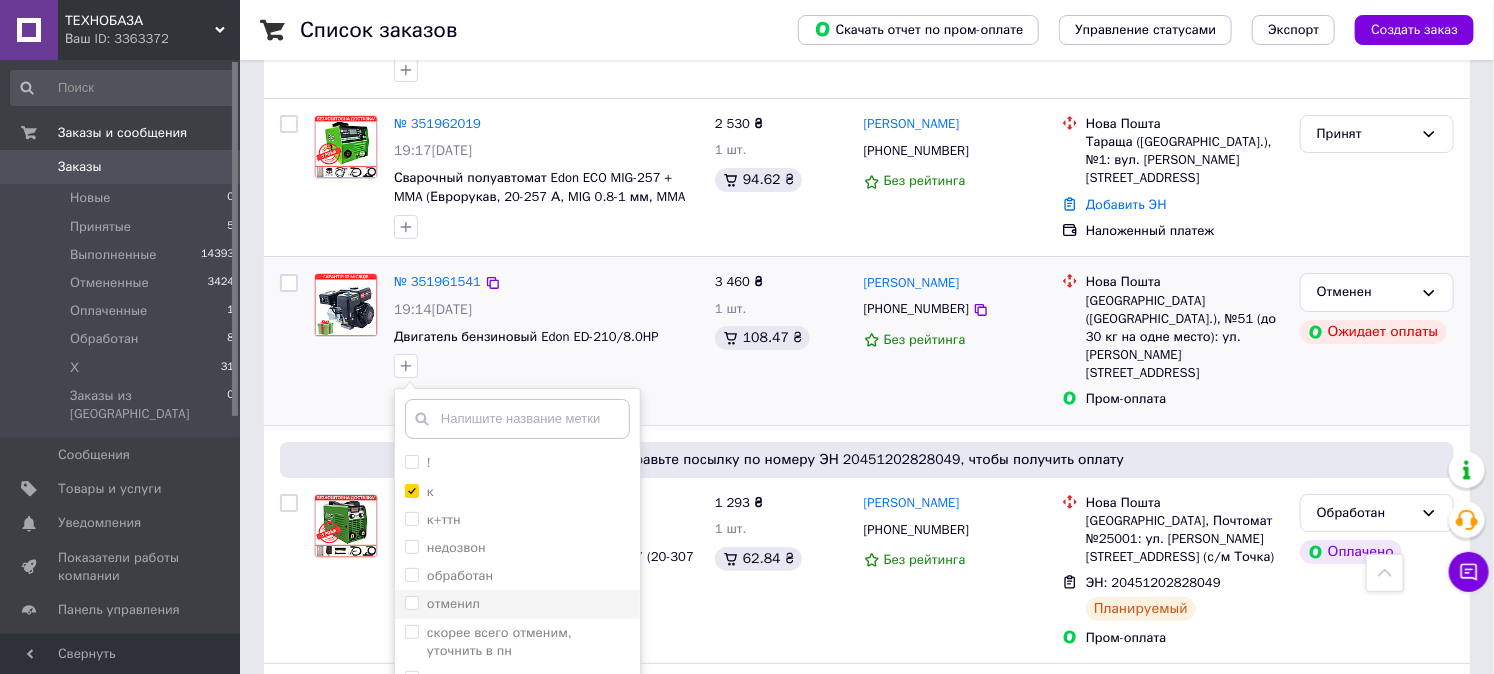 click on "отменил" at bounding box center (411, 602) 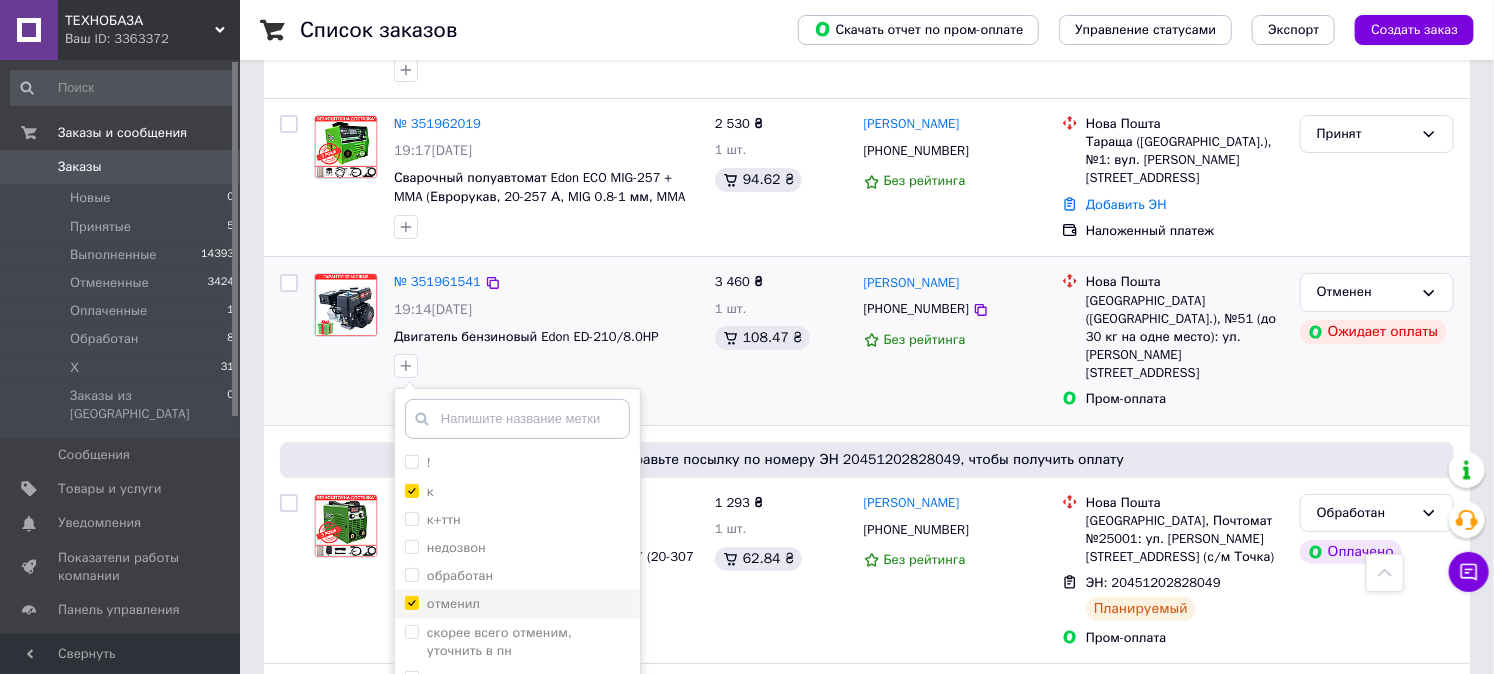 checkbox on "true" 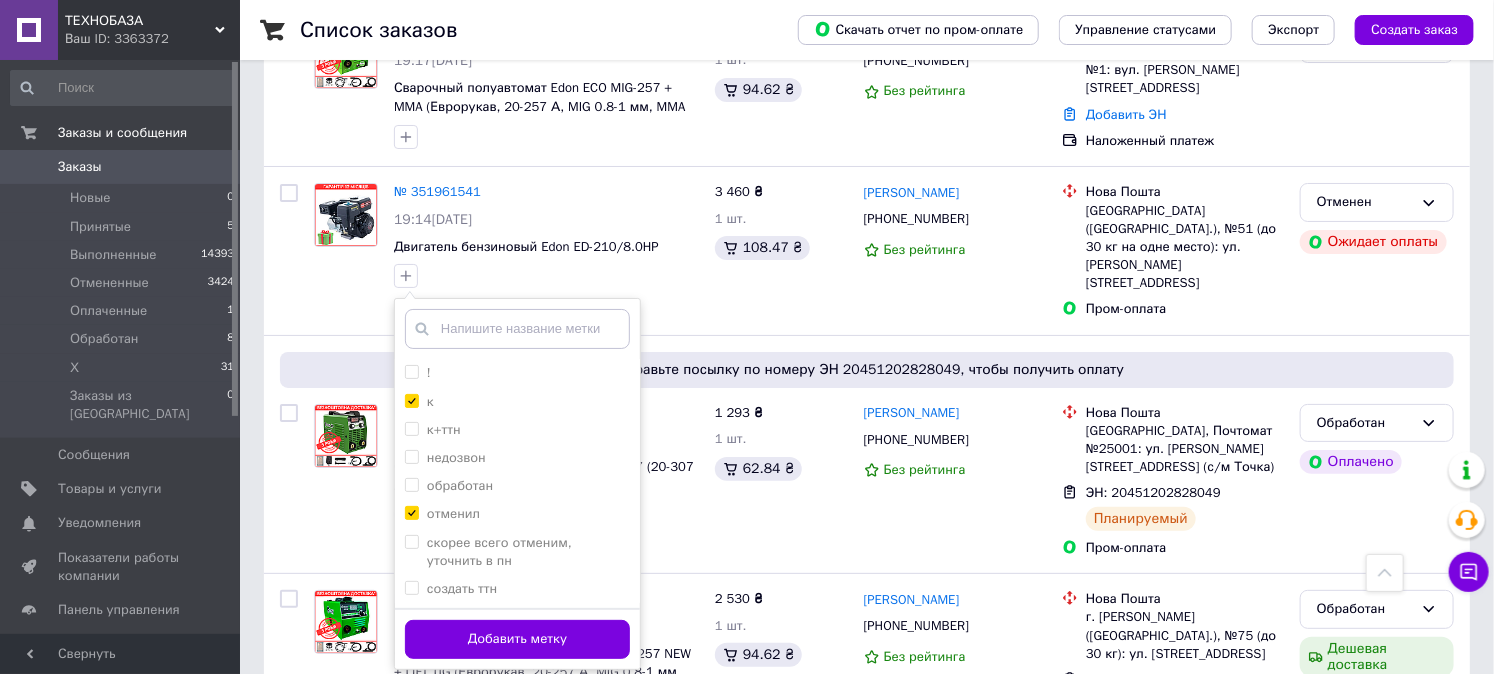 scroll, scrollTop: 3444, scrollLeft: 0, axis: vertical 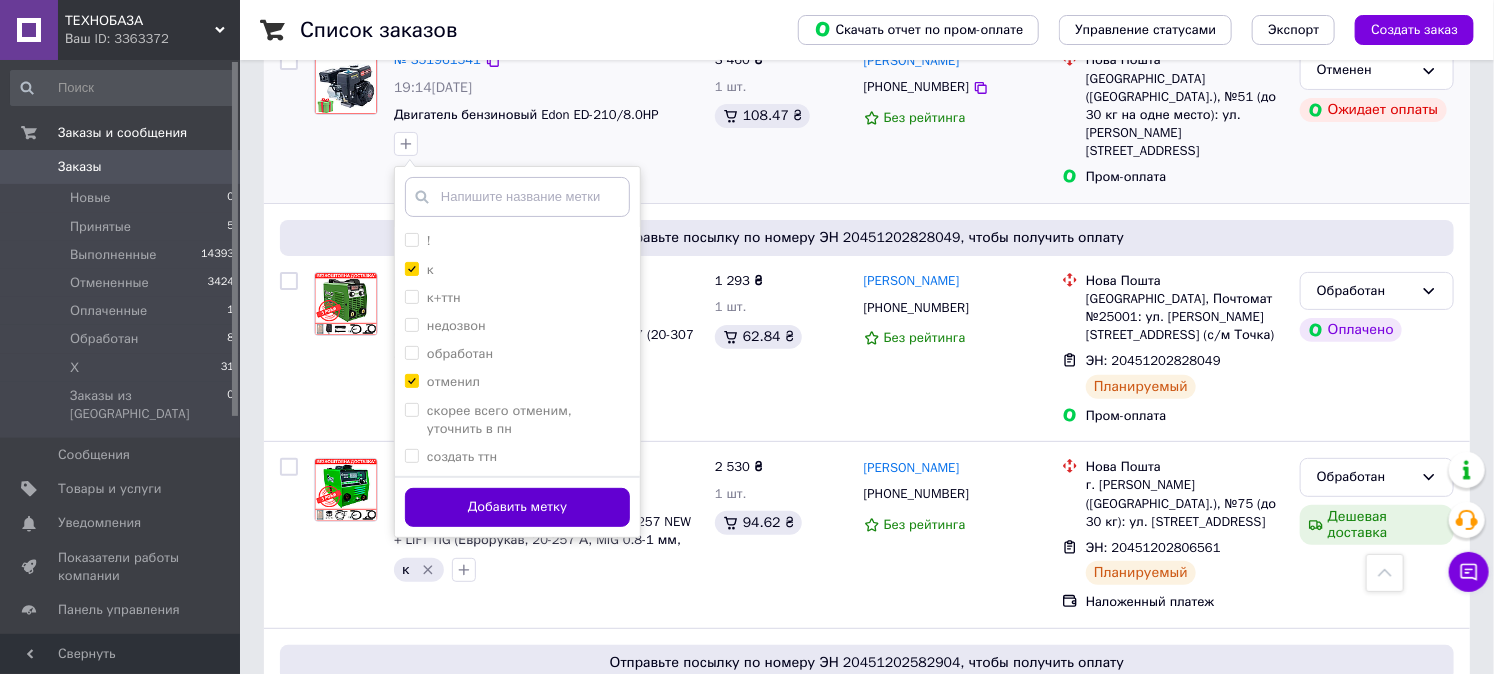 click on "Добавить метку" at bounding box center (517, 507) 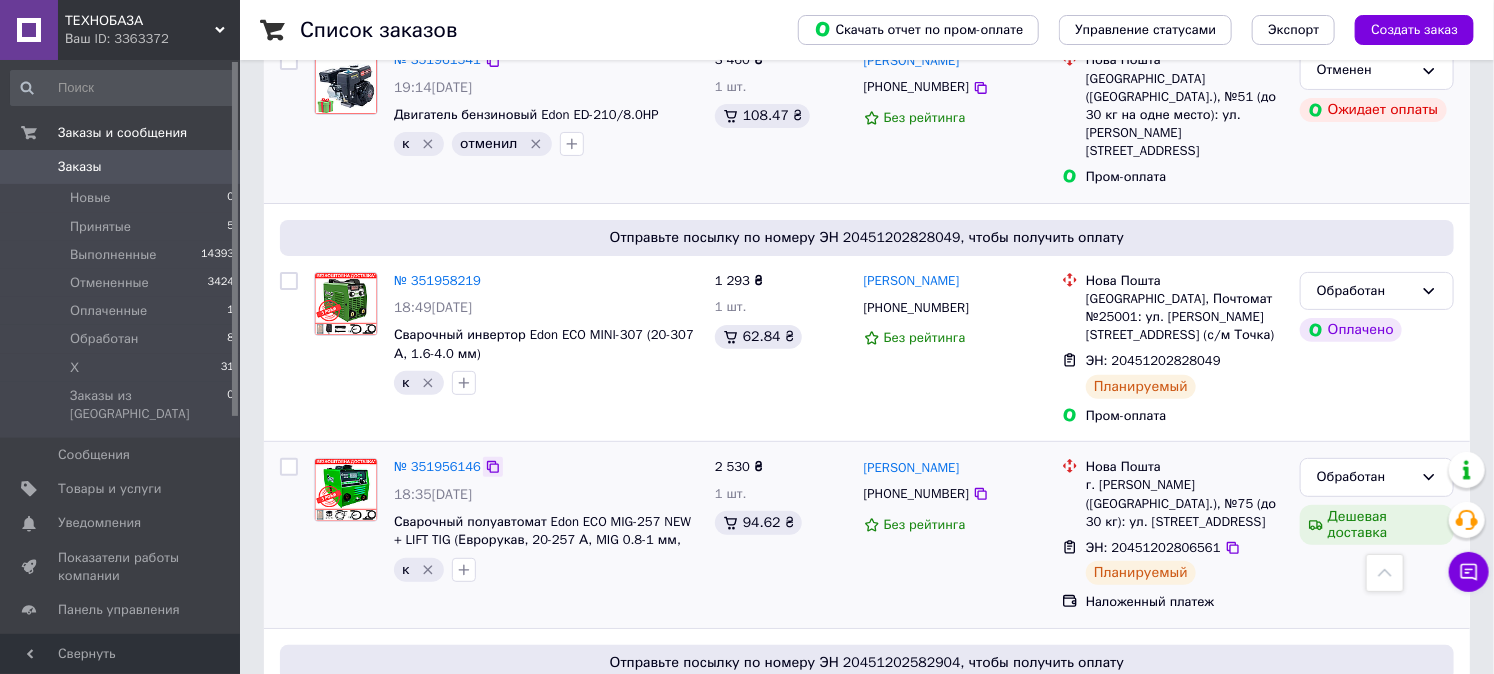 click 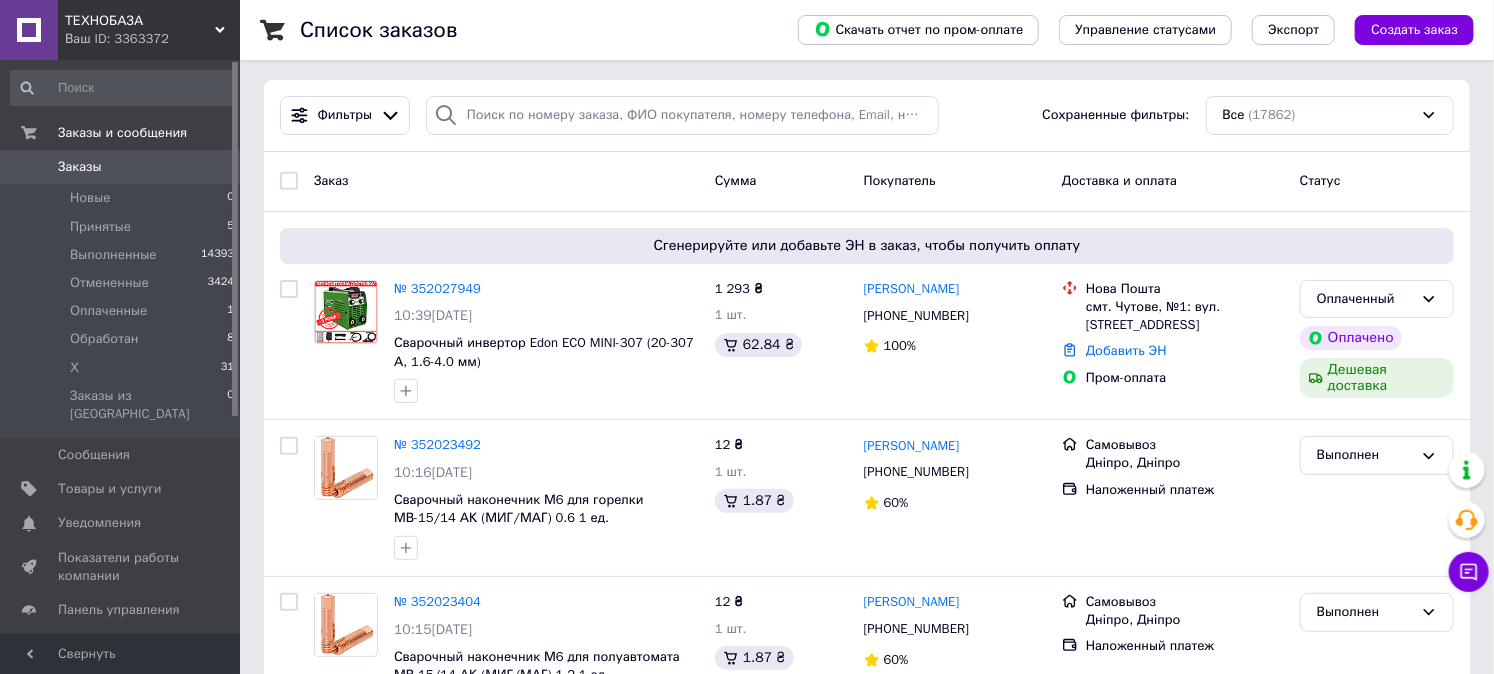 scroll, scrollTop: 0, scrollLeft: 0, axis: both 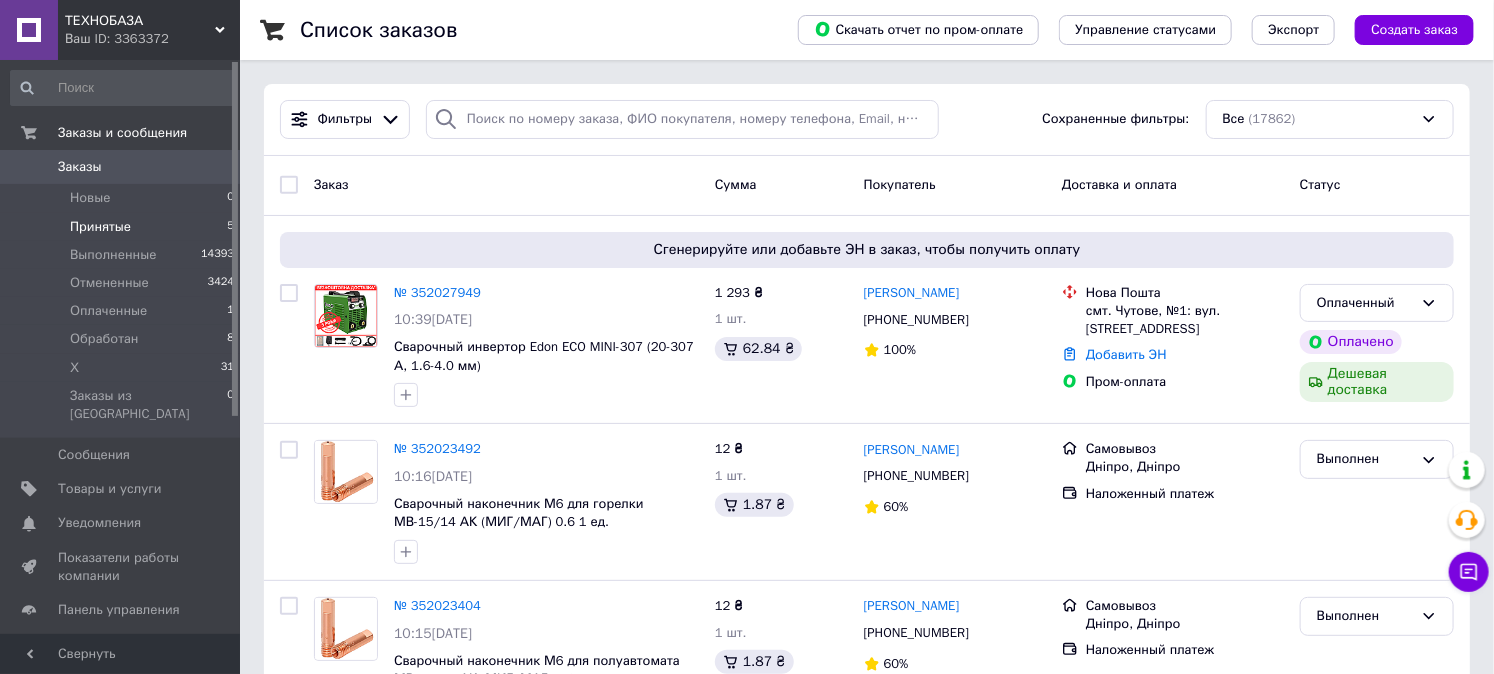 click on "Принятые" at bounding box center (100, 227) 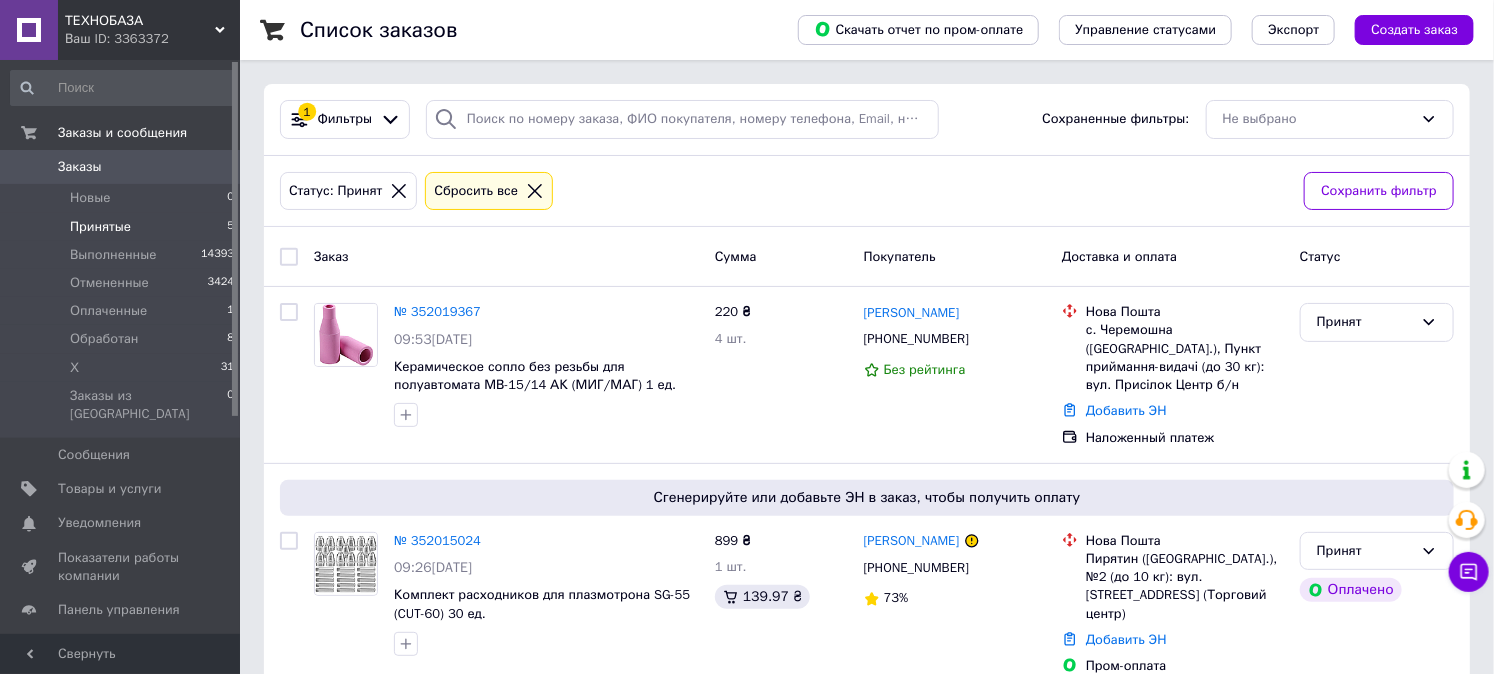 click on "Принятые 5" at bounding box center (123, 227) 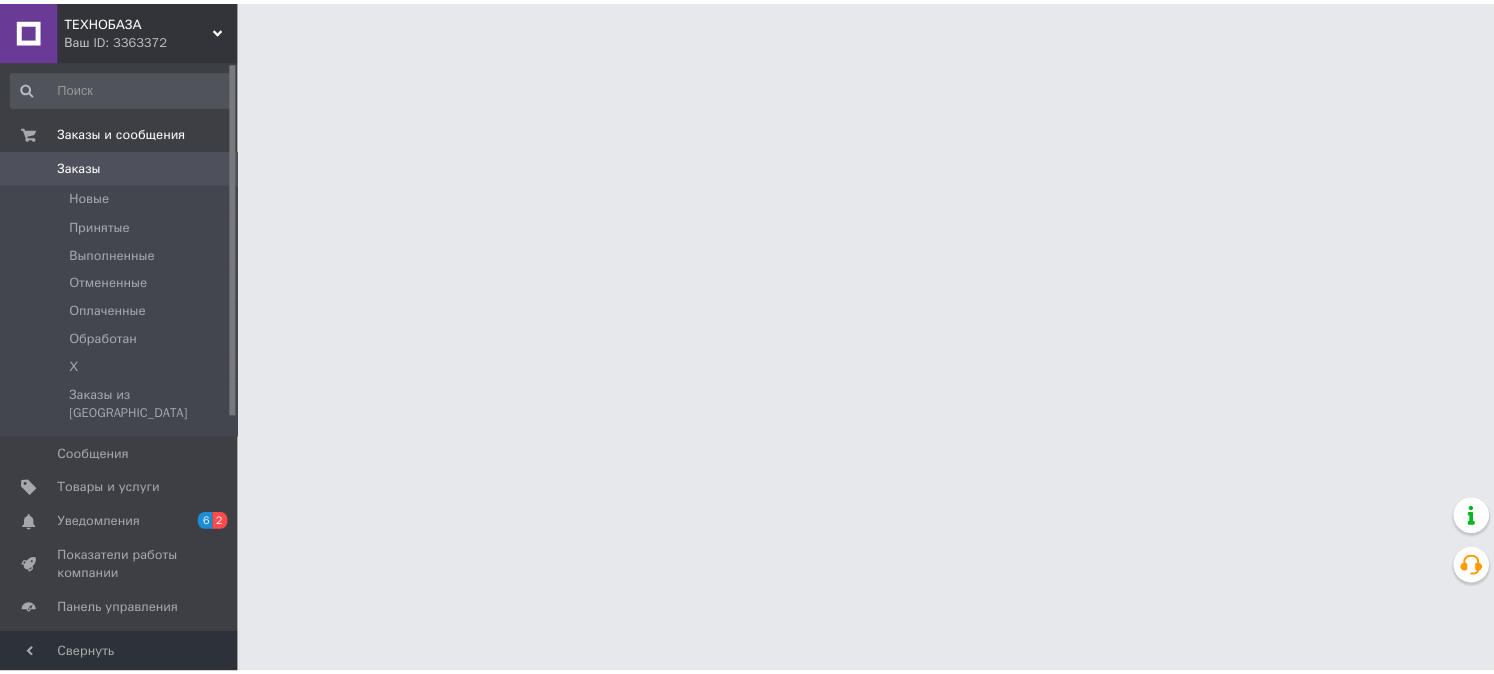 scroll, scrollTop: 0, scrollLeft: 0, axis: both 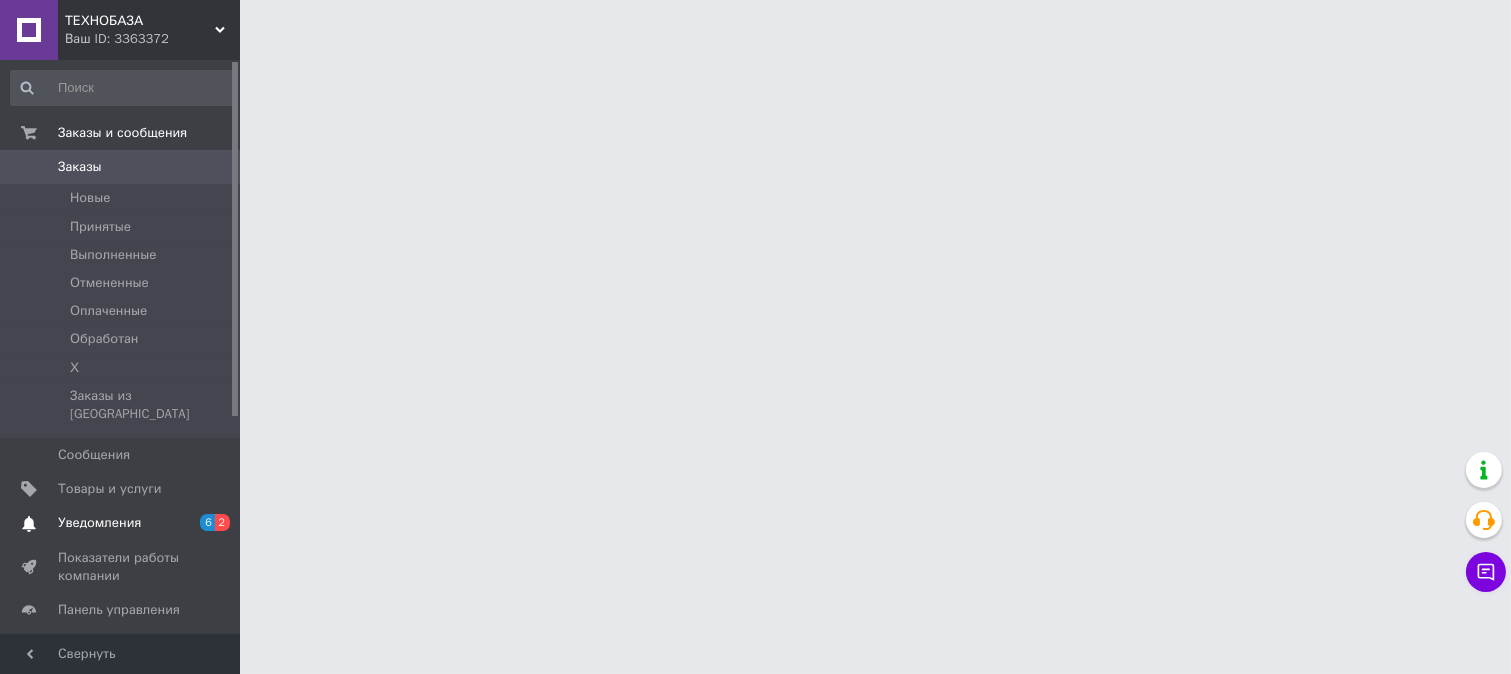 click on "Уведомления" at bounding box center (121, 523) 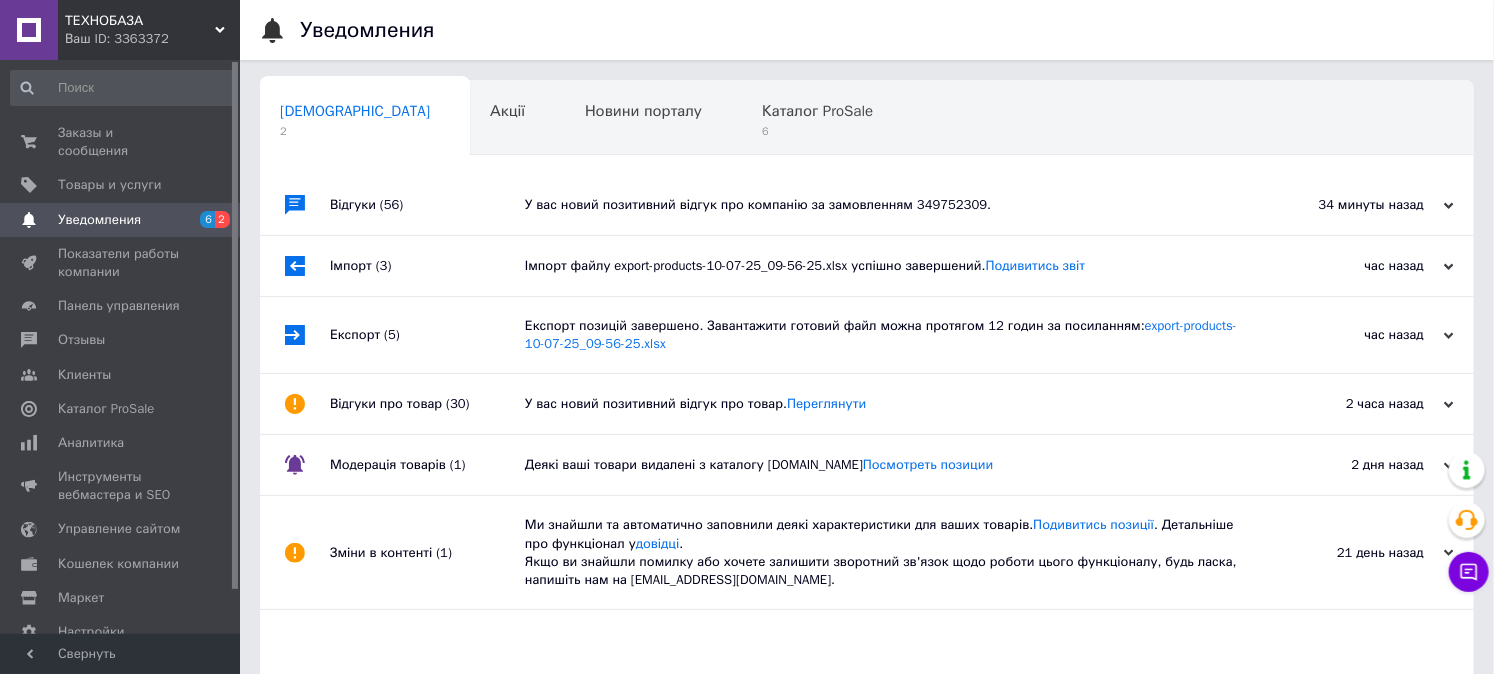 click on "У вас новий позитивний відгук про компанію за замовленням 349752309." at bounding box center (889, 205) 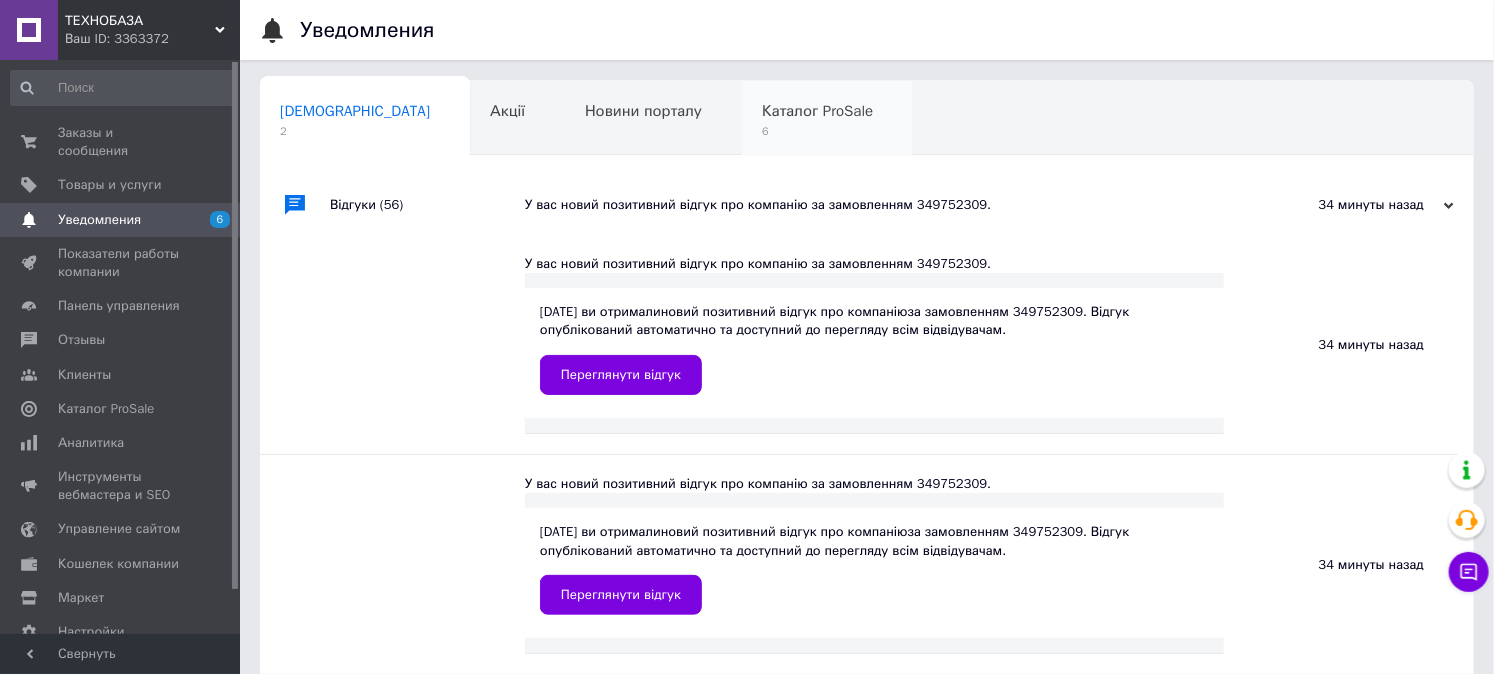 click on "Каталог ProSale" at bounding box center [817, 111] 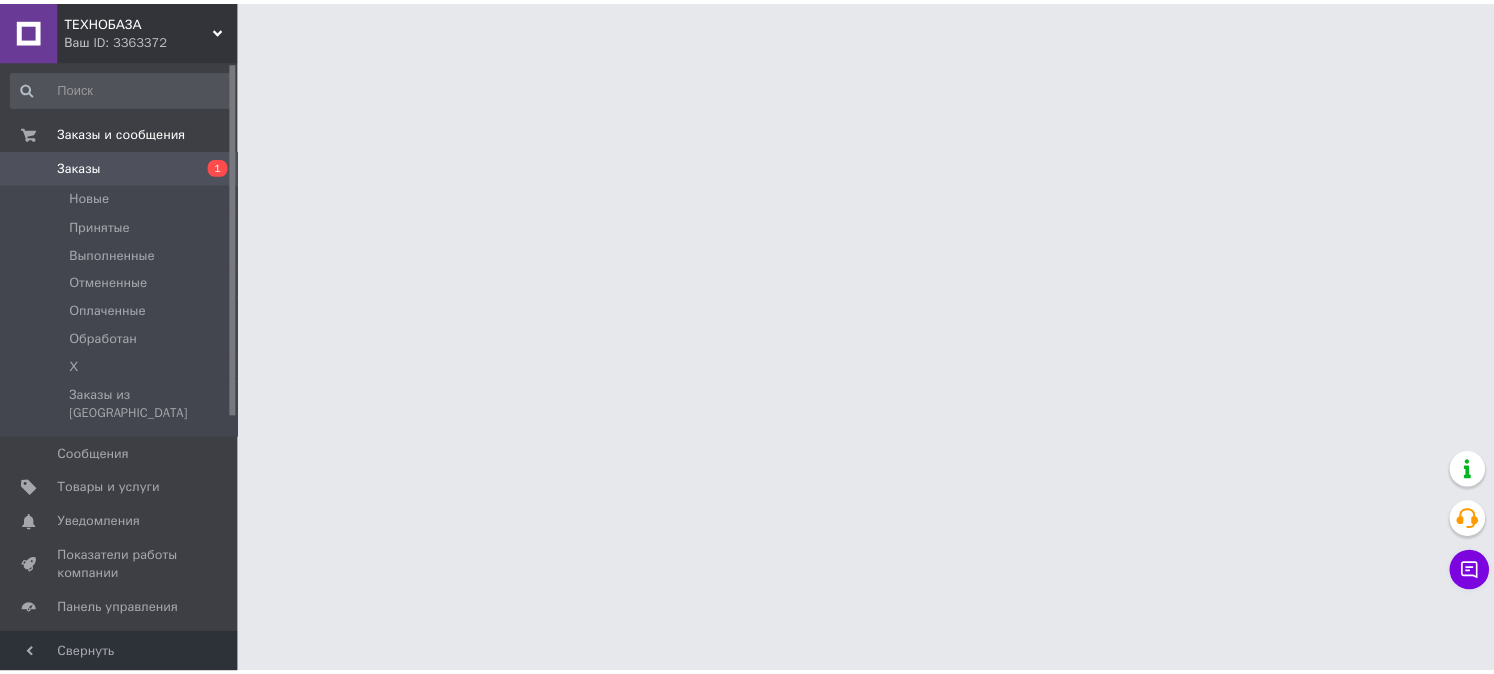 scroll, scrollTop: 0, scrollLeft: 0, axis: both 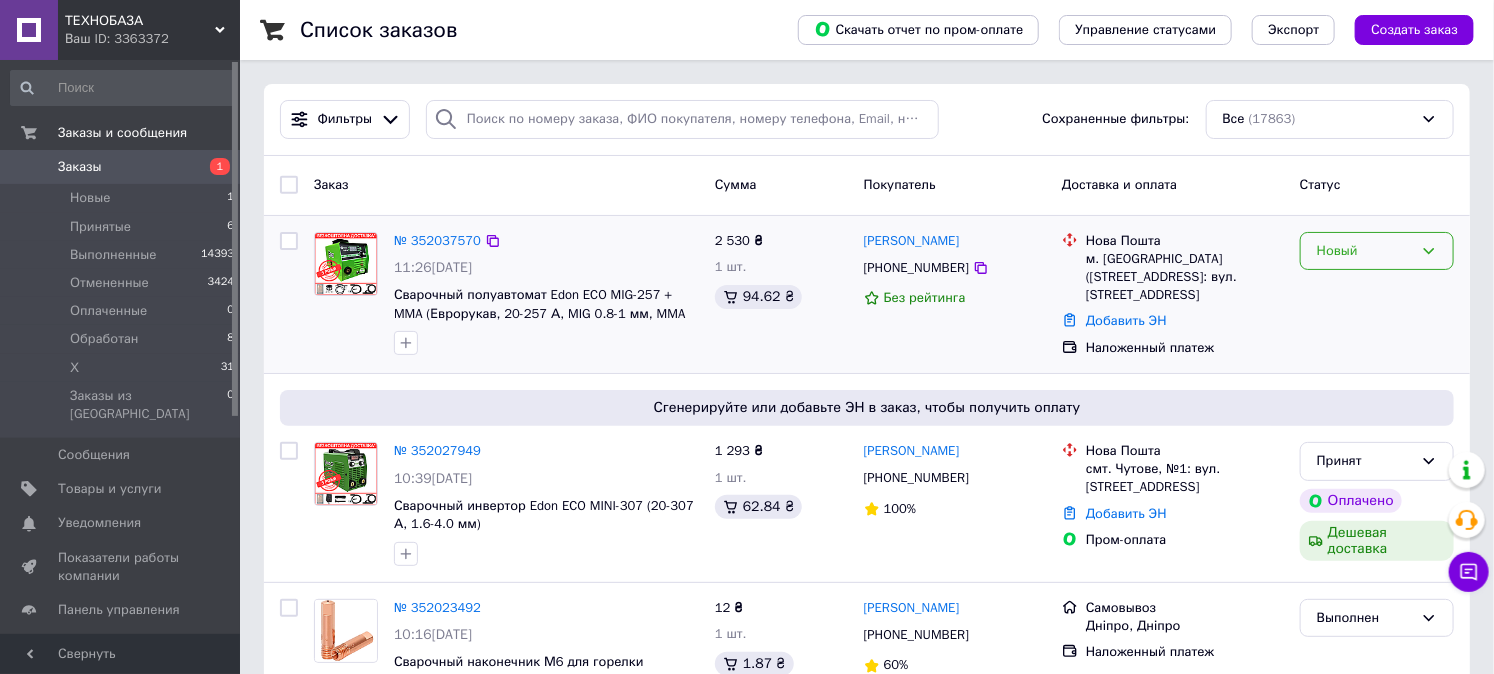 click on "Новый" at bounding box center (1365, 251) 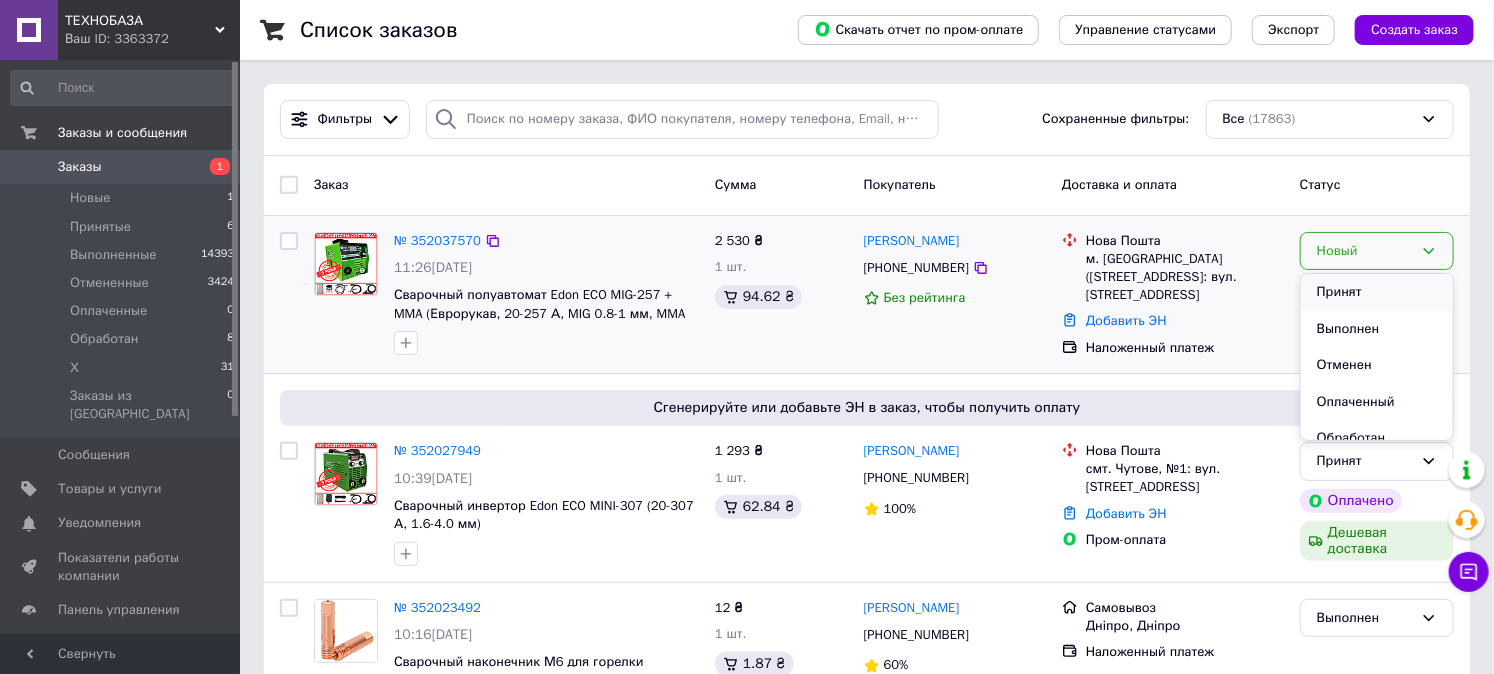 click on "Принят" at bounding box center [1377, 292] 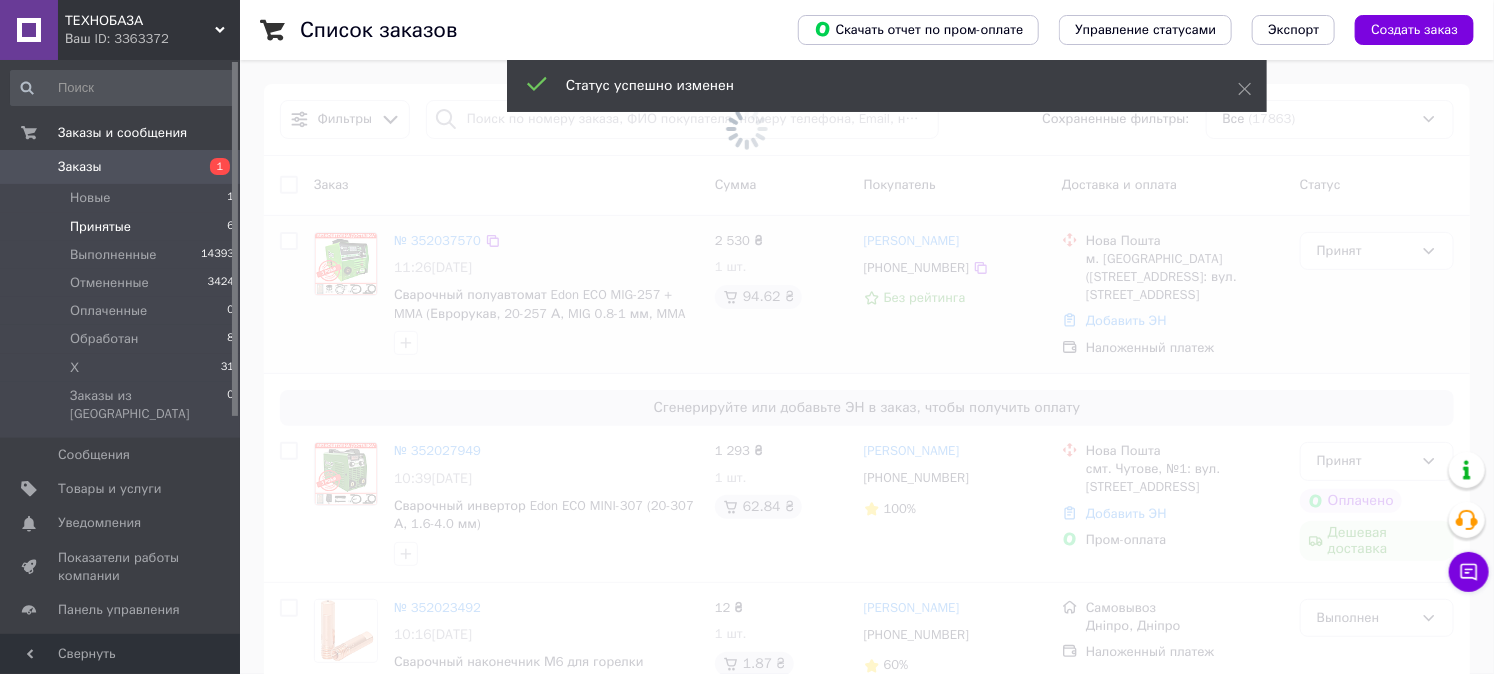 click on "Принятые" at bounding box center (100, 227) 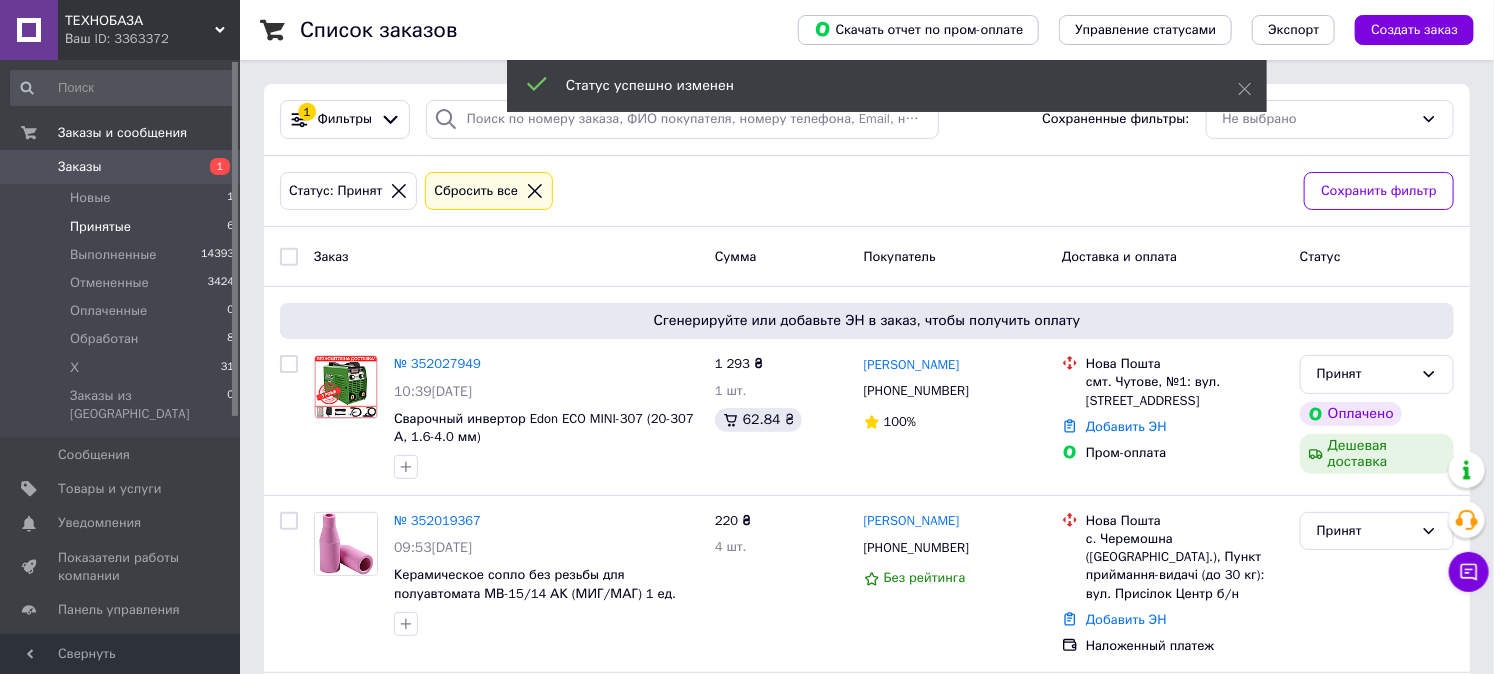click on "Принятые" at bounding box center (100, 227) 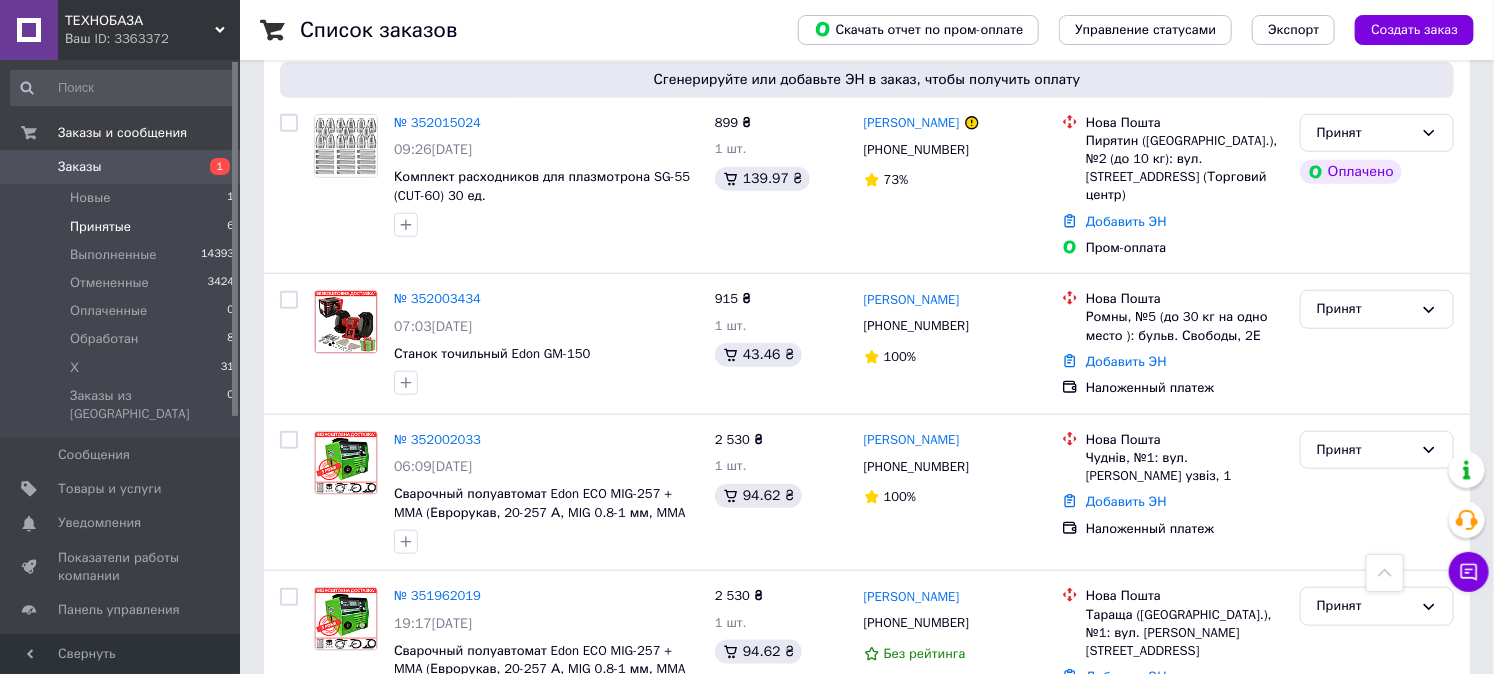 scroll, scrollTop: 686, scrollLeft: 0, axis: vertical 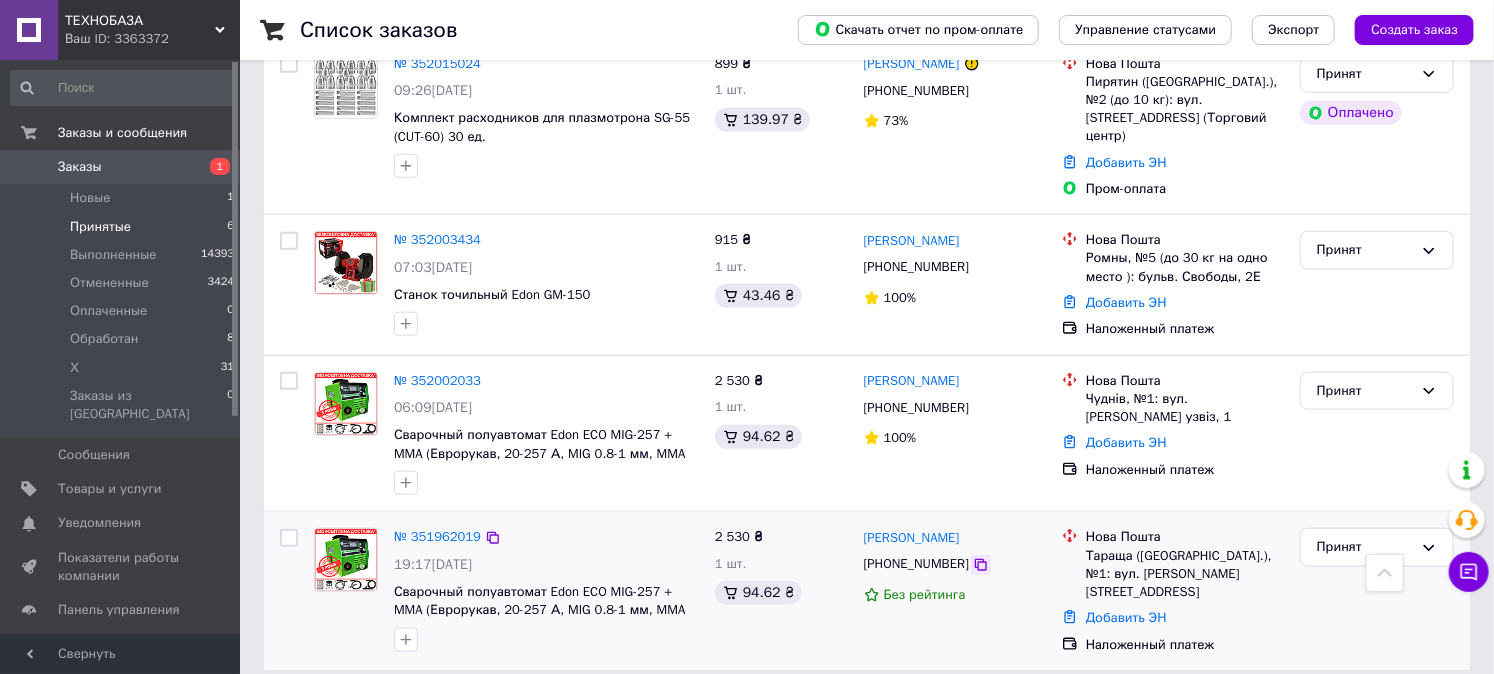 click 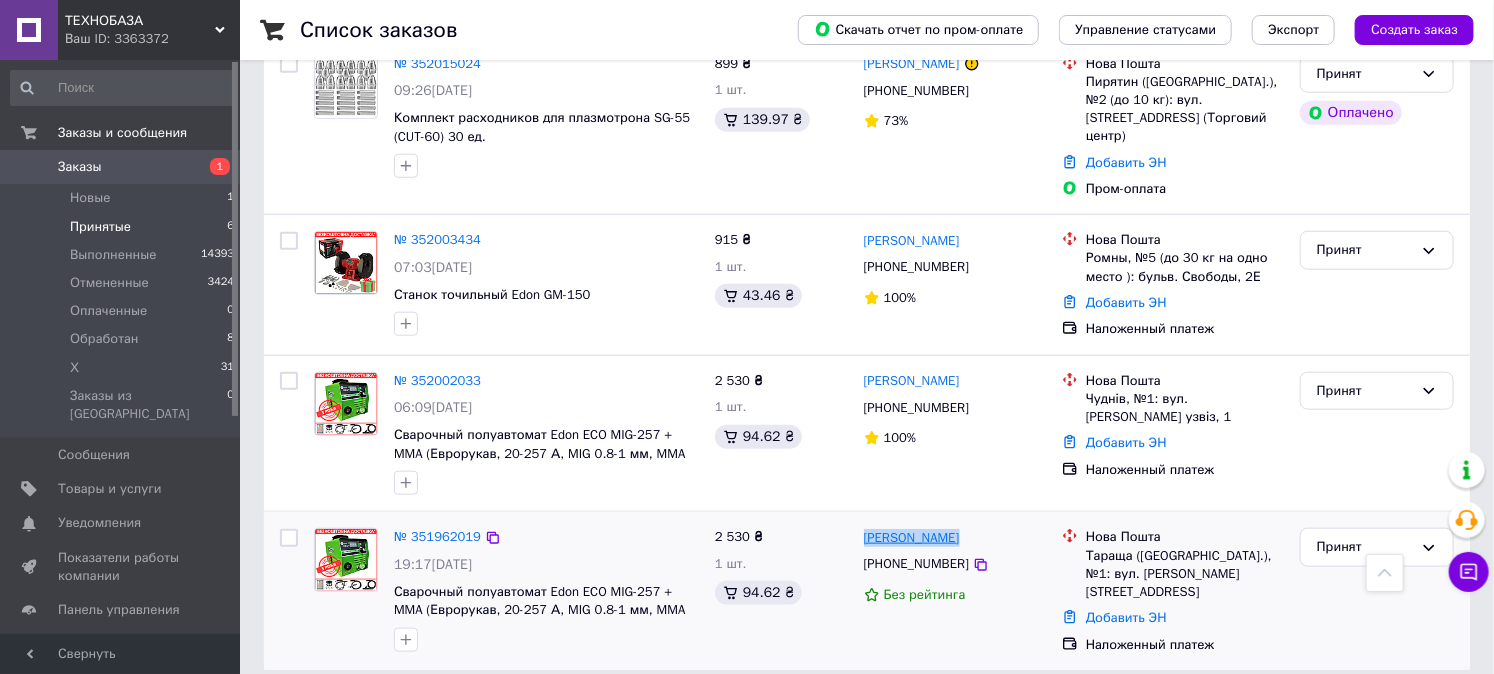 drag, startPoint x: 901, startPoint y: 516, endPoint x: 866, endPoint y: 520, distance: 35.22783 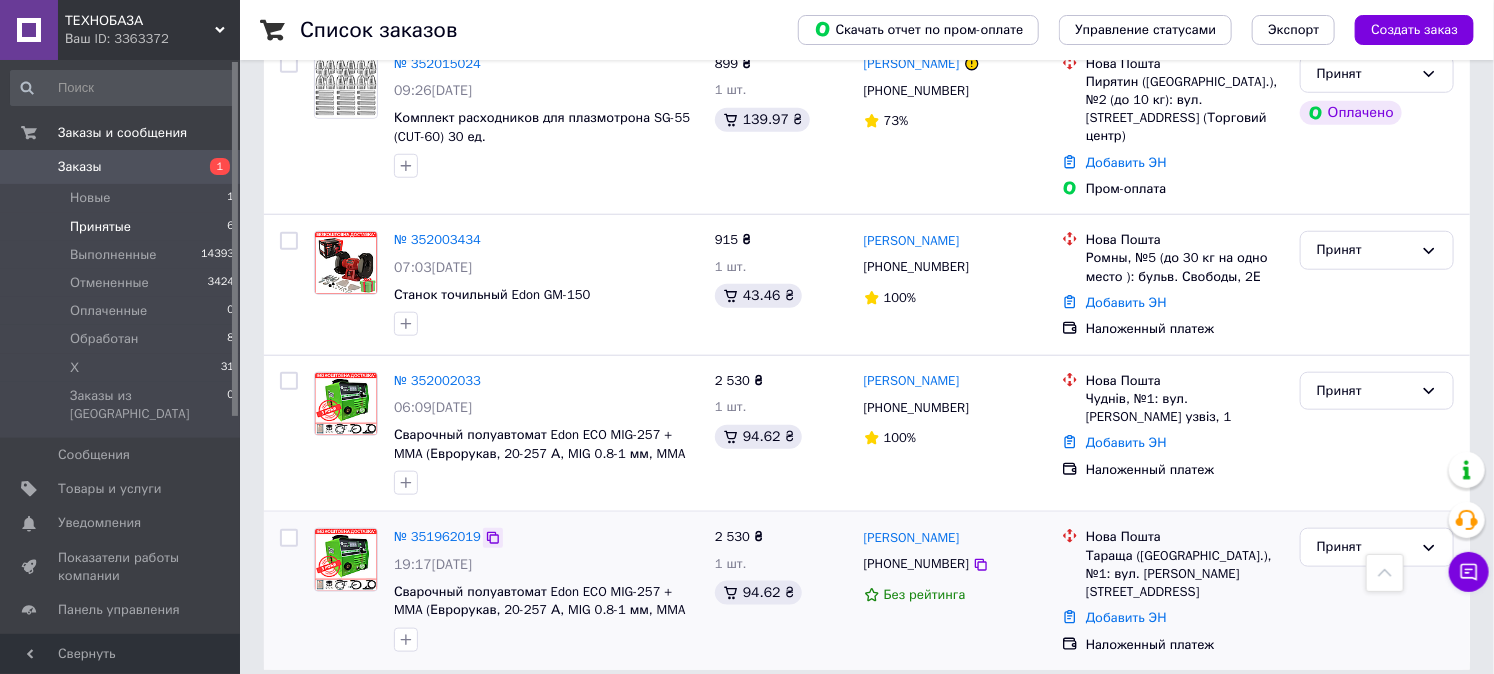 click 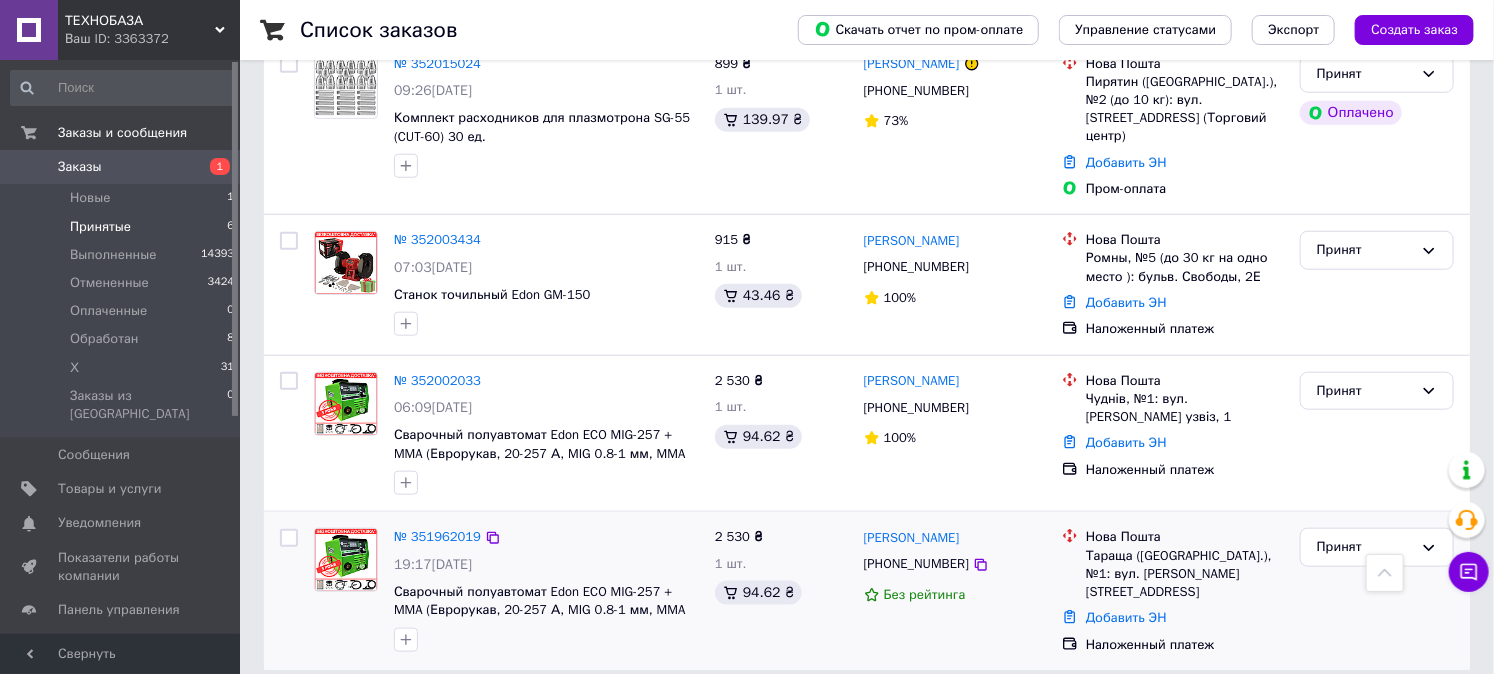 click on "Тараща ([GEOGRAPHIC_DATA].), №1: вул. [PERSON_NAME][STREET_ADDRESS]" at bounding box center (1185, 574) 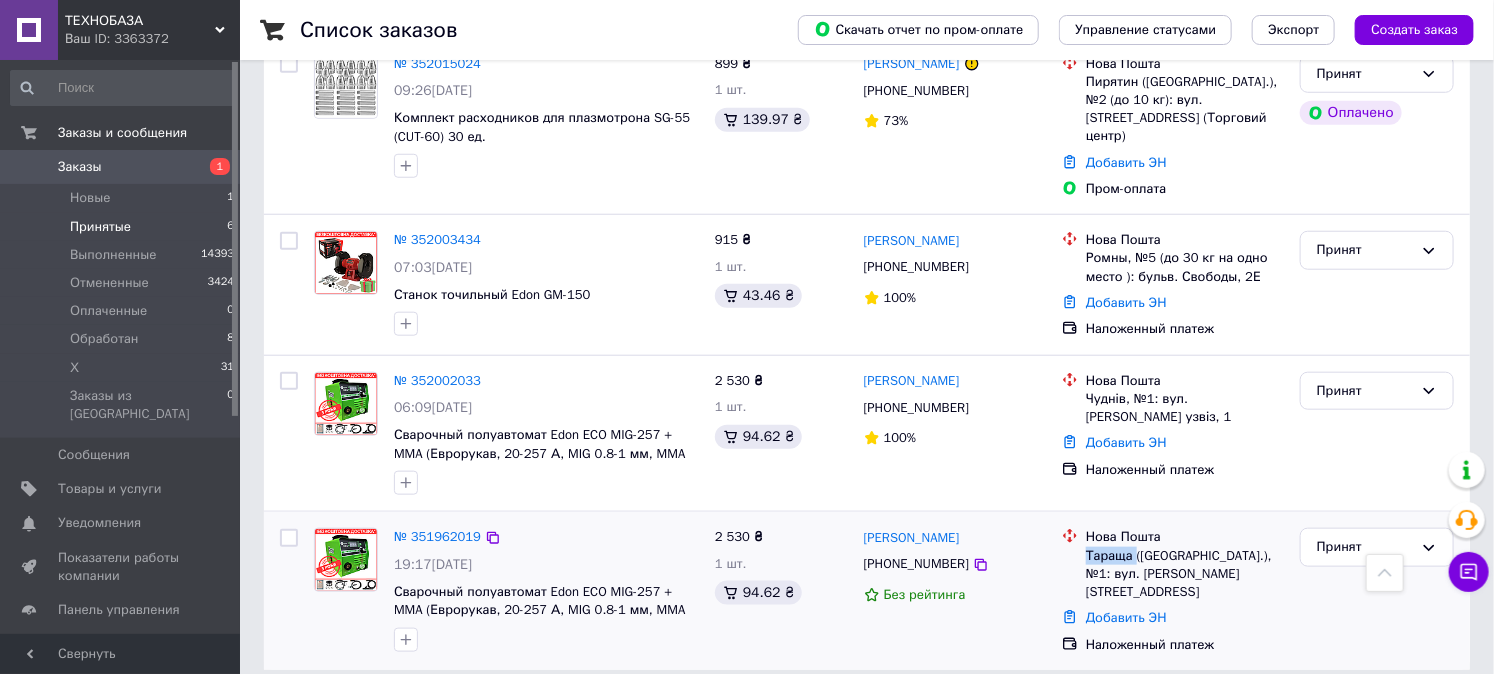 click on "Тараща ([GEOGRAPHIC_DATA].), №1: вул. [PERSON_NAME][STREET_ADDRESS]" at bounding box center [1185, 574] 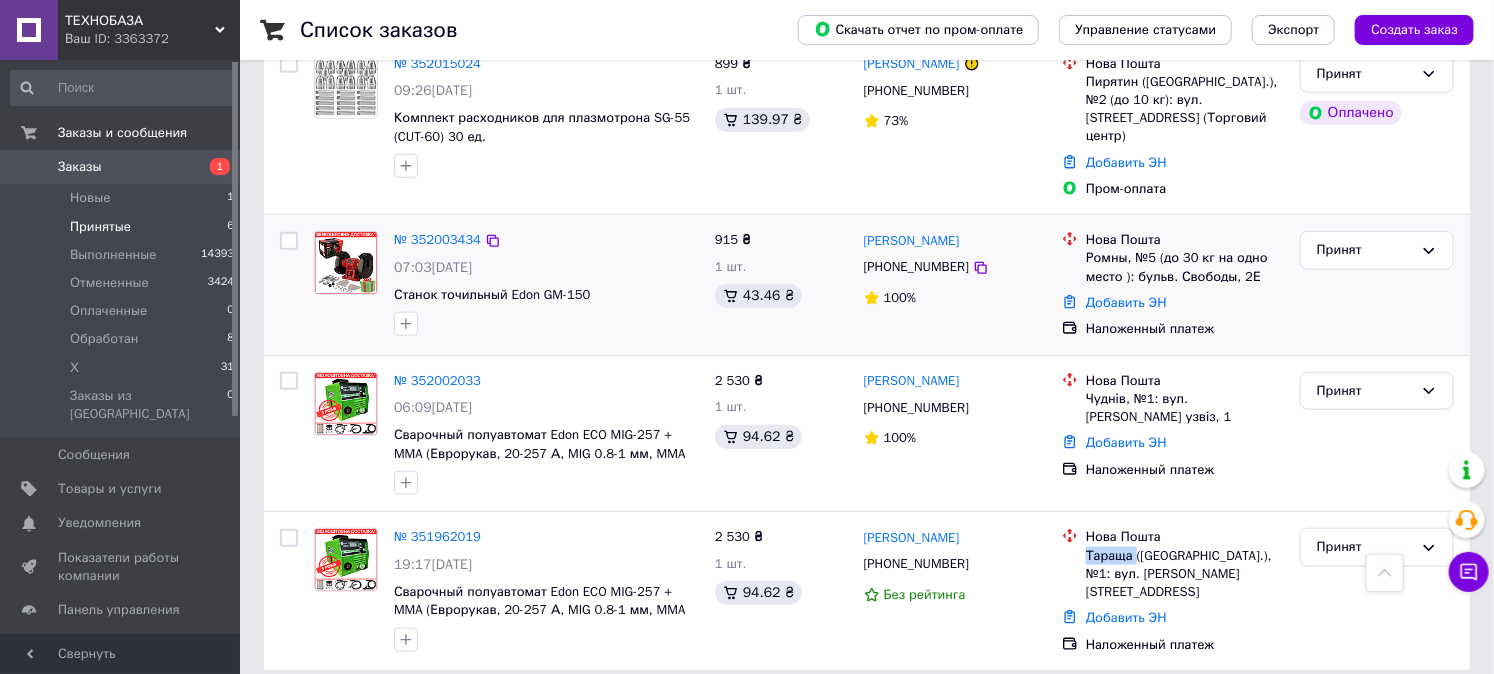 copy on "Тараща" 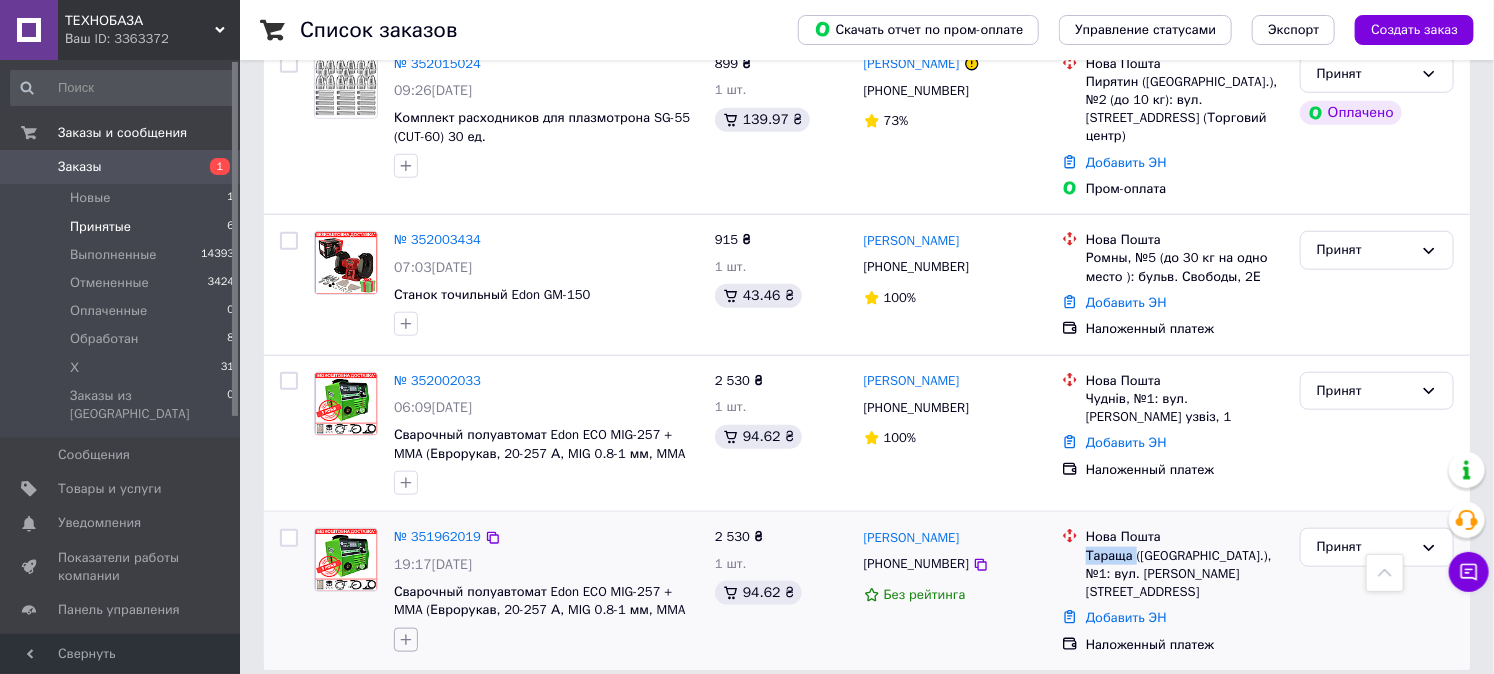 click 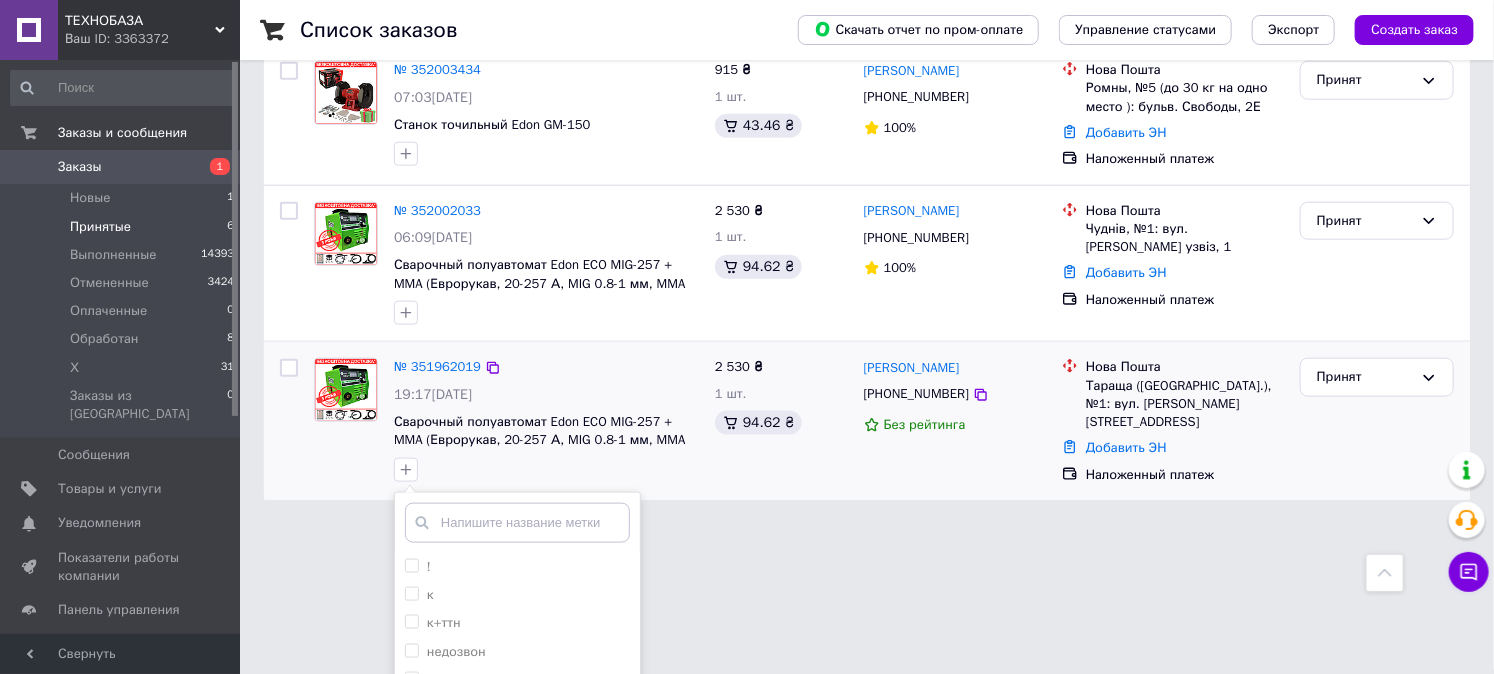 scroll, scrollTop: 1026, scrollLeft: 0, axis: vertical 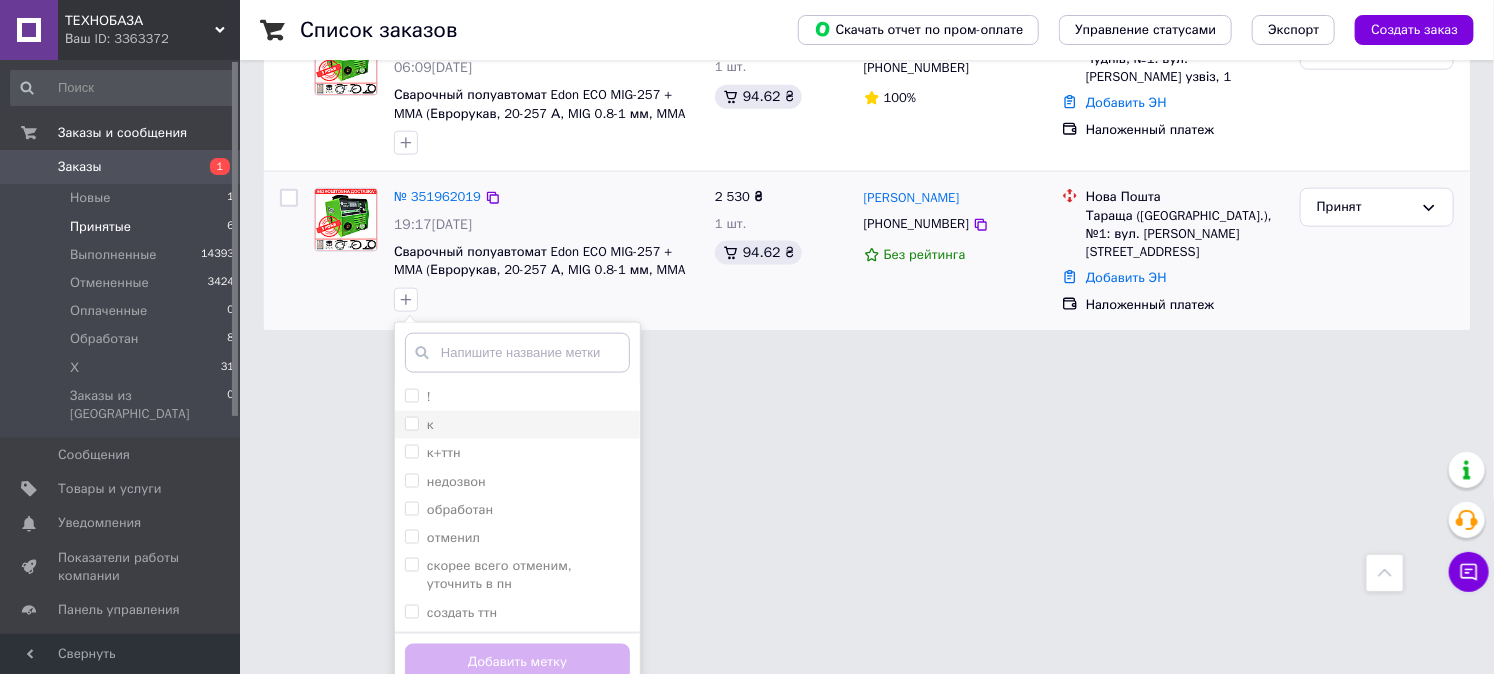 click on "к" at bounding box center [411, 423] 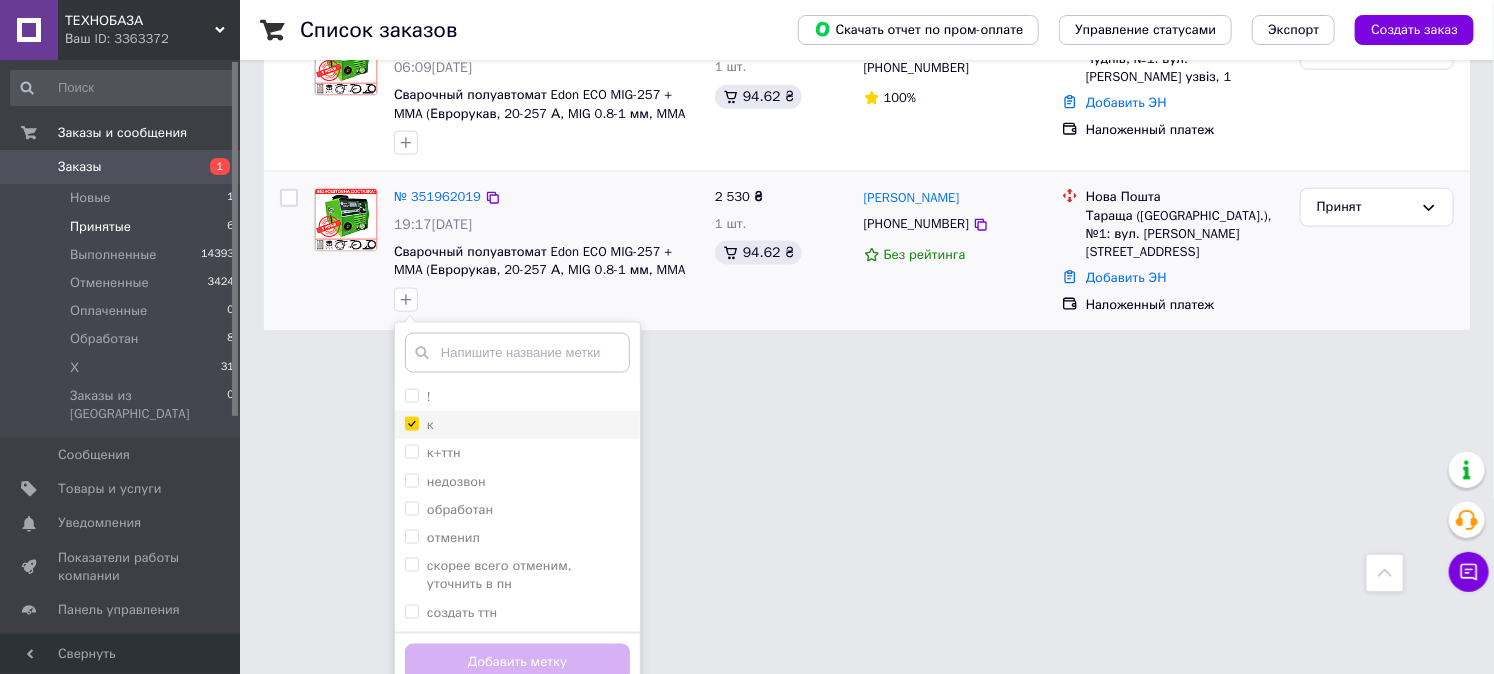 checkbox on "true" 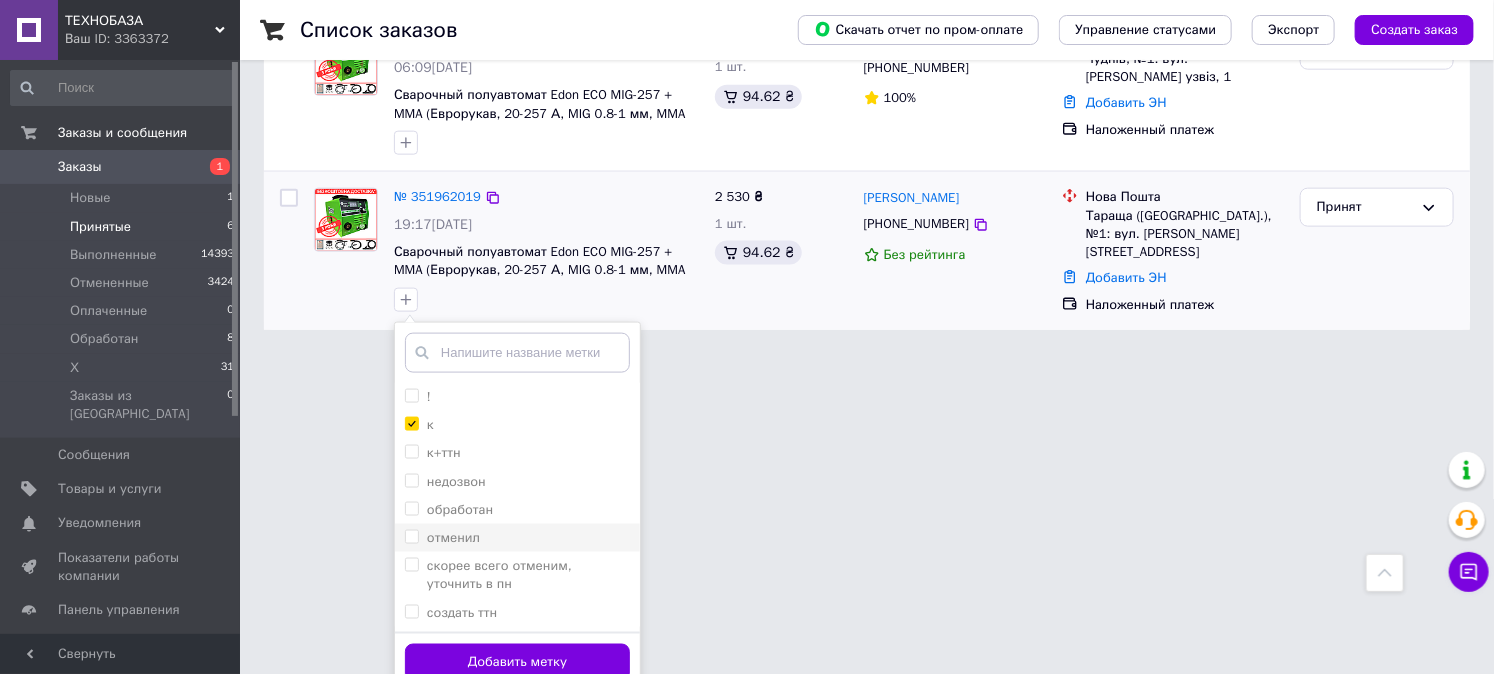 click on "отменил" at bounding box center [517, 538] 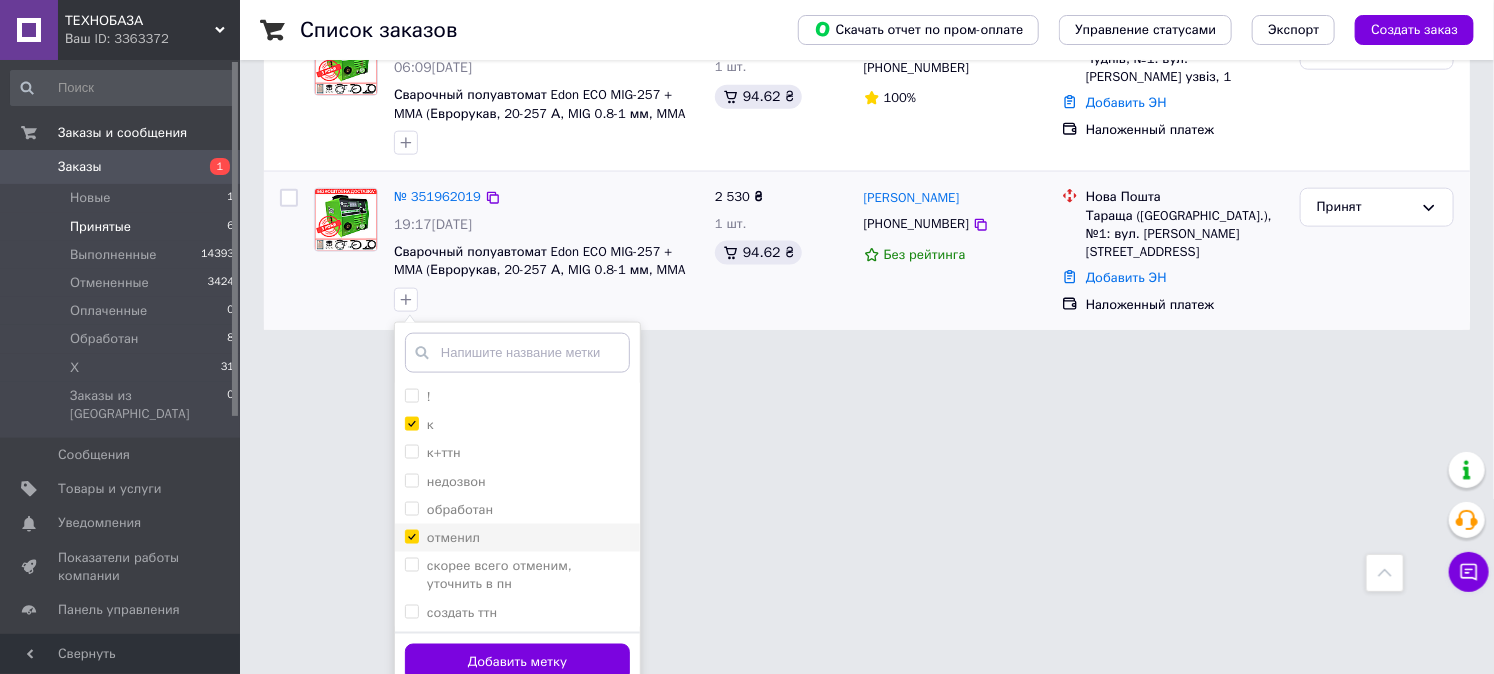 checkbox on "true" 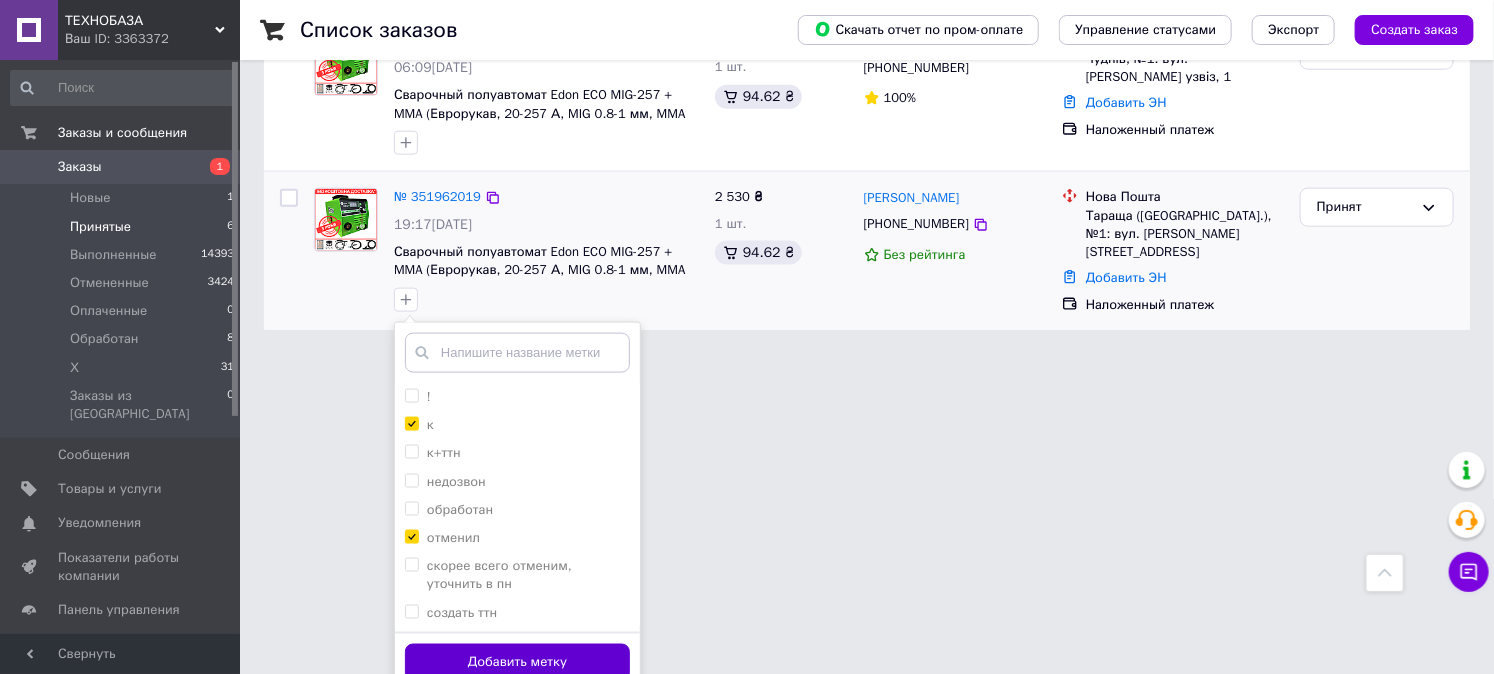click on "Добавить метку" at bounding box center (517, 663) 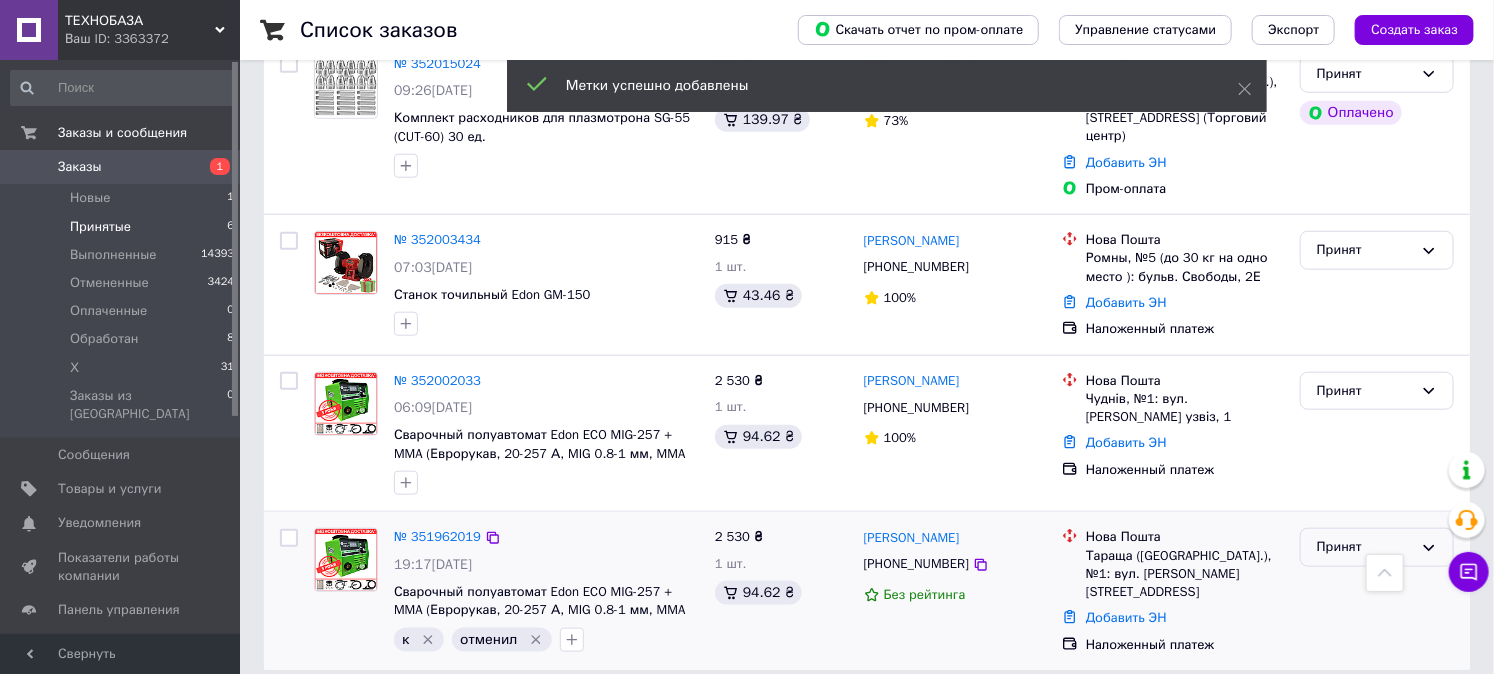 click on "Принят" at bounding box center (1365, 547) 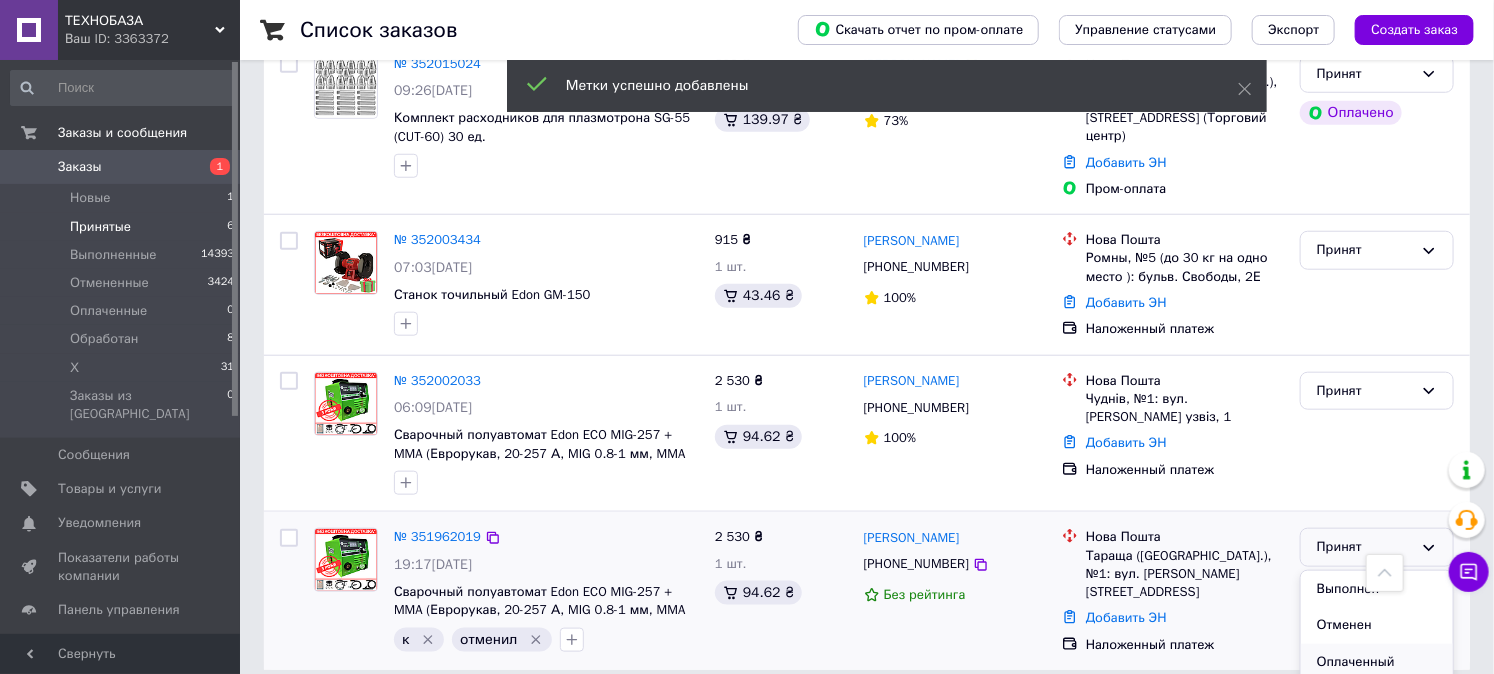 scroll, scrollTop: 732, scrollLeft: 0, axis: vertical 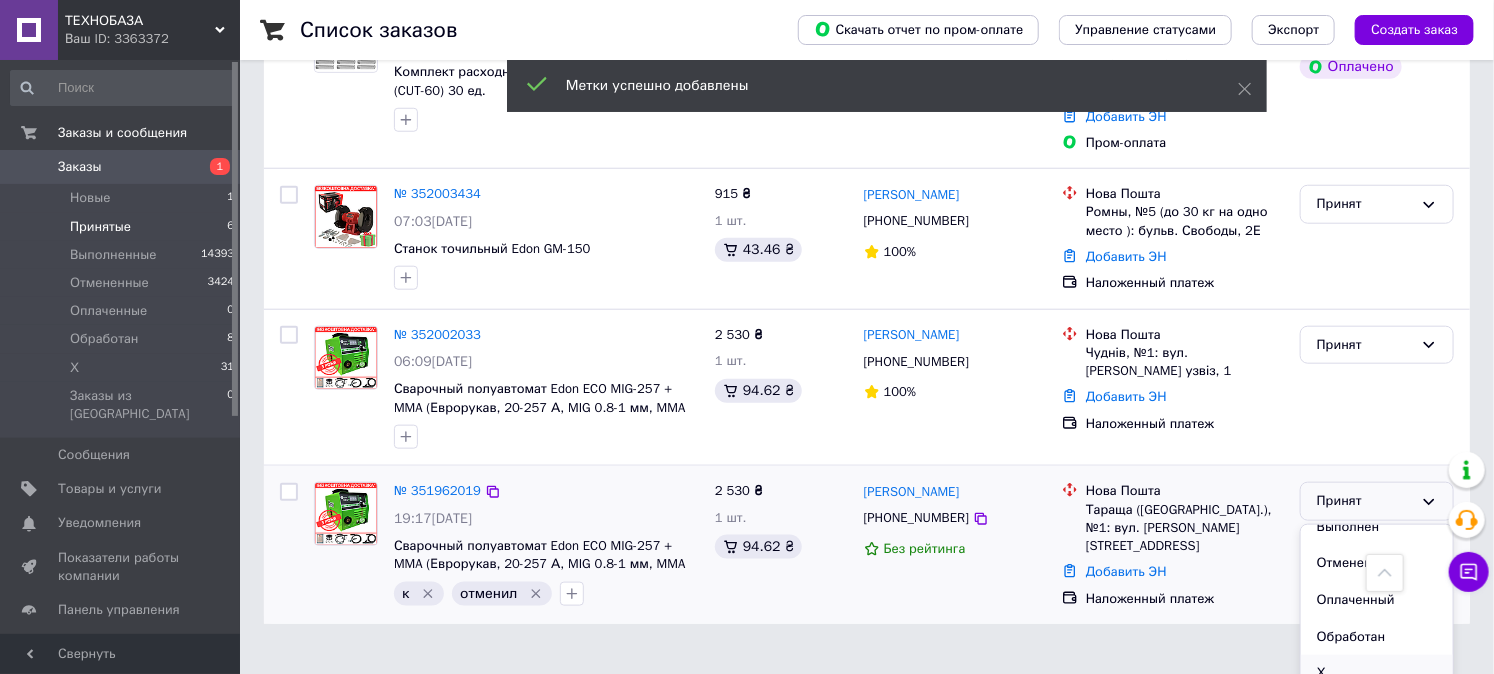 click on "Х" at bounding box center (1377, 673) 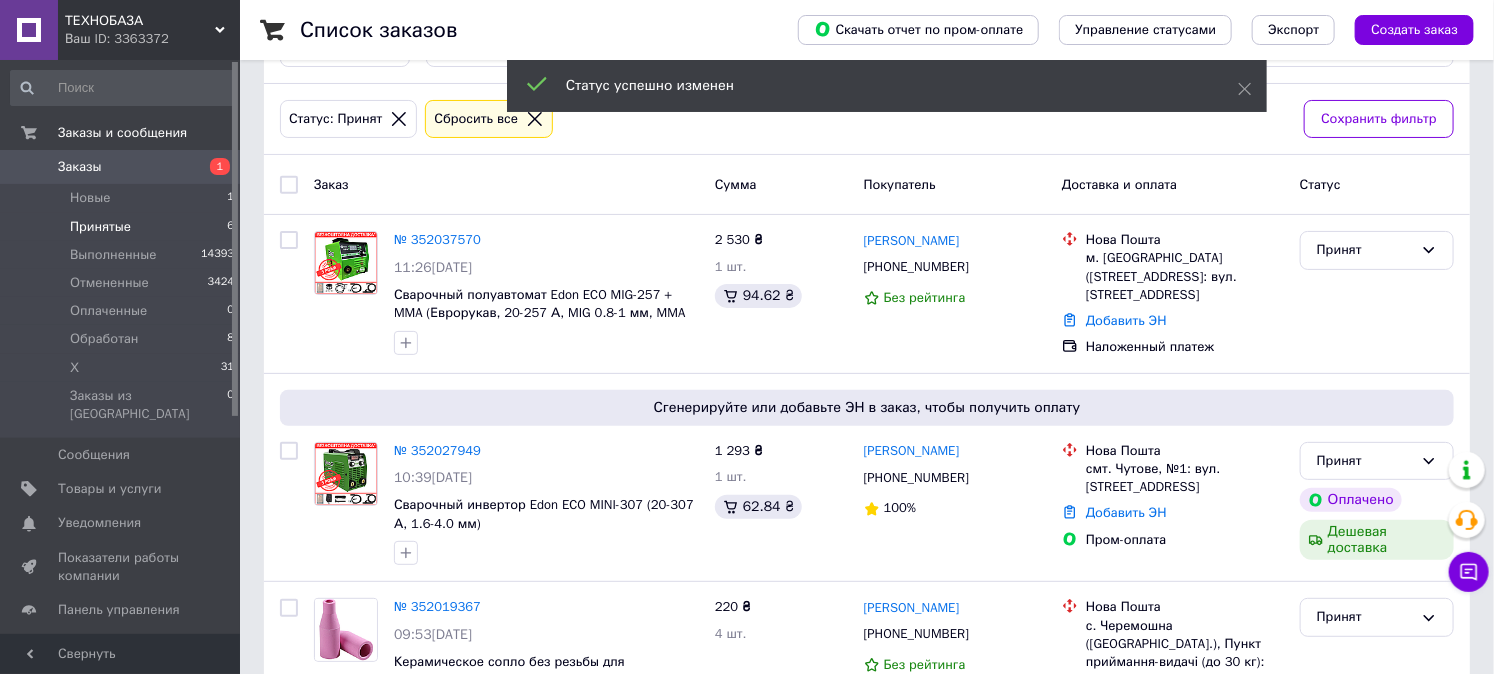 scroll, scrollTop: 111, scrollLeft: 0, axis: vertical 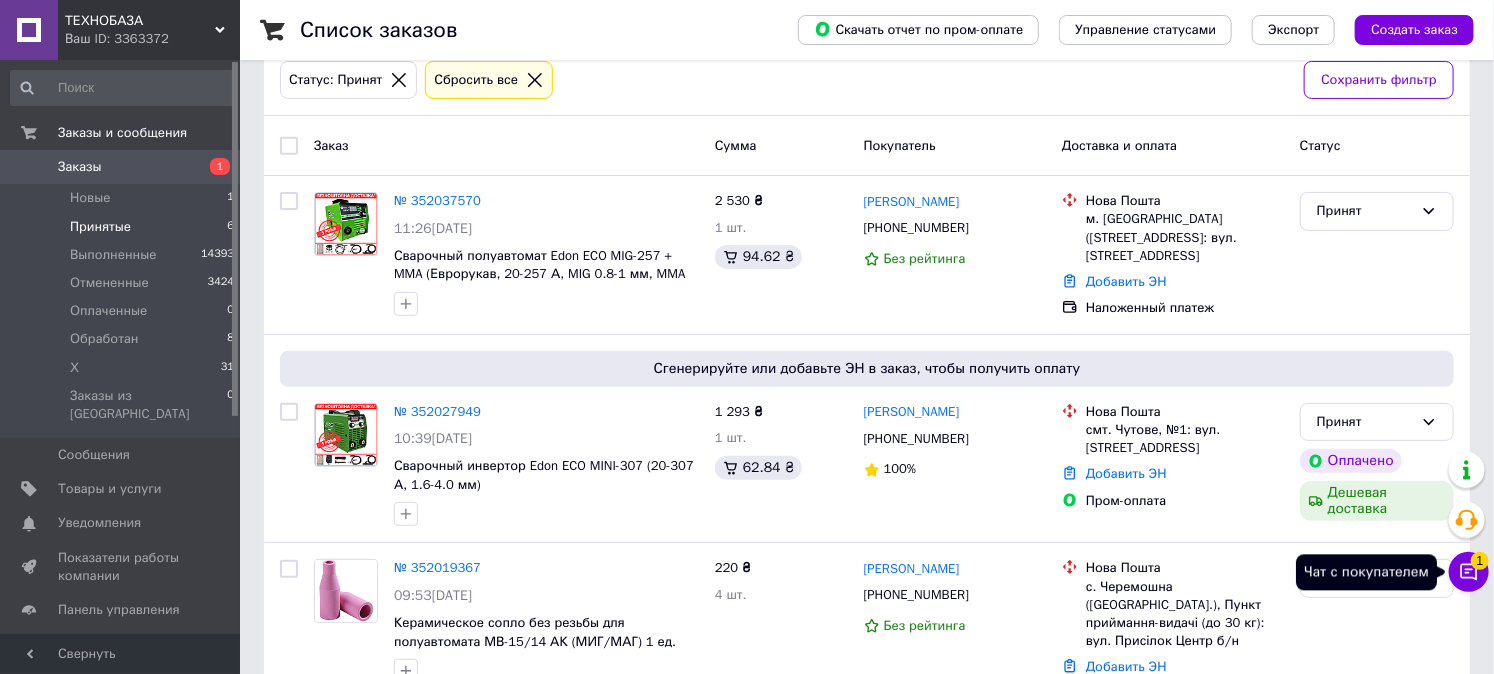 click on "Чат с покупателем 1" at bounding box center [1469, 572] 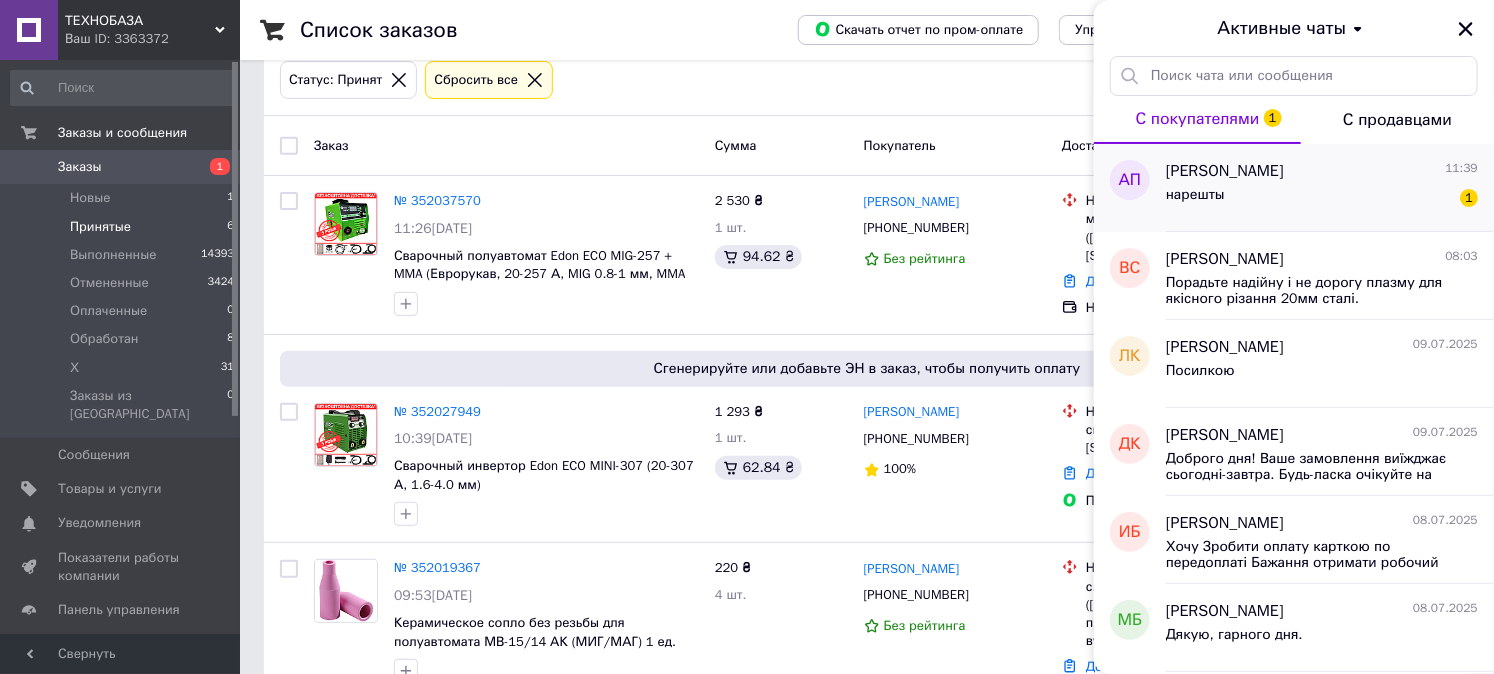 click on "нарешты 1" at bounding box center [1322, 199] 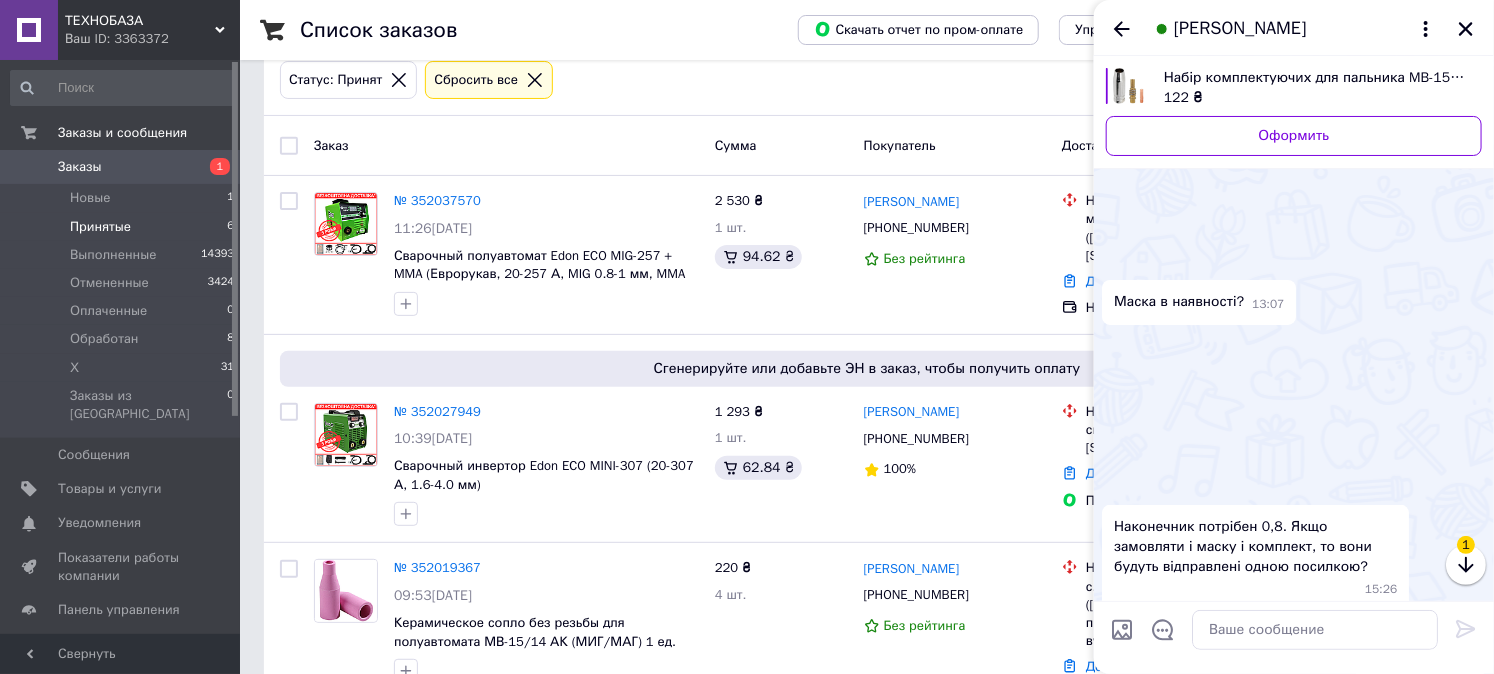 scroll, scrollTop: 1467, scrollLeft: 0, axis: vertical 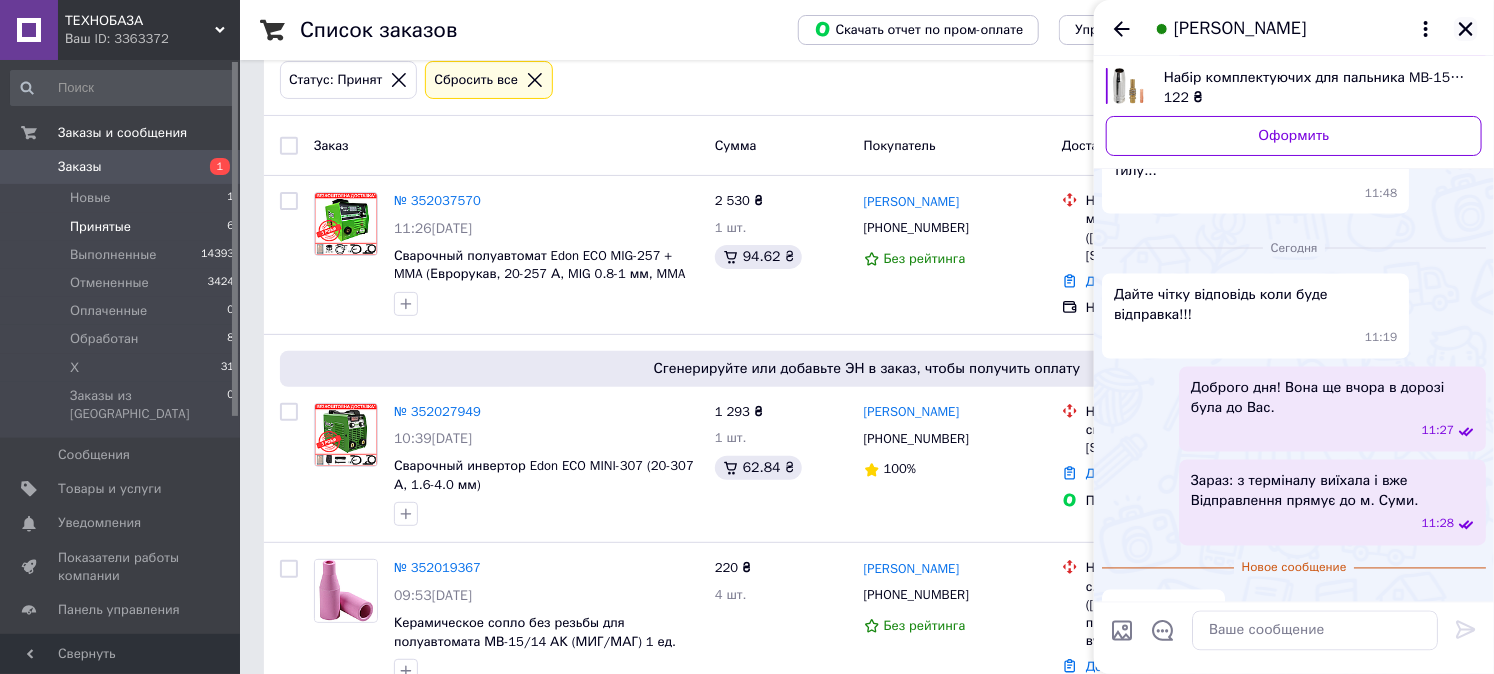 click 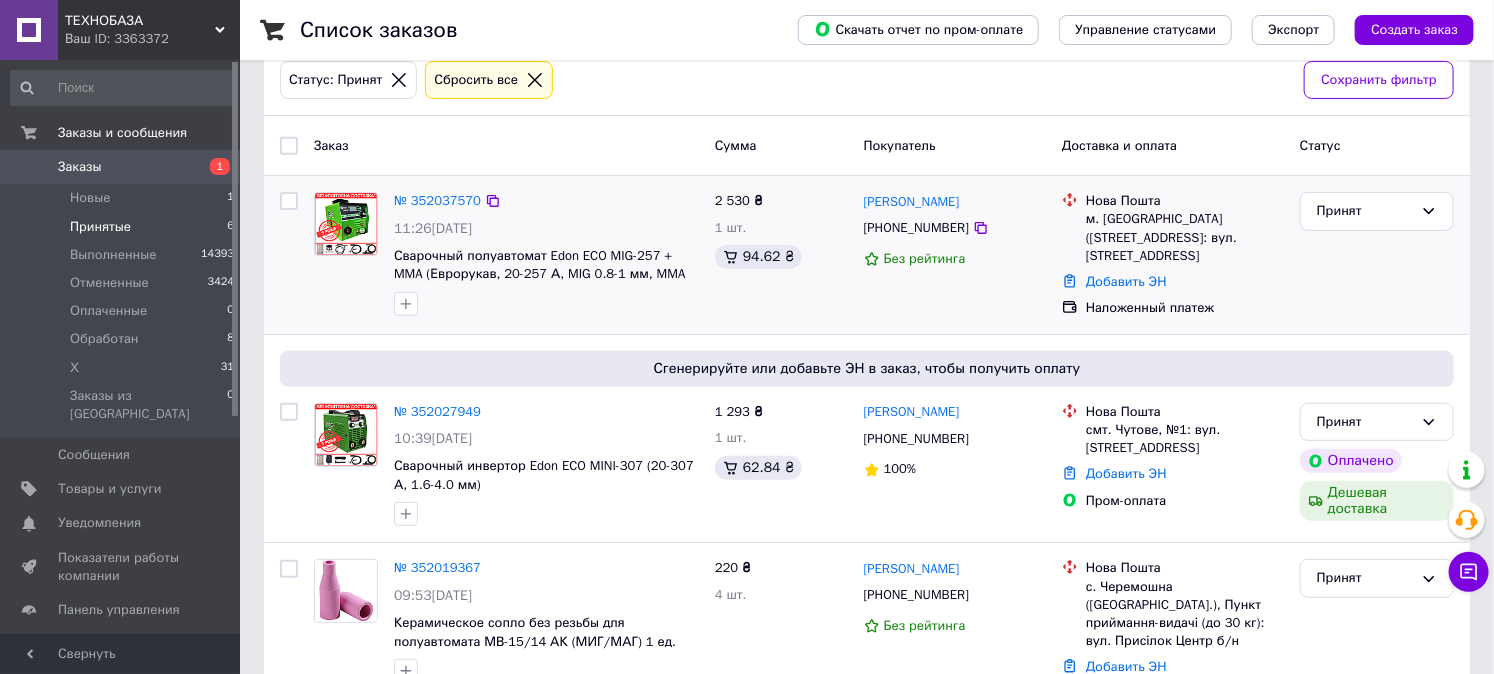 click on "2 530 ₴ 1 шт. 94.62 ₴" at bounding box center [781, 255] 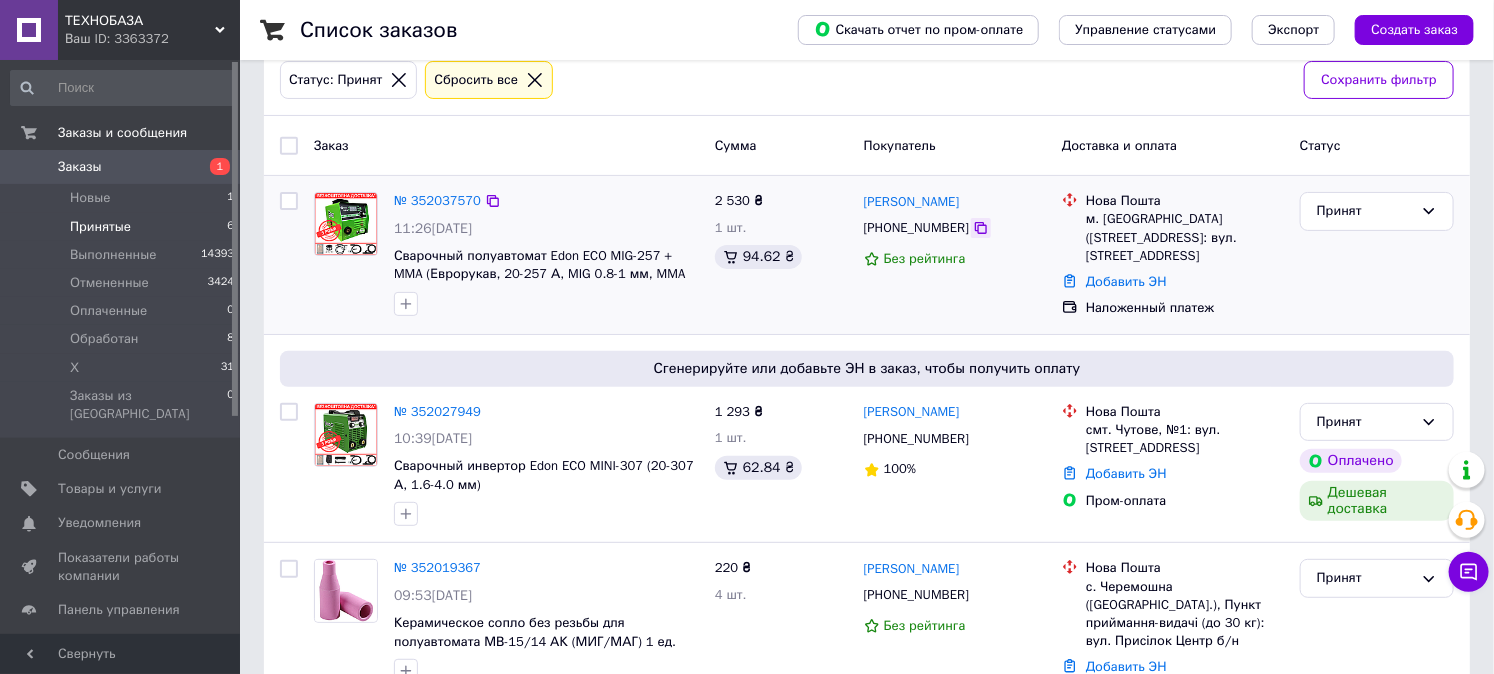 click 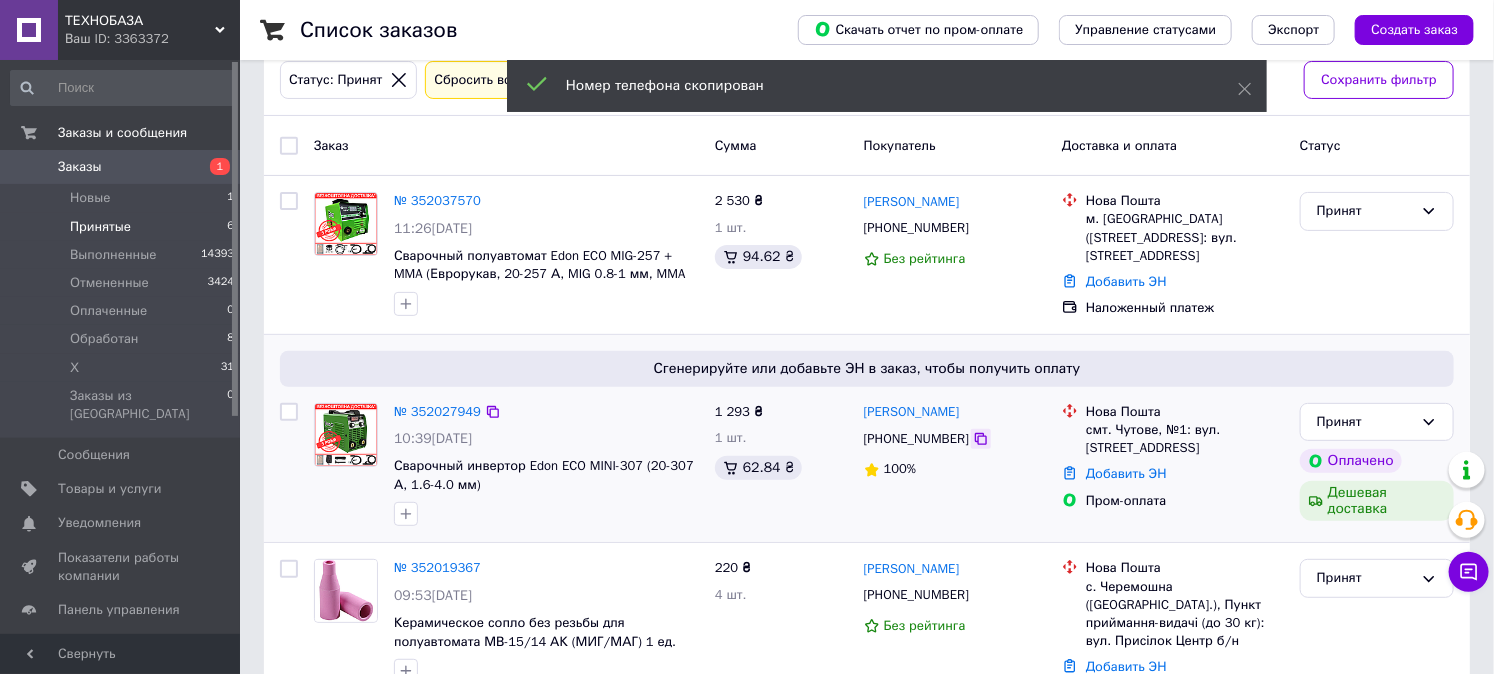 click 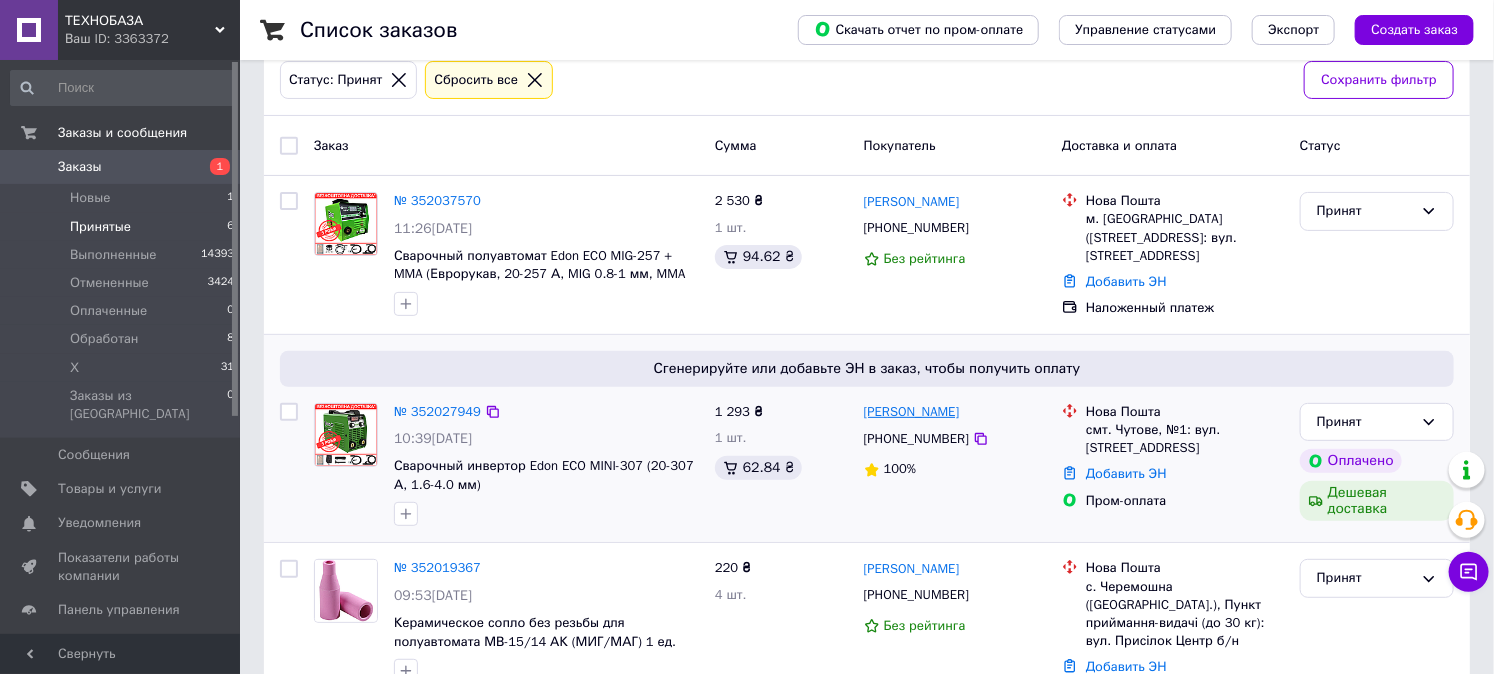 drag, startPoint x: 994, startPoint y: 415, endPoint x: 864, endPoint y: 416, distance: 130.00385 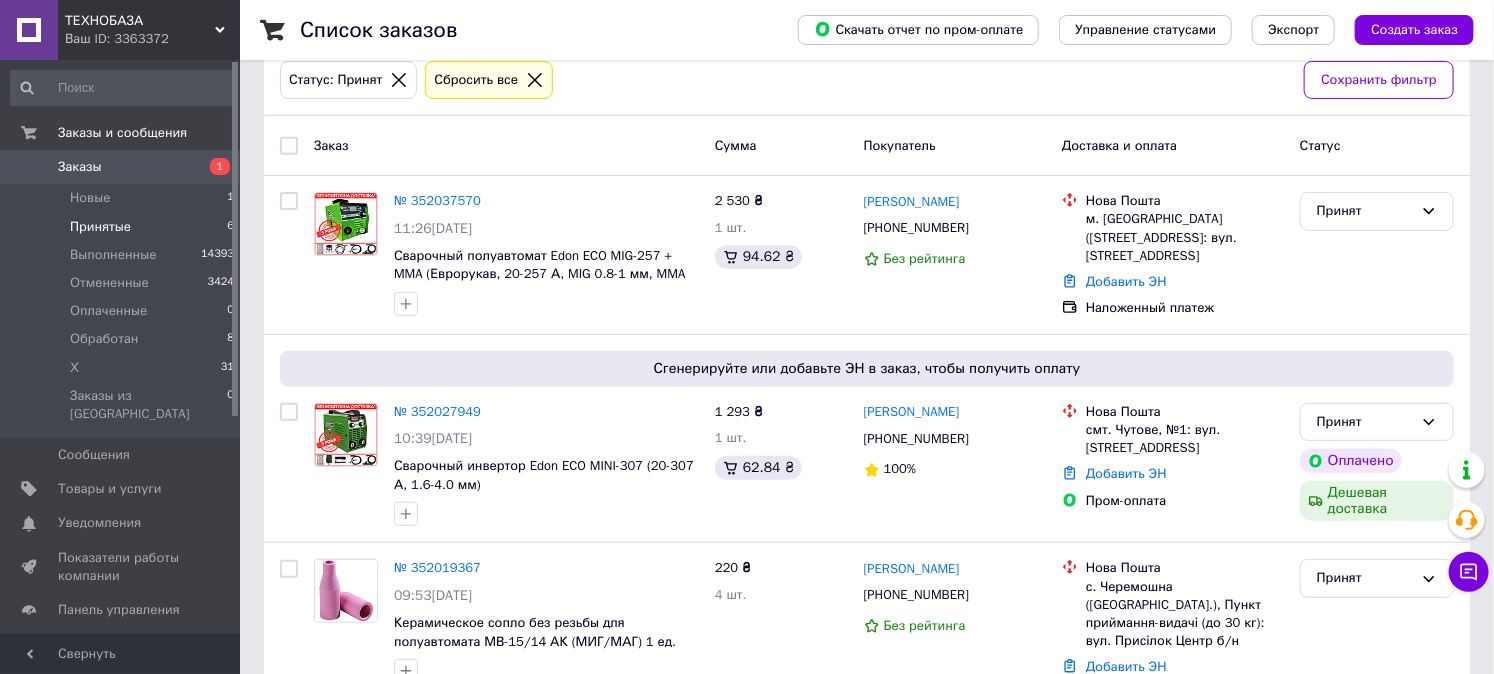 copy on "[PERSON_NAME]" 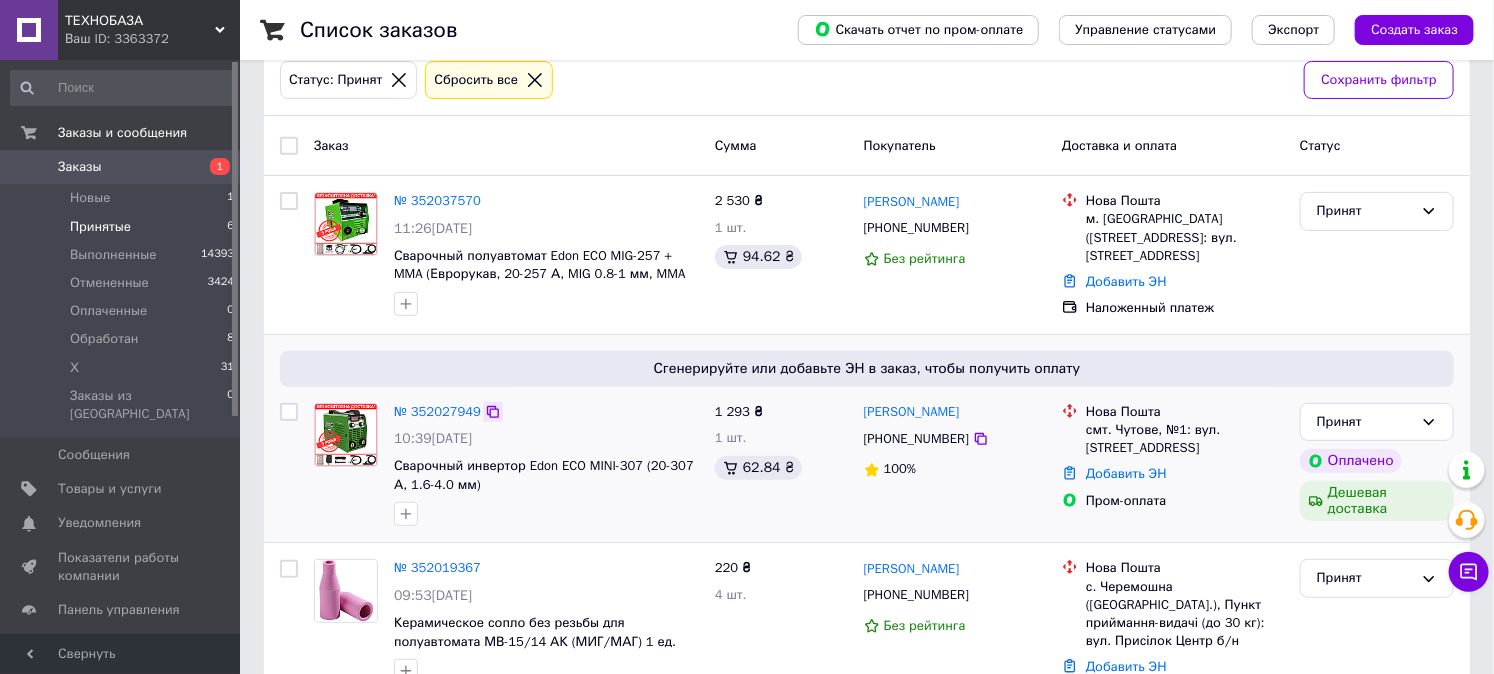 click 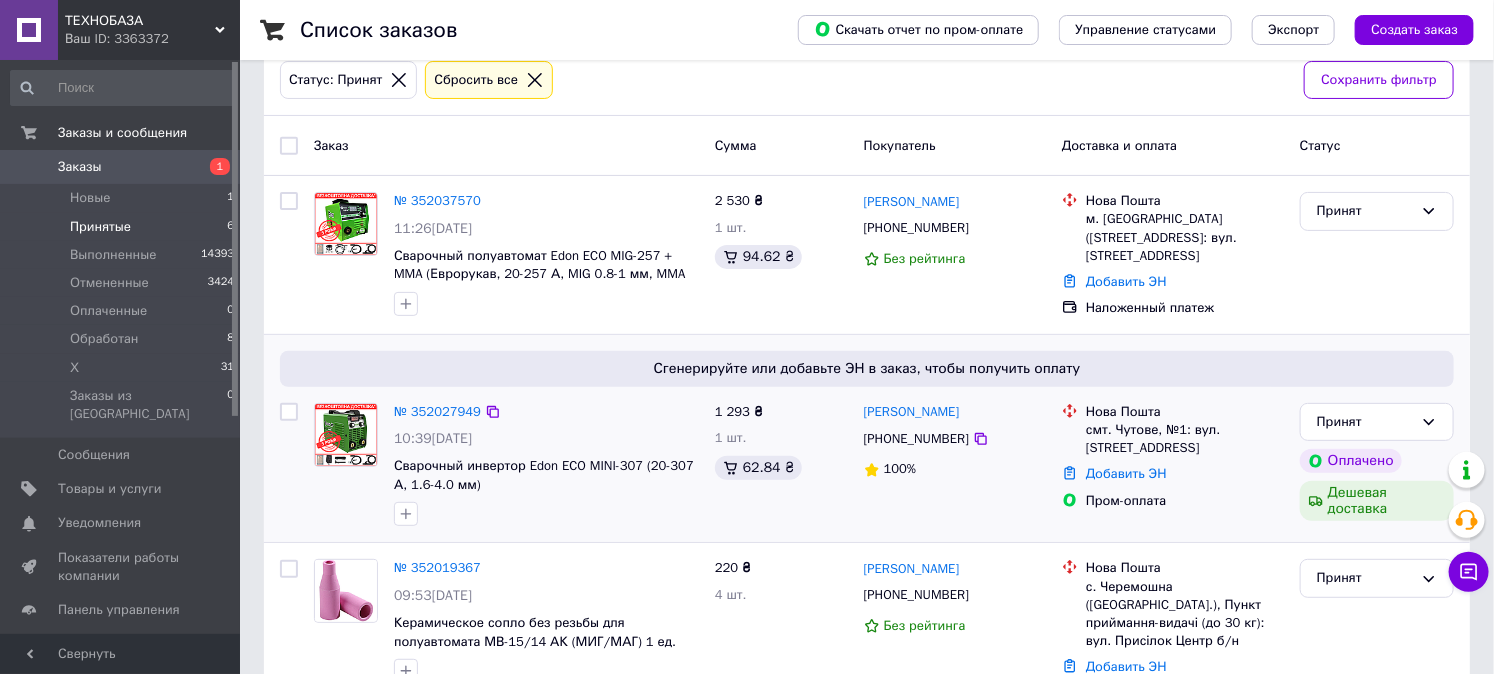 click at bounding box center [546, 514] 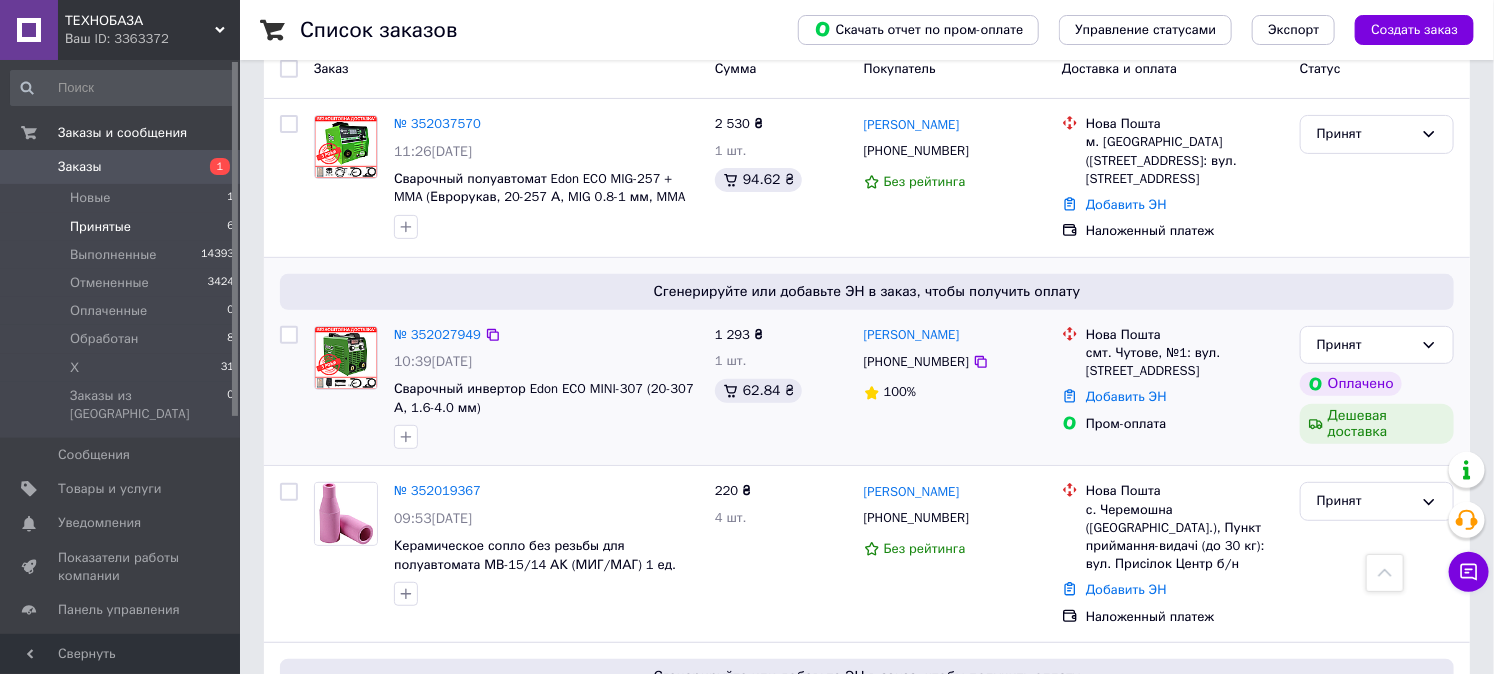 scroll, scrollTop: 176, scrollLeft: 0, axis: vertical 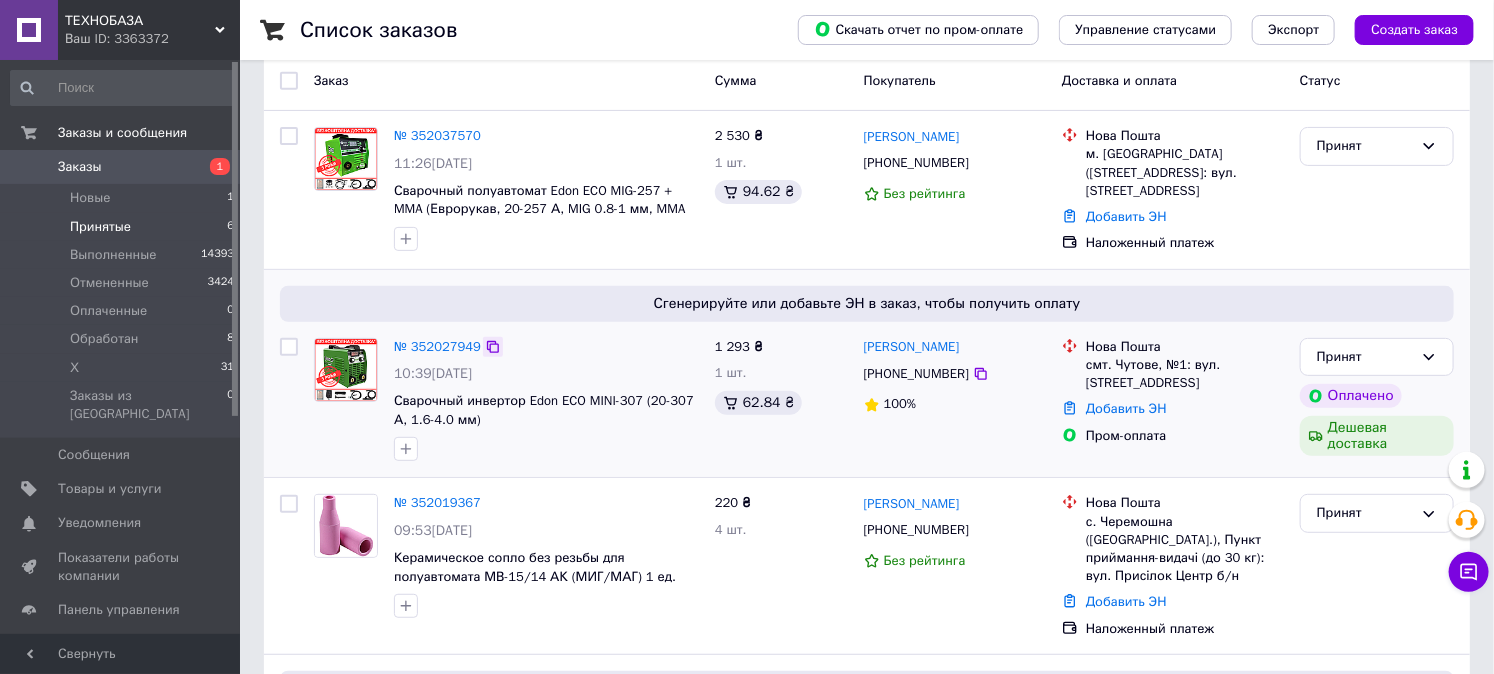 click 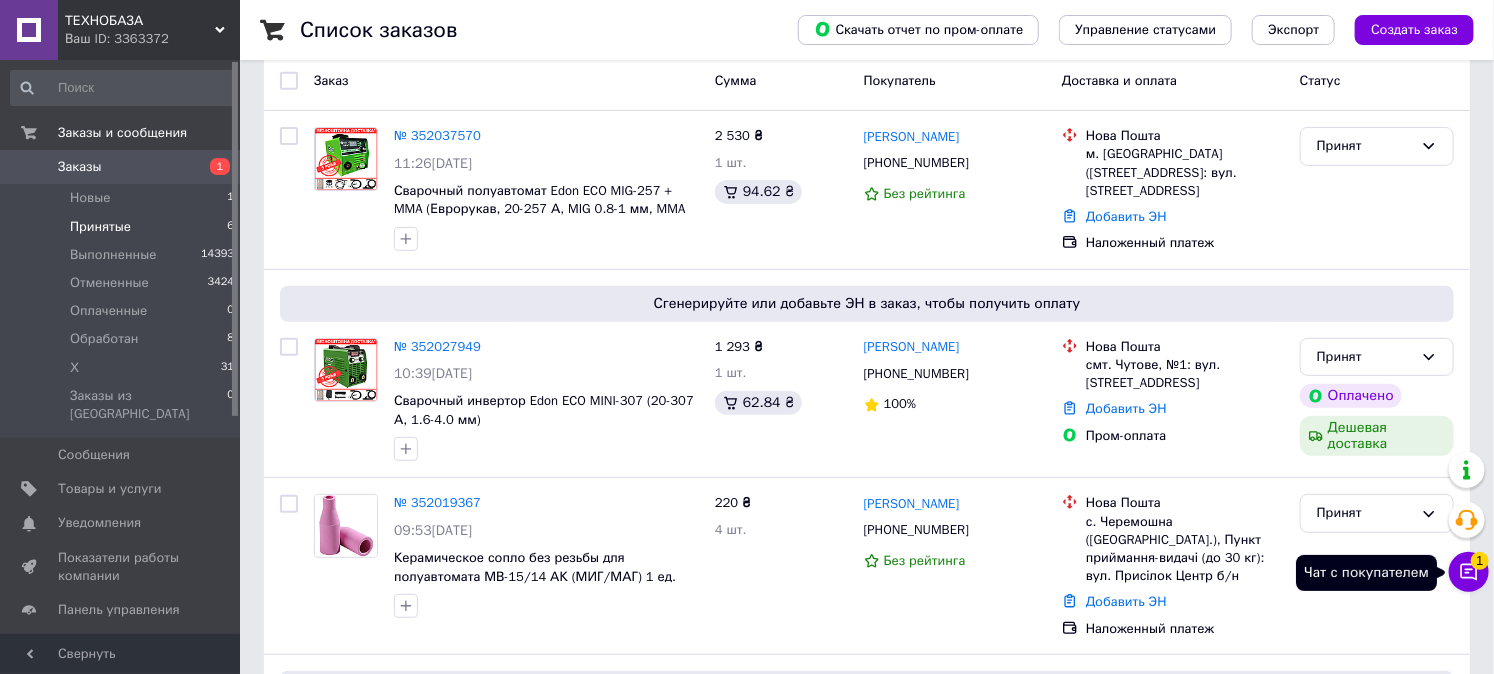 click 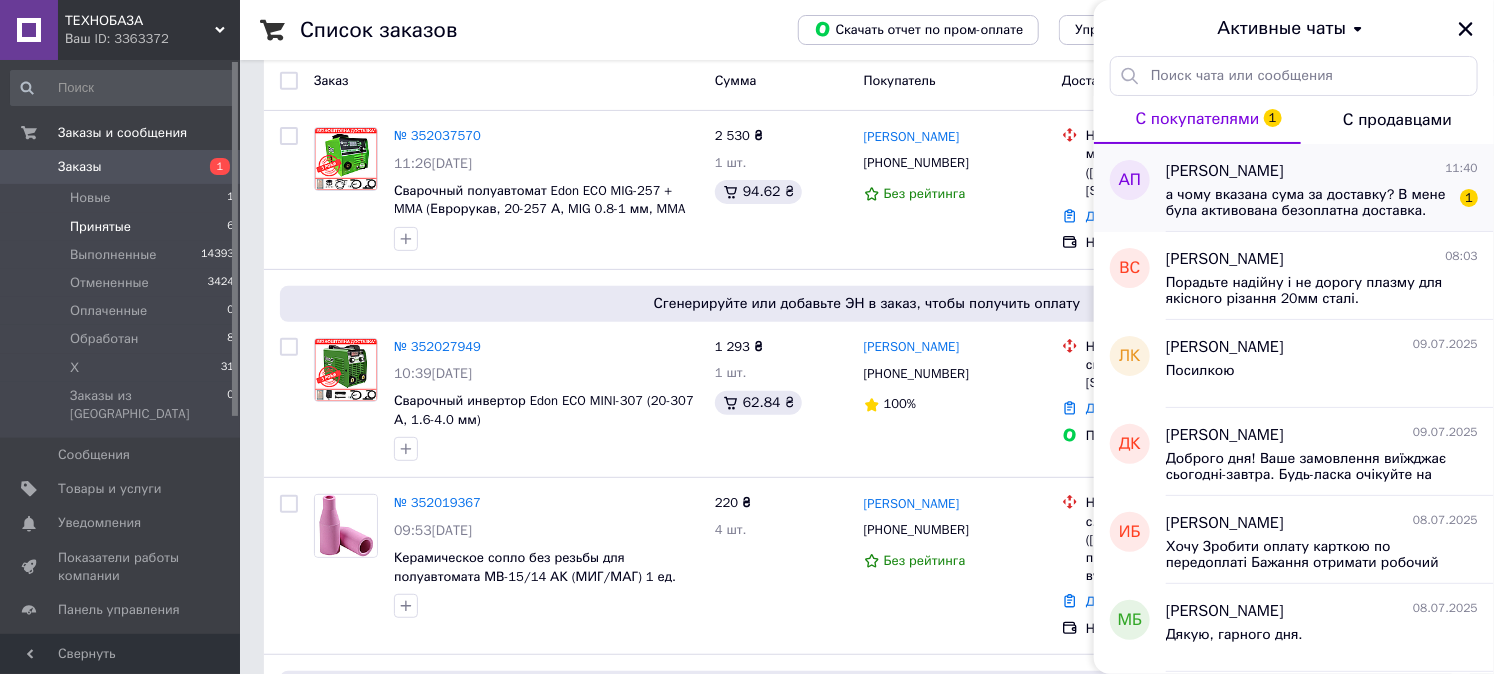 click on "а чому вказана сума за доставку? В мене була активована безоплатна доставка." at bounding box center [1308, 203] 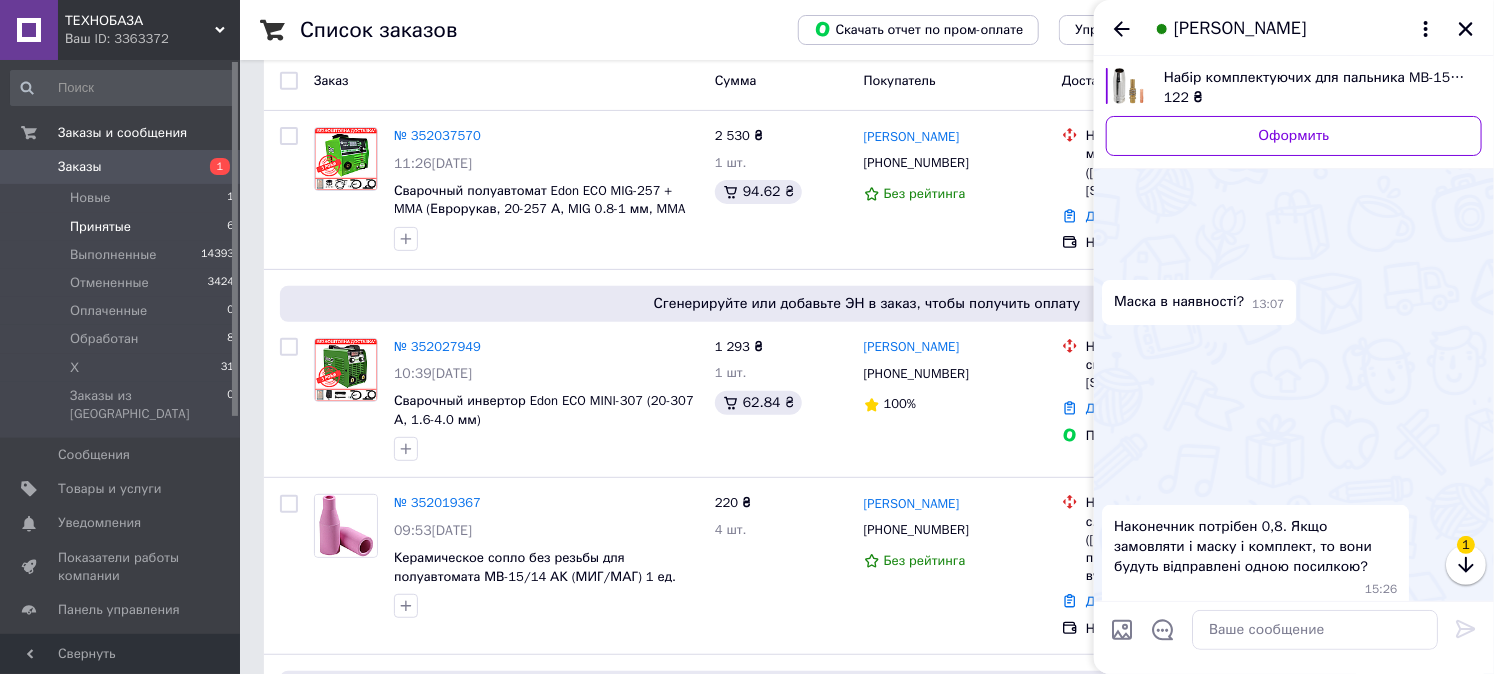 scroll, scrollTop: 1561, scrollLeft: 0, axis: vertical 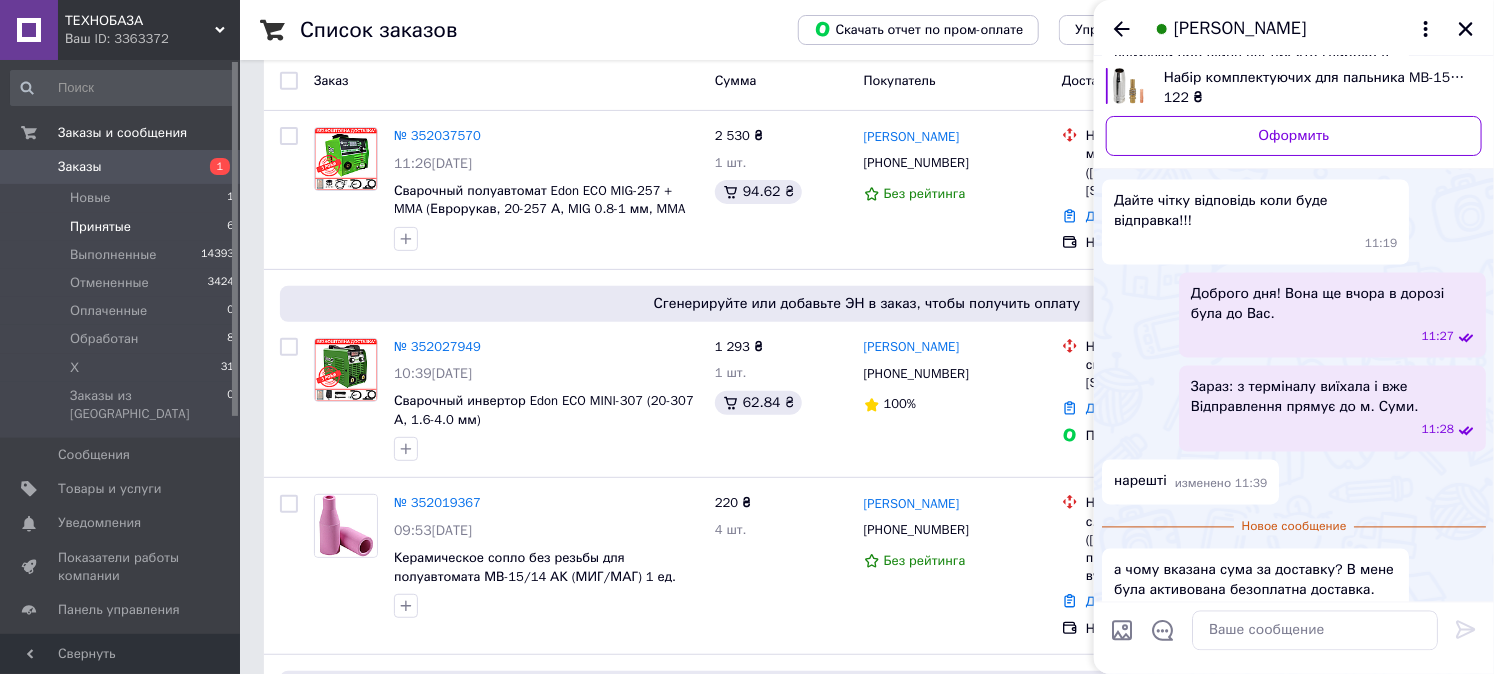 click on "Анатолий Пилипенко" at bounding box center (1240, 29) 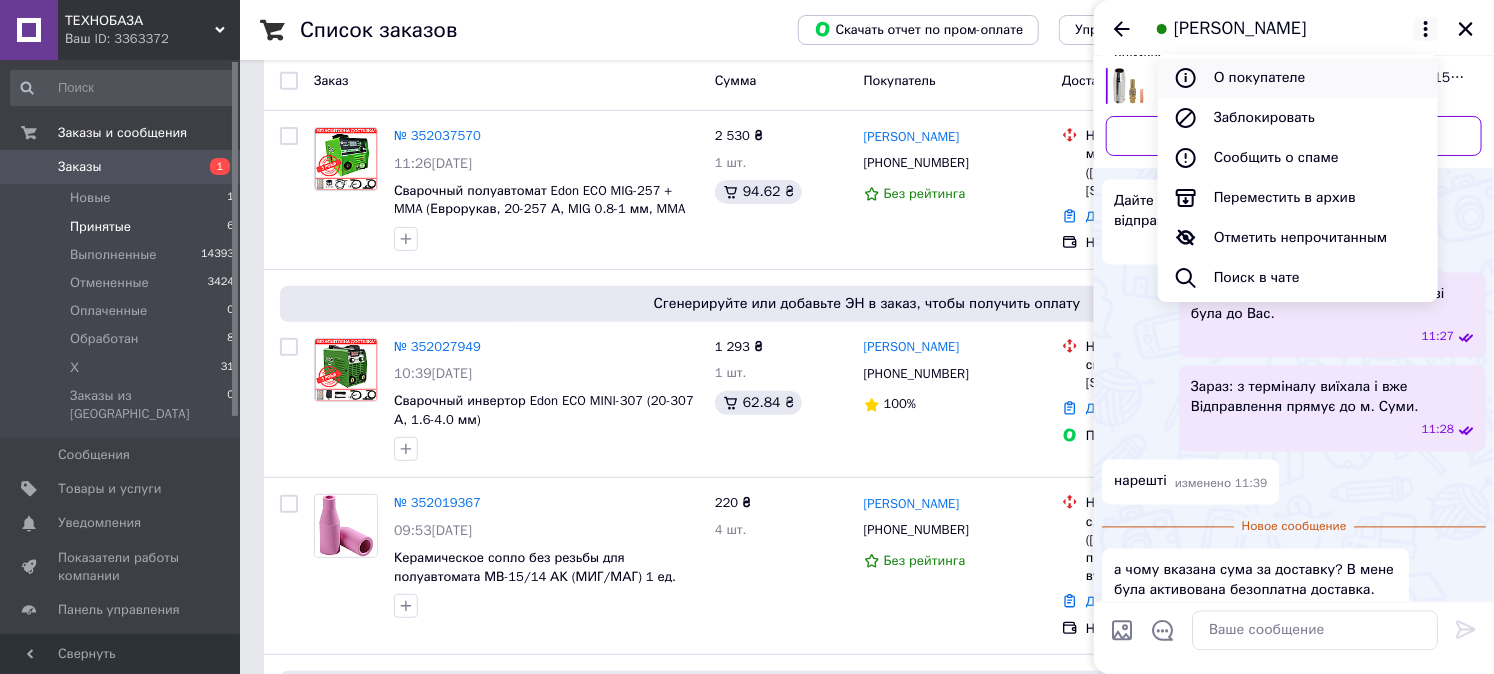 click on "О покупателе" at bounding box center (1298, 78) 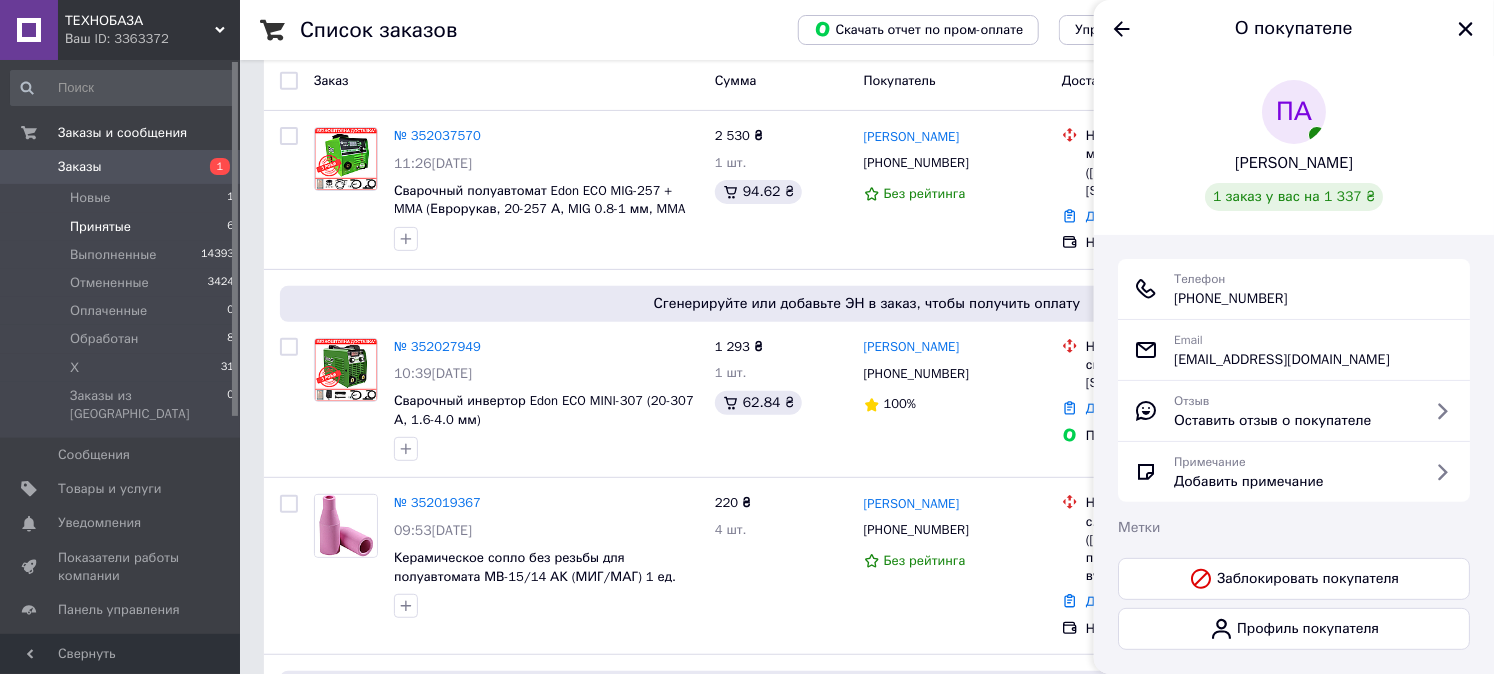 click on "+380 (50) 662-34-31" at bounding box center [1231, 299] 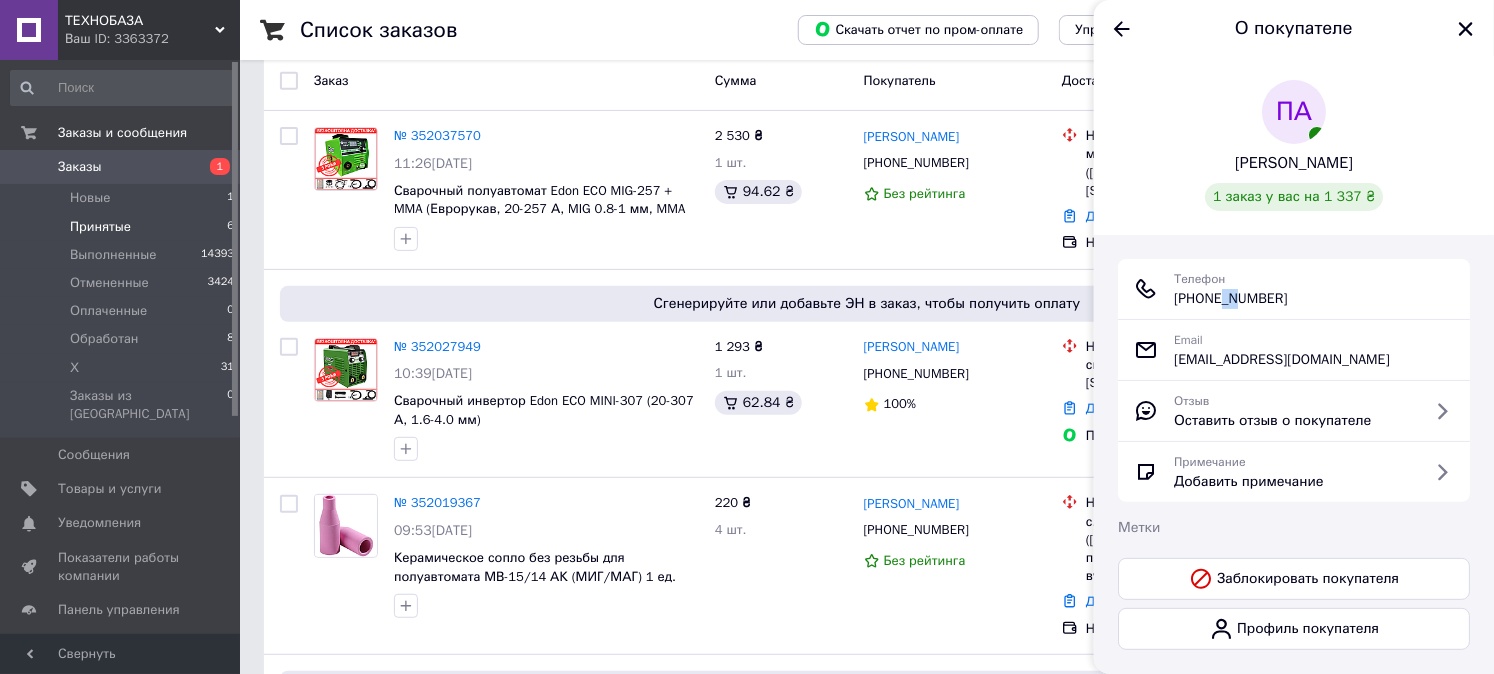 click on "+380 (50) 662-34-31" at bounding box center [1231, 299] 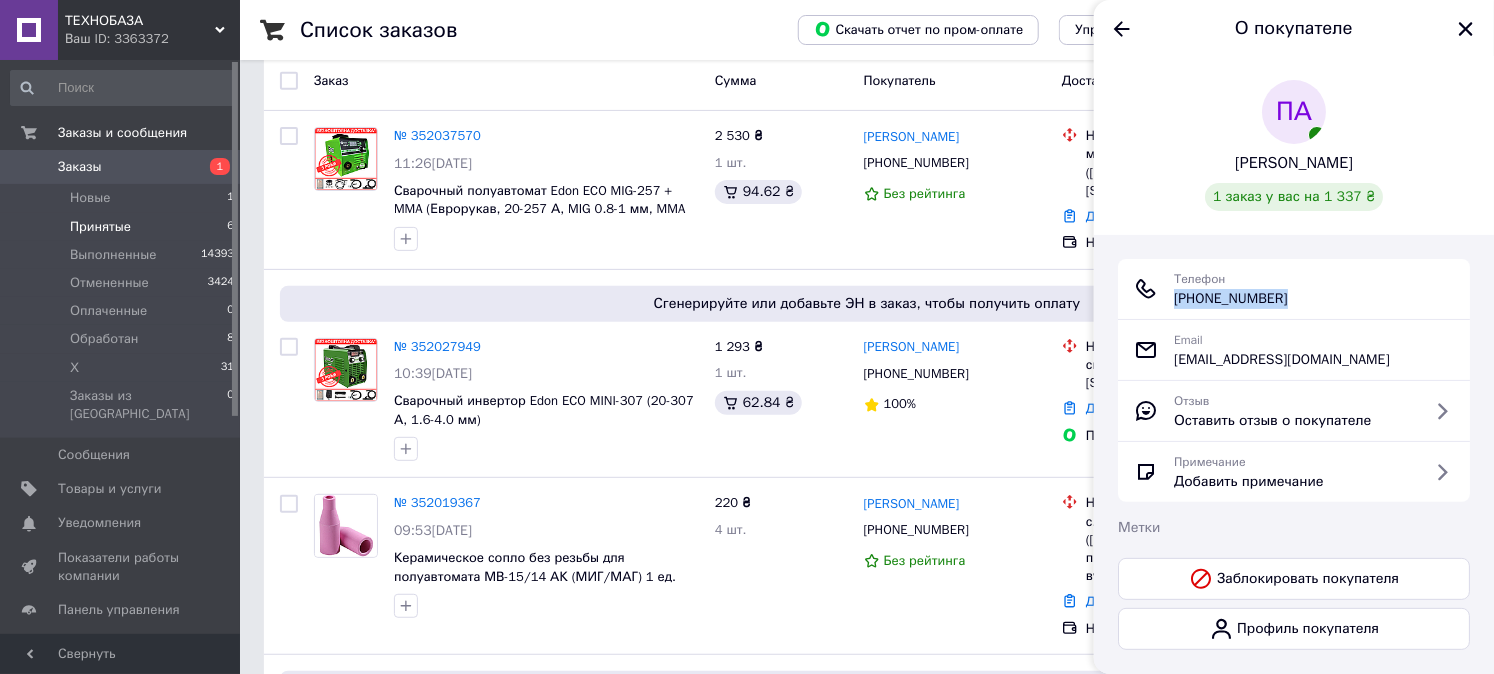 click on "+380 (50) 662-34-31" at bounding box center (1231, 299) 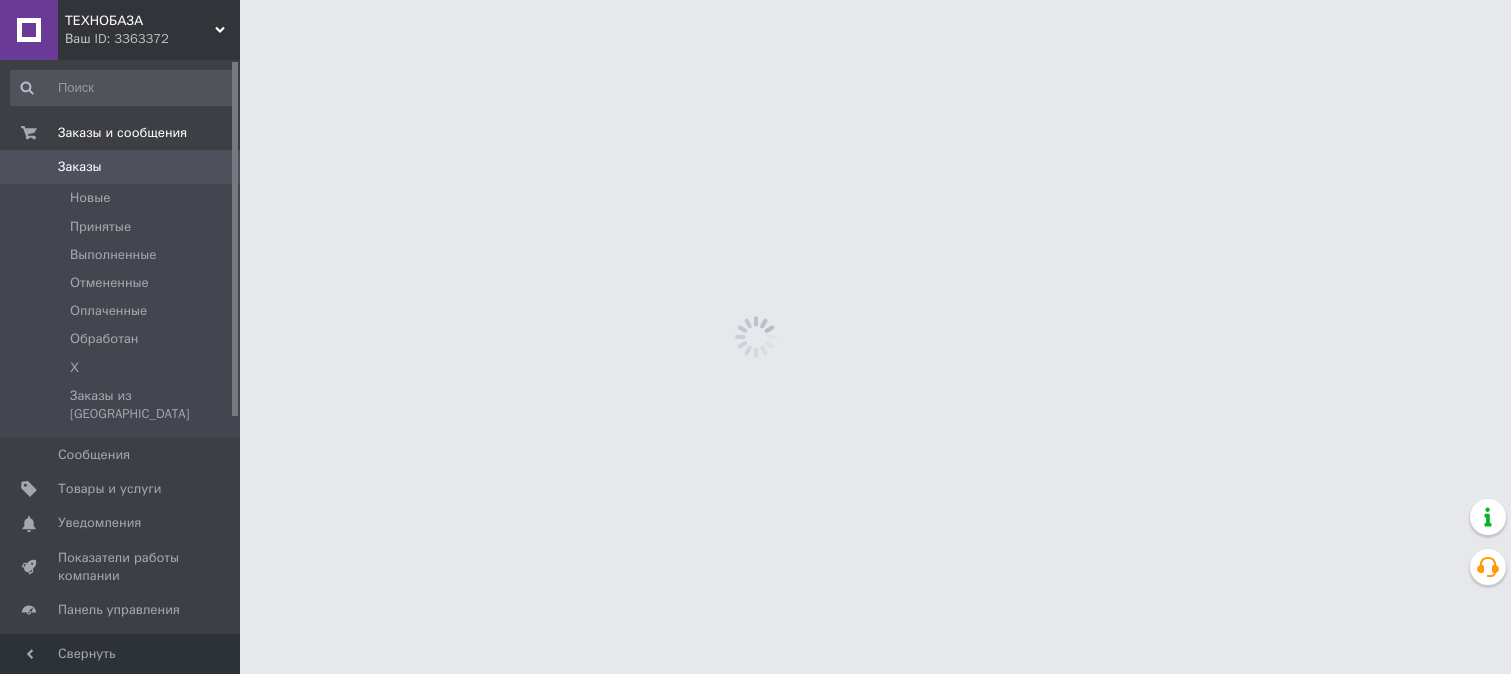 scroll, scrollTop: 0, scrollLeft: 0, axis: both 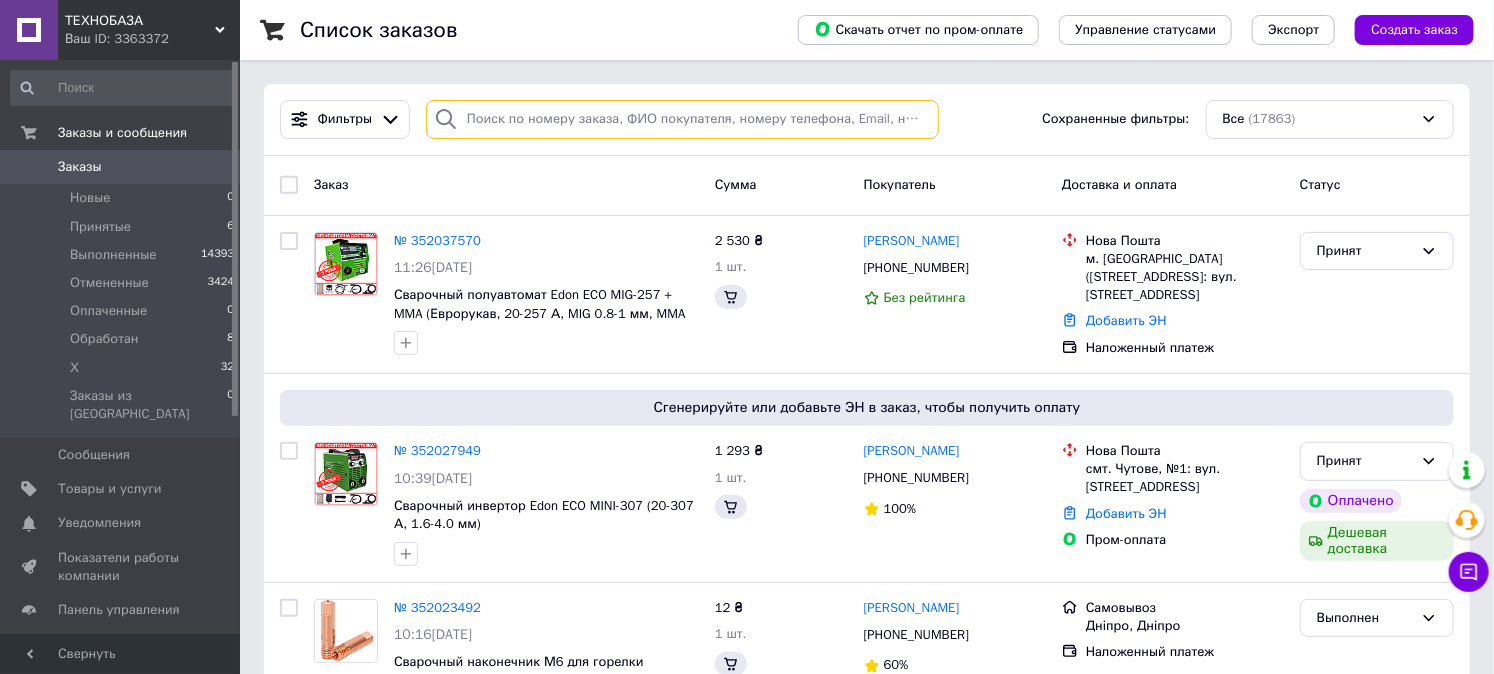 click at bounding box center [682, 119] 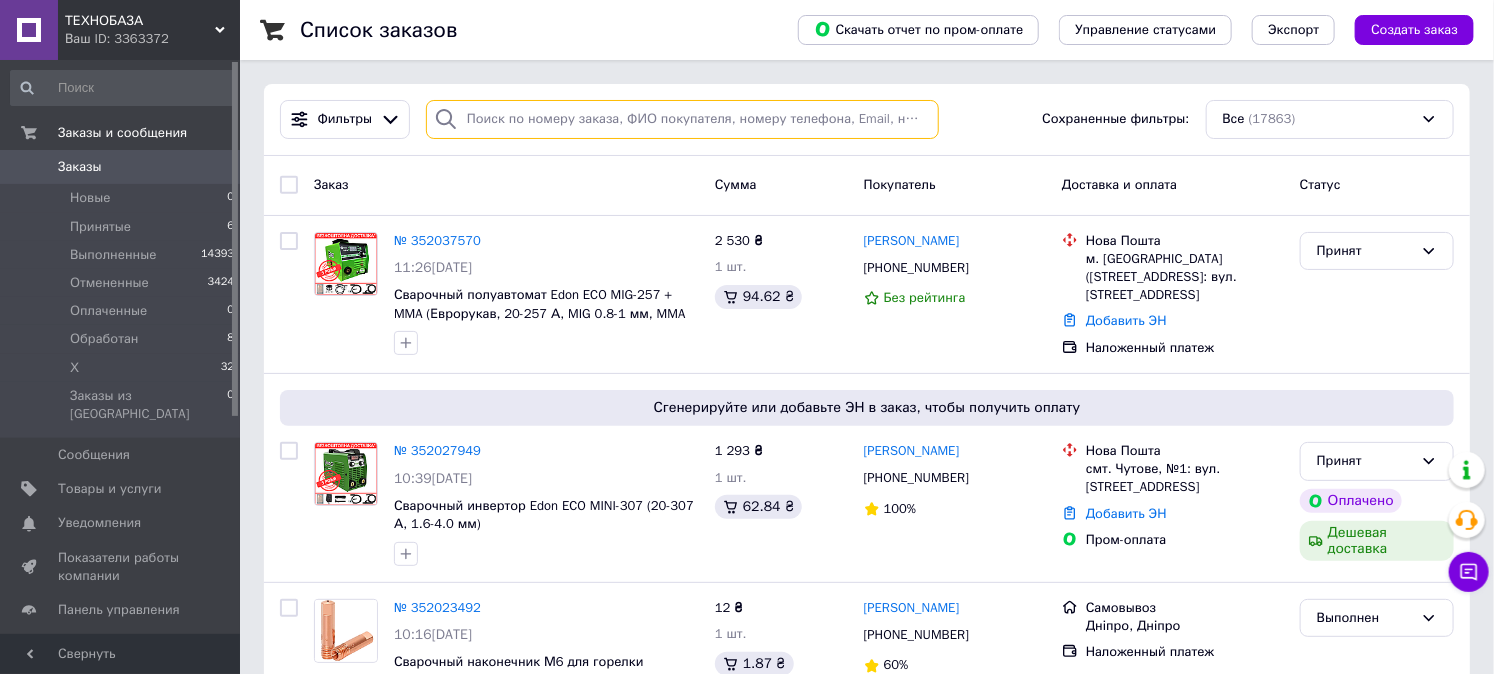 click at bounding box center (682, 119) 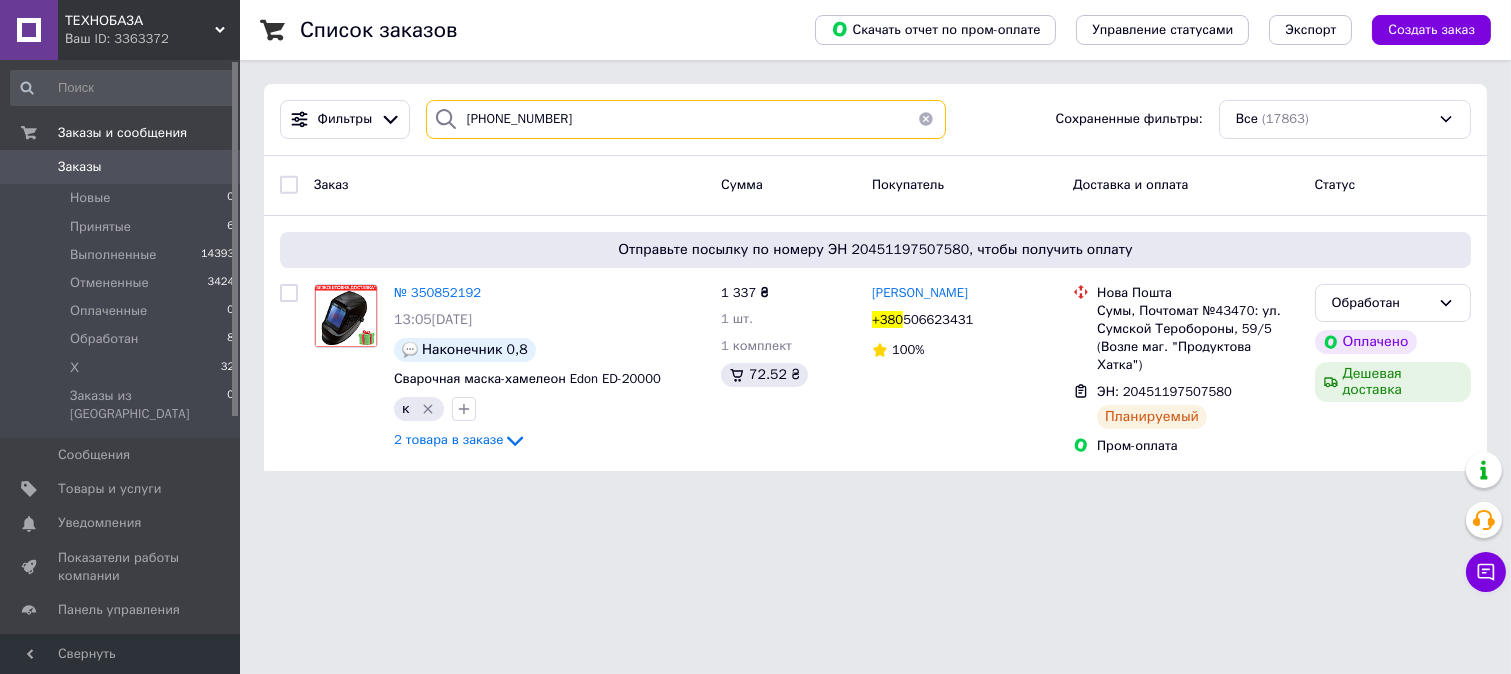 type on "+380 (50) 662-34-31" 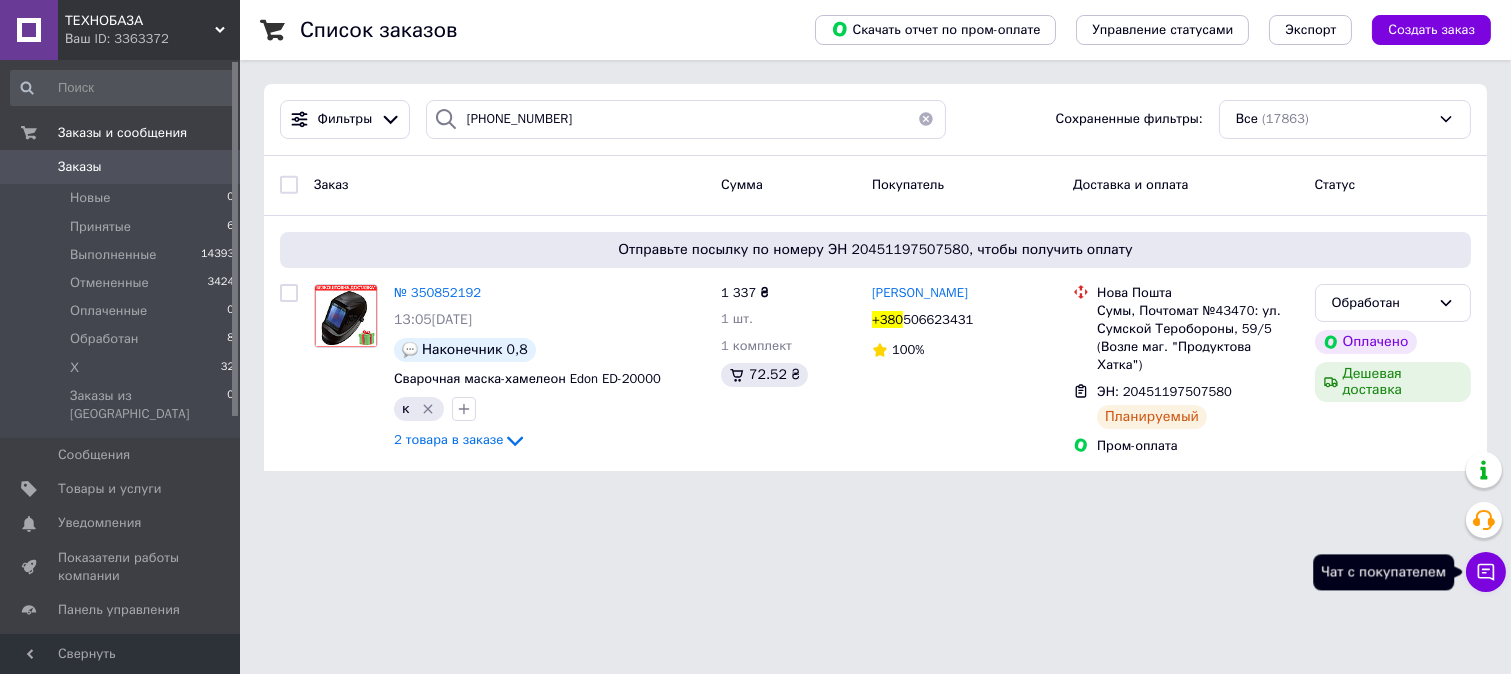 click on "Чат с покупателем" at bounding box center (1486, 572) 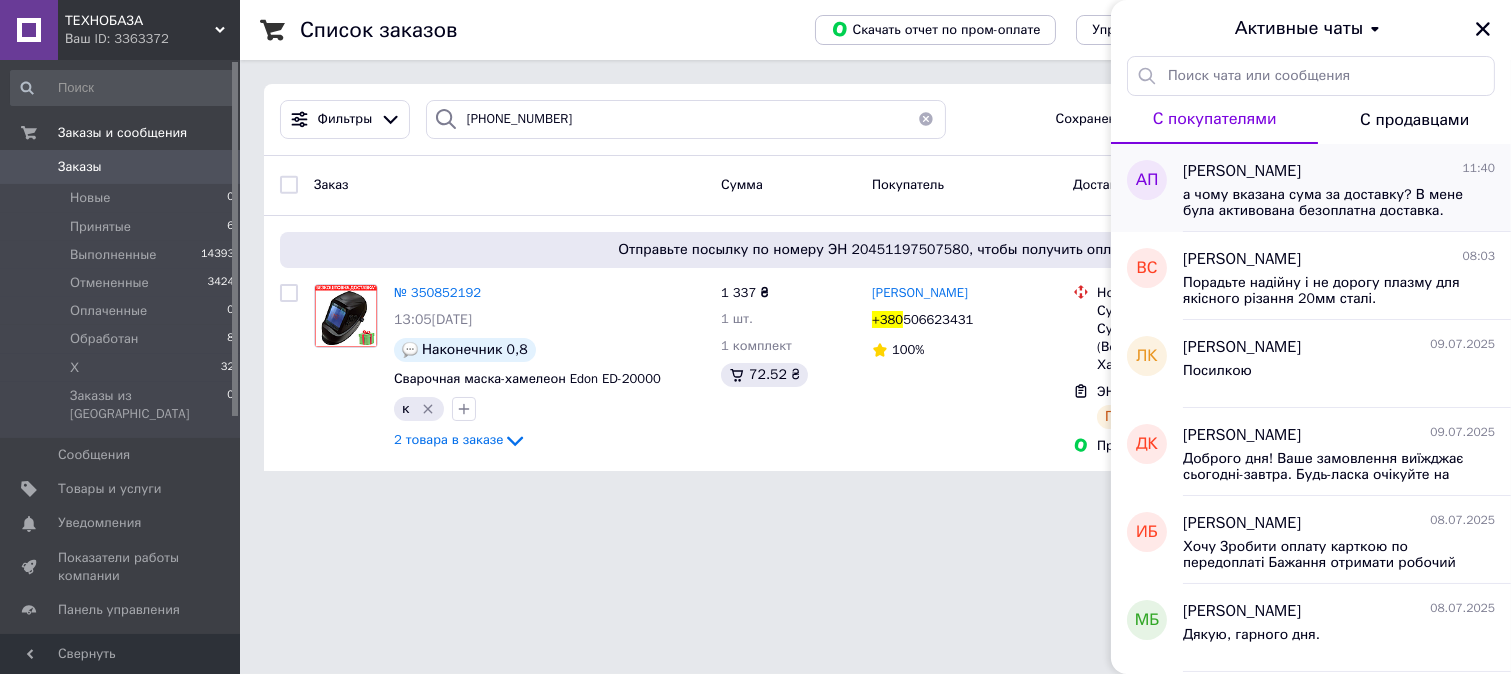 click on "а чому вказана сума за доставку? В мене була активована безоплатна доставка." at bounding box center [1325, 203] 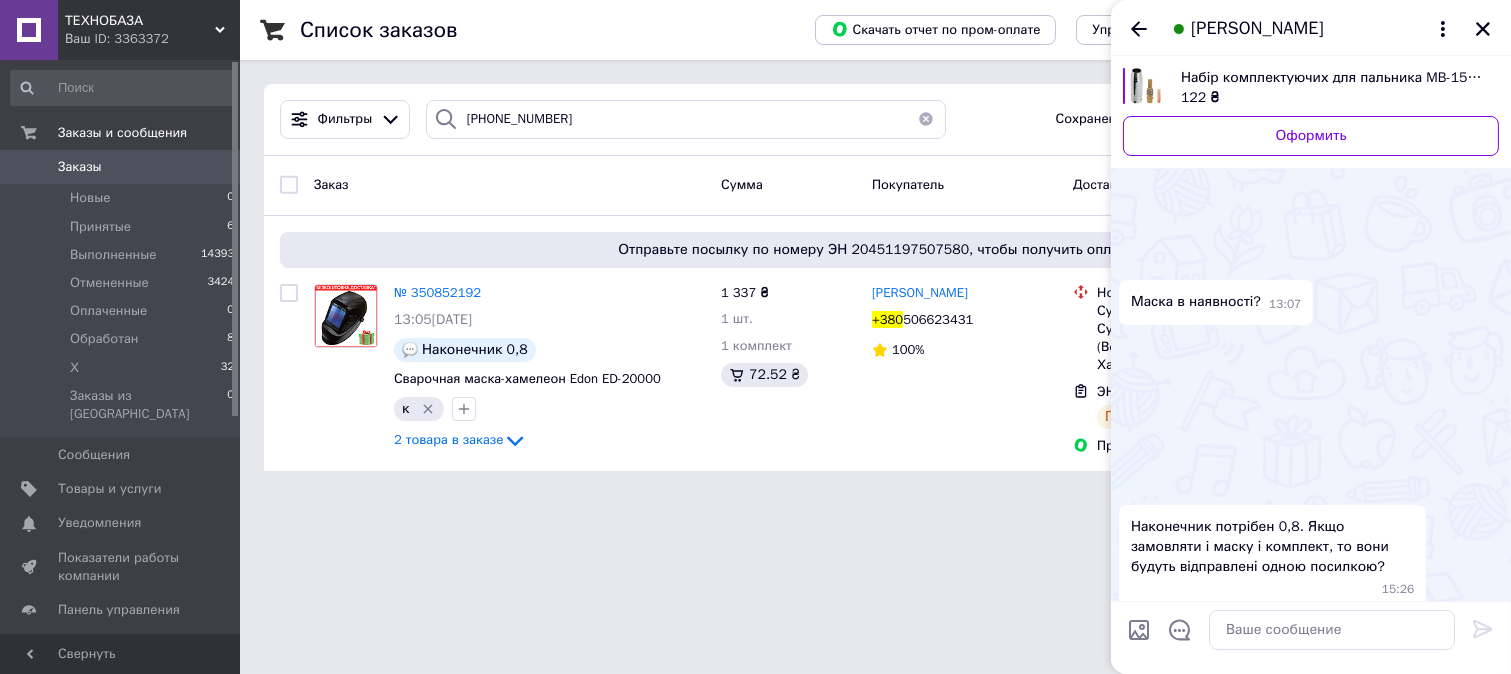 scroll, scrollTop: 1524, scrollLeft: 0, axis: vertical 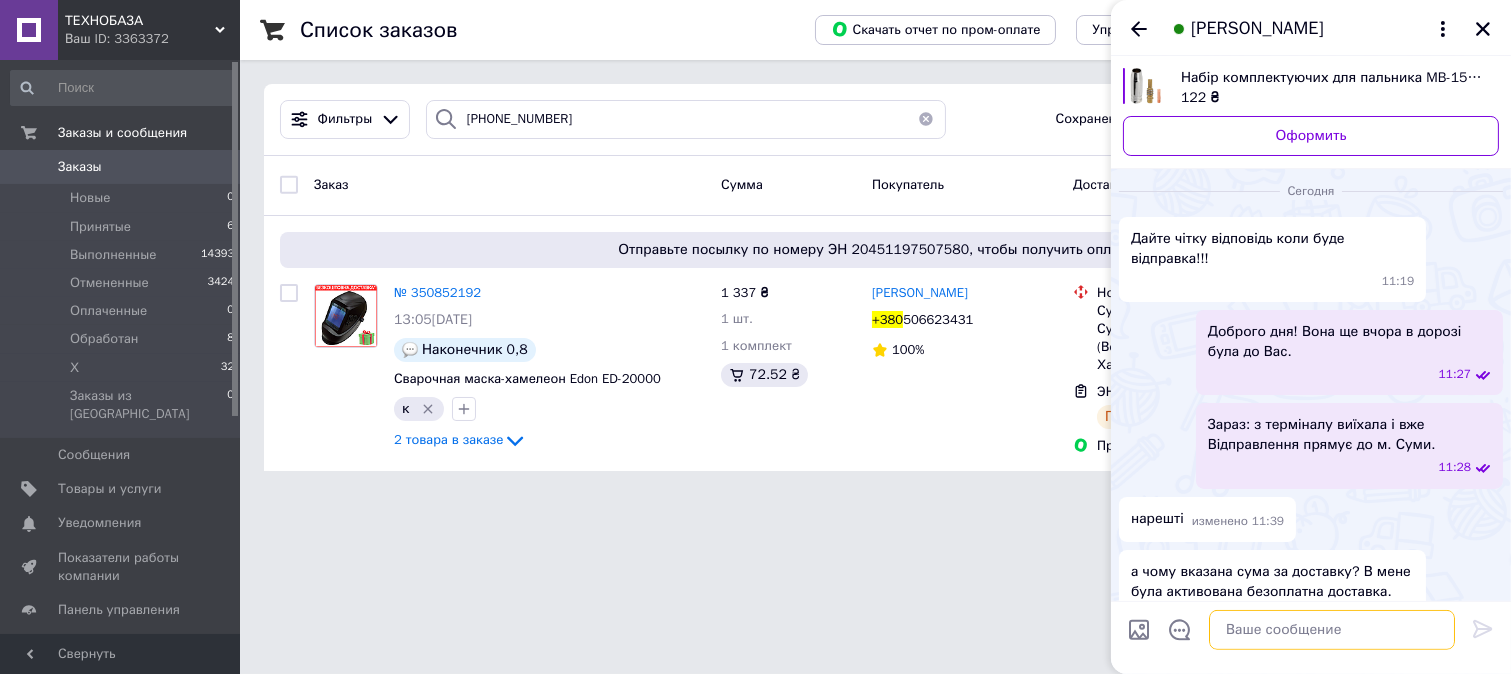 click at bounding box center [1332, 630] 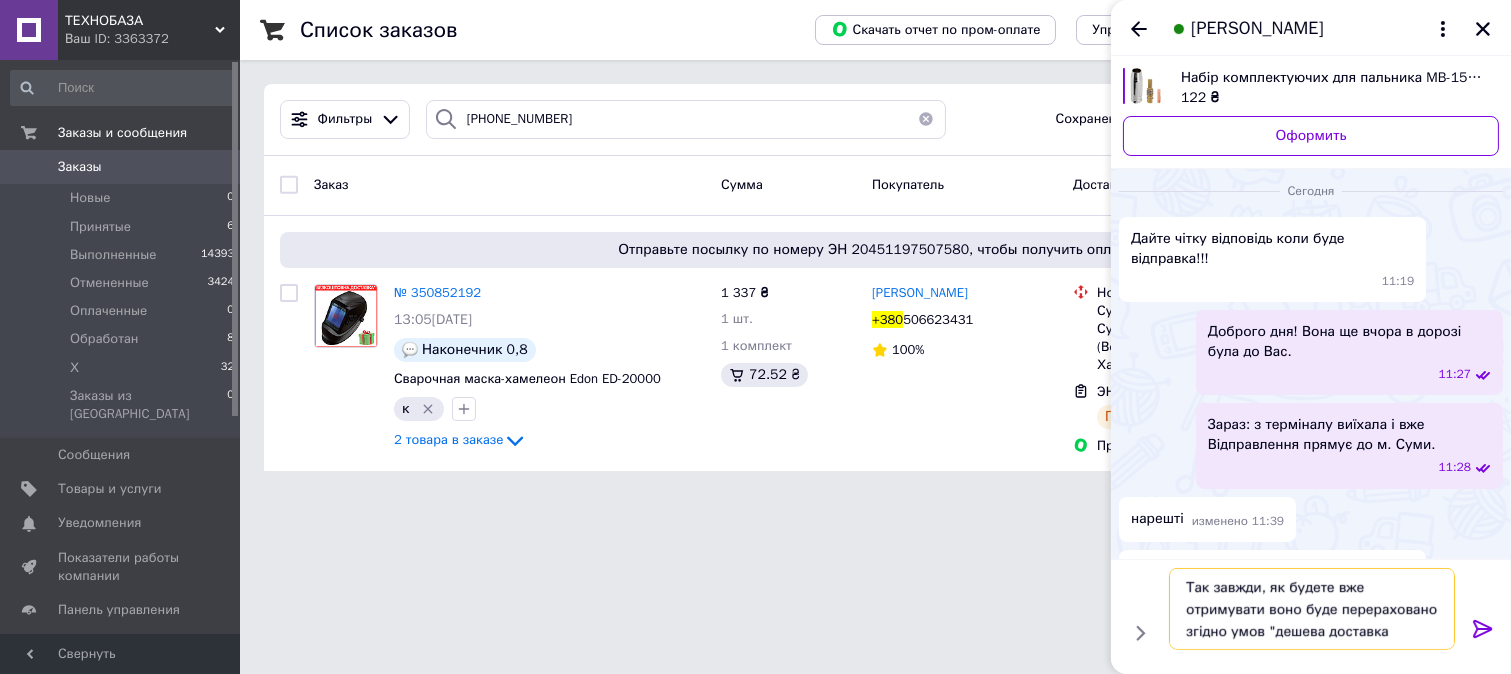 type on "Так завжди, як будете вже отримувати воно буде перераховано згідно умов "дешева доставка"" 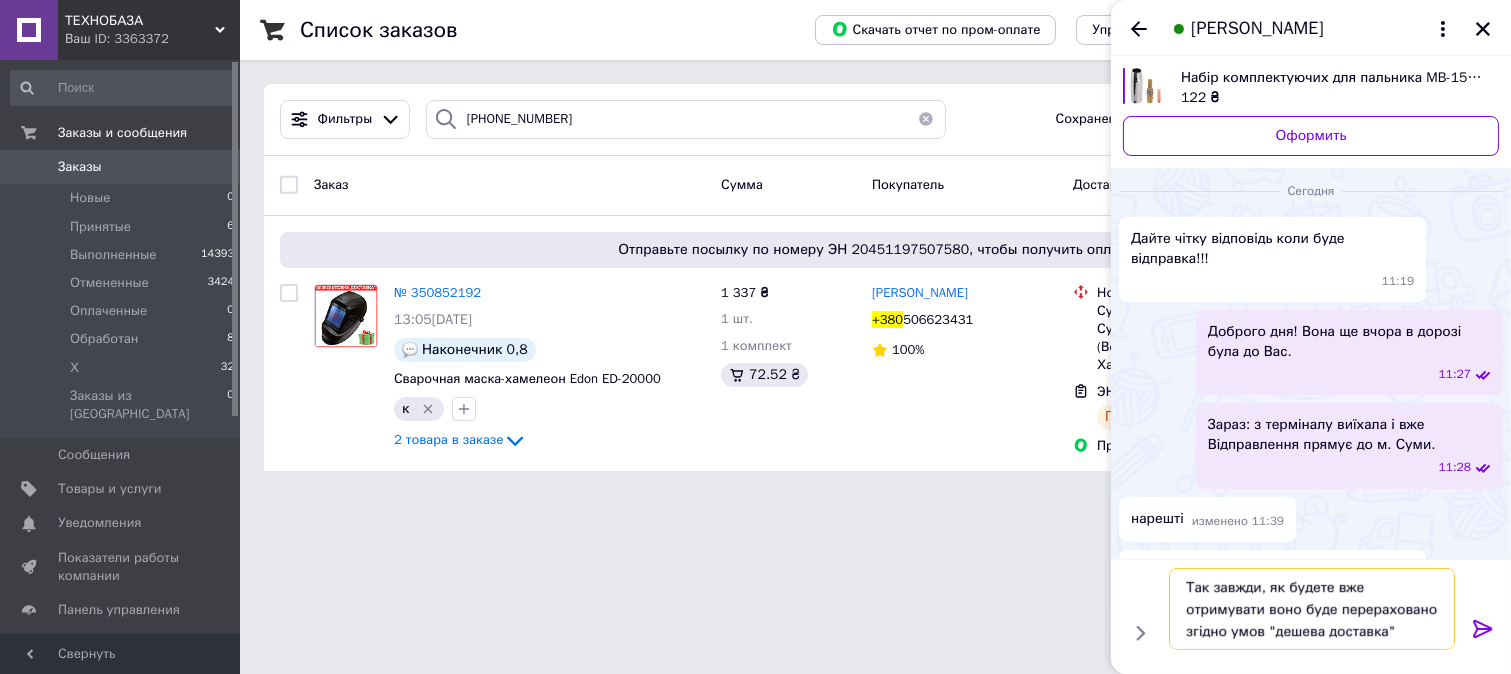 type 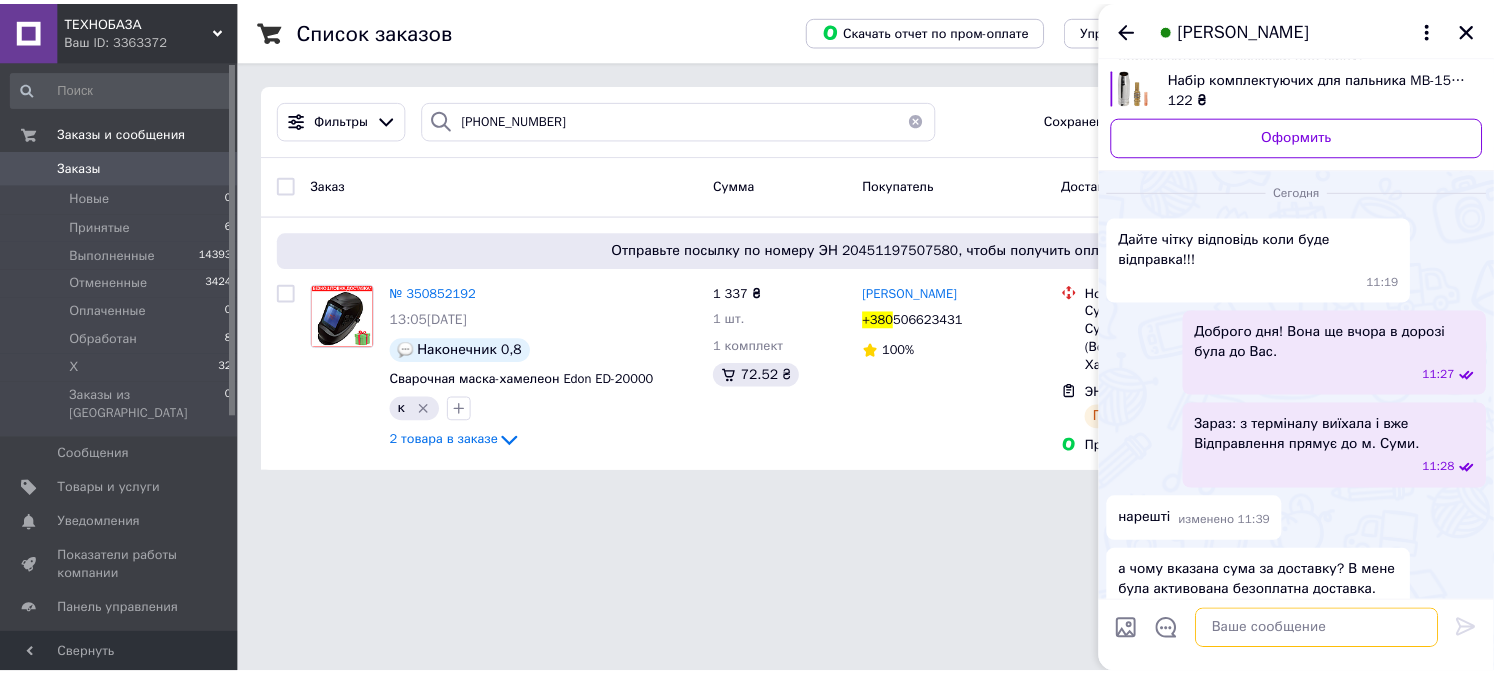 scroll, scrollTop: 1536, scrollLeft: 0, axis: vertical 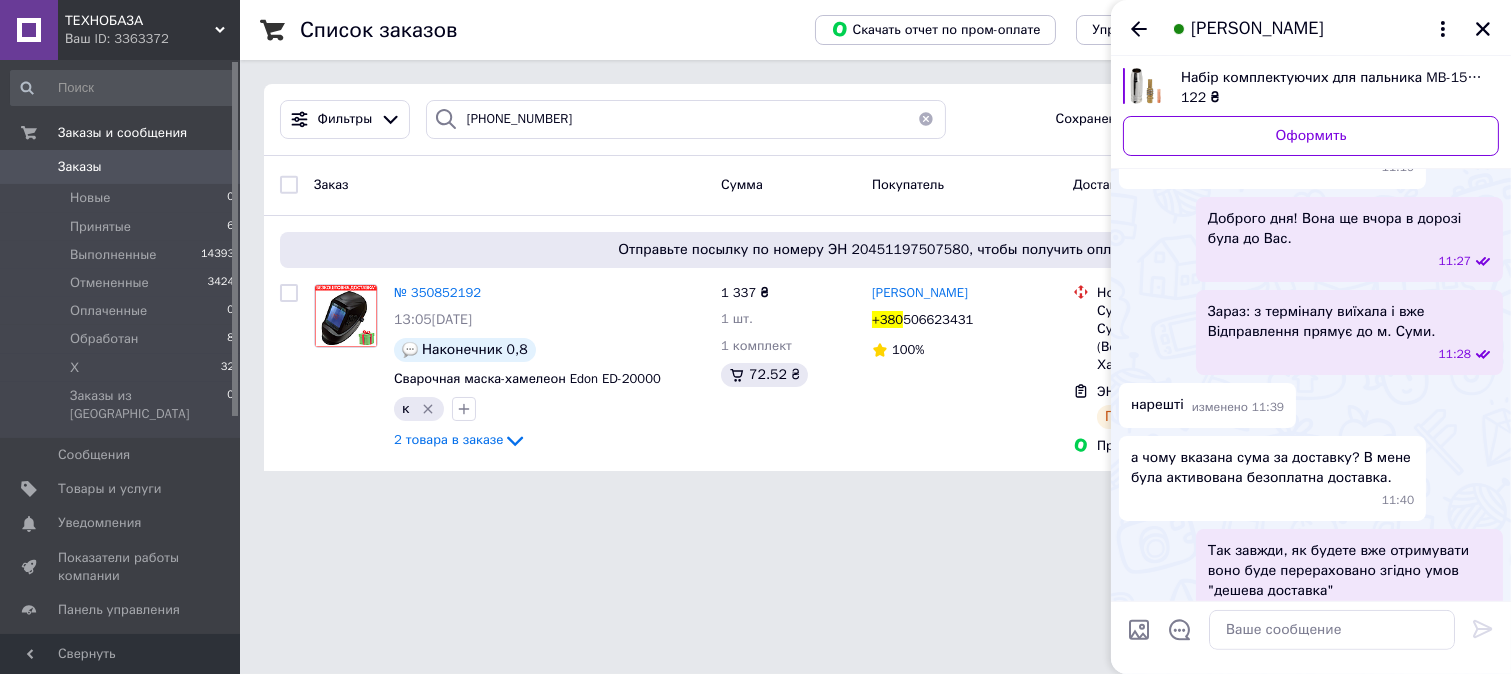 click on "ТЕХНОБАЗА Ваш ID: 3363372 Сайт ТЕХНОБАЗА Кабинет покупателя Проверить состояние системы Страница на портале Евгений Павлович Воробьев Справка Выйти Заказы и сообщения Заказы 0 Новые 0 Принятые 6 Выполненные 14393 Отмененные 3424 Оплаченные 0 Обработан 8 Х 32 Заказы из Розетки 0 Сообщения 0 Товары и услуги Уведомления 0 0 Показатели работы компании Панель управления Отзывы Клиенты Каталог ProSale Аналитика Инструменты вебмастера и SEO Управление сайтом Кошелек компании Маркет Настройки Тарифы и счета Prom топ Свернуть" at bounding box center [755, 247] 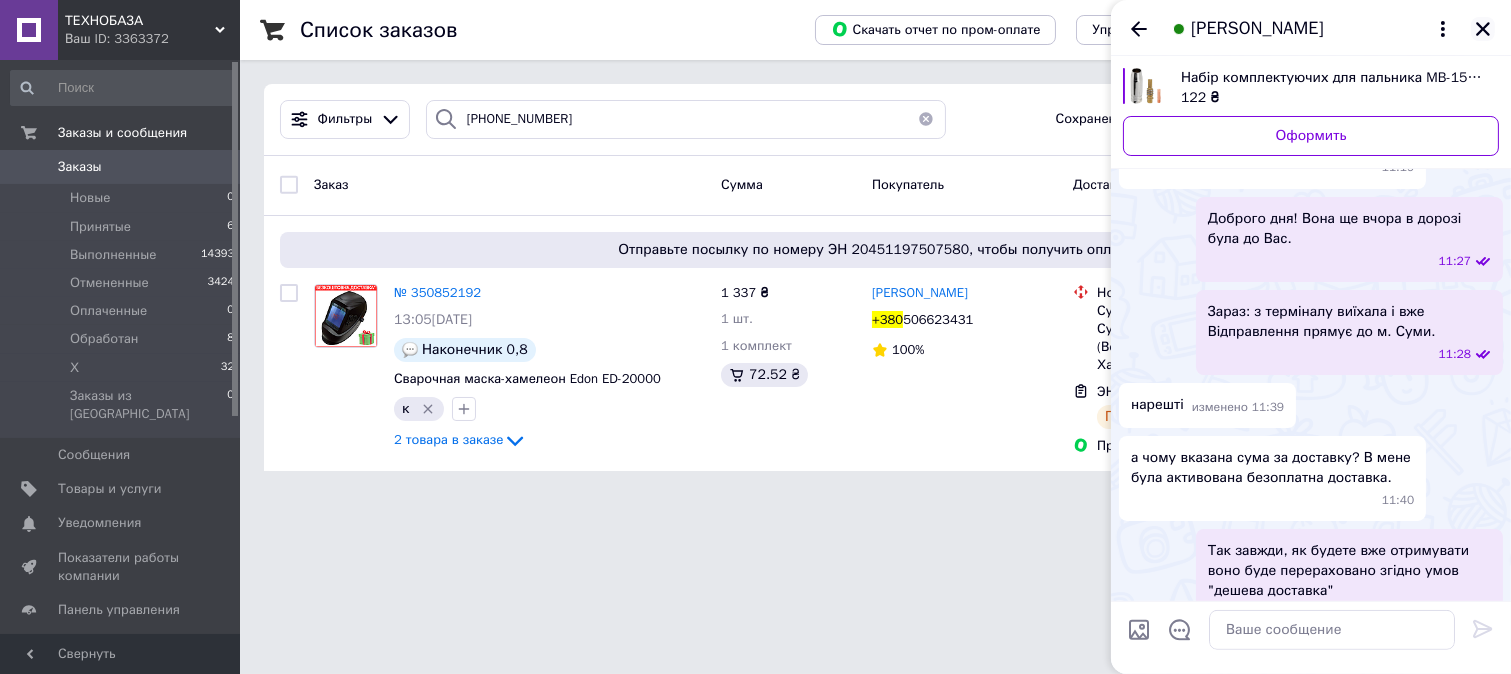 click 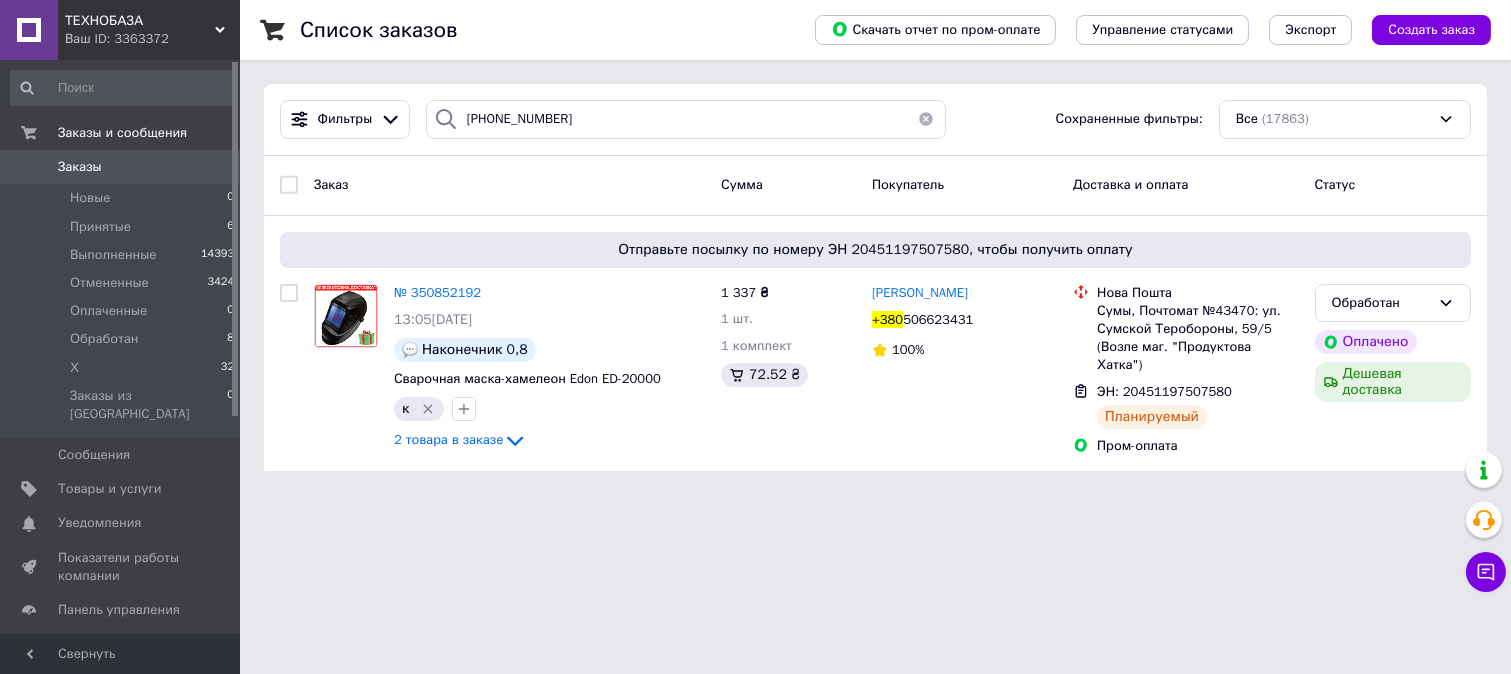 click on "Заказы" at bounding box center (121, 167) 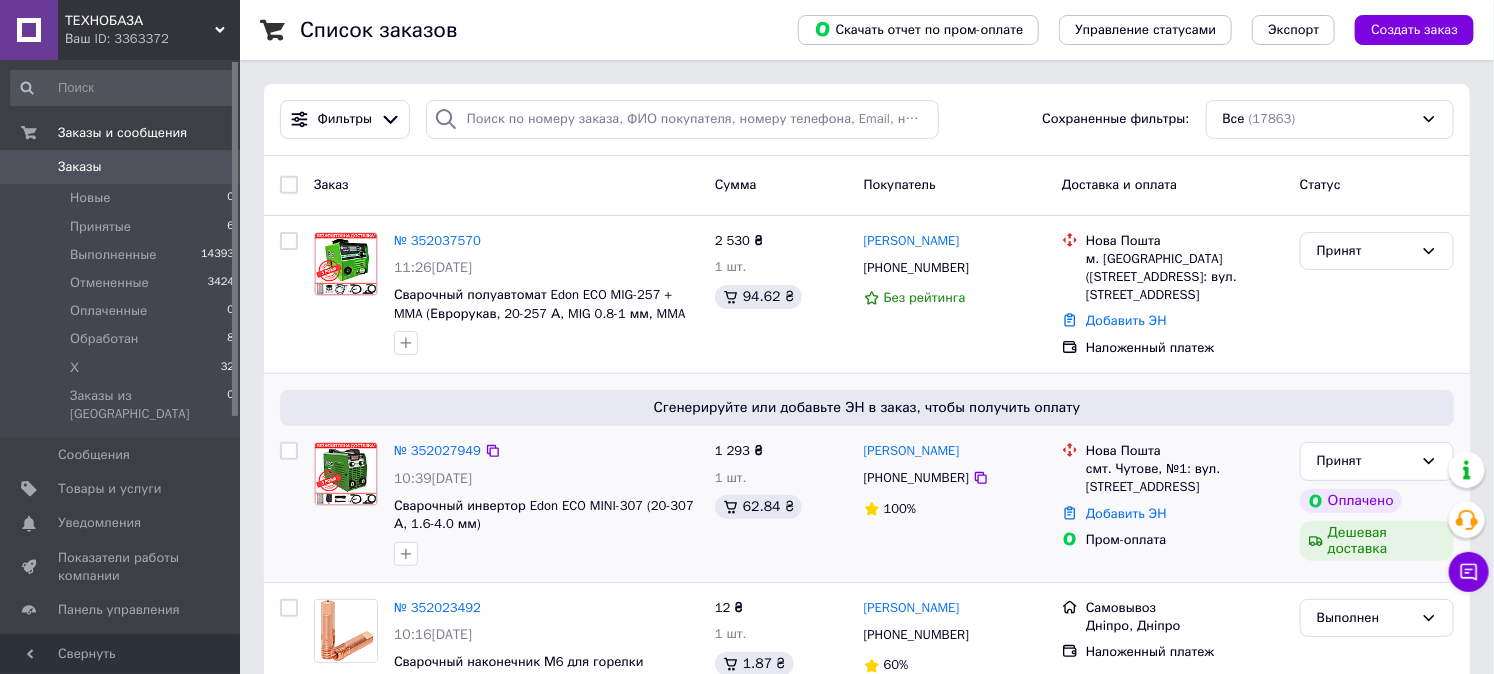 click on "смт. Чутове, №1: вул. Набережна, 1" at bounding box center (1185, 478) 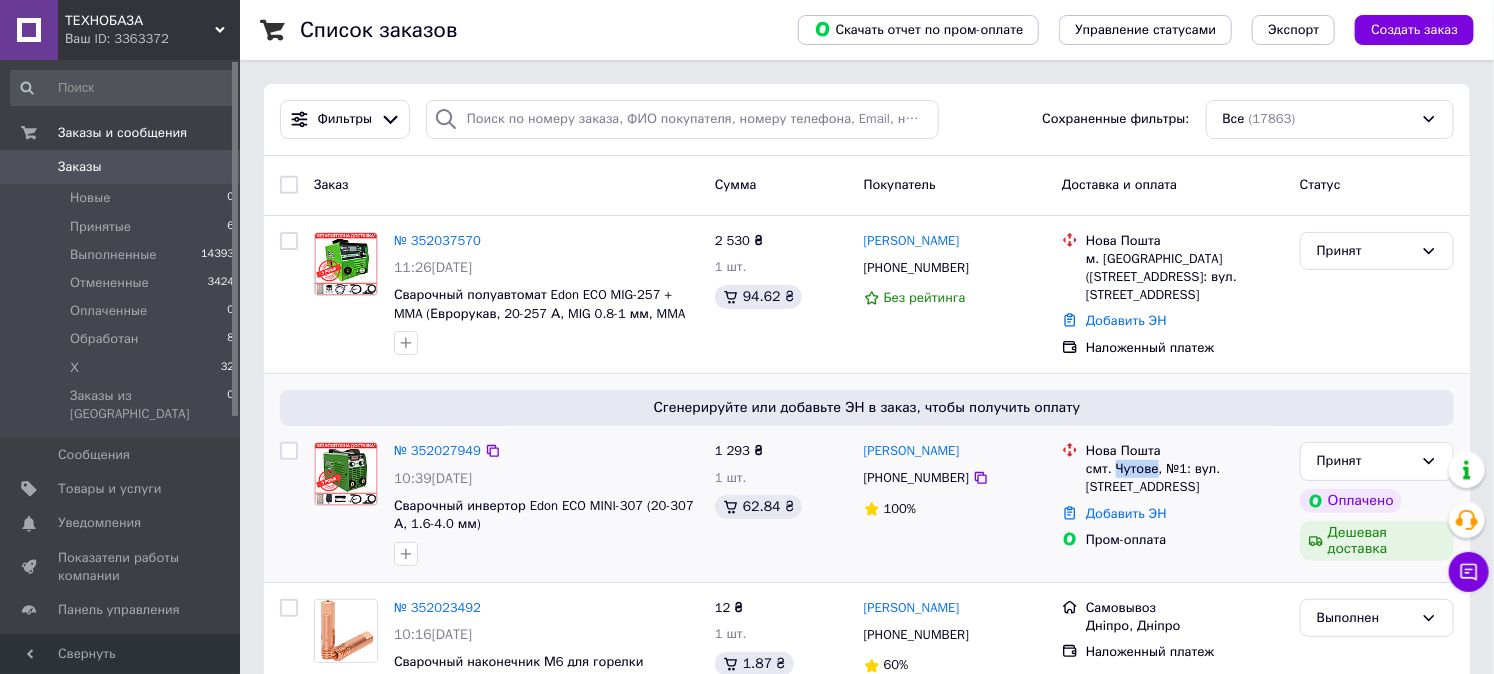 click on "смт. Чутове, №1: вул. Набережна, 1" at bounding box center (1185, 478) 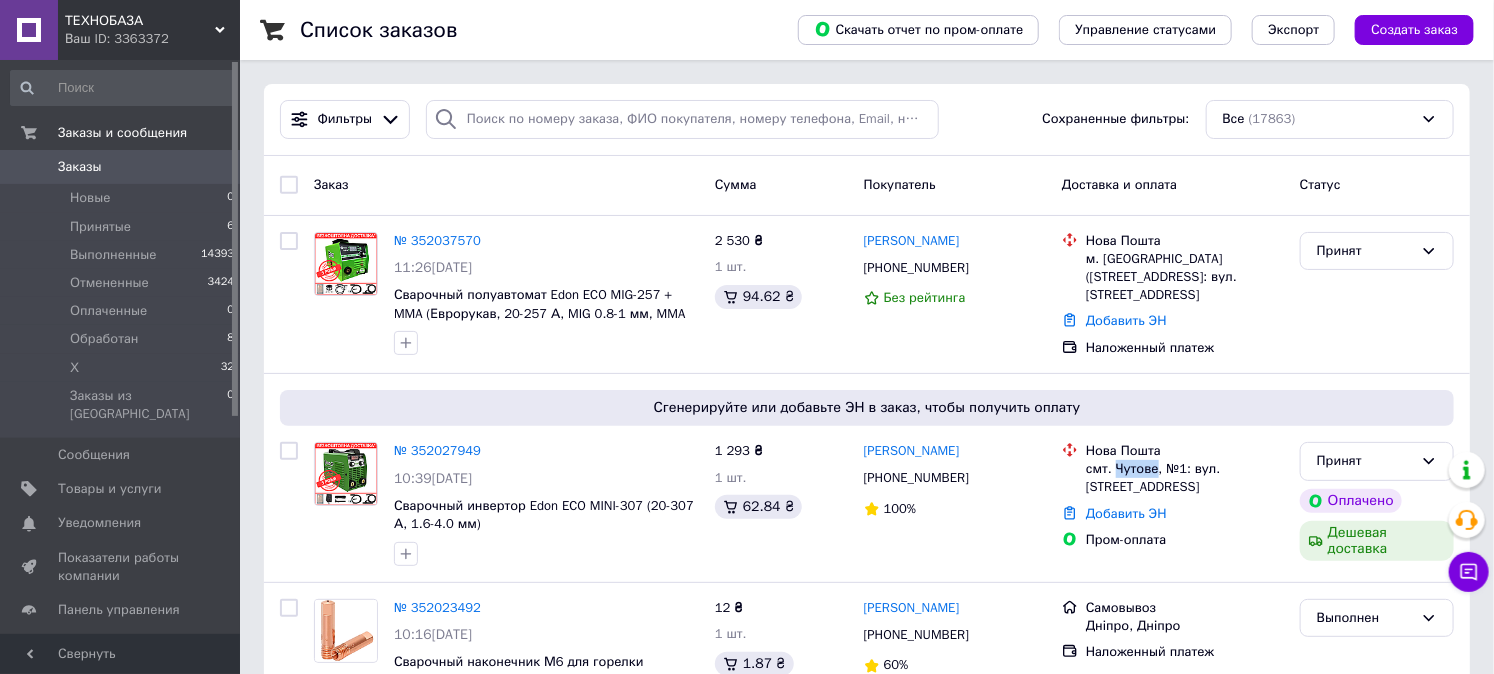 copy on "Чутове" 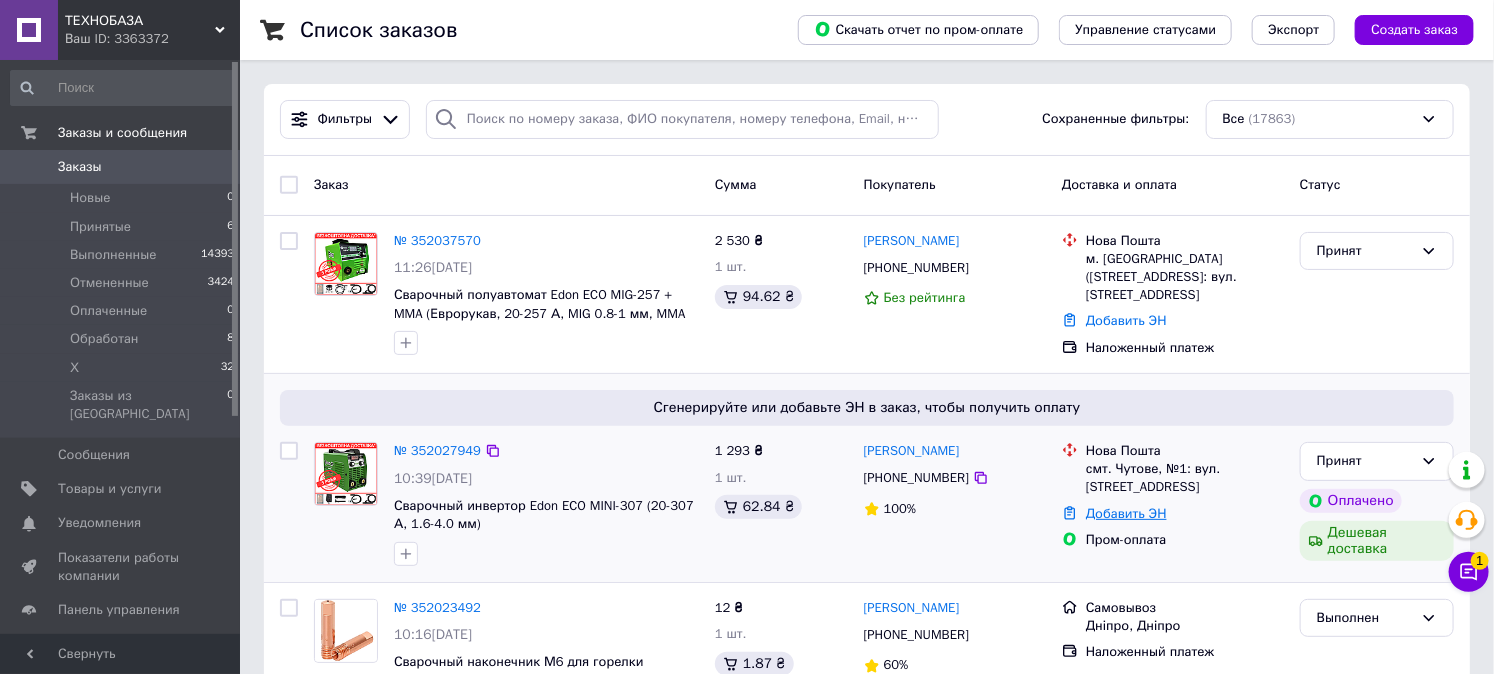 click on "Добавить ЭН" at bounding box center (1126, 513) 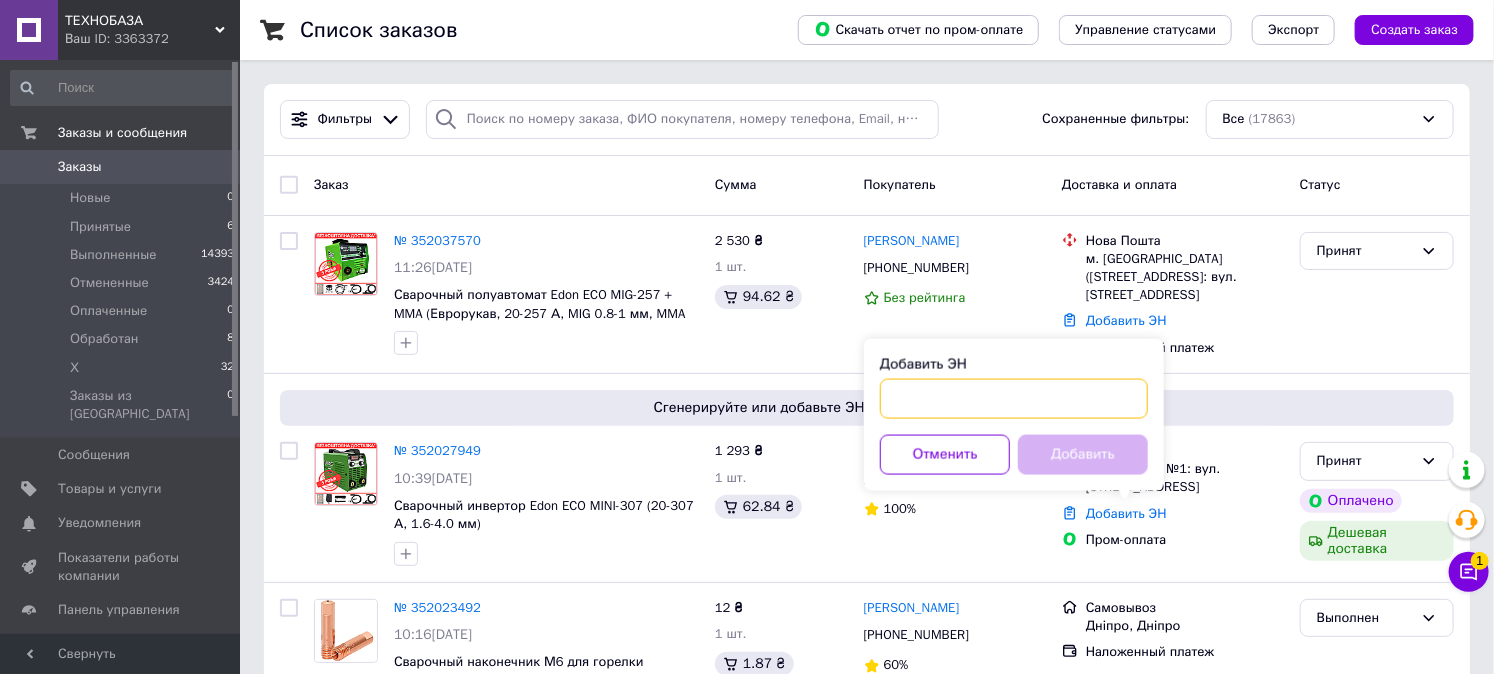 click on "Добавить ЭН" at bounding box center (1014, 399) 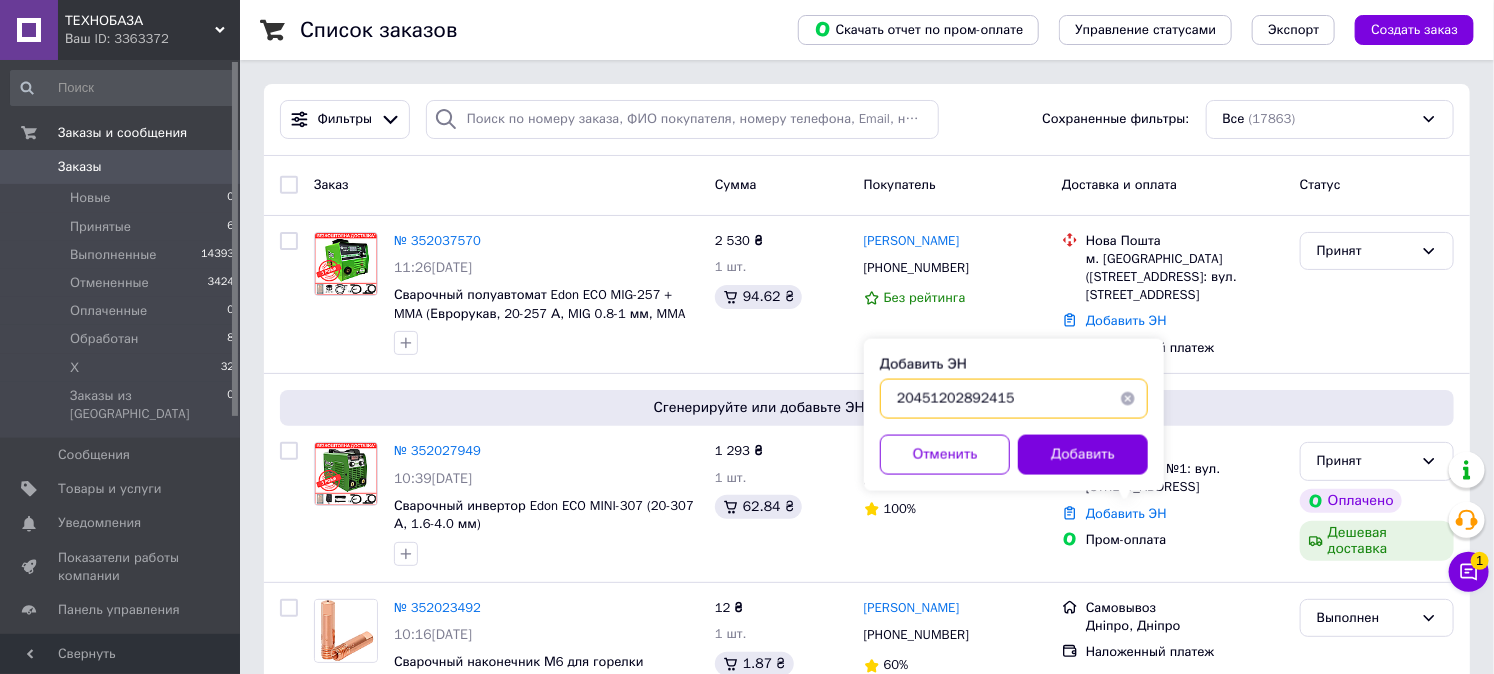 type on "20451202892415" 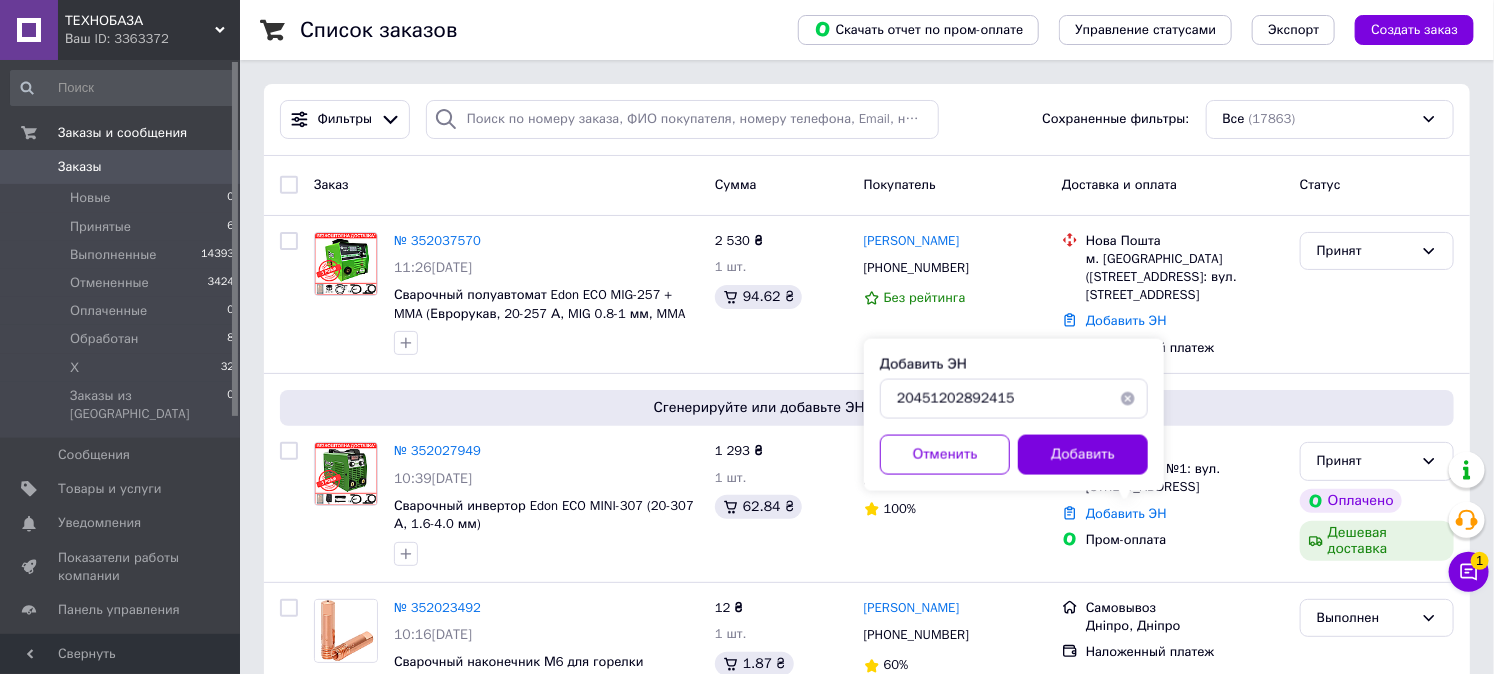 click on "Добавить" at bounding box center [1083, 455] 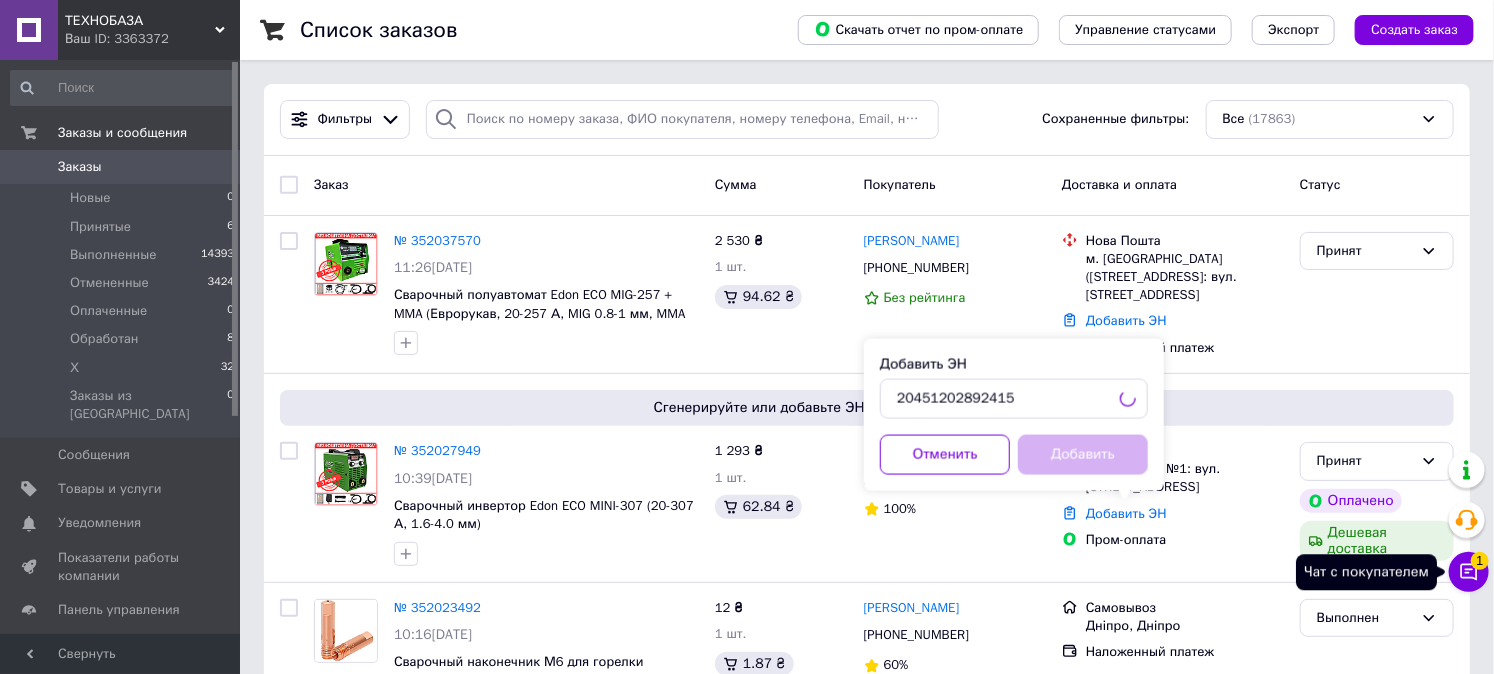 click 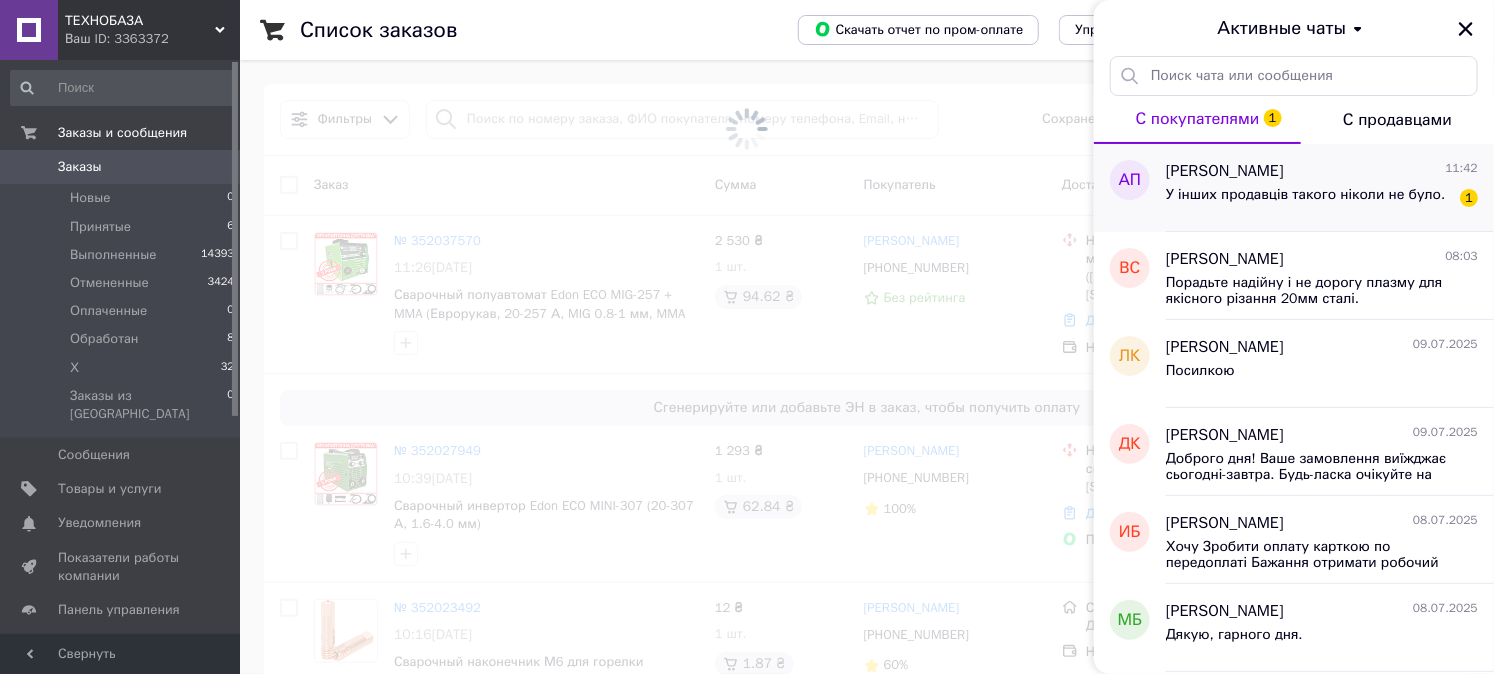 click on "У інших продавців такого ніколи не було." at bounding box center [1306, 195] 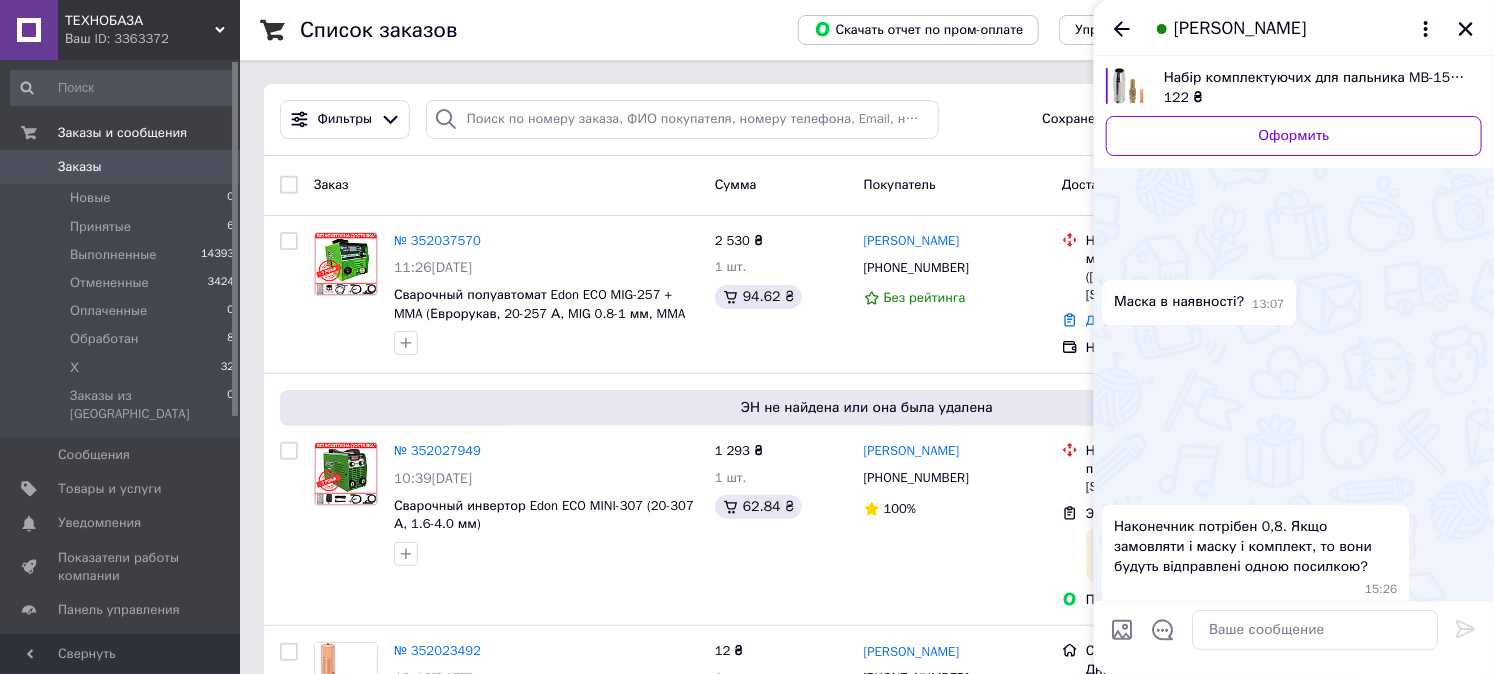 scroll, scrollTop: 1746, scrollLeft: 0, axis: vertical 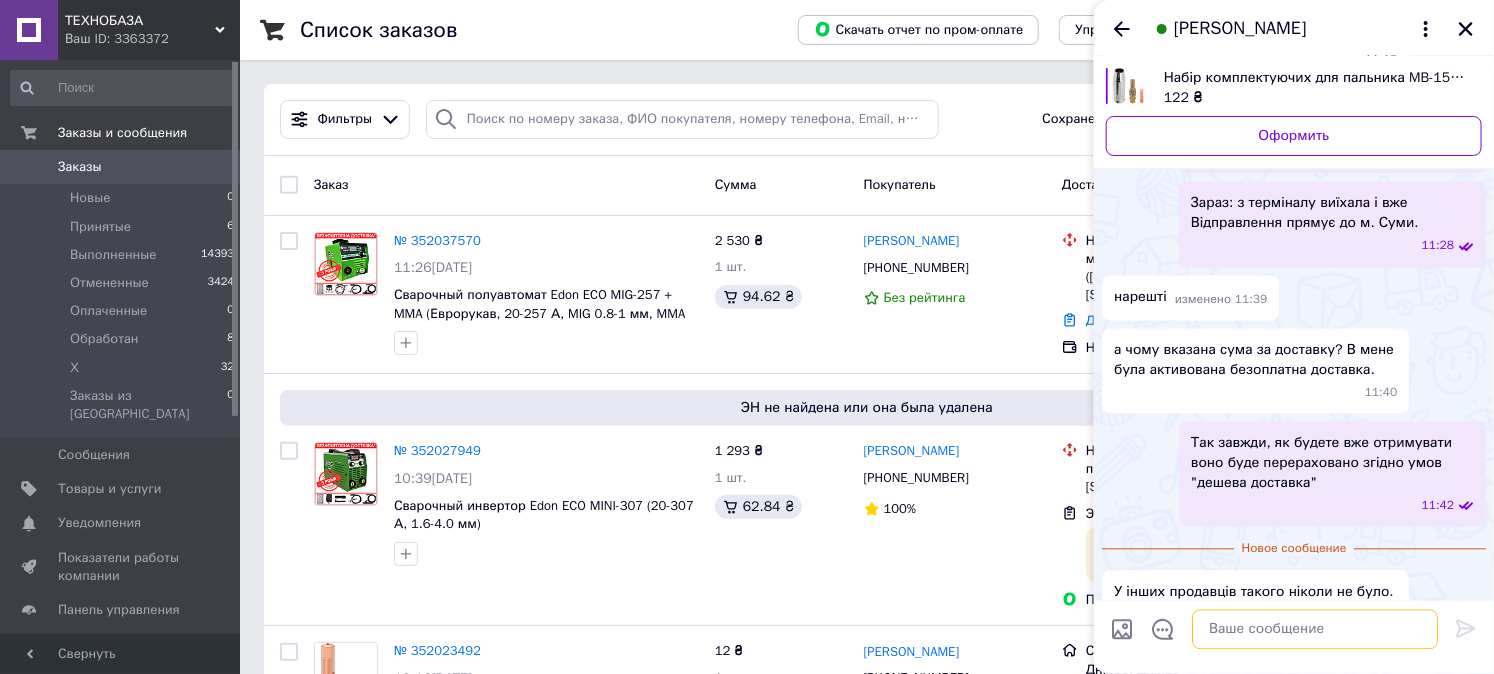 click at bounding box center [1315, 630] 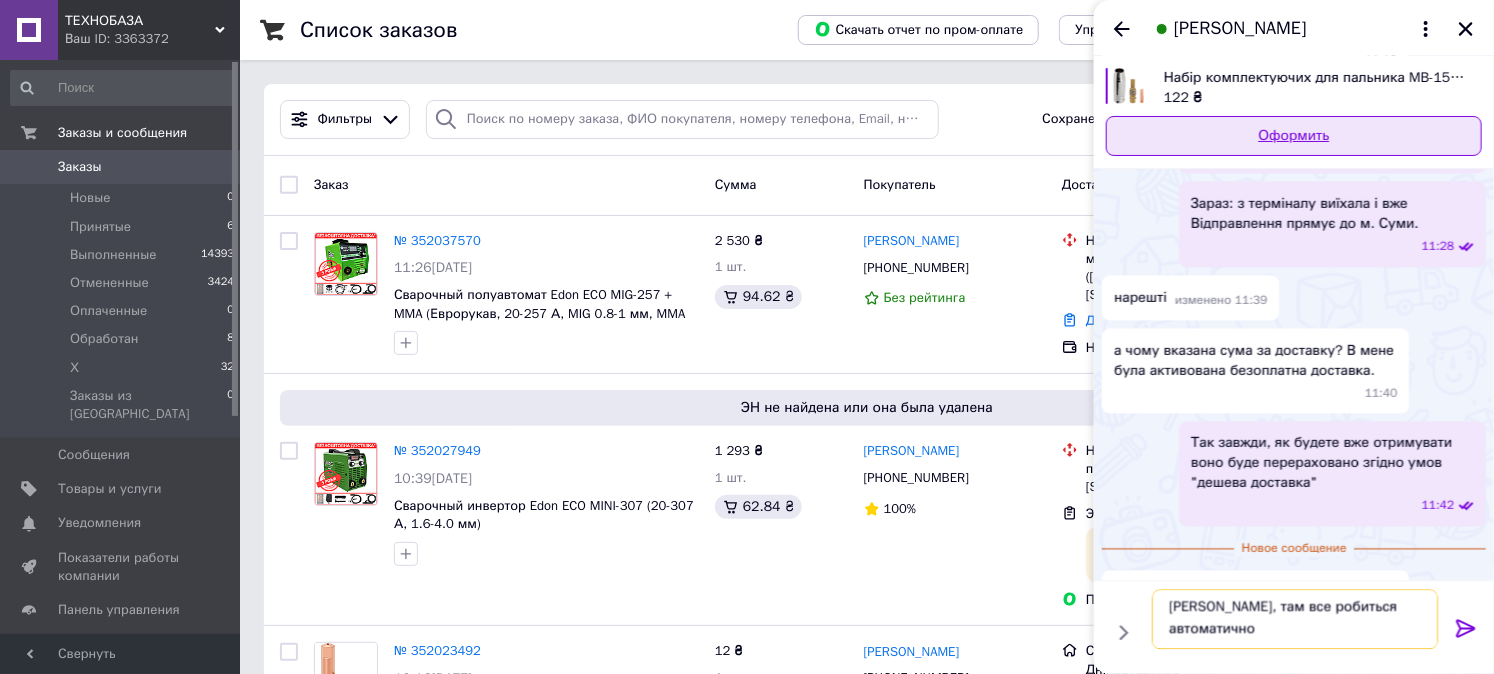 scroll, scrollTop: 2, scrollLeft: 0, axis: vertical 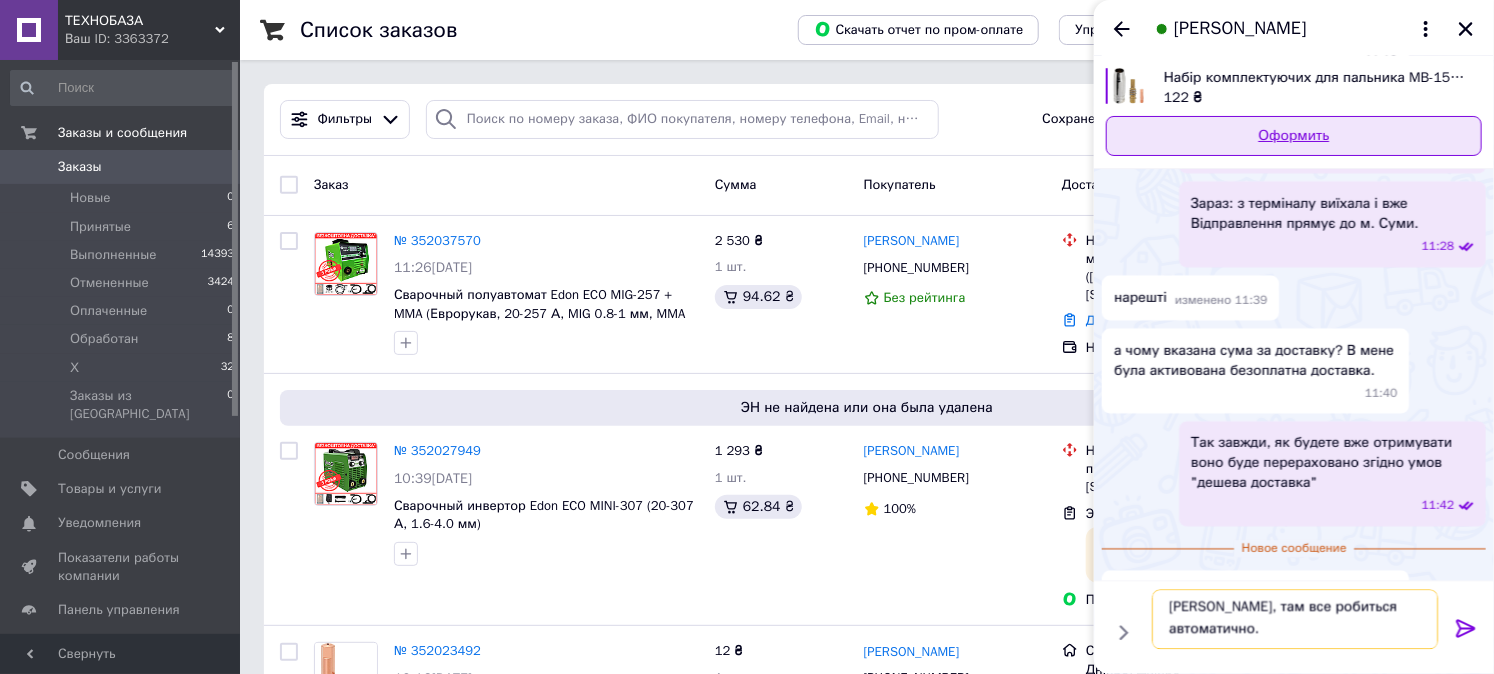 type 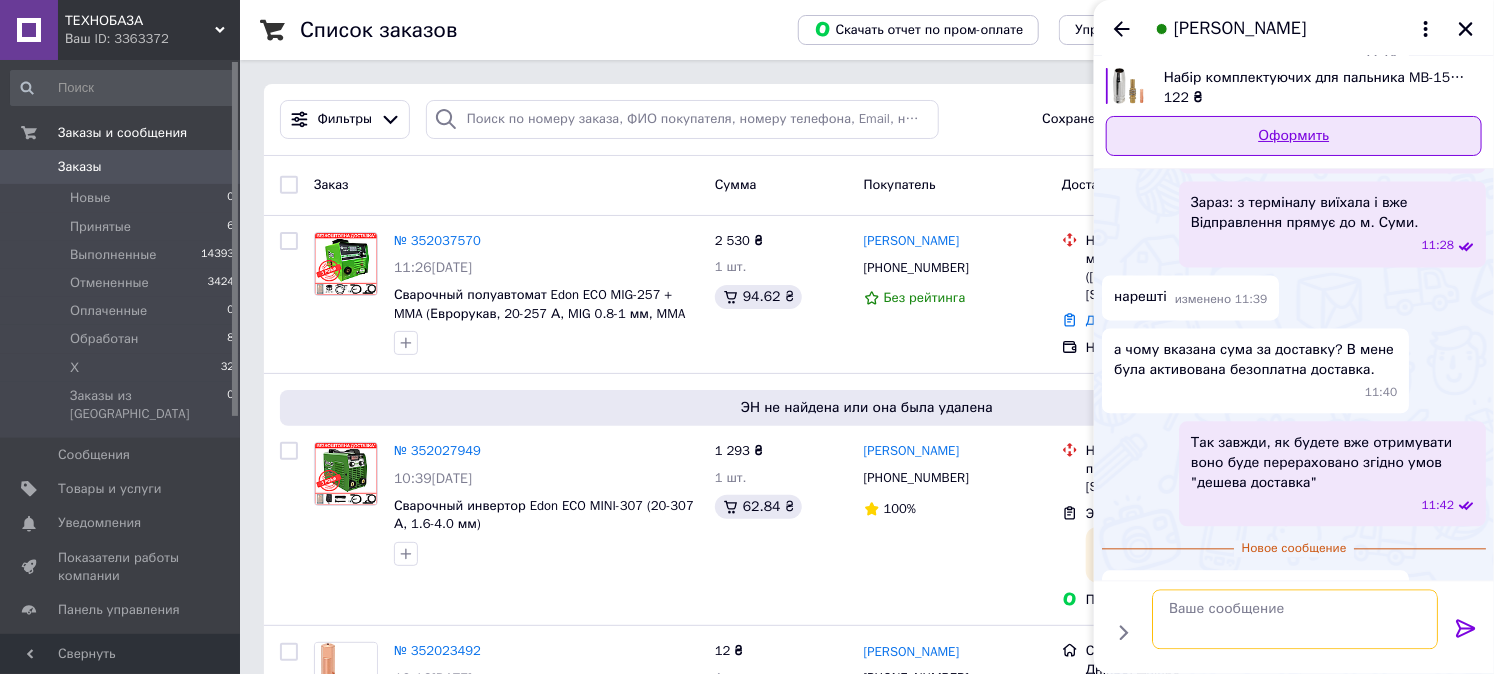 scroll, scrollTop: 0, scrollLeft: 0, axis: both 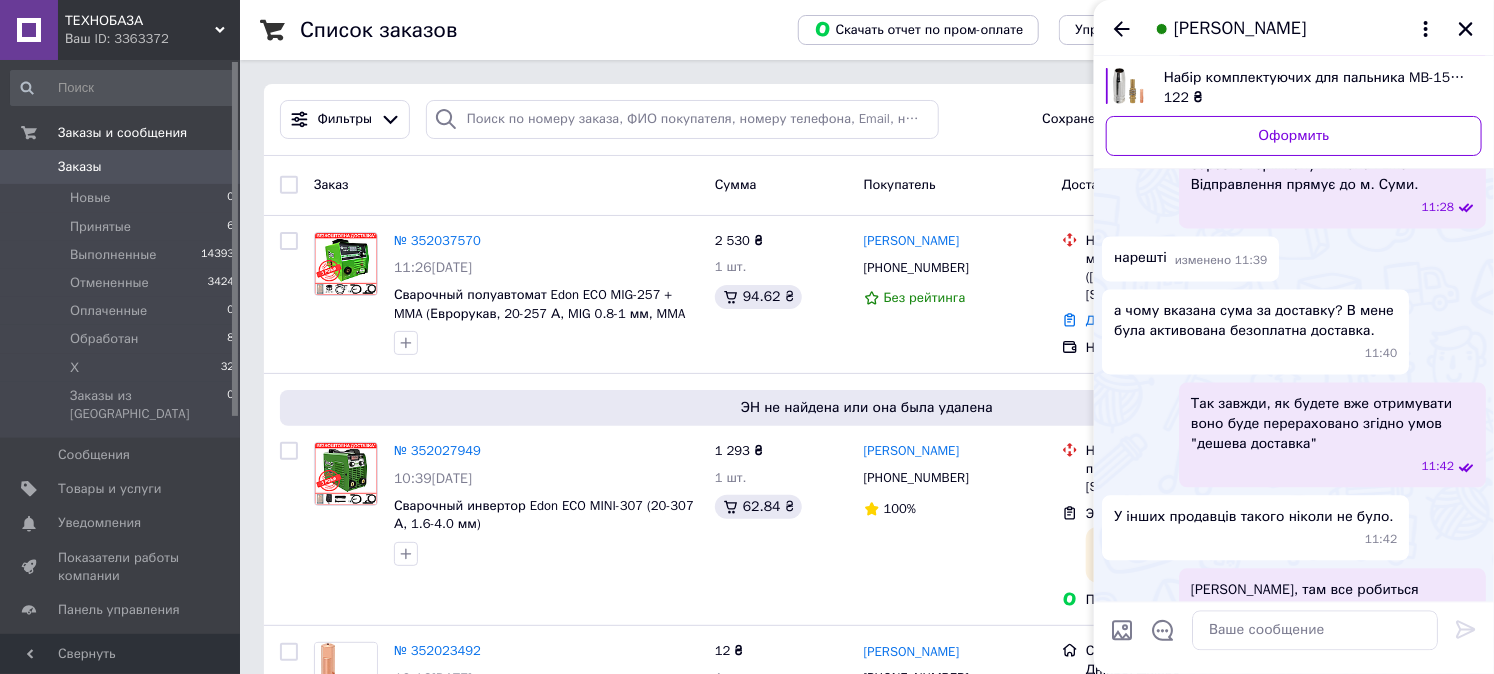 drag, startPoint x: 1458, startPoint y: 31, endPoint x: 1162, endPoint y: 143, distance: 316.48065 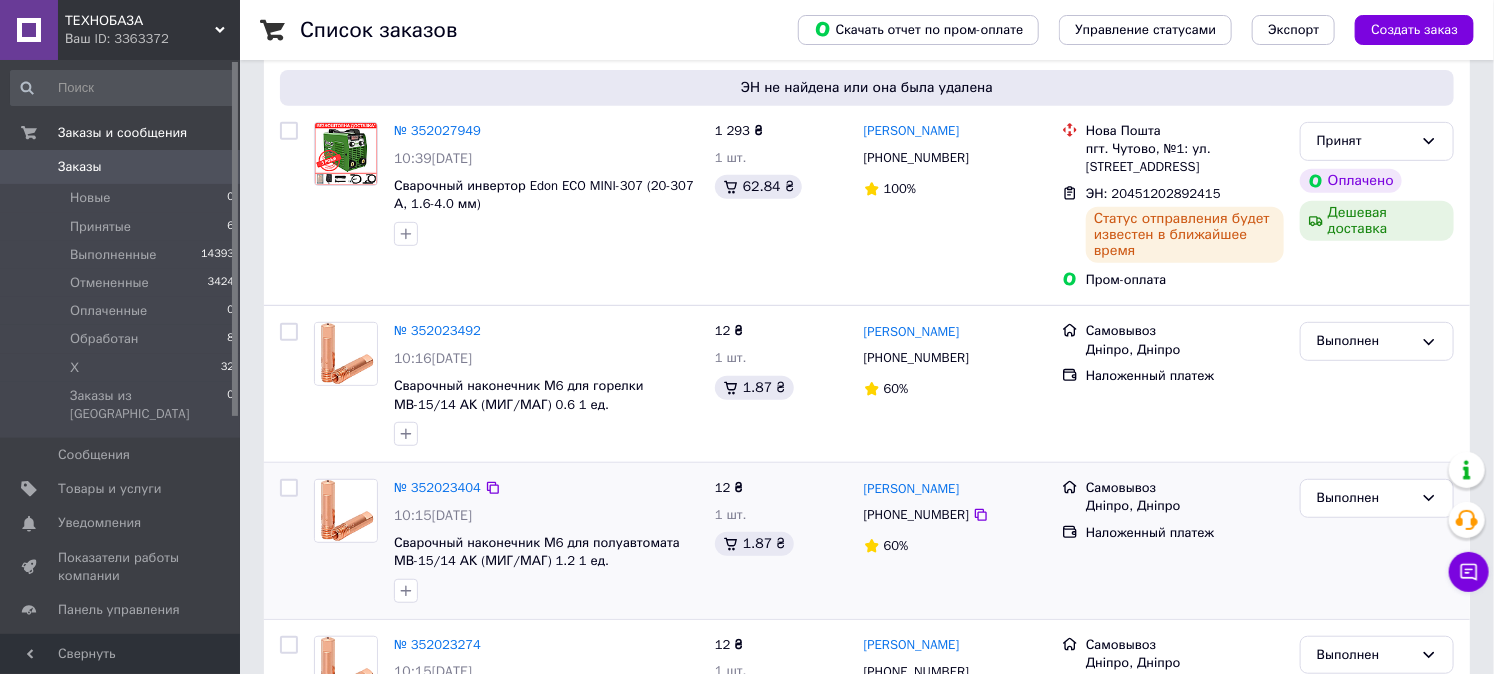 scroll, scrollTop: 555, scrollLeft: 0, axis: vertical 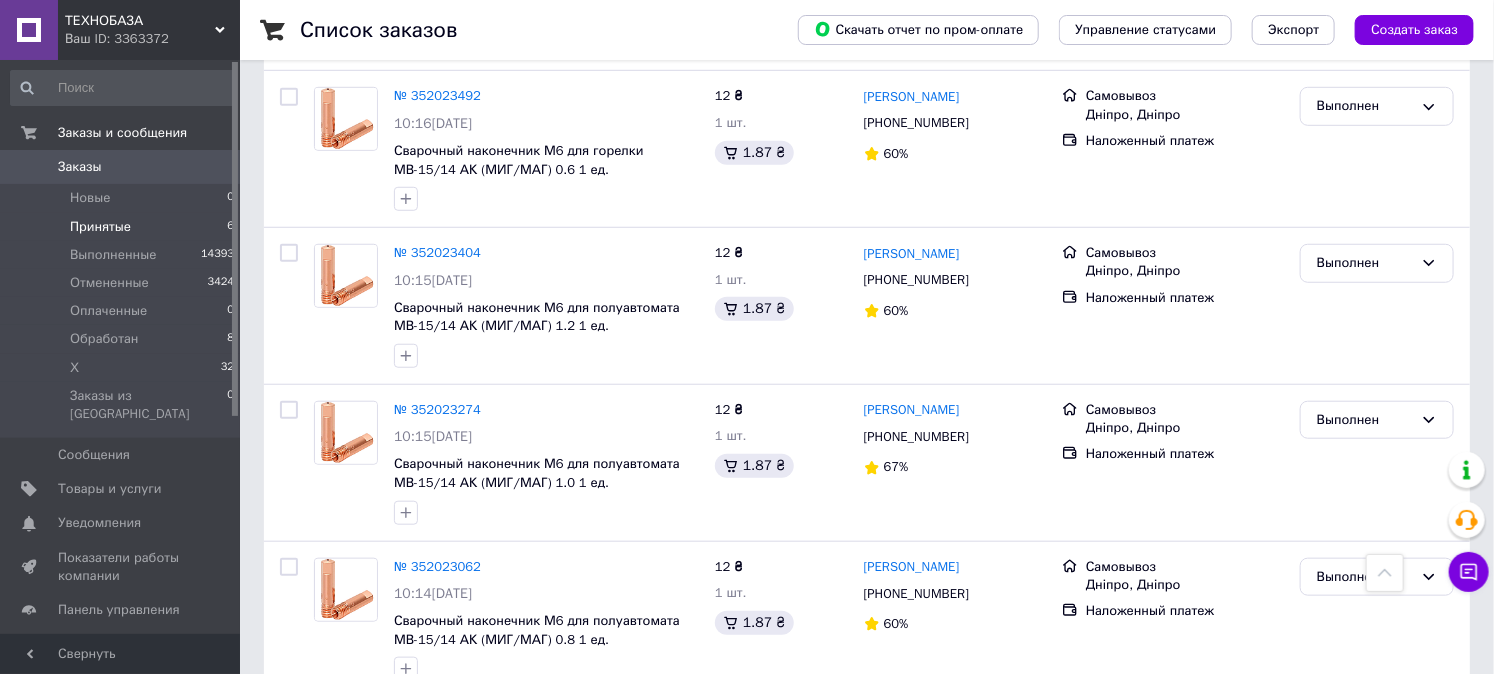 click on "Принятые 6" at bounding box center [123, 227] 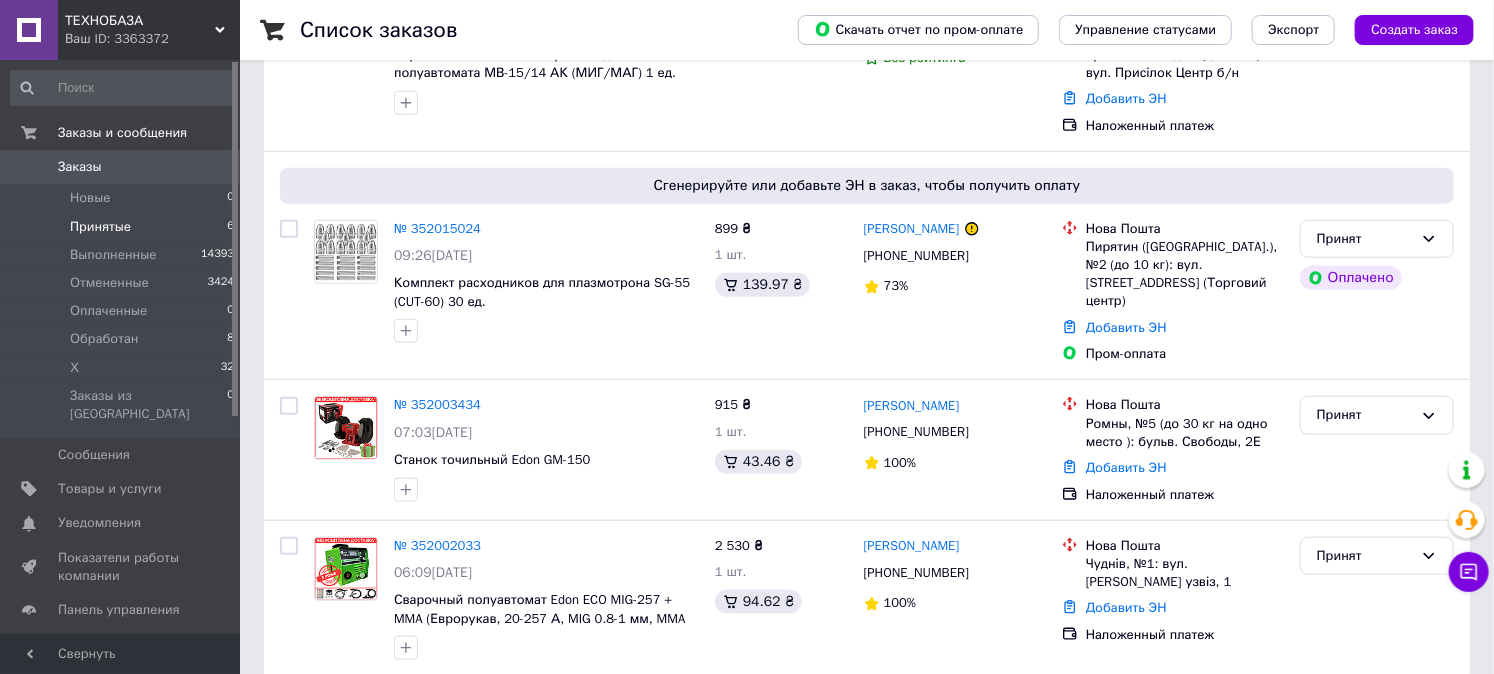 scroll, scrollTop: 697, scrollLeft: 0, axis: vertical 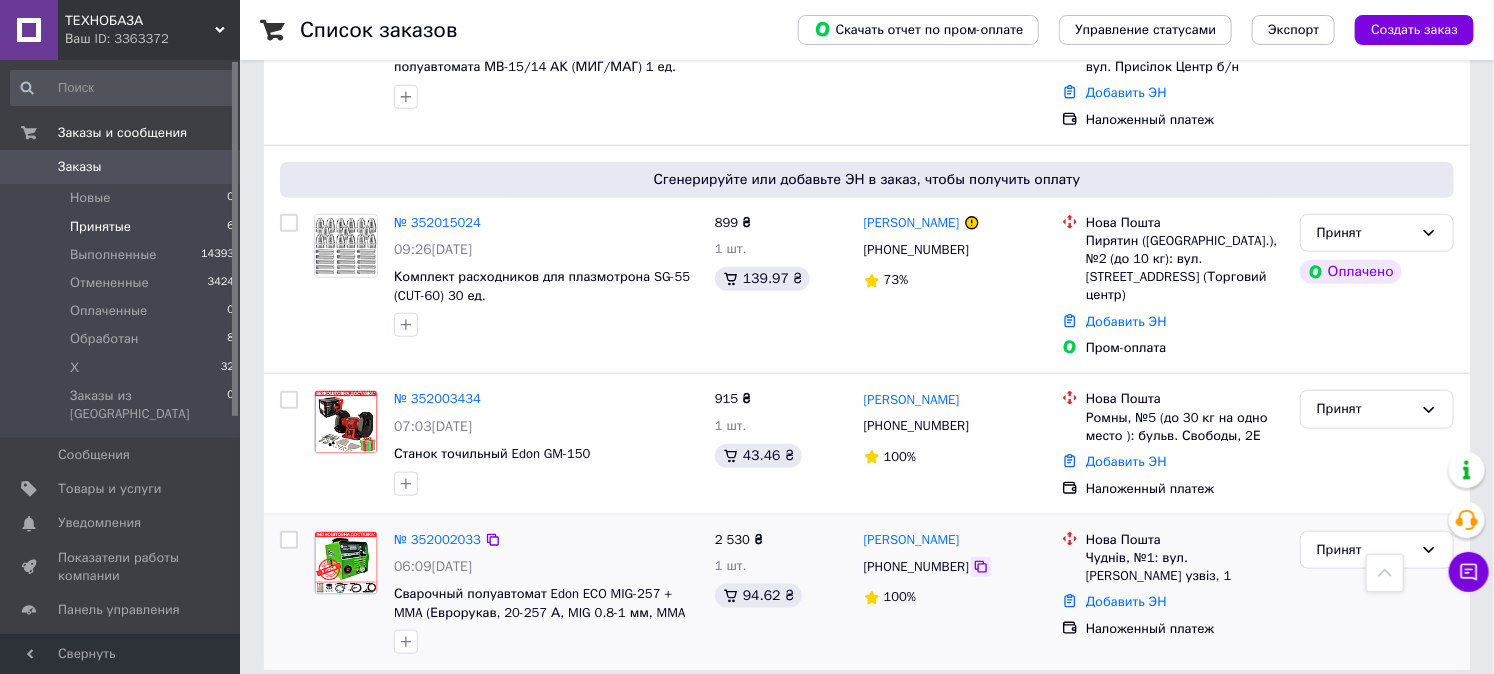 click 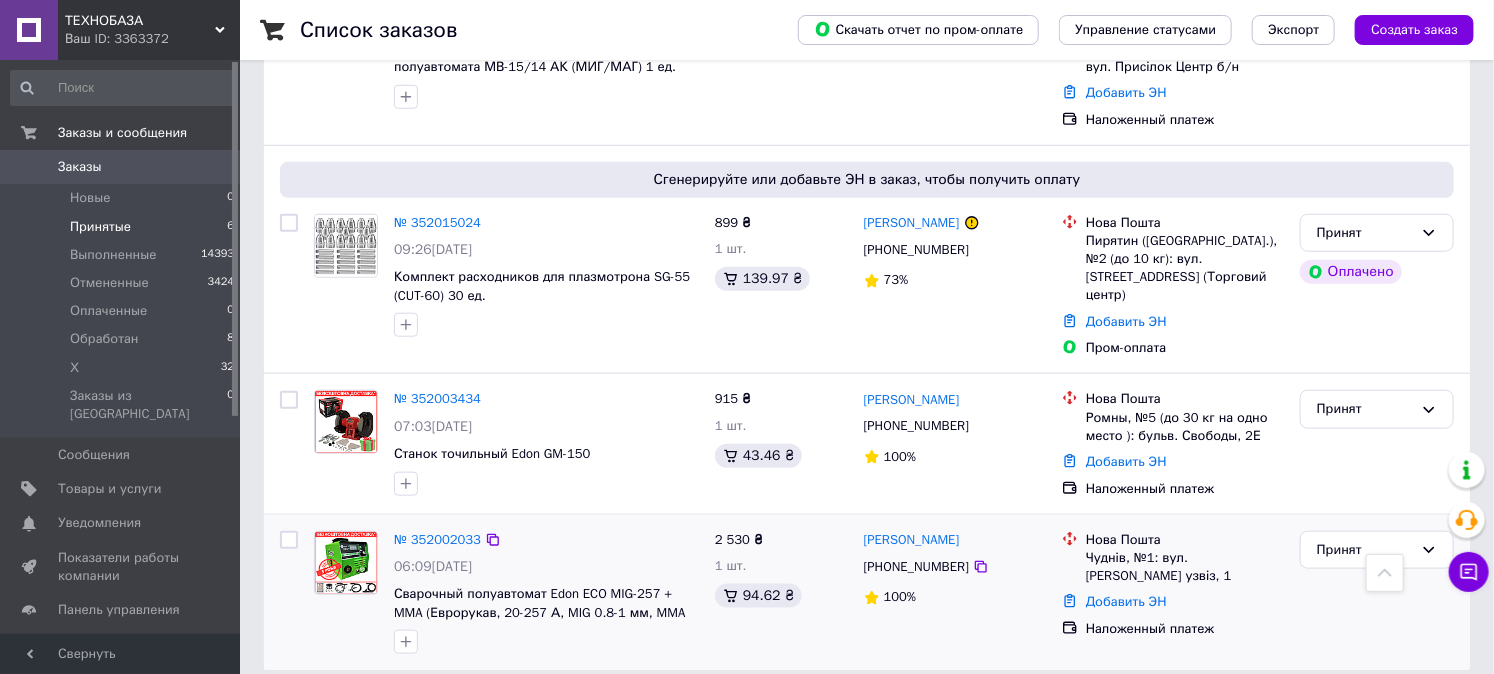 click on "2 530 ₴ 1 шт. 94.62 ₴" at bounding box center (781, 593) 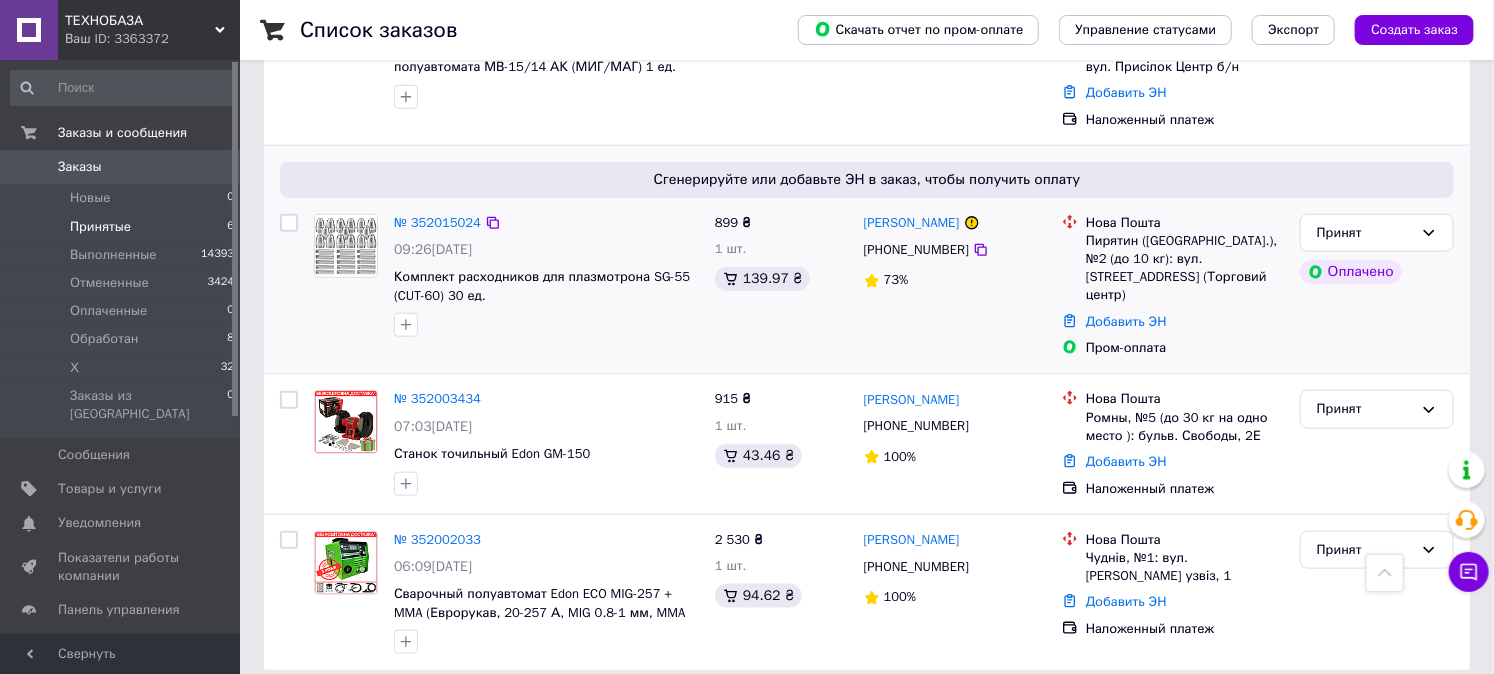 click at bounding box center [346, 276] 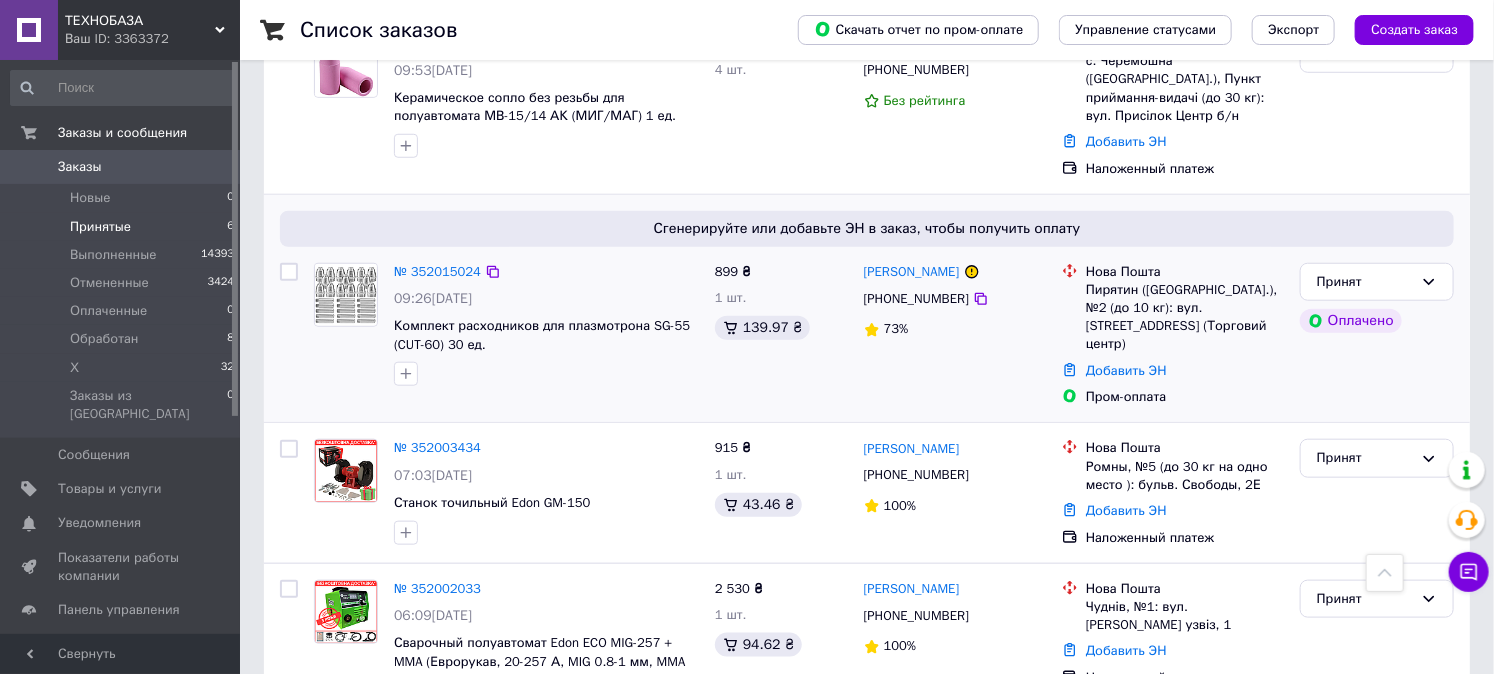 scroll, scrollTop: 697, scrollLeft: 0, axis: vertical 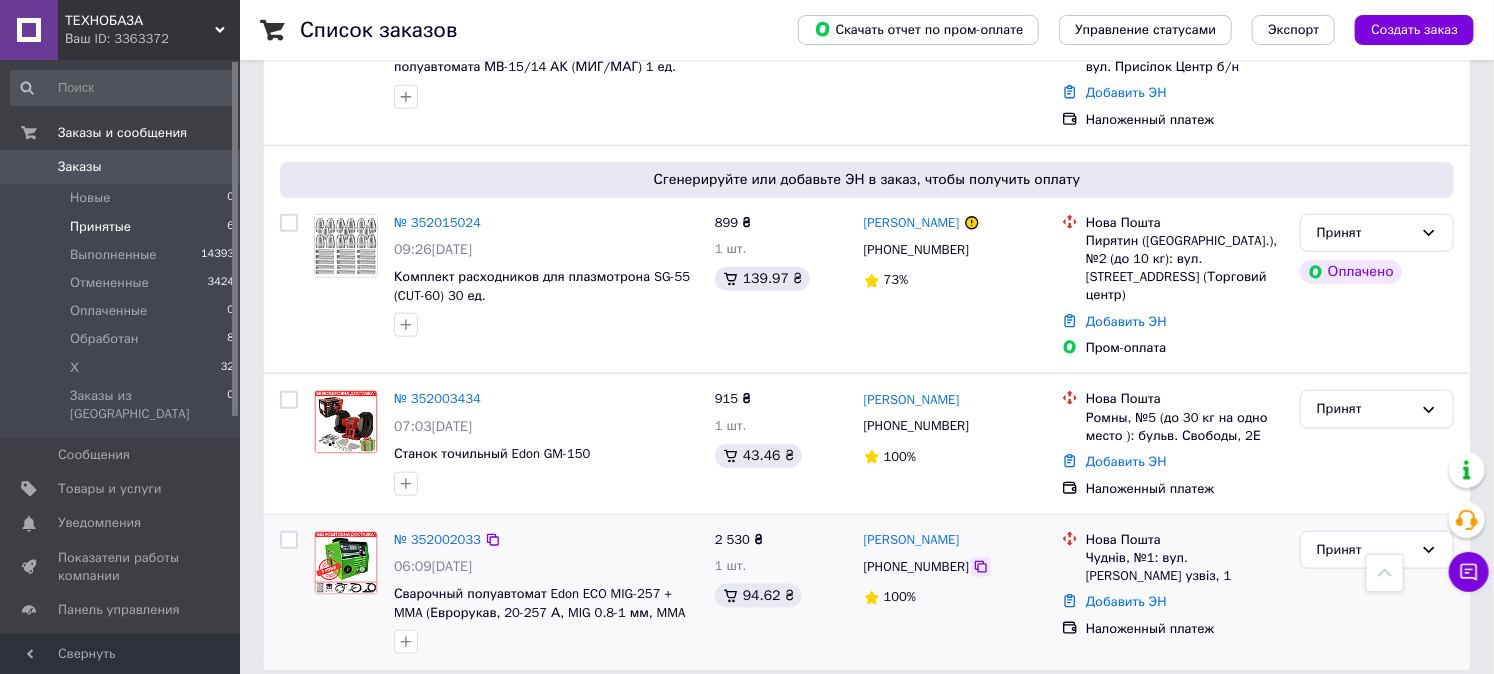 click 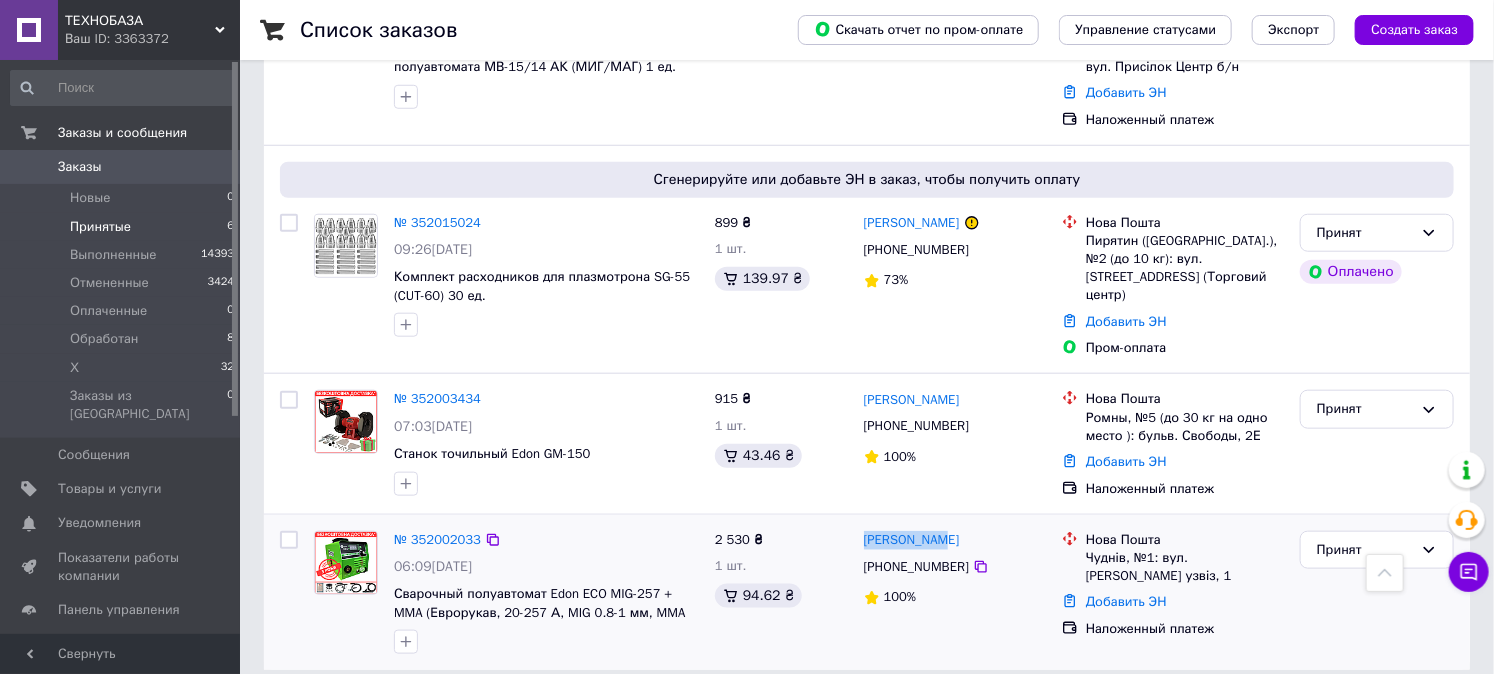 drag, startPoint x: 957, startPoint y: 512, endPoint x: 862, endPoint y: 521, distance: 95.42536 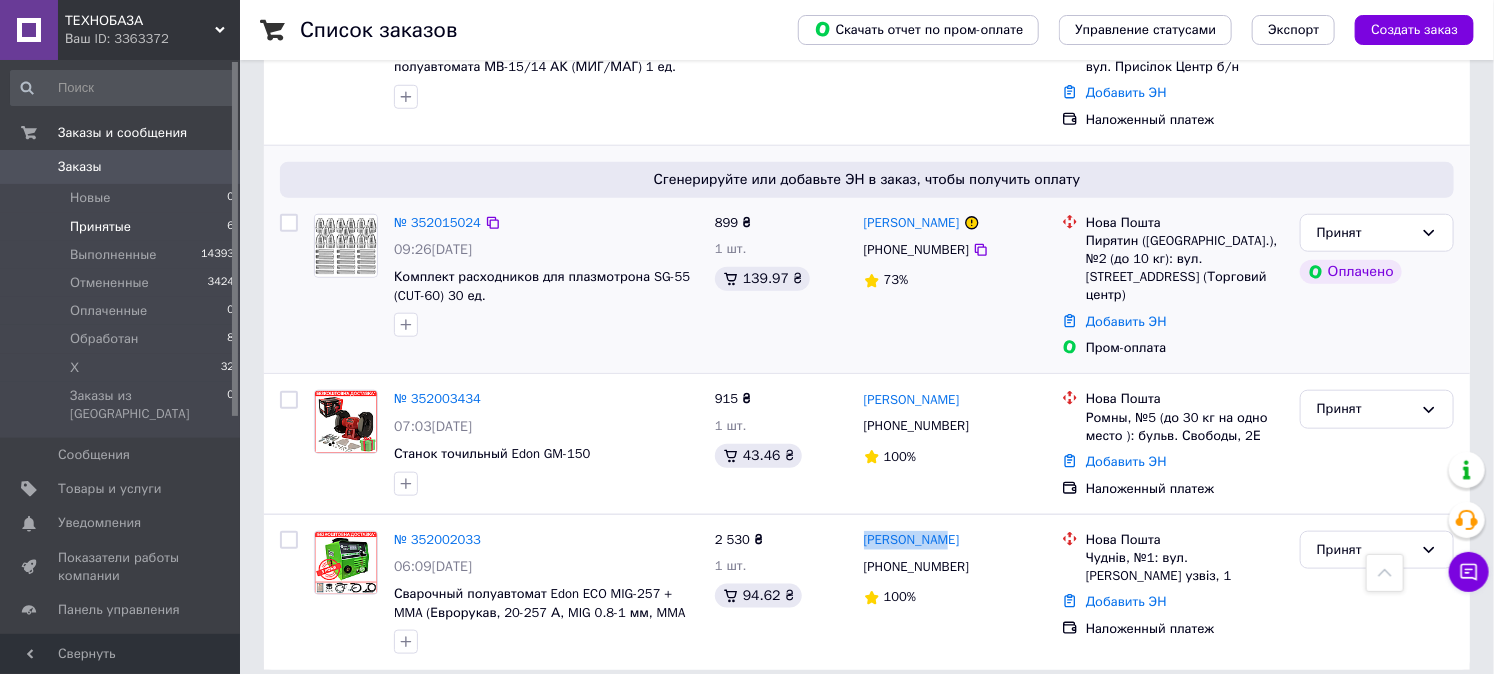 copy on "[PERSON_NAME]" 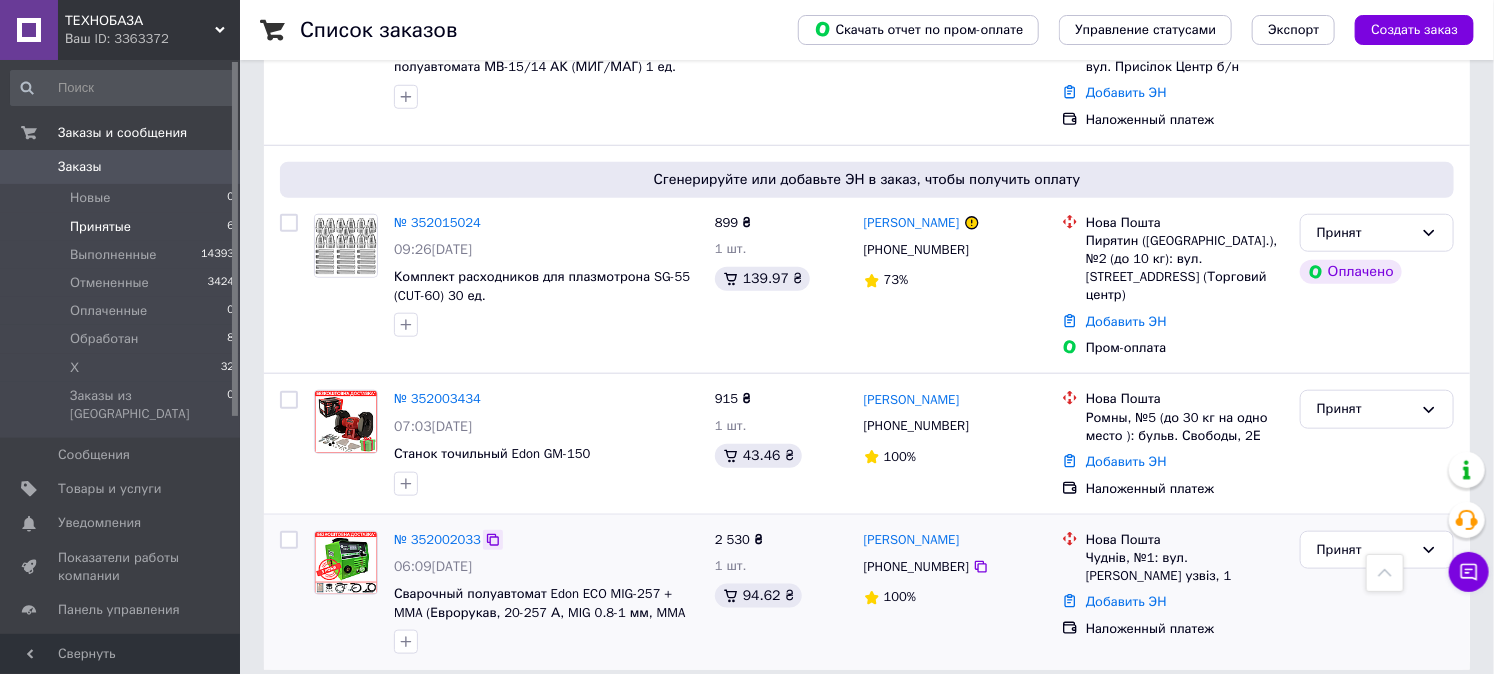 click 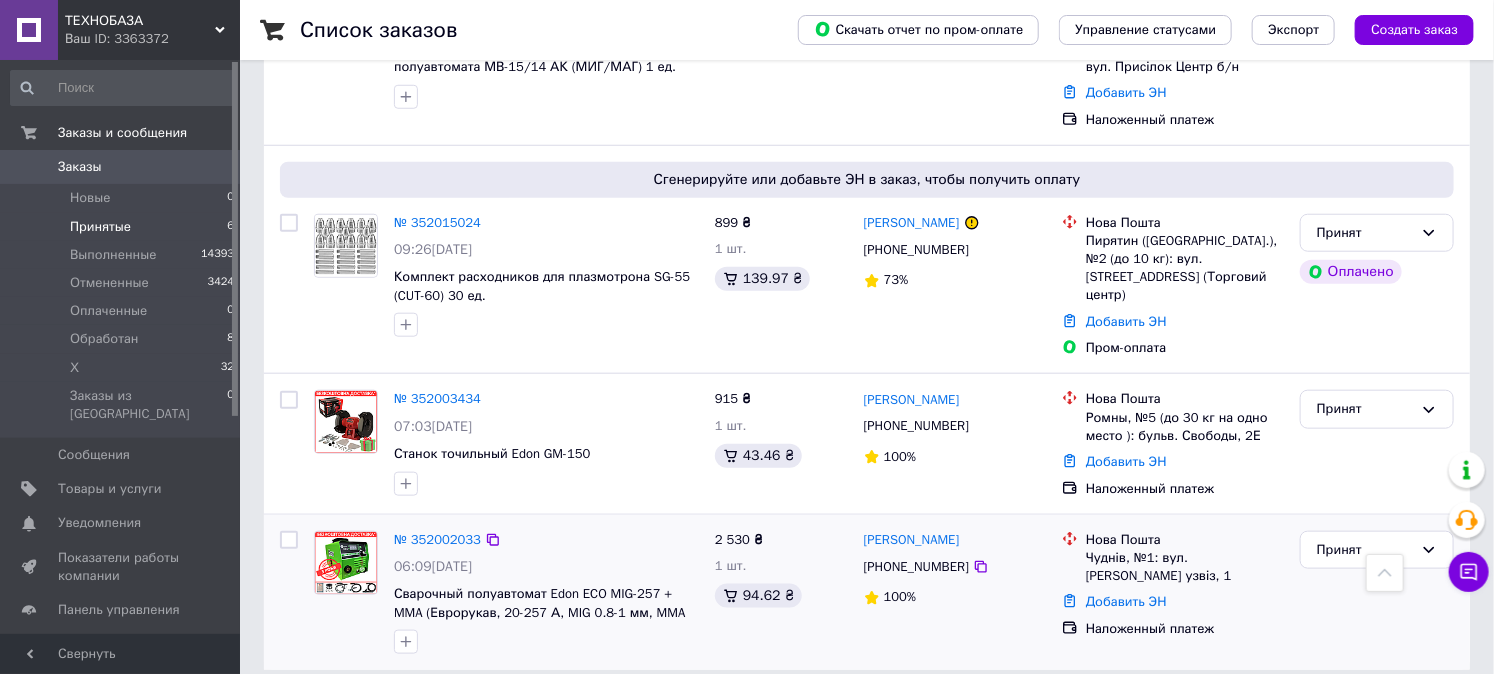 click on "Чуднів, №1: вул. [PERSON_NAME] узвіз, 1" at bounding box center [1185, 567] 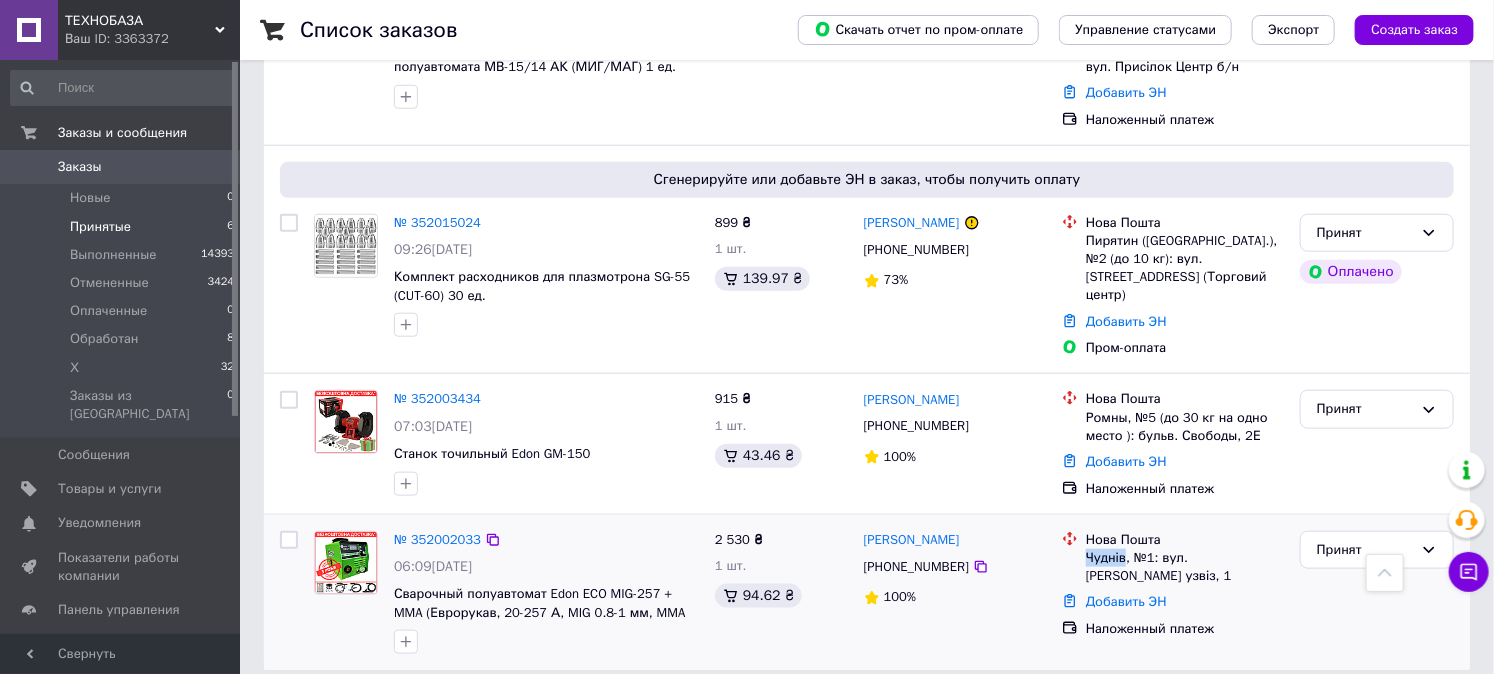 click on "Чуднів, №1: вул. [PERSON_NAME] узвіз, 1" at bounding box center [1185, 567] 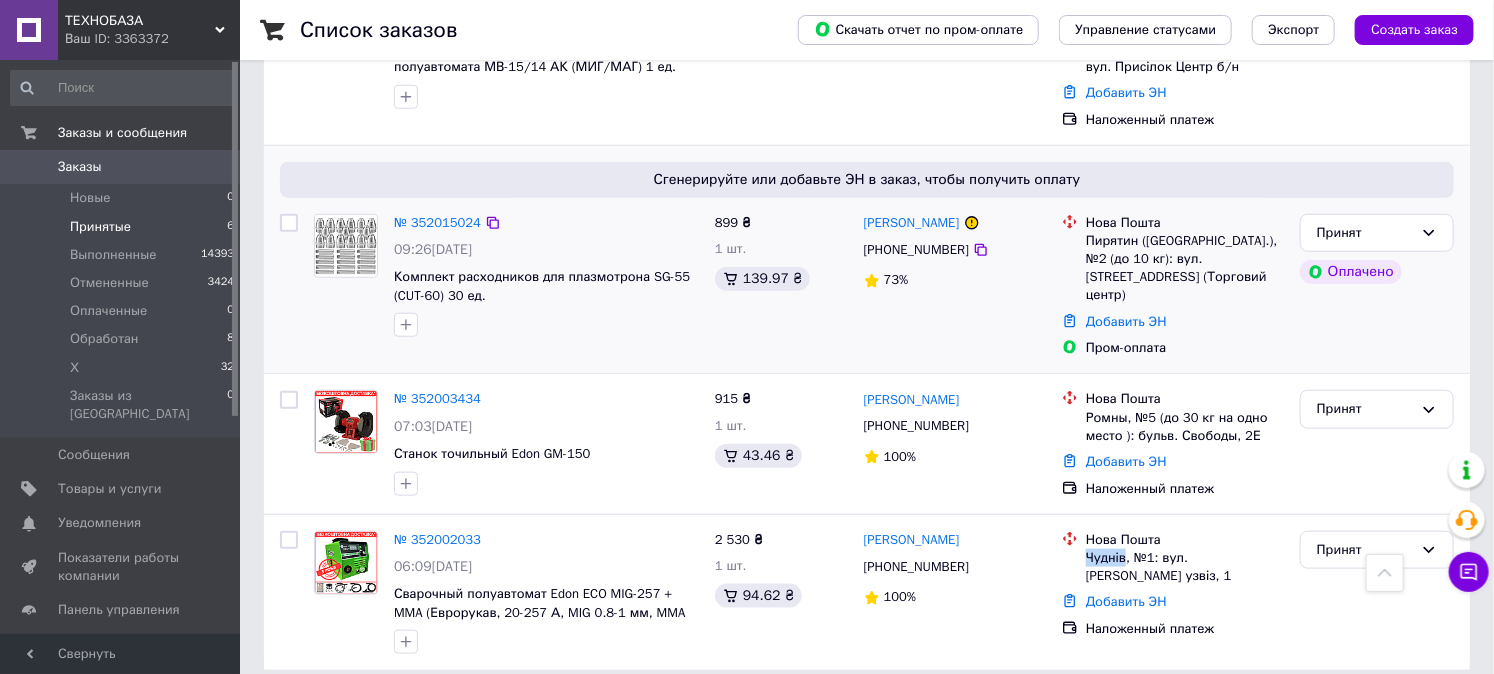 copy on "Чуднів" 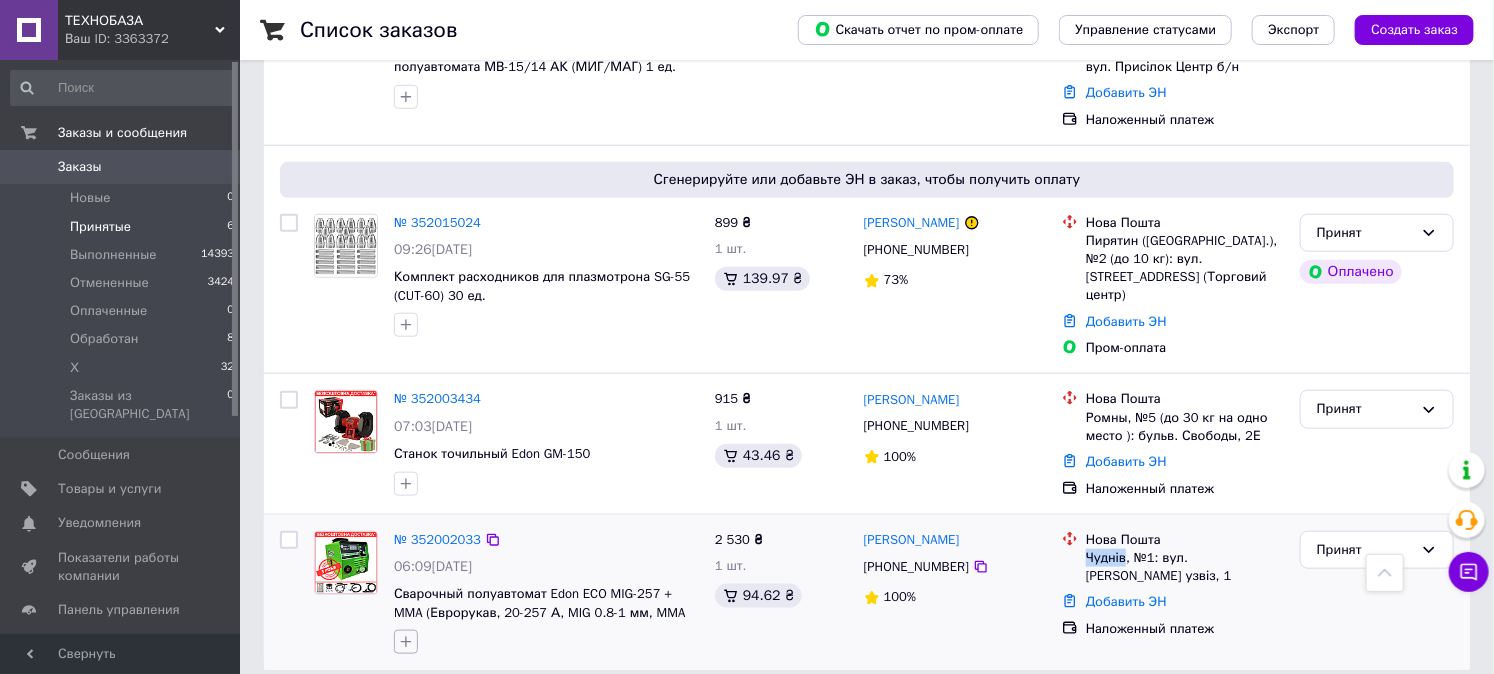 click 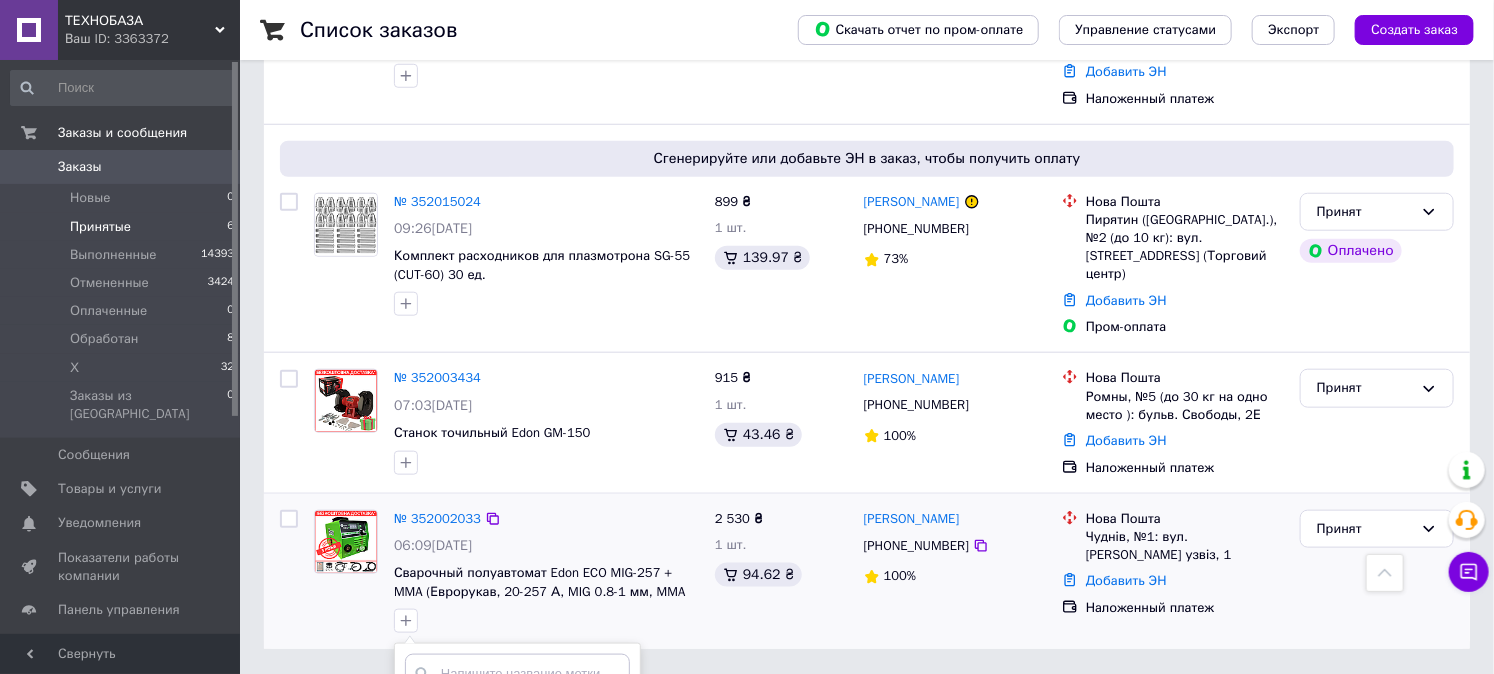 scroll, scrollTop: 1038, scrollLeft: 0, axis: vertical 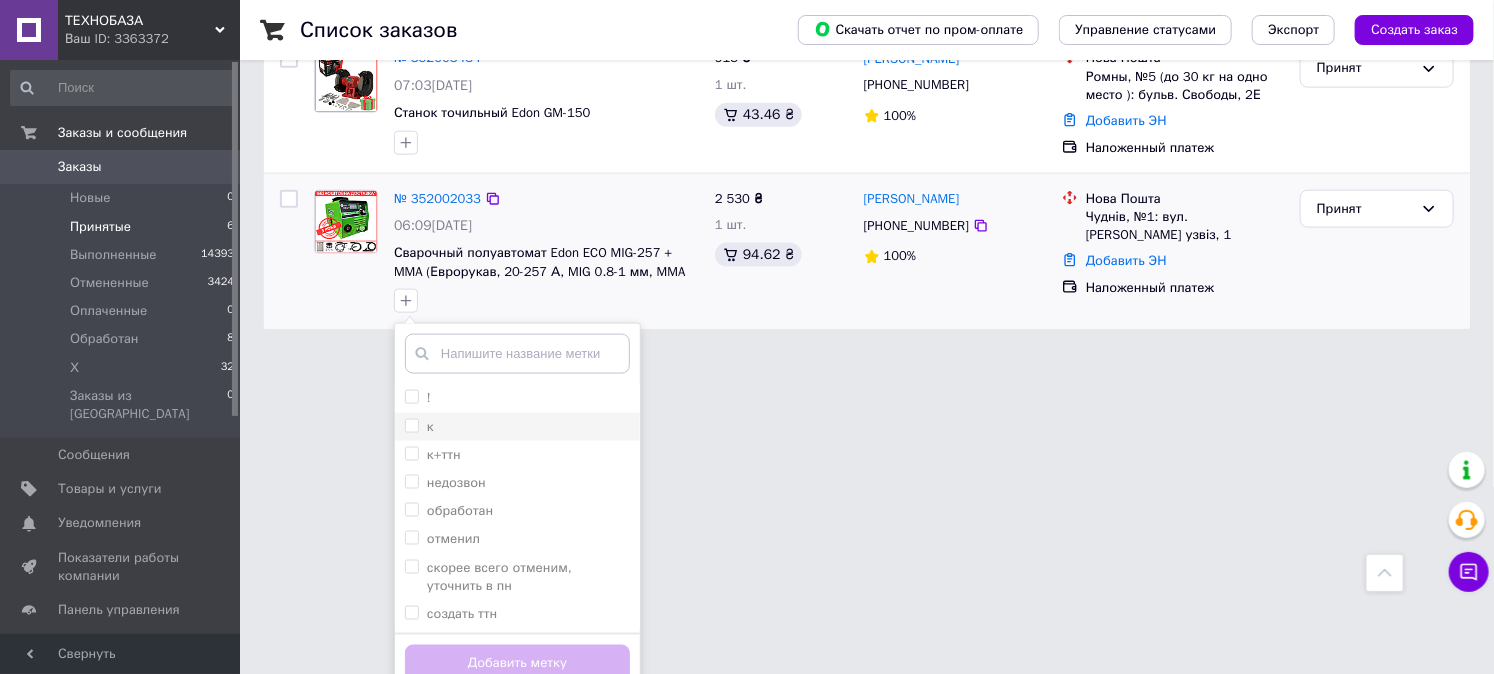 click on "к" at bounding box center (411, 425) 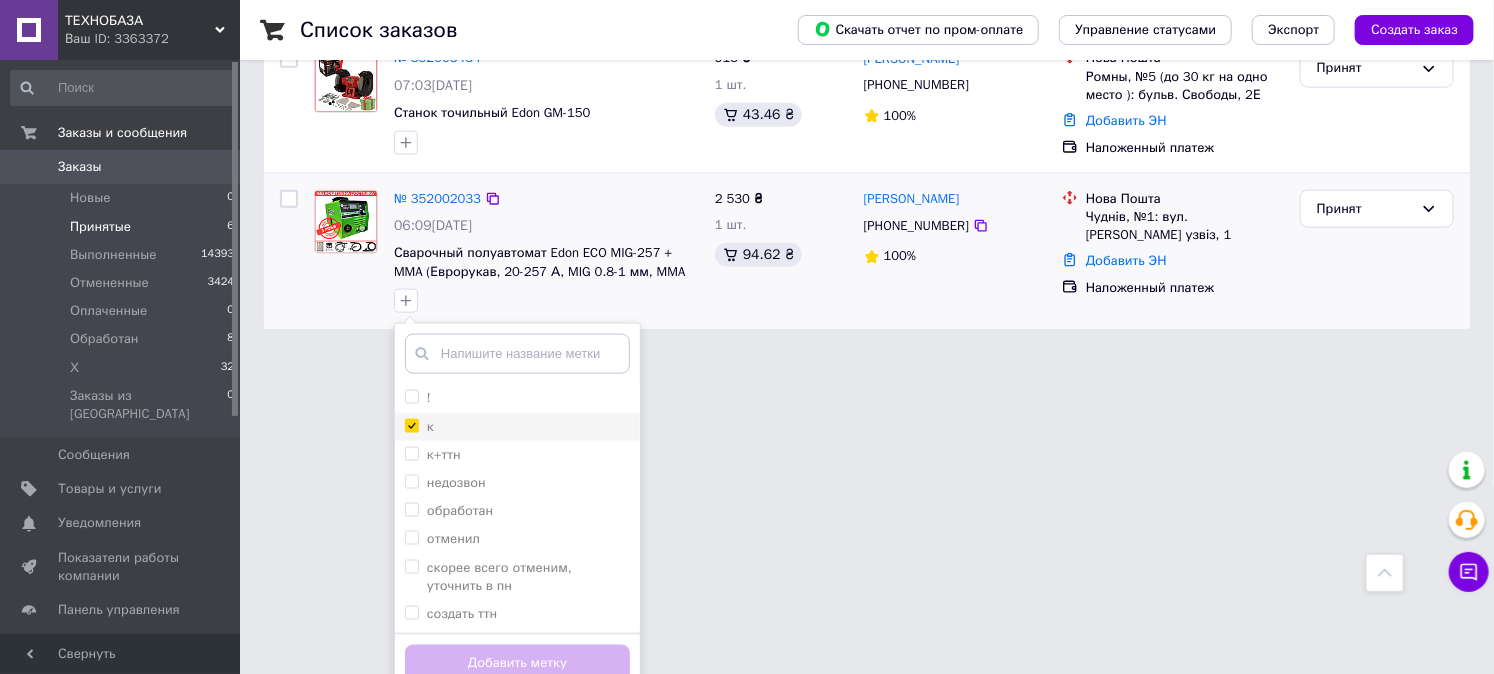 checkbox on "true" 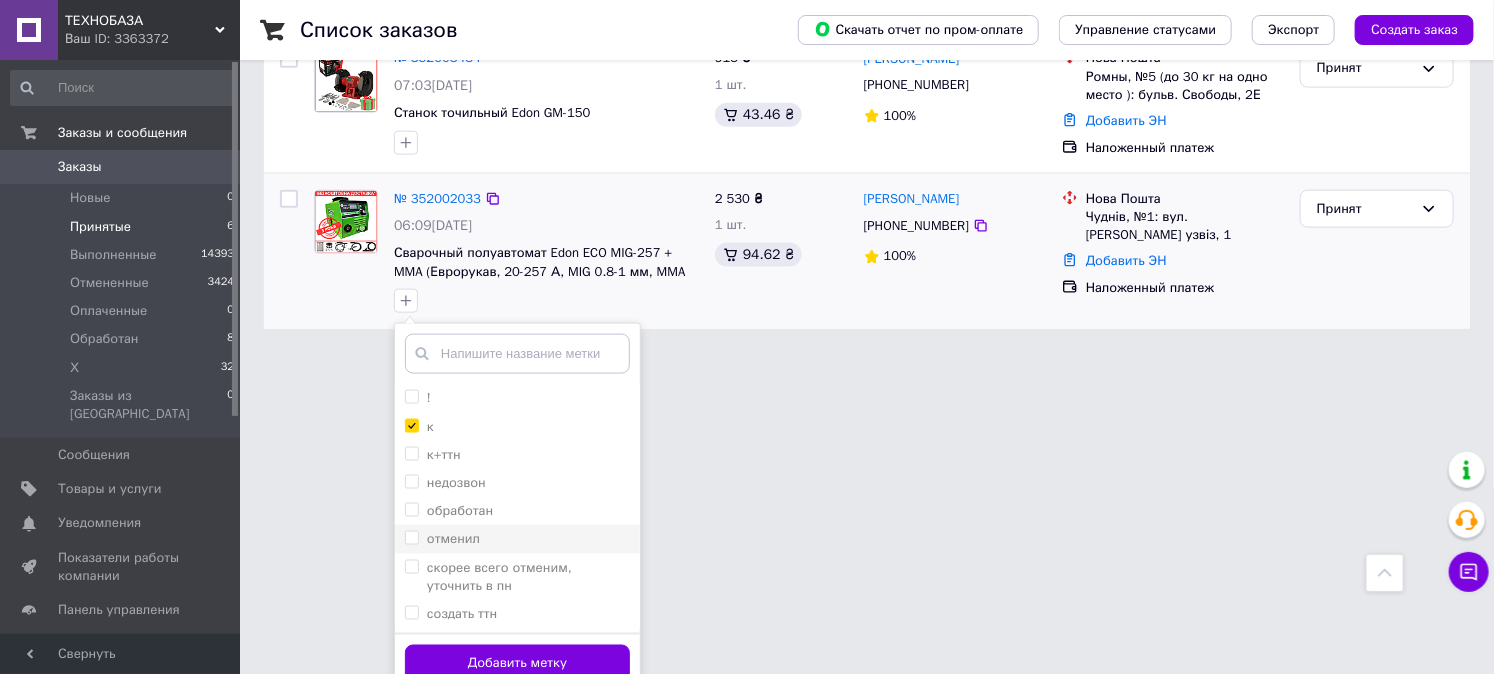 click on "отменил" at bounding box center (411, 537) 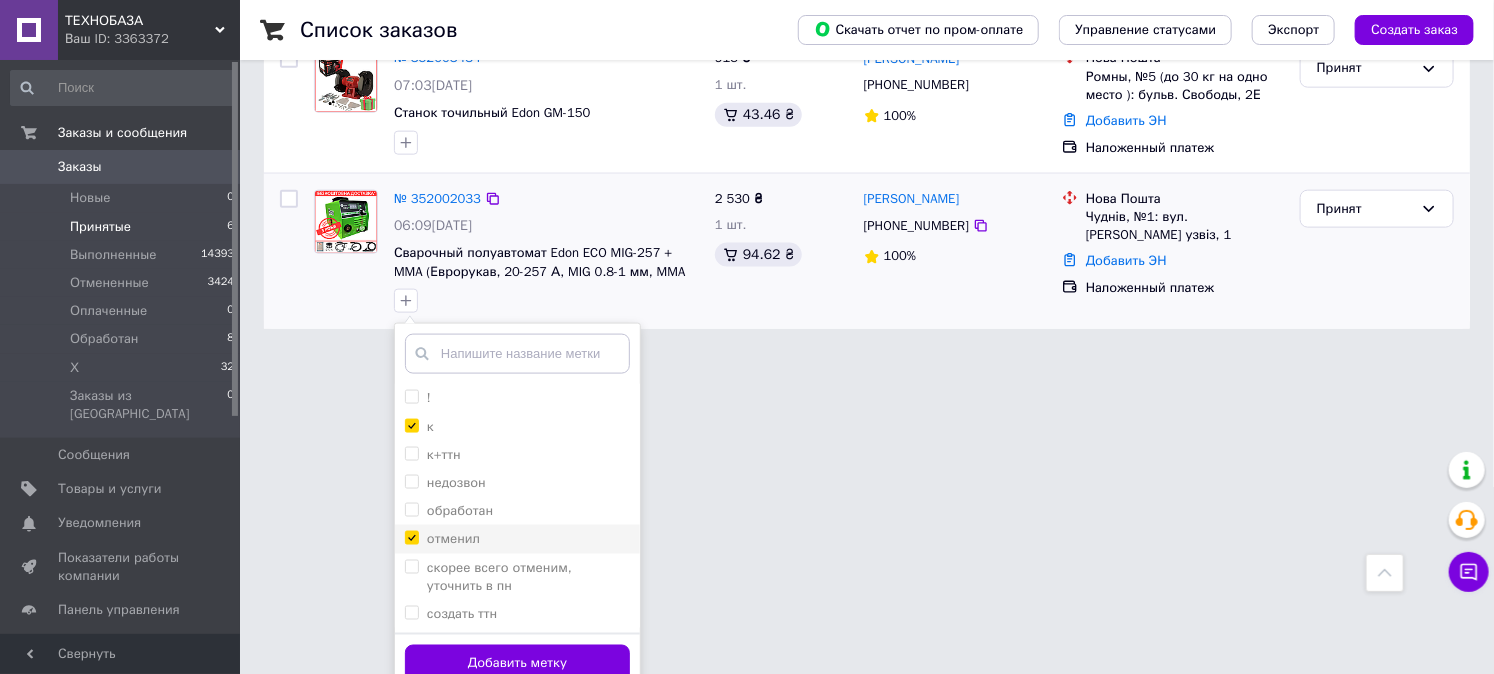 checkbox on "true" 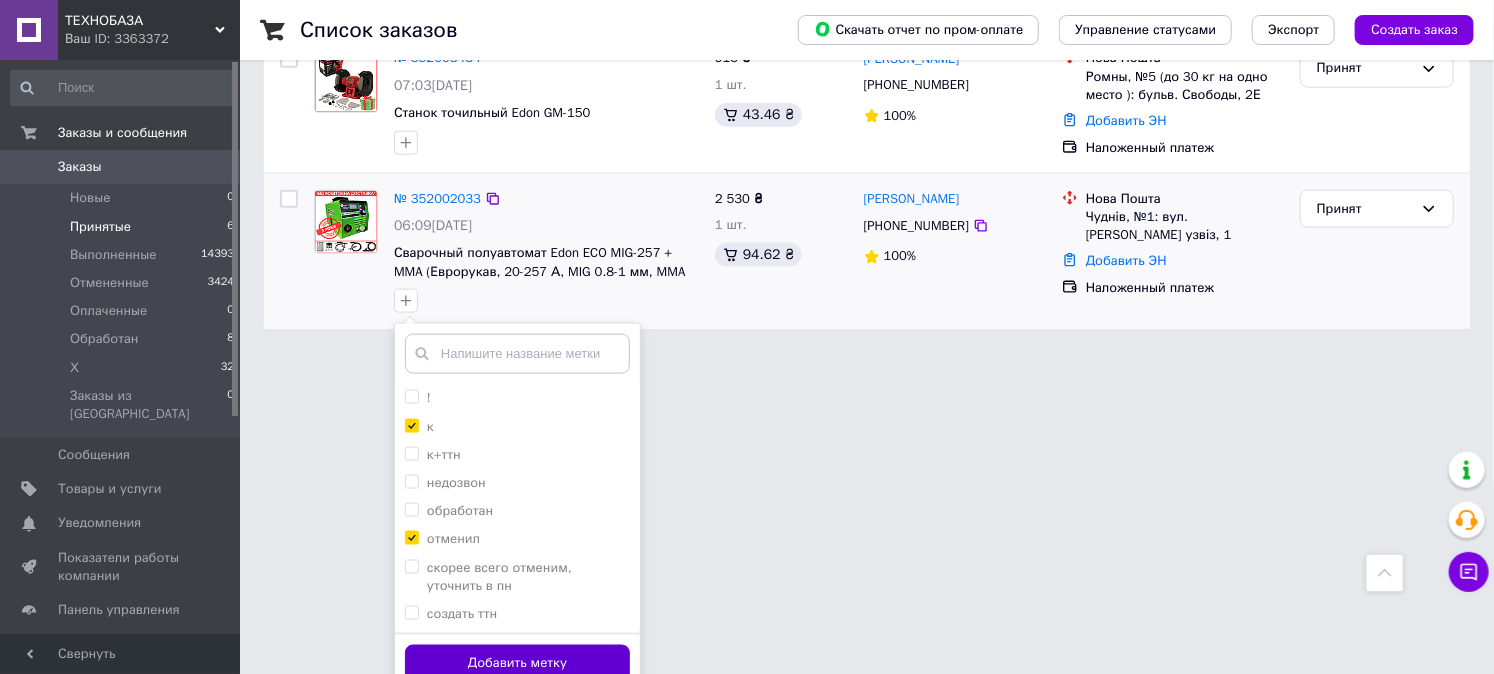 click on "Добавить метку" at bounding box center (517, 664) 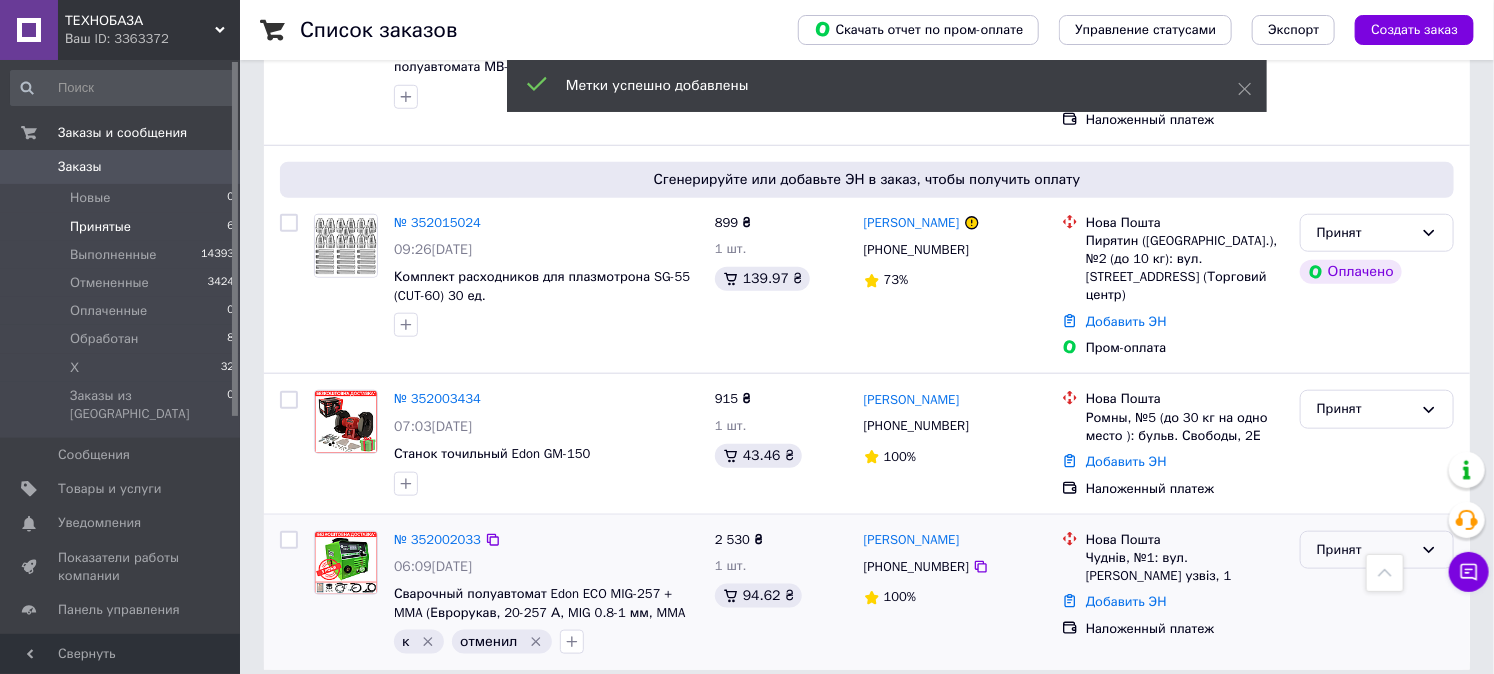click on "Принят" at bounding box center (1365, 550) 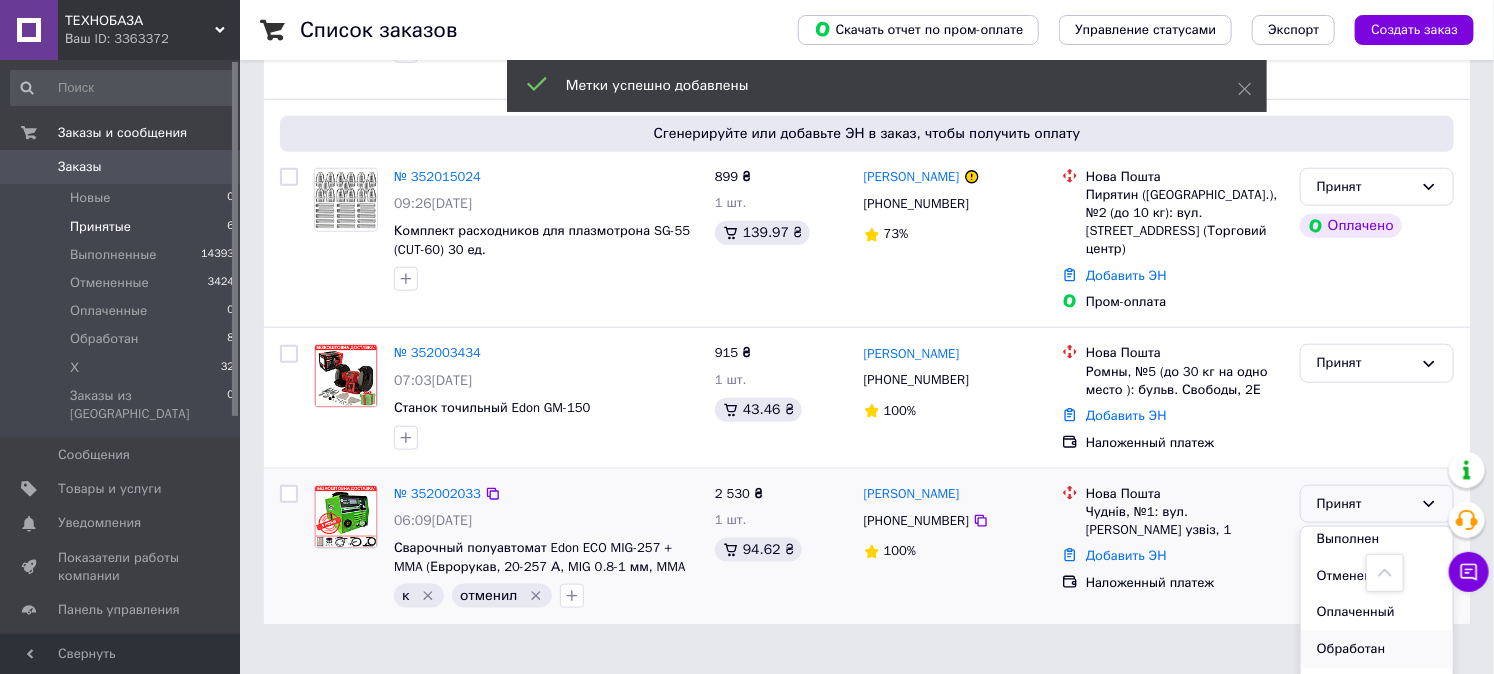 scroll, scrollTop: 16, scrollLeft: 0, axis: vertical 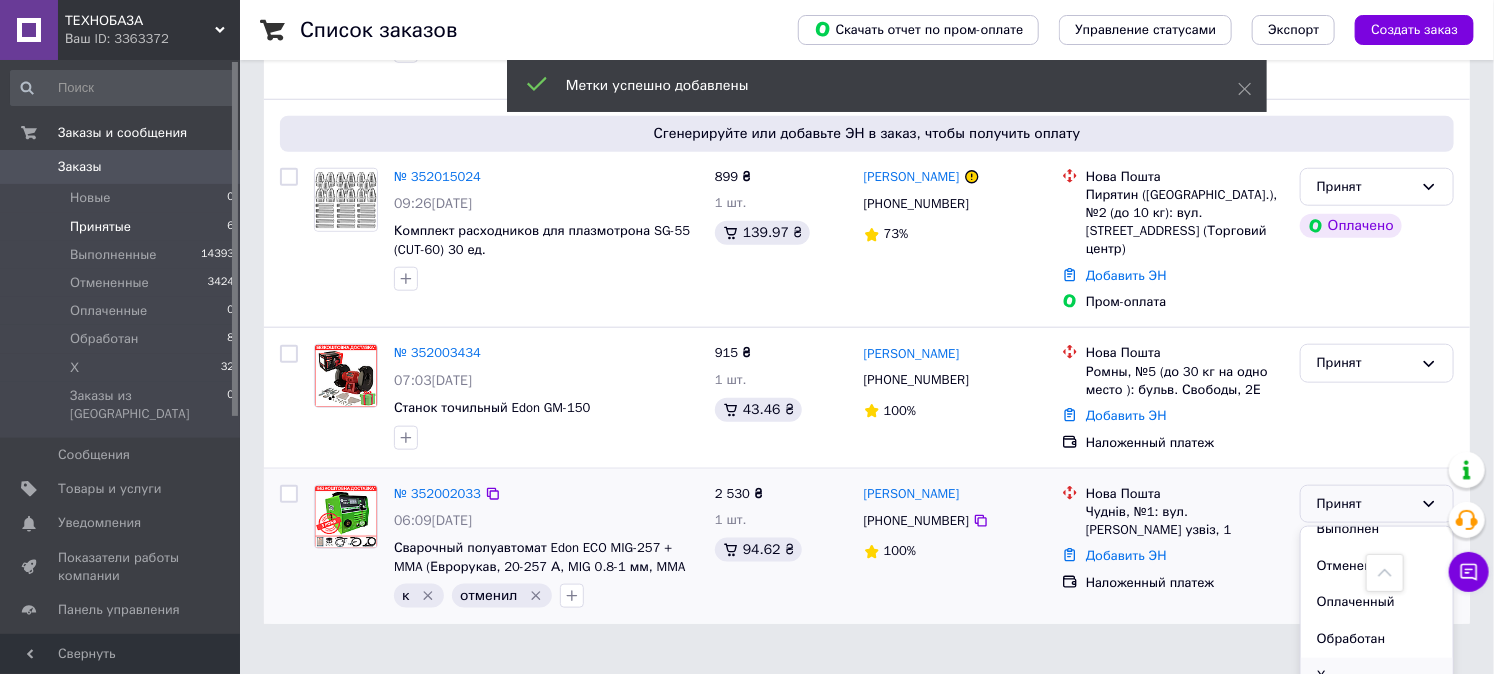 click on "Х" at bounding box center (1377, 676) 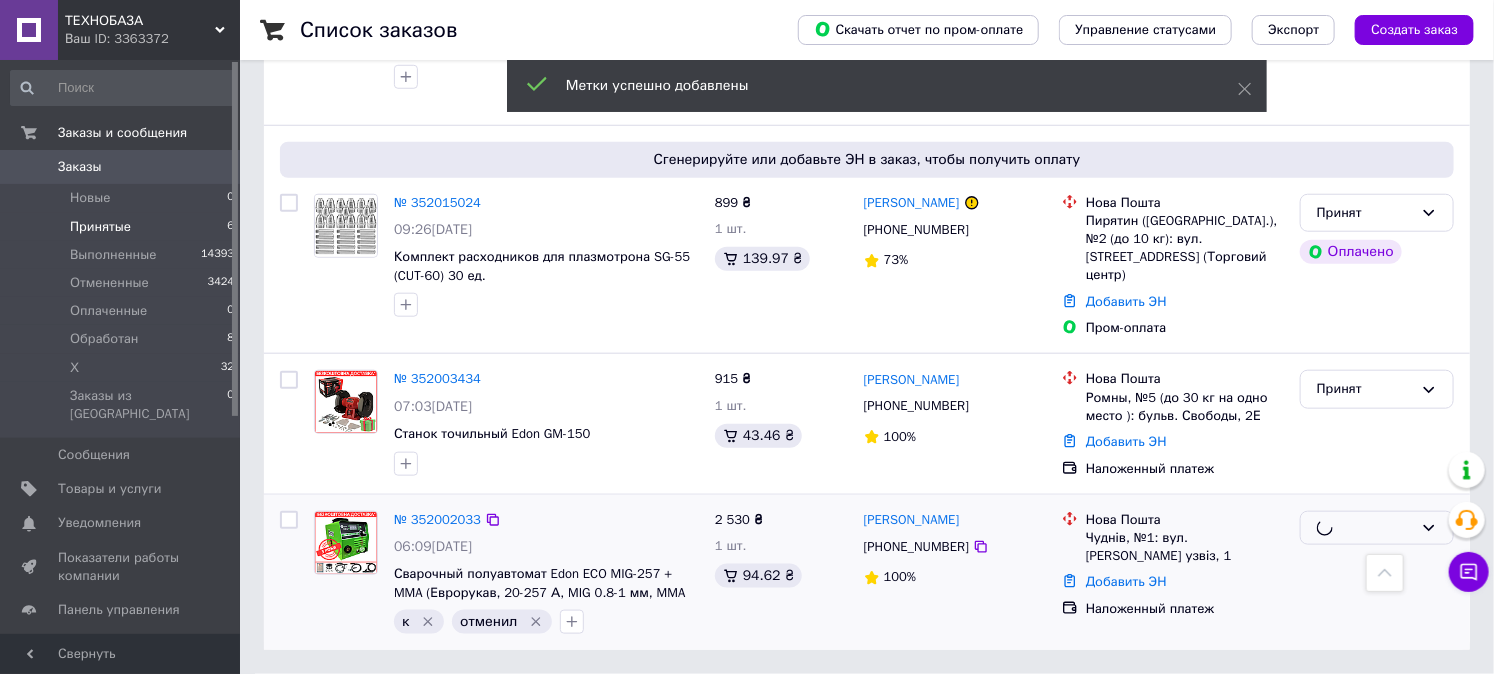 scroll, scrollTop: 697, scrollLeft: 0, axis: vertical 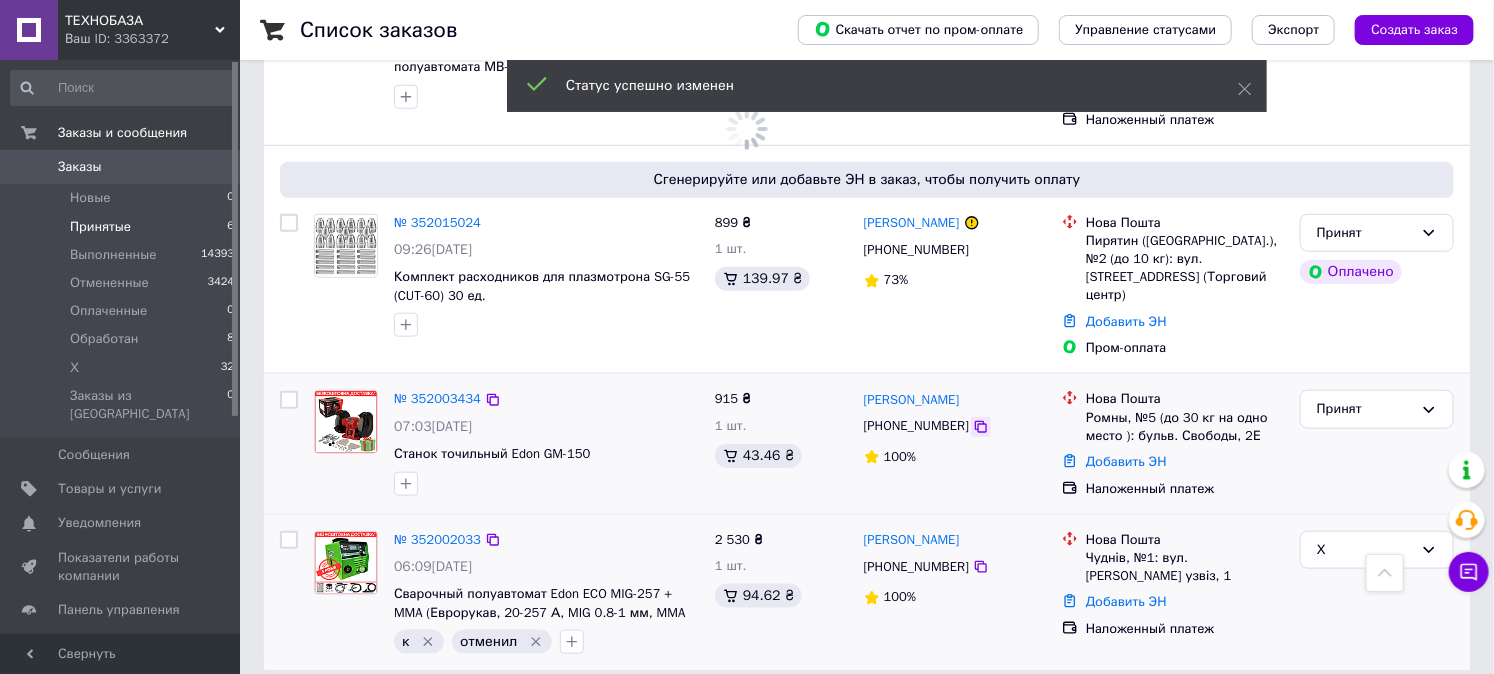 click 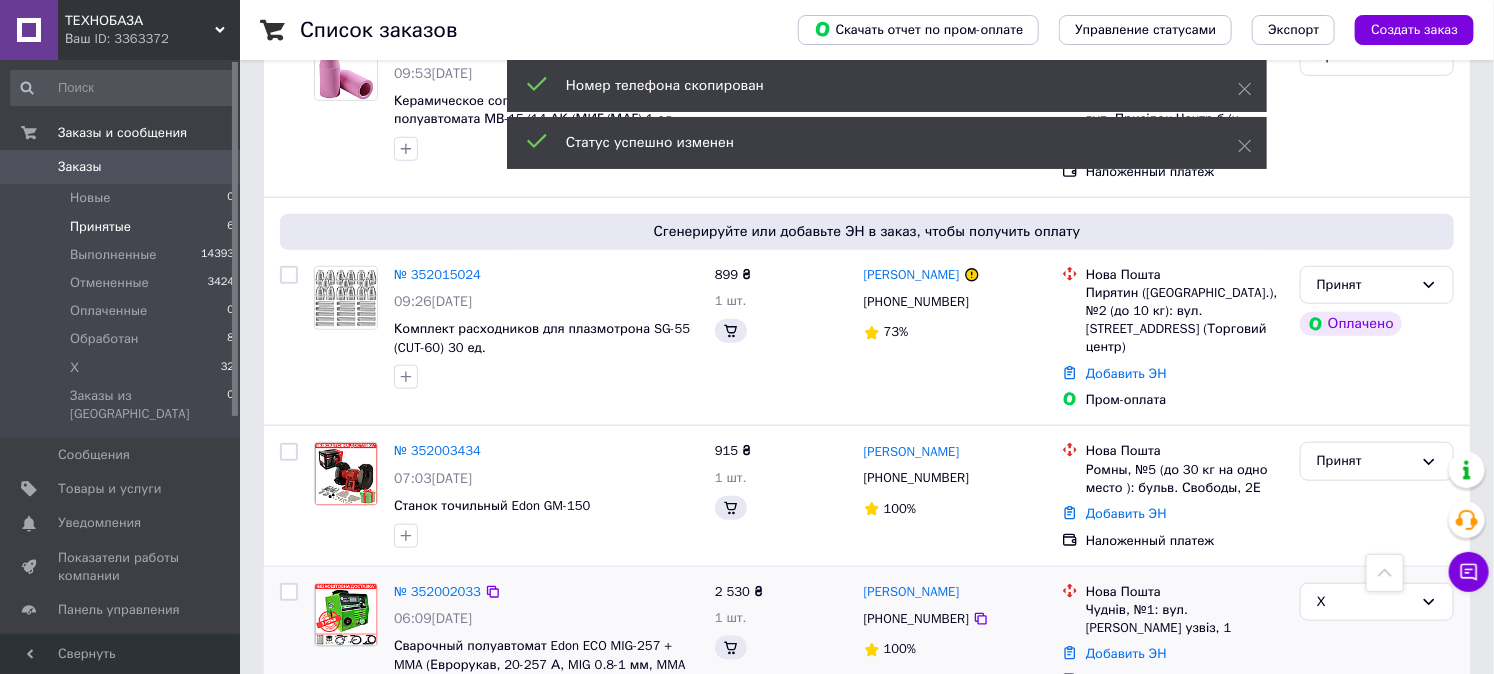 scroll, scrollTop: 697, scrollLeft: 0, axis: vertical 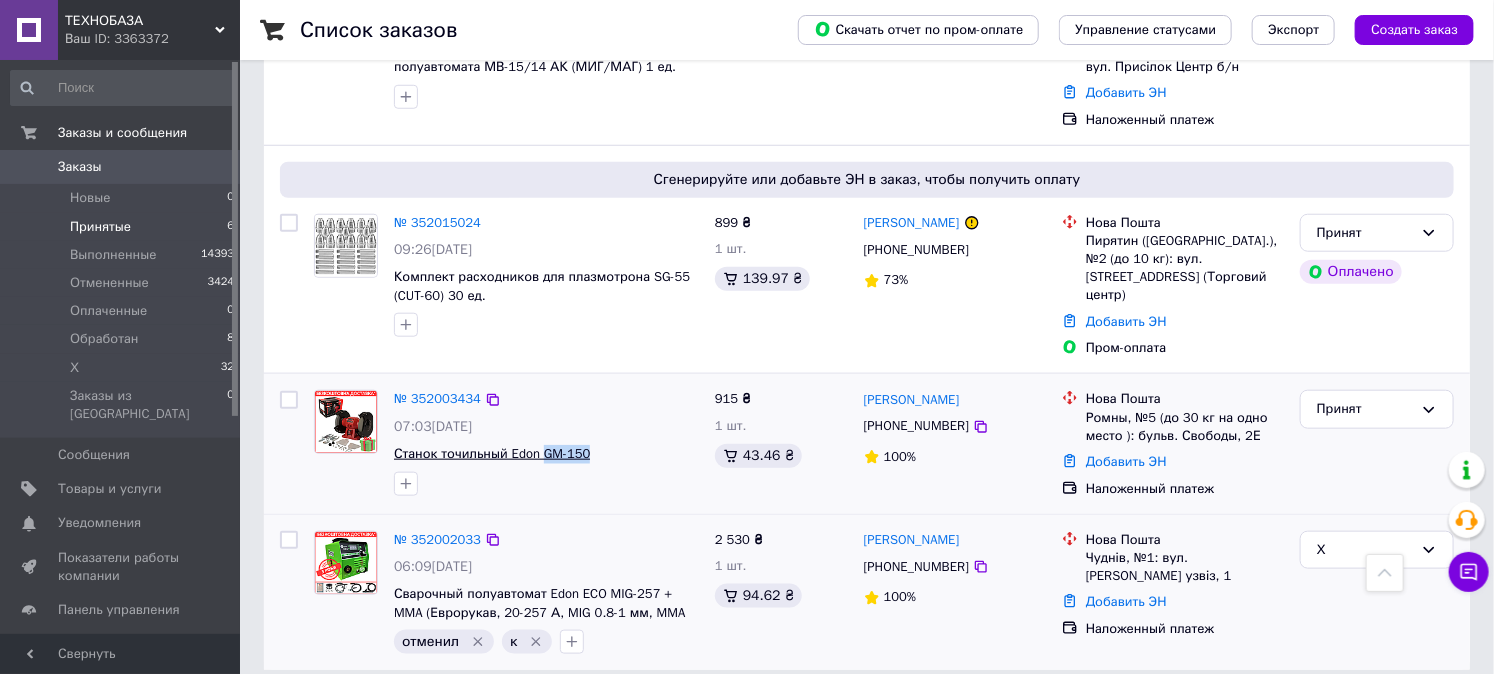 drag, startPoint x: 604, startPoint y: 435, endPoint x: 541, endPoint y: 432, distance: 63.07139 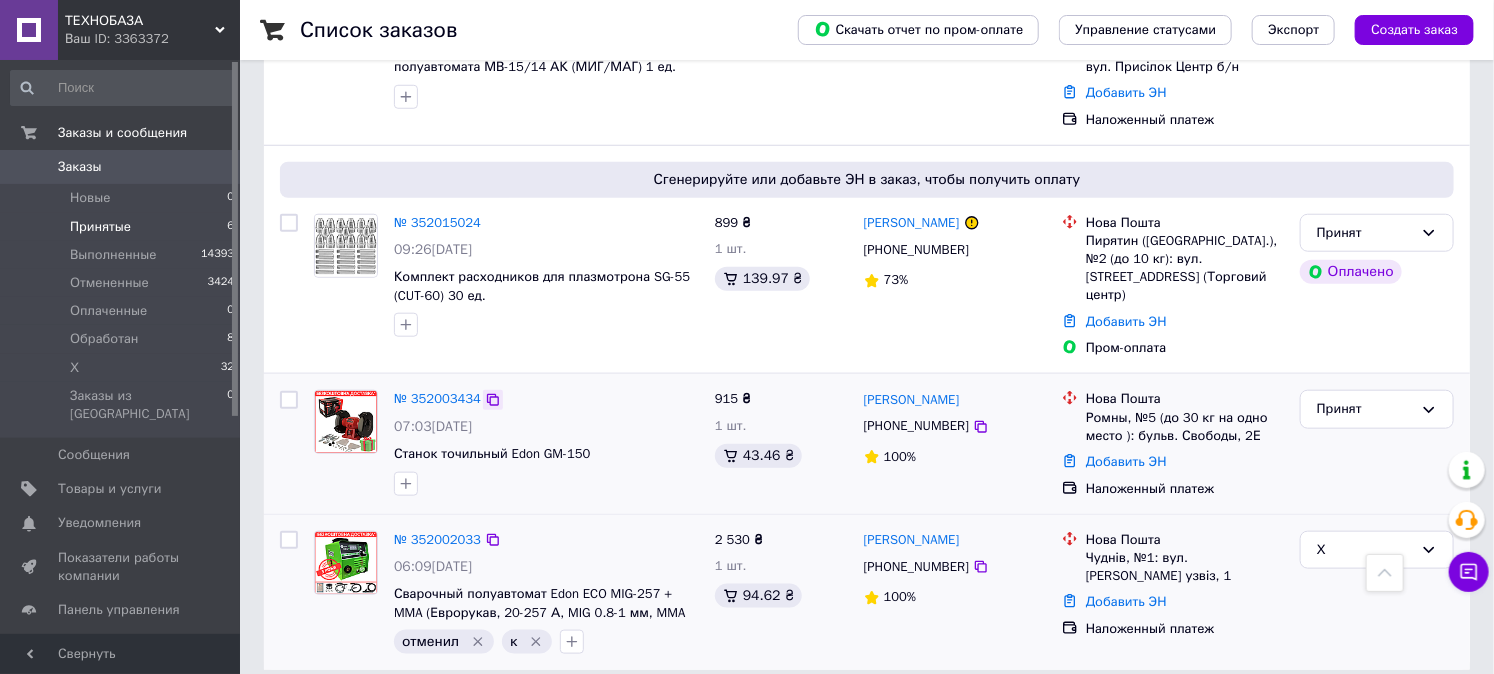click 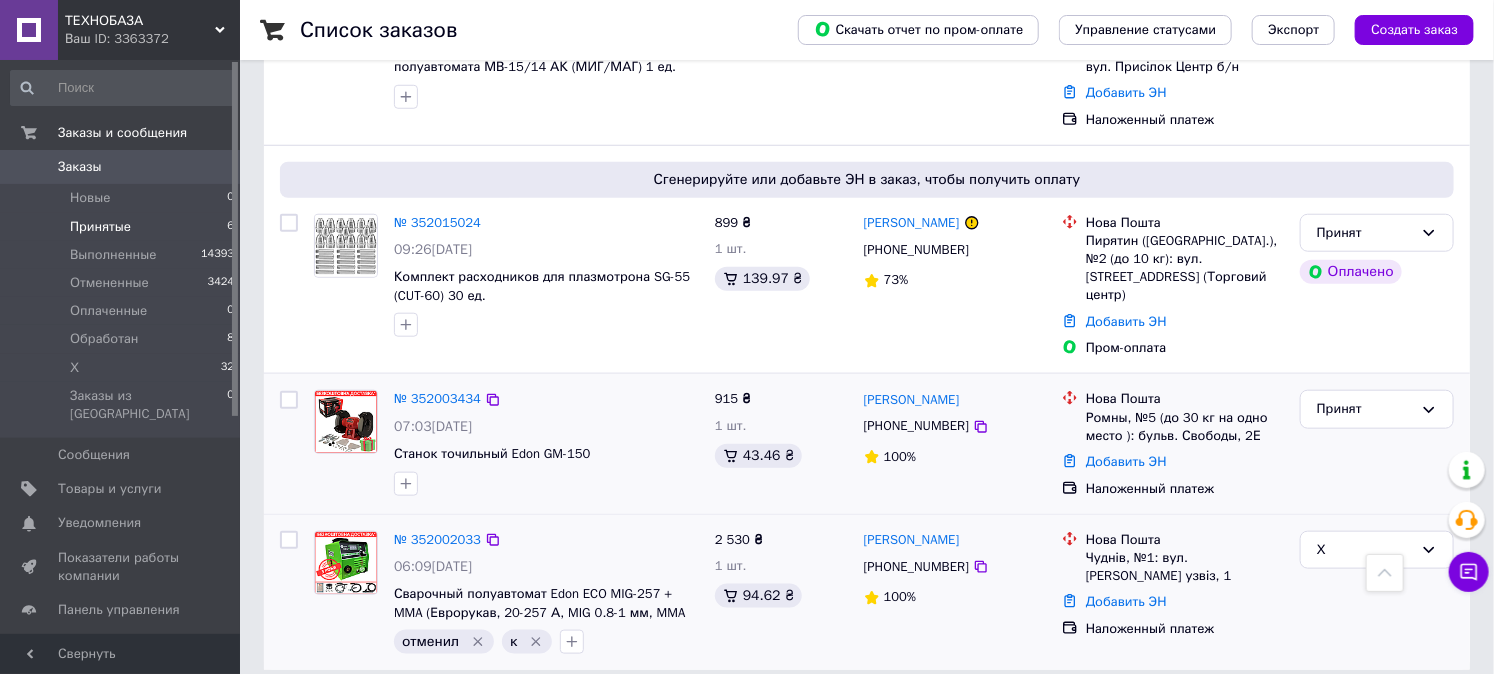 click on "Ромны, №5 (до 30 кг на одно место ): бульв. Свободы, 2Е" at bounding box center [1185, 427] 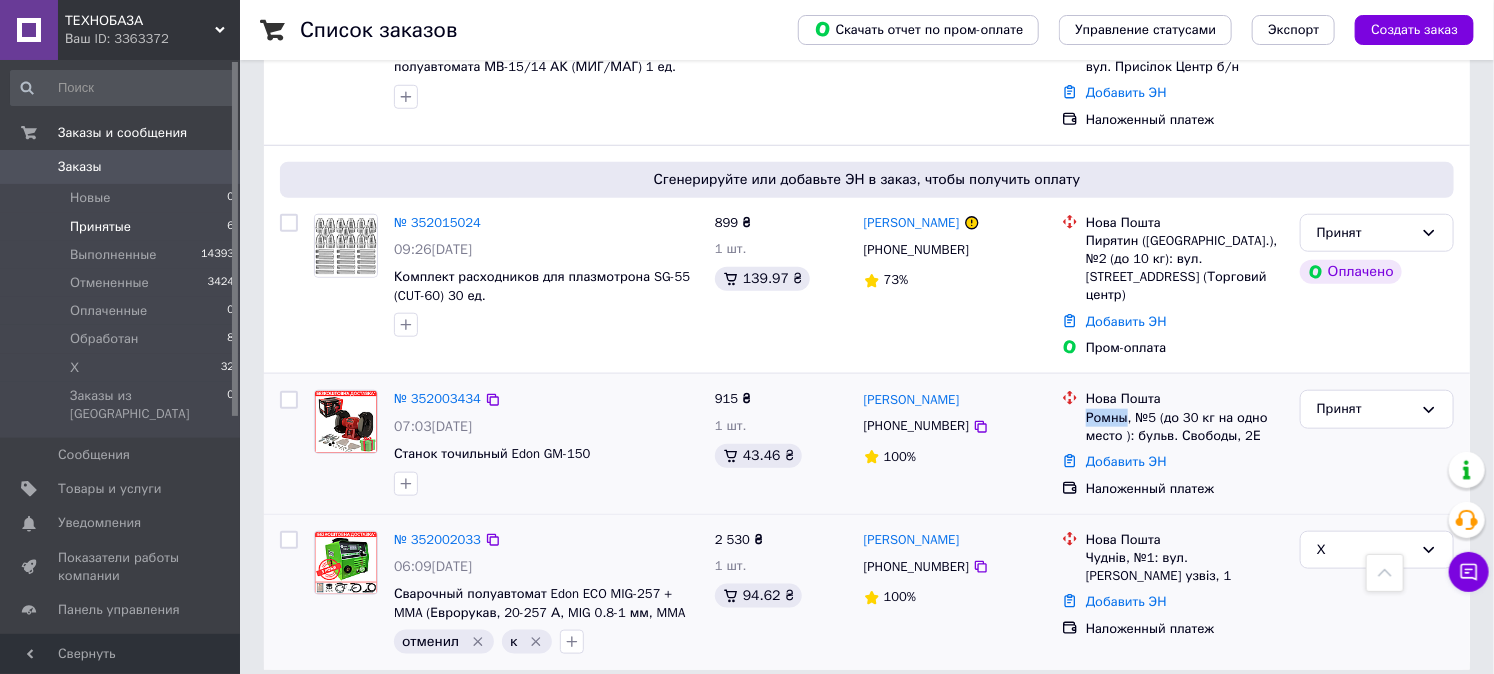 click on "Ромны, №5 (до 30 кг на одно место ): бульв. Свободы, 2Е" at bounding box center (1185, 427) 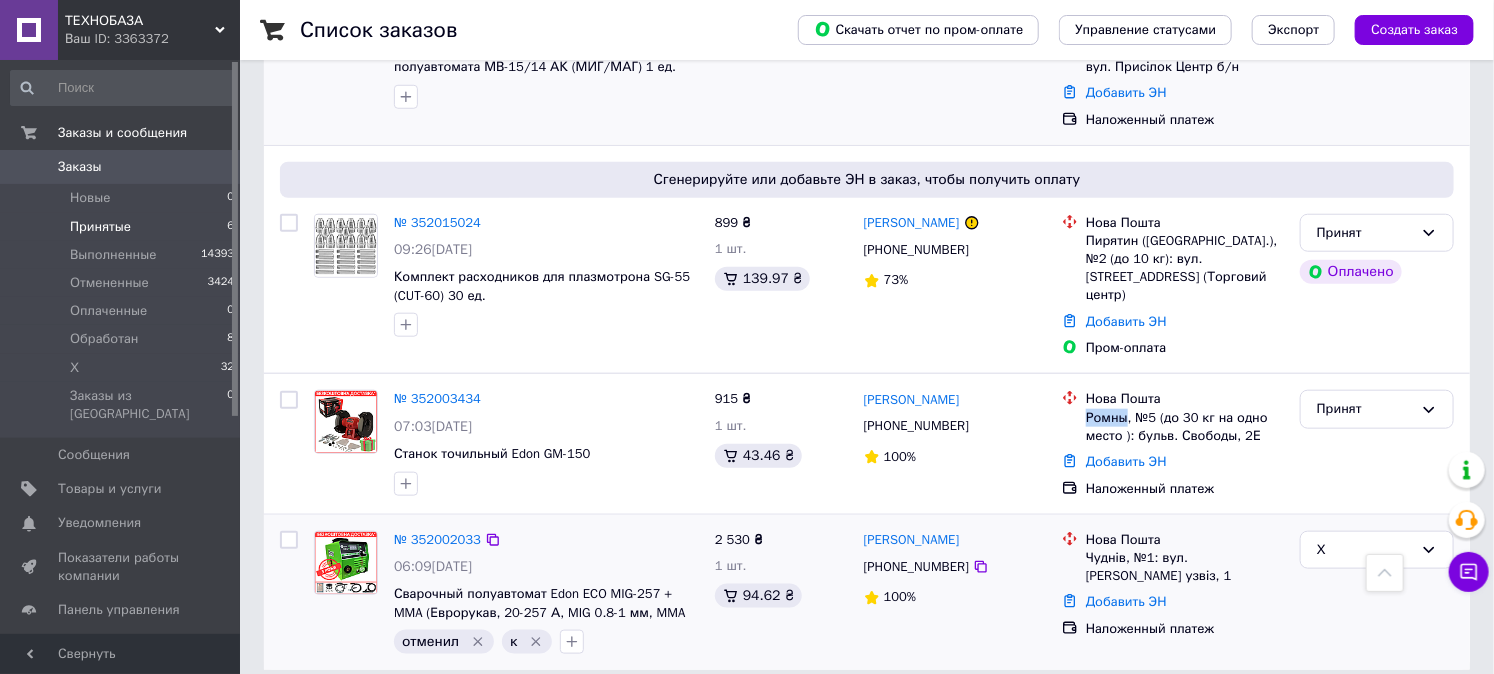 copy on "Ромны" 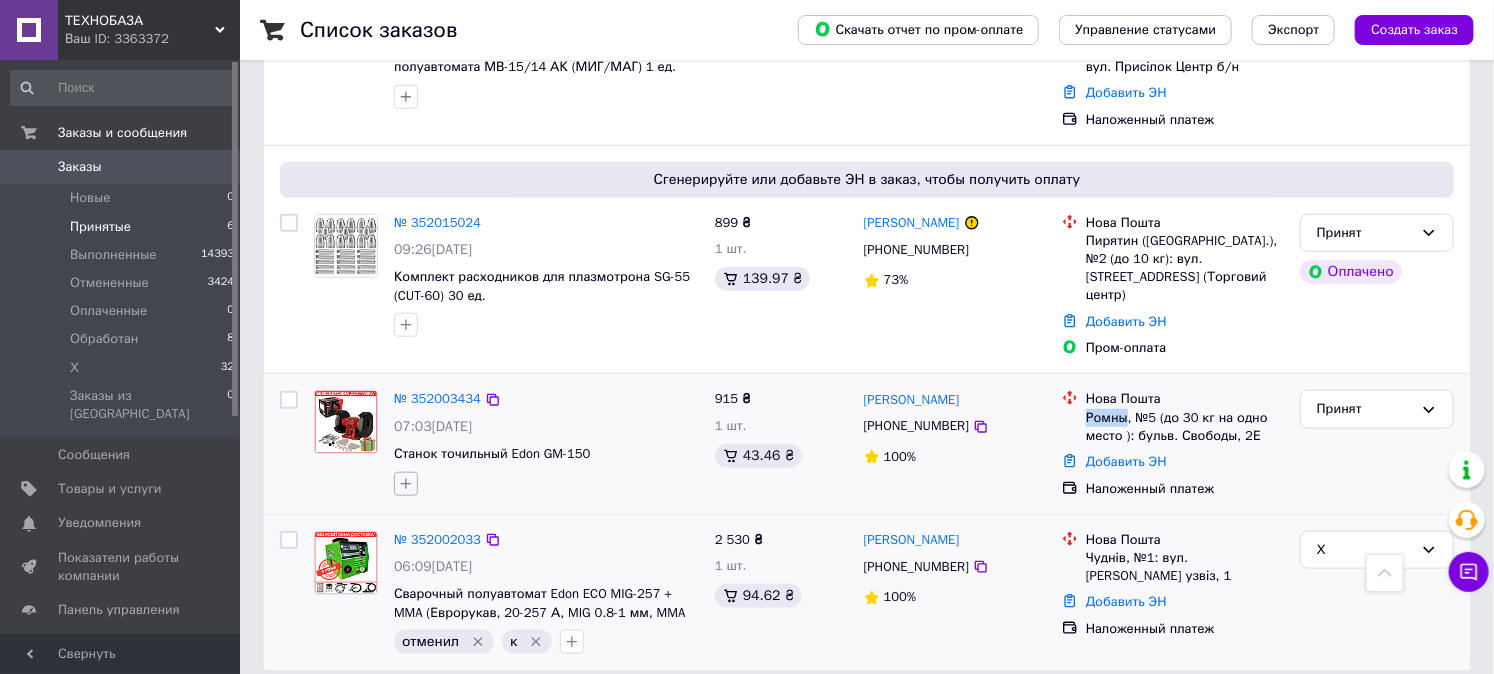 click 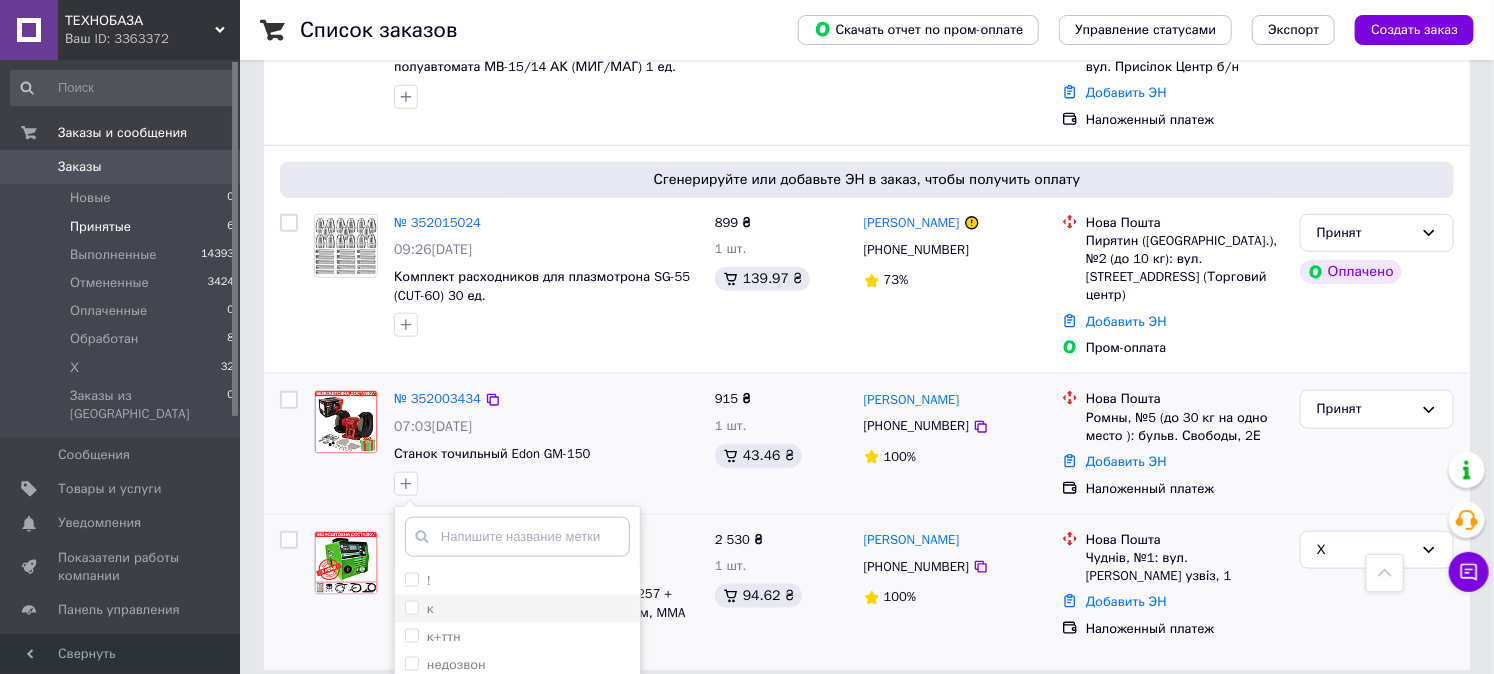 click on "к" at bounding box center (411, 607) 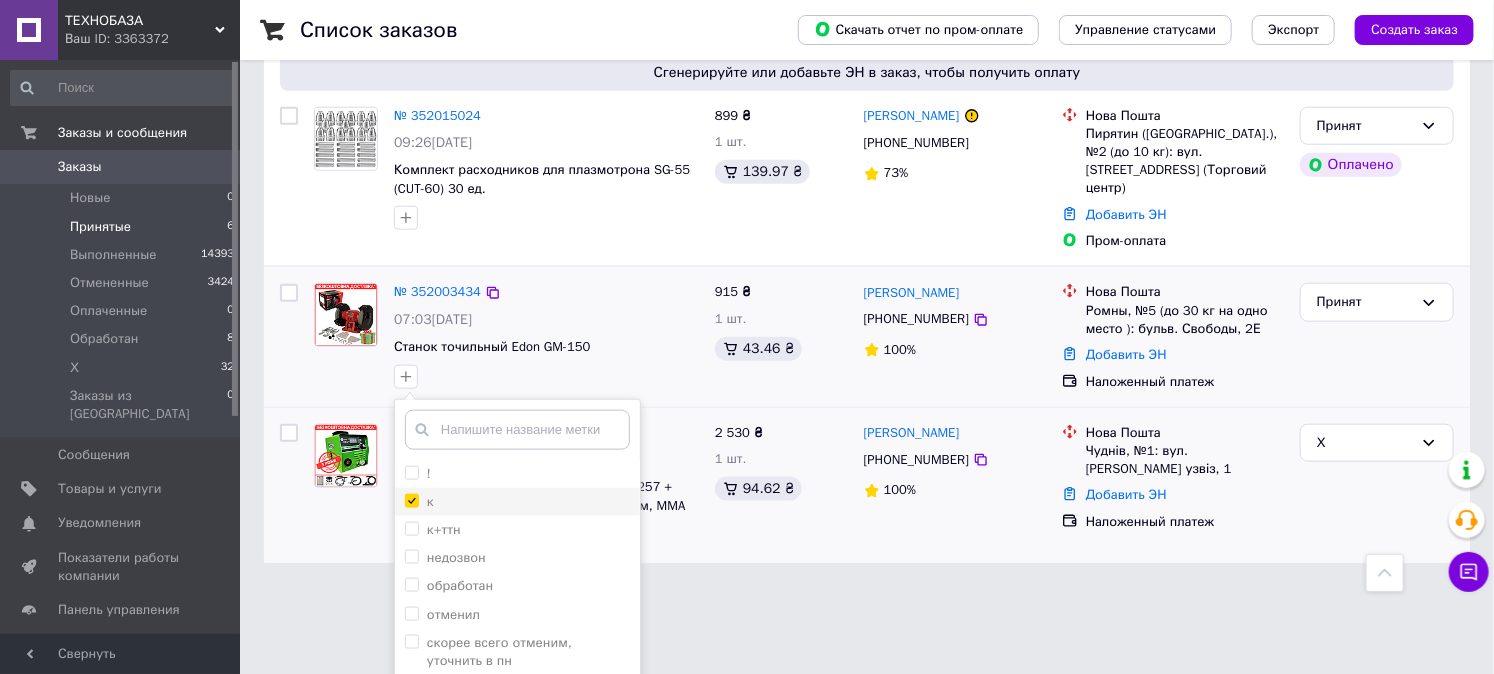 scroll, scrollTop: 880, scrollLeft: 0, axis: vertical 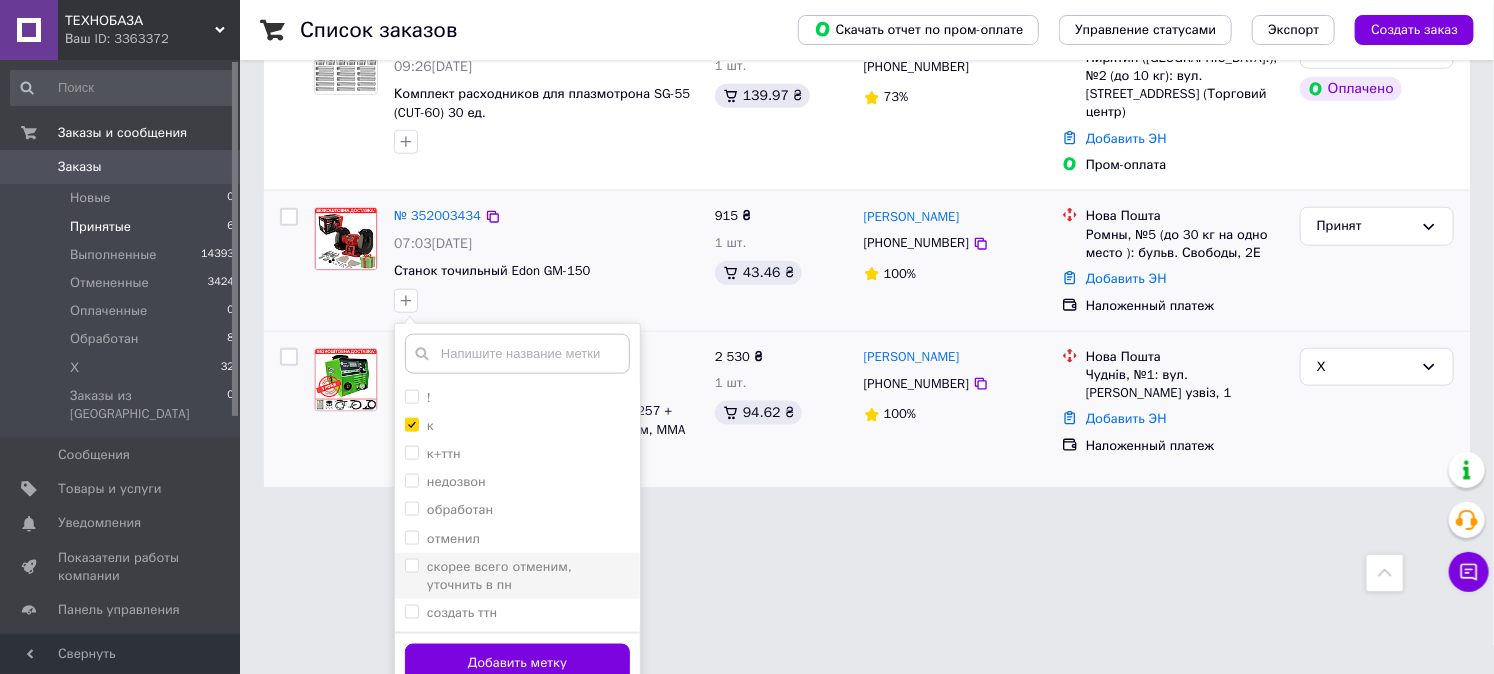 drag, startPoint x: 406, startPoint y: 515, endPoint x: 443, endPoint y: 574, distance: 69.641945 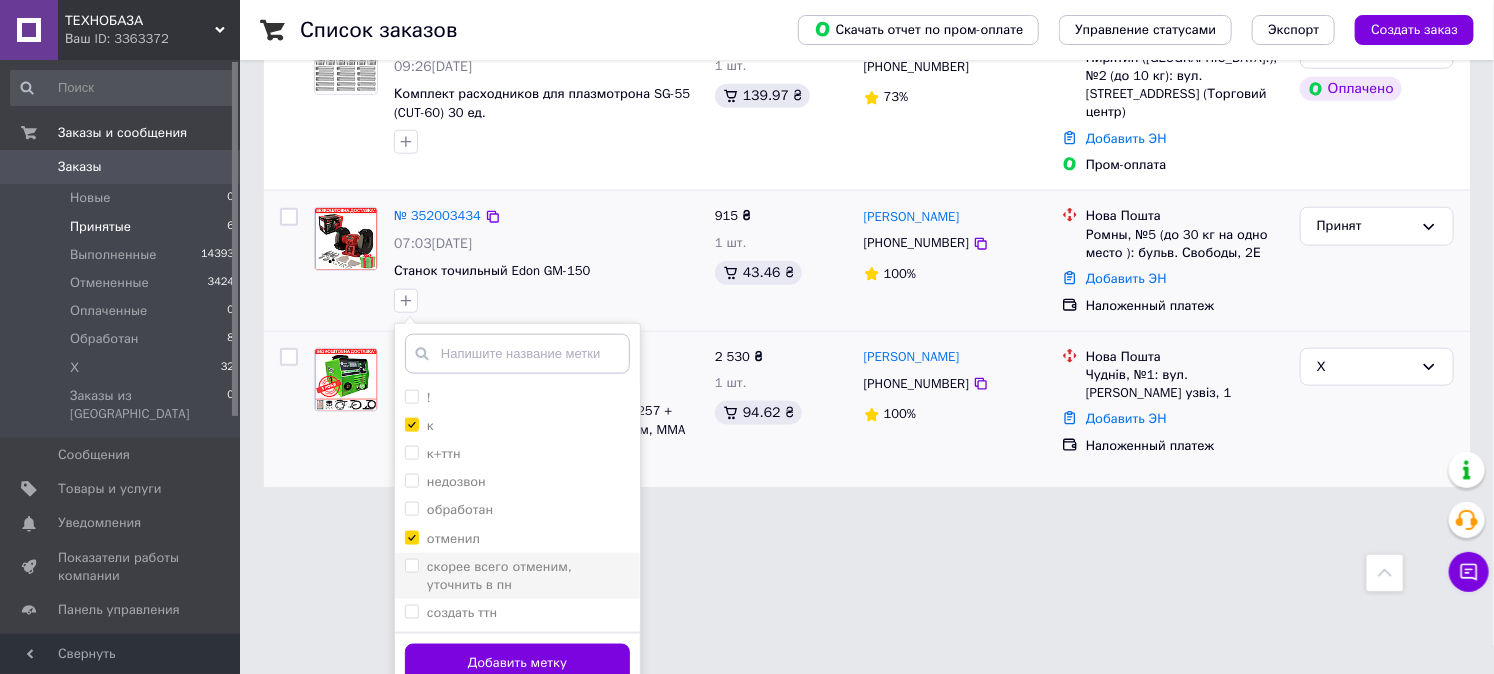checkbox on "true" 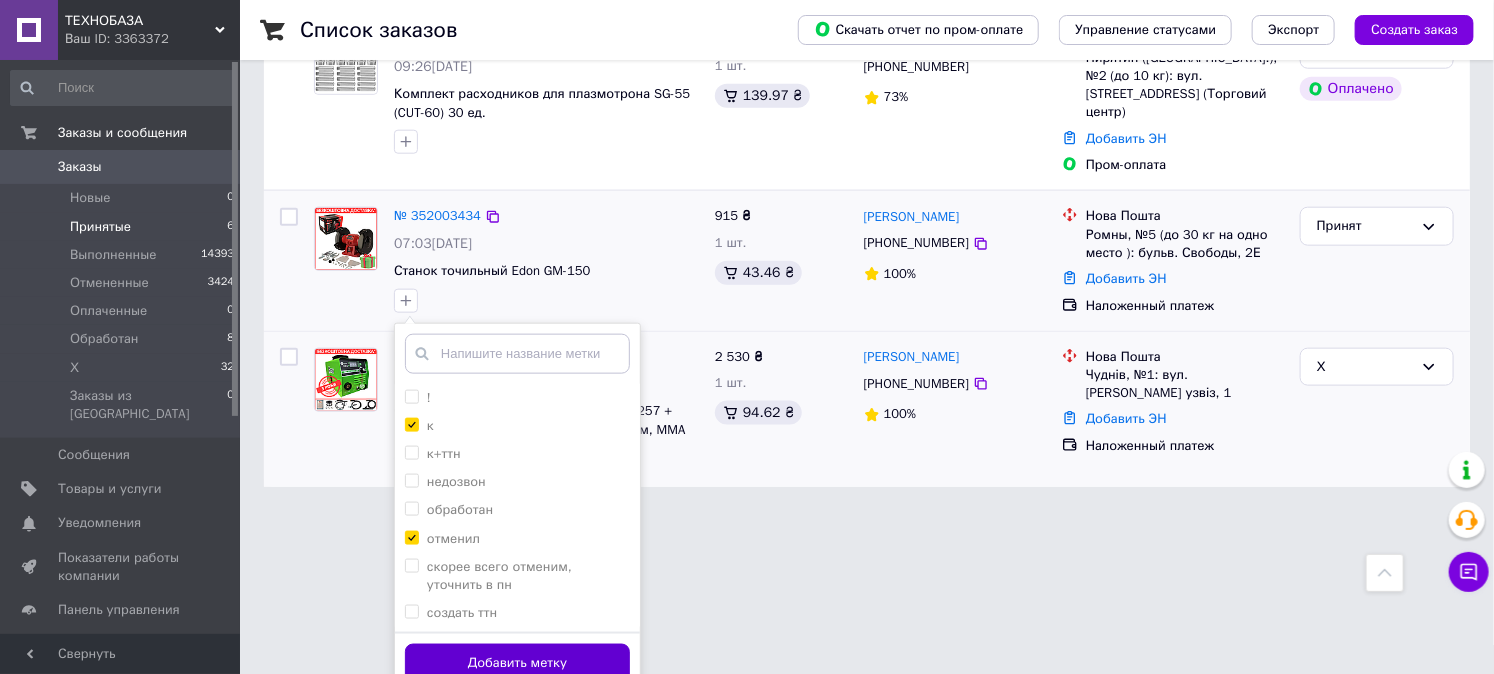 click on "Добавить метку" at bounding box center (517, 663) 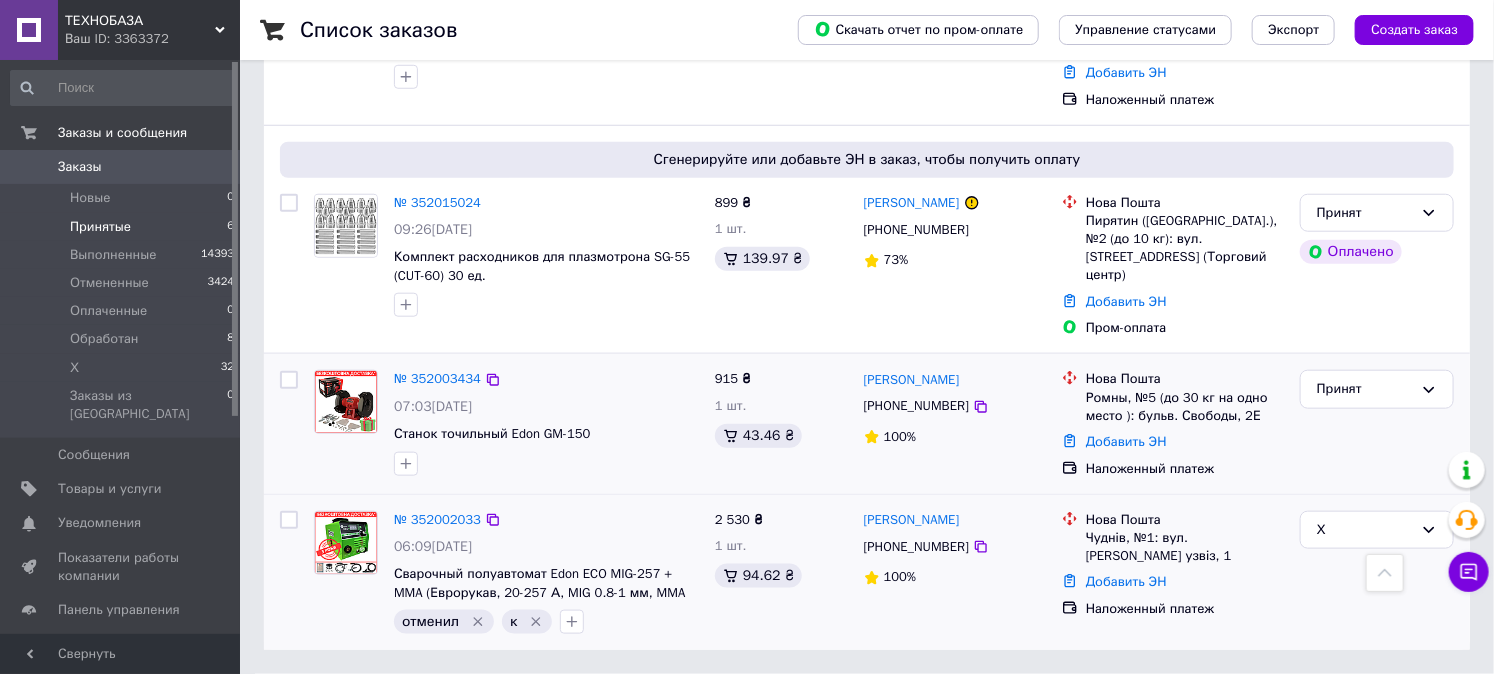 scroll, scrollTop: 697, scrollLeft: 0, axis: vertical 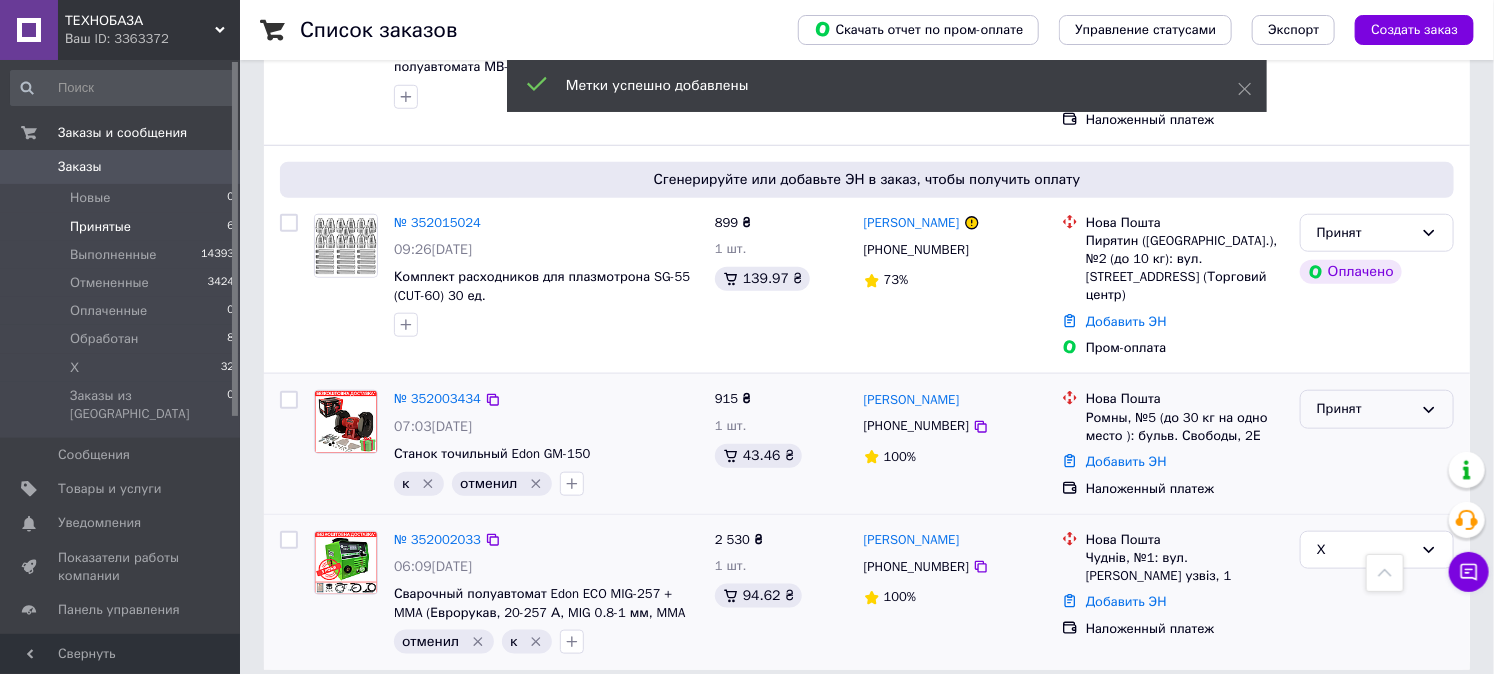 click on "Принят" at bounding box center (1365, 409) 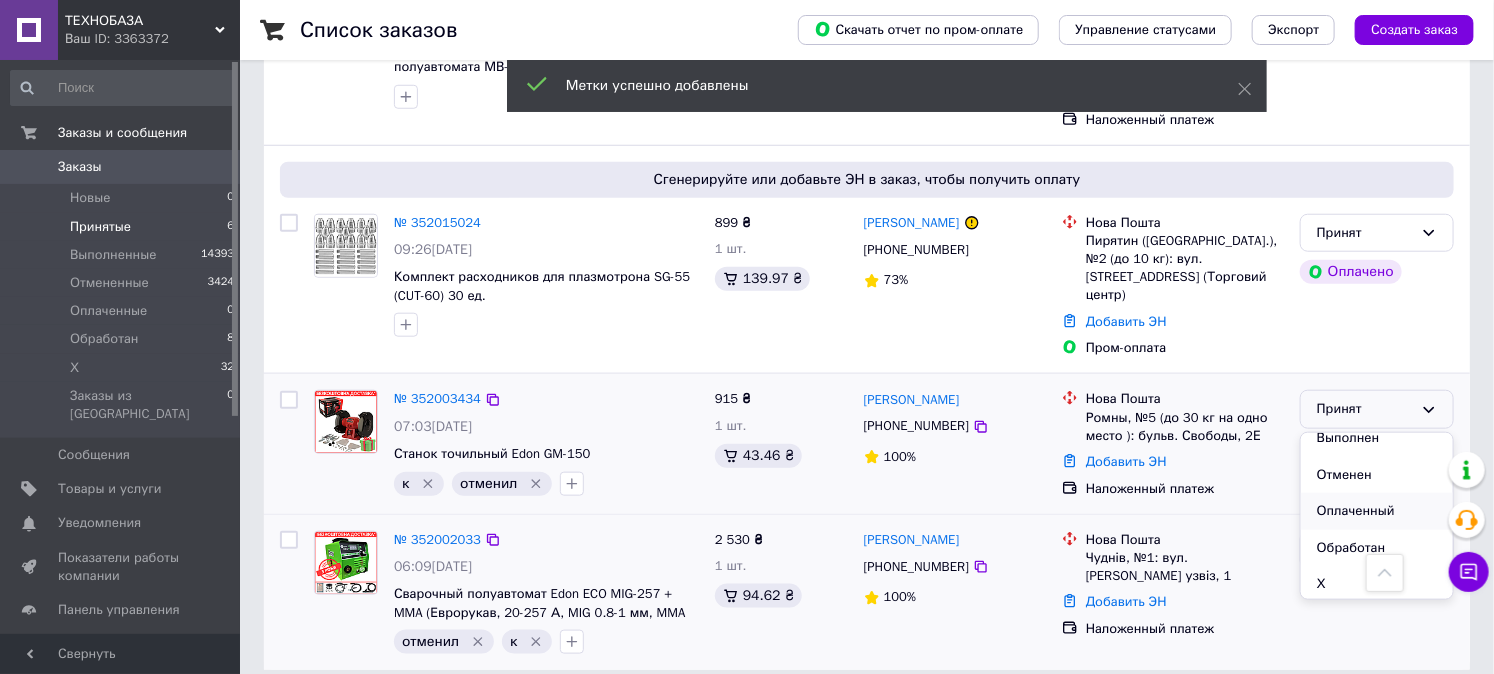 scroll, scrollTop: 16, scrollLeft: 0, axis: vertical 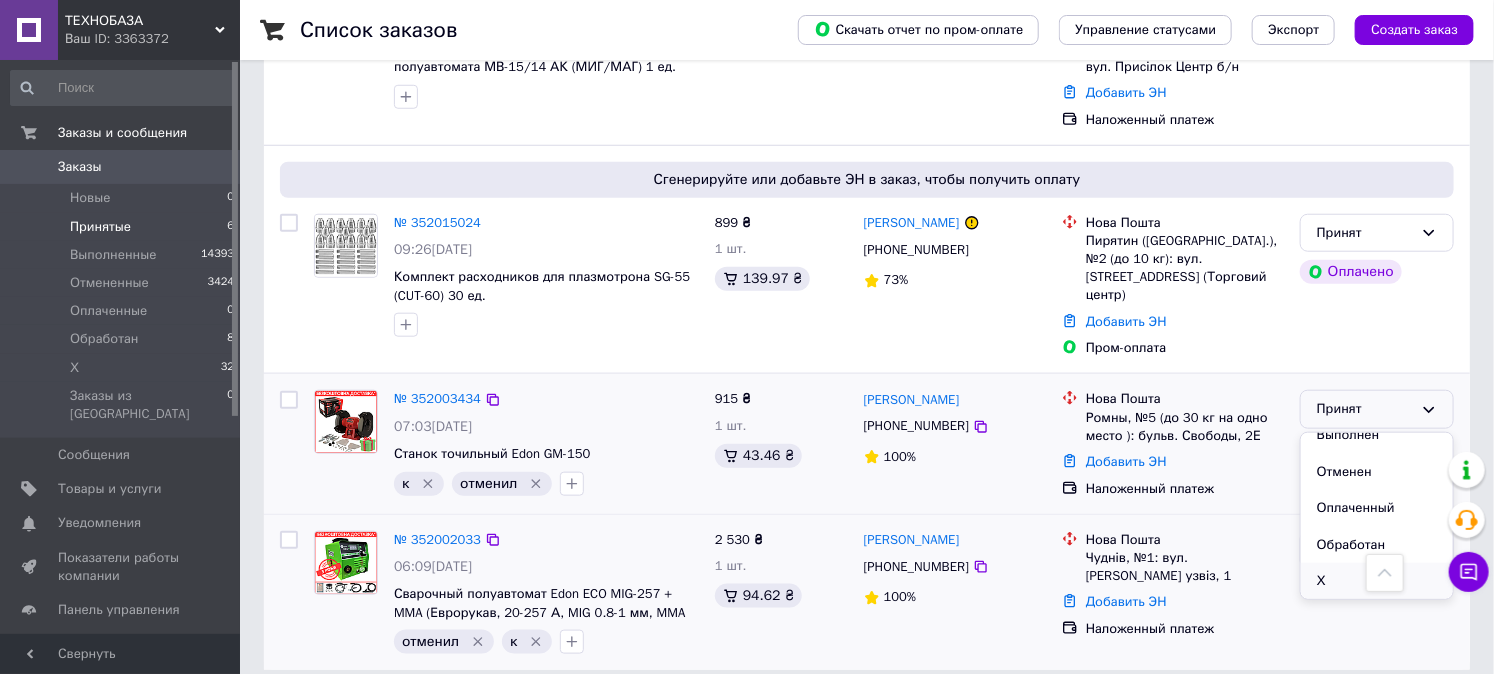 click on "Х" at bounding box center (1377, 581) 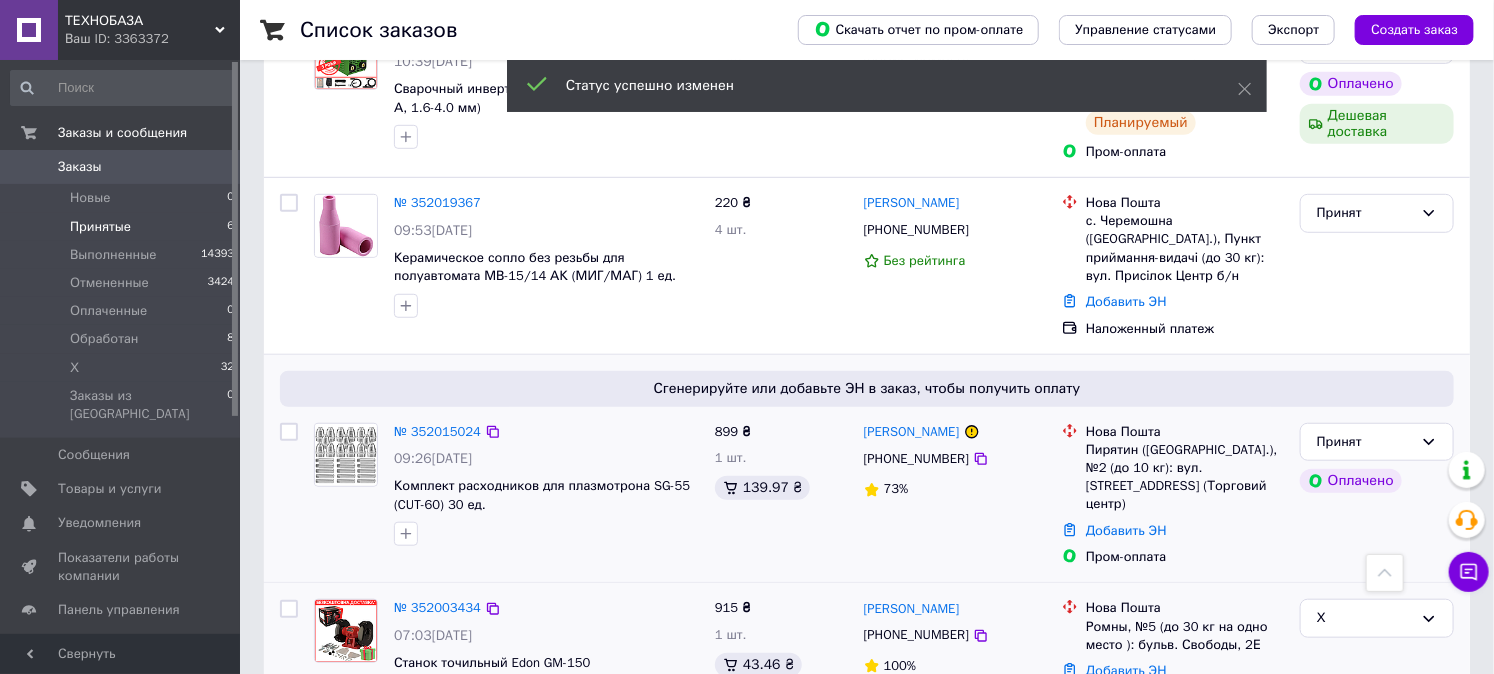 scroll, scrollTop: 541, scrollLeft: 0, axis: vertical 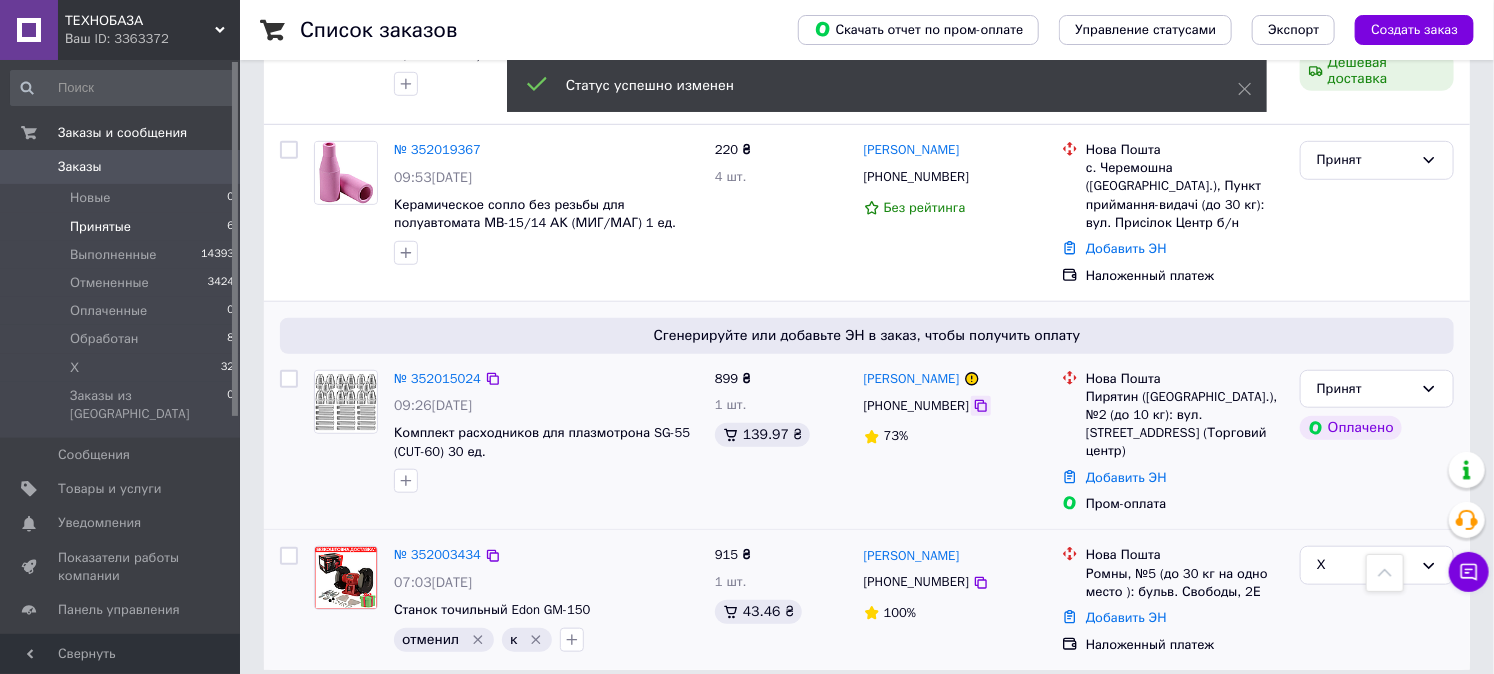 click 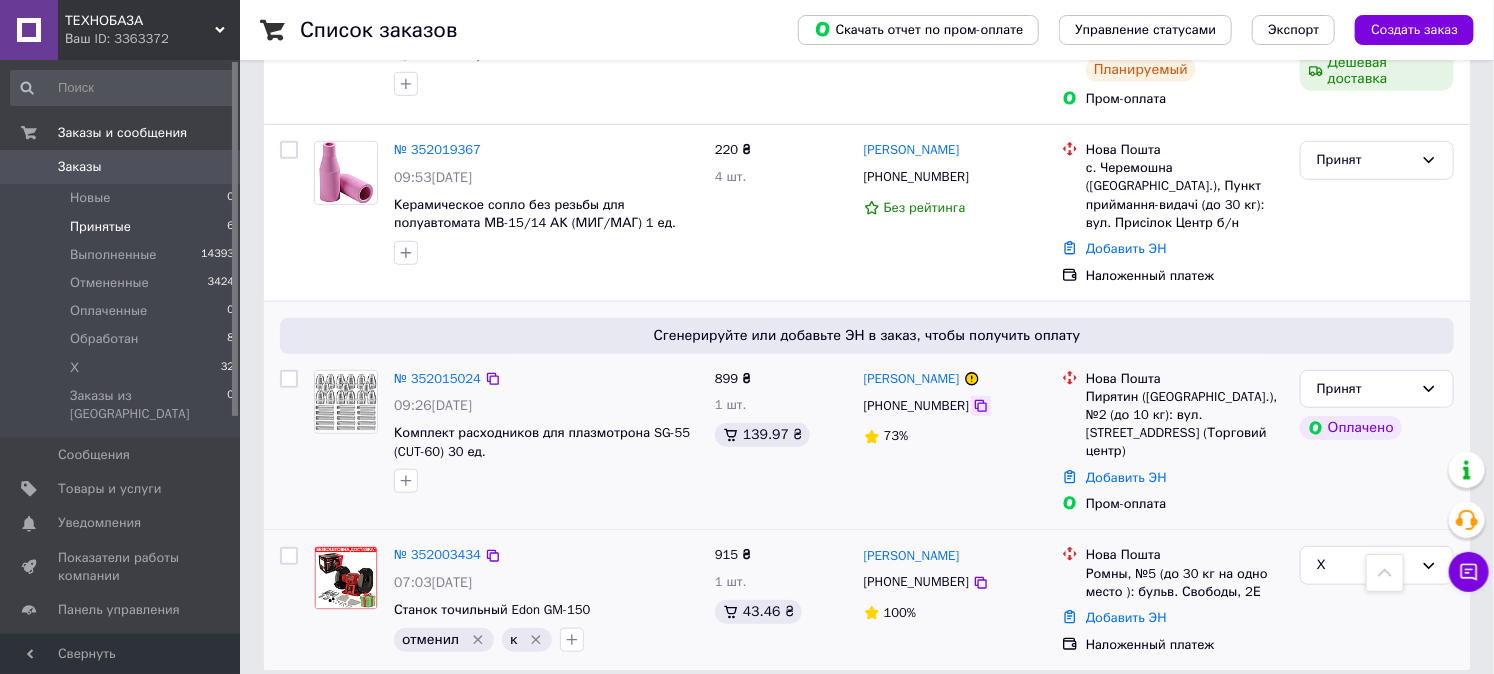 click 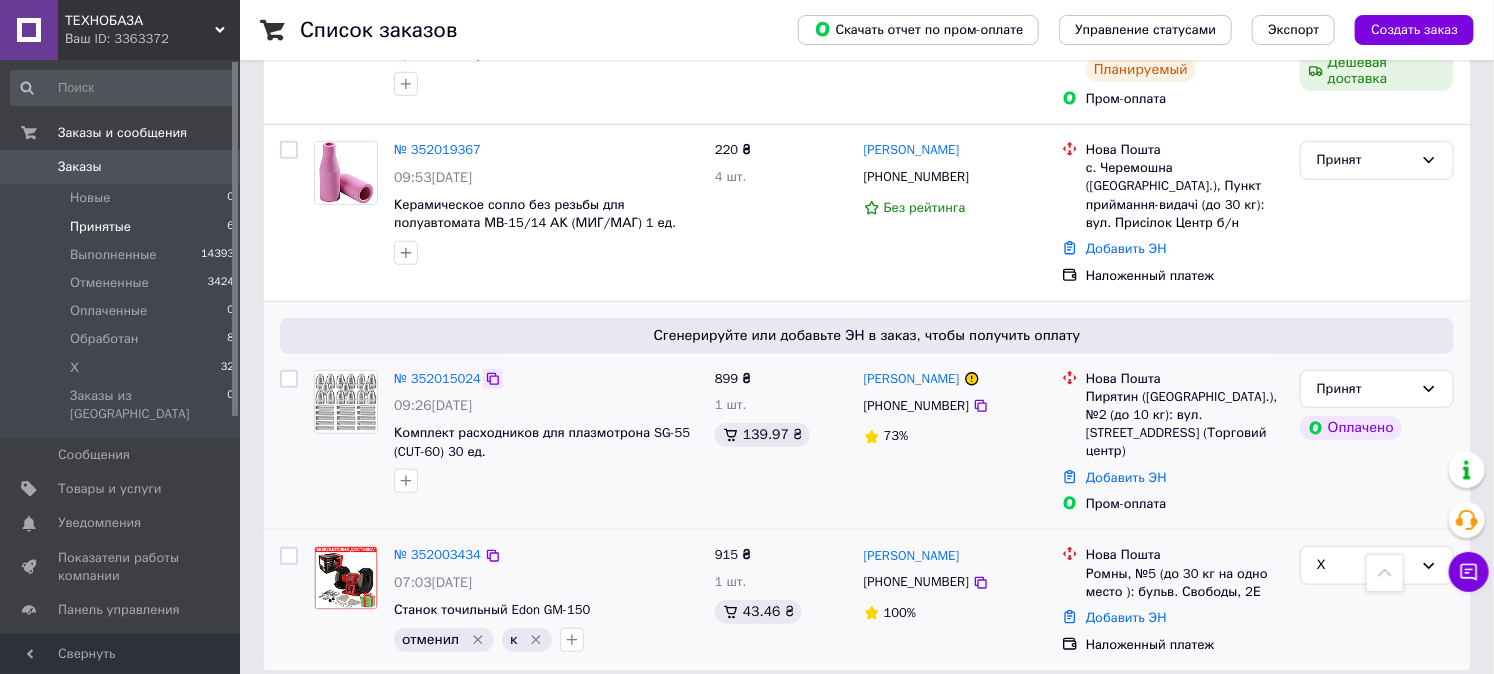 click 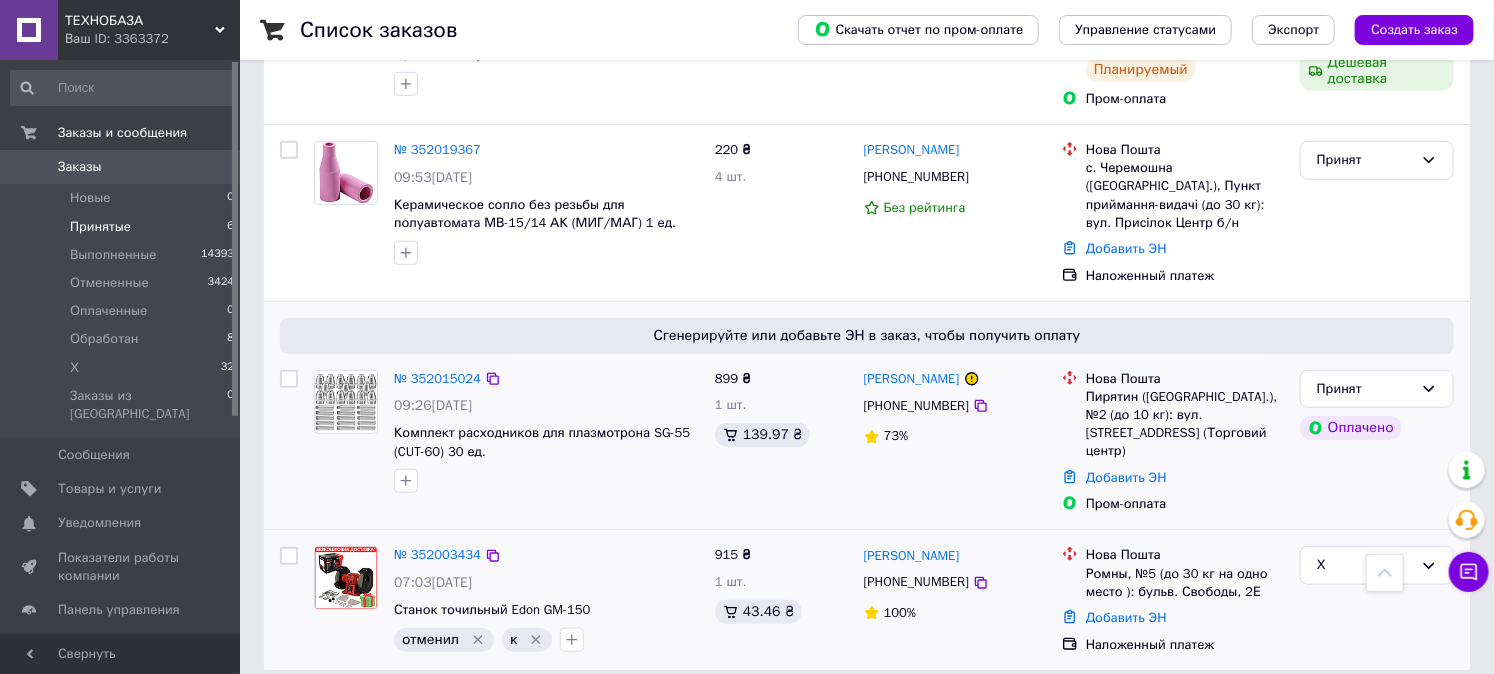 click on "Пирятин (Полтавська обл.), №2 (до 10 кг): вул. Соборна, 13 (Торговий центр)" at bounding box center (1185, 424) 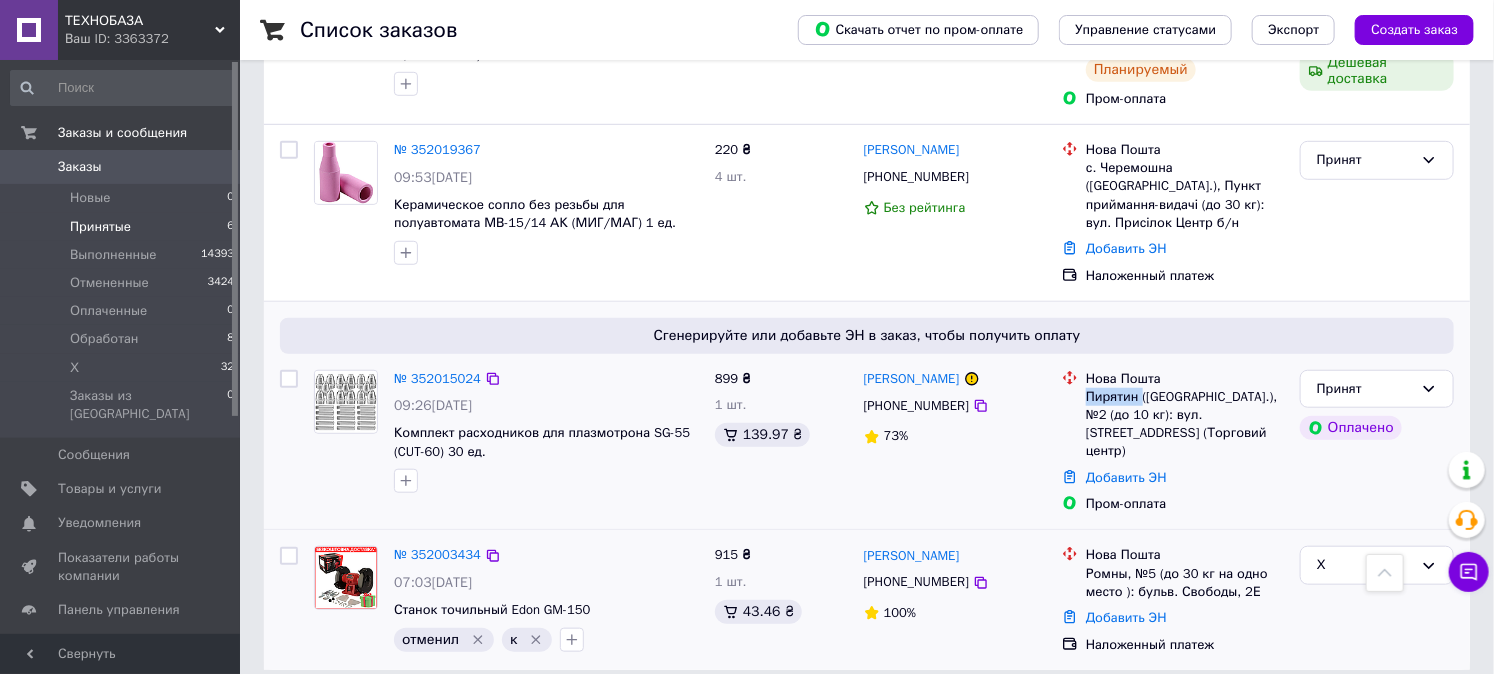 click on "Пирятин (Полтавська обл.), №2 (до 10 кг): вул. Соборна, 13 (Торговий центр)" at bounding box center (1185, 424) 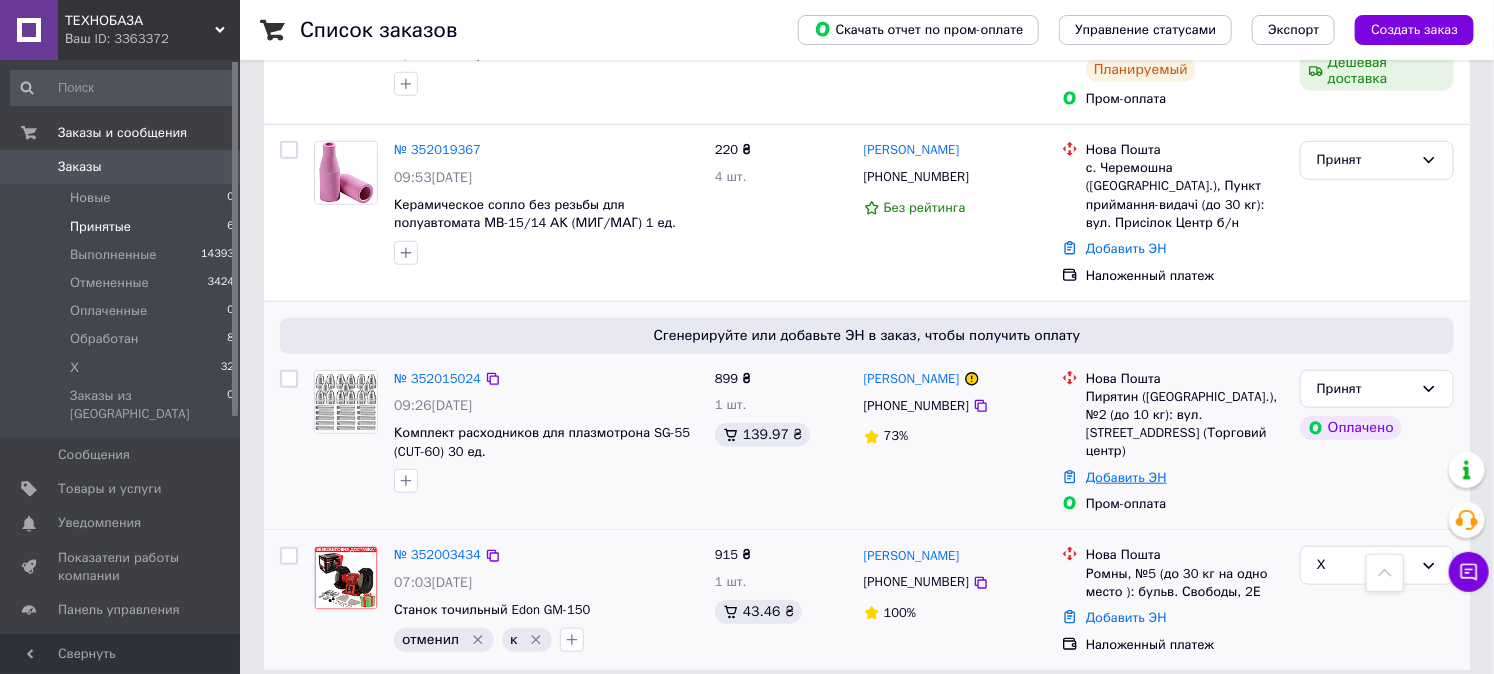 click on "Добавить ЭН" at bounding box center (1126, 477) 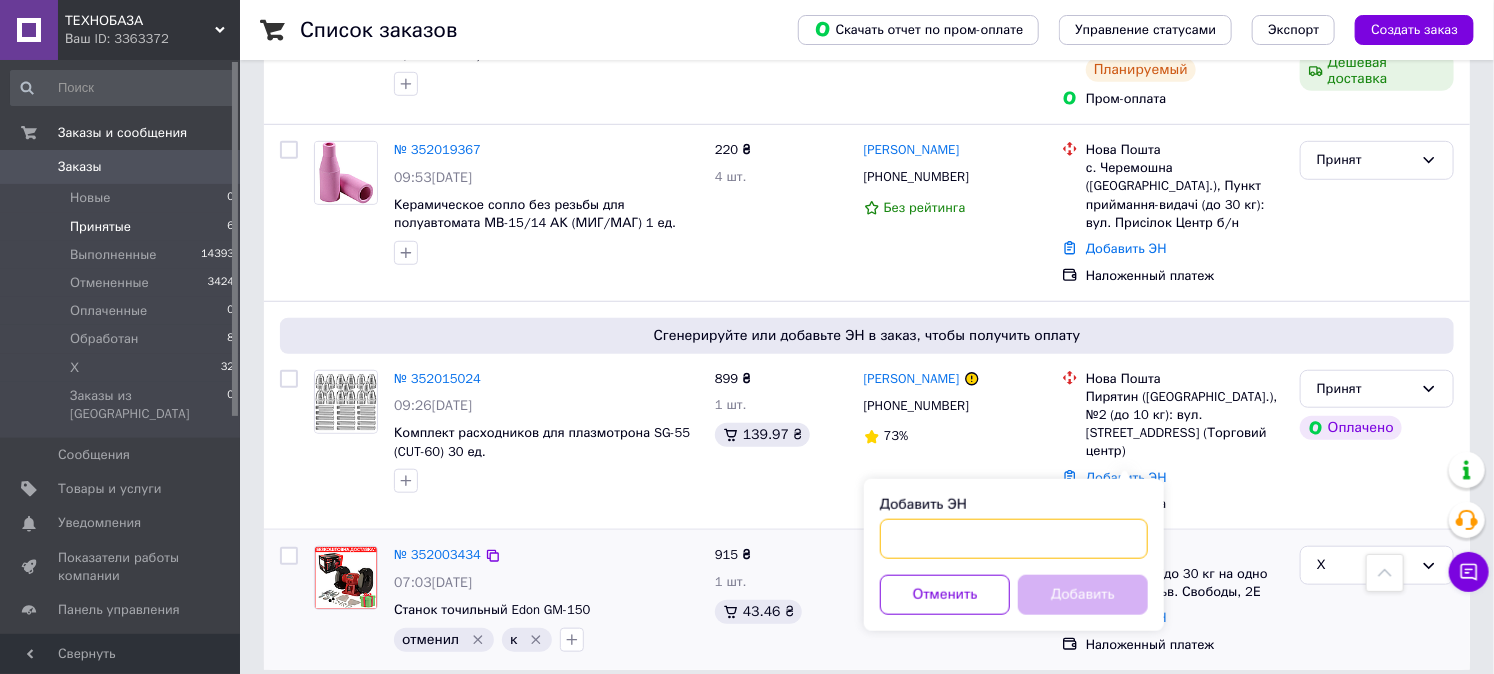click on "Добавить ЭН" at bounding box center [1014, 539] 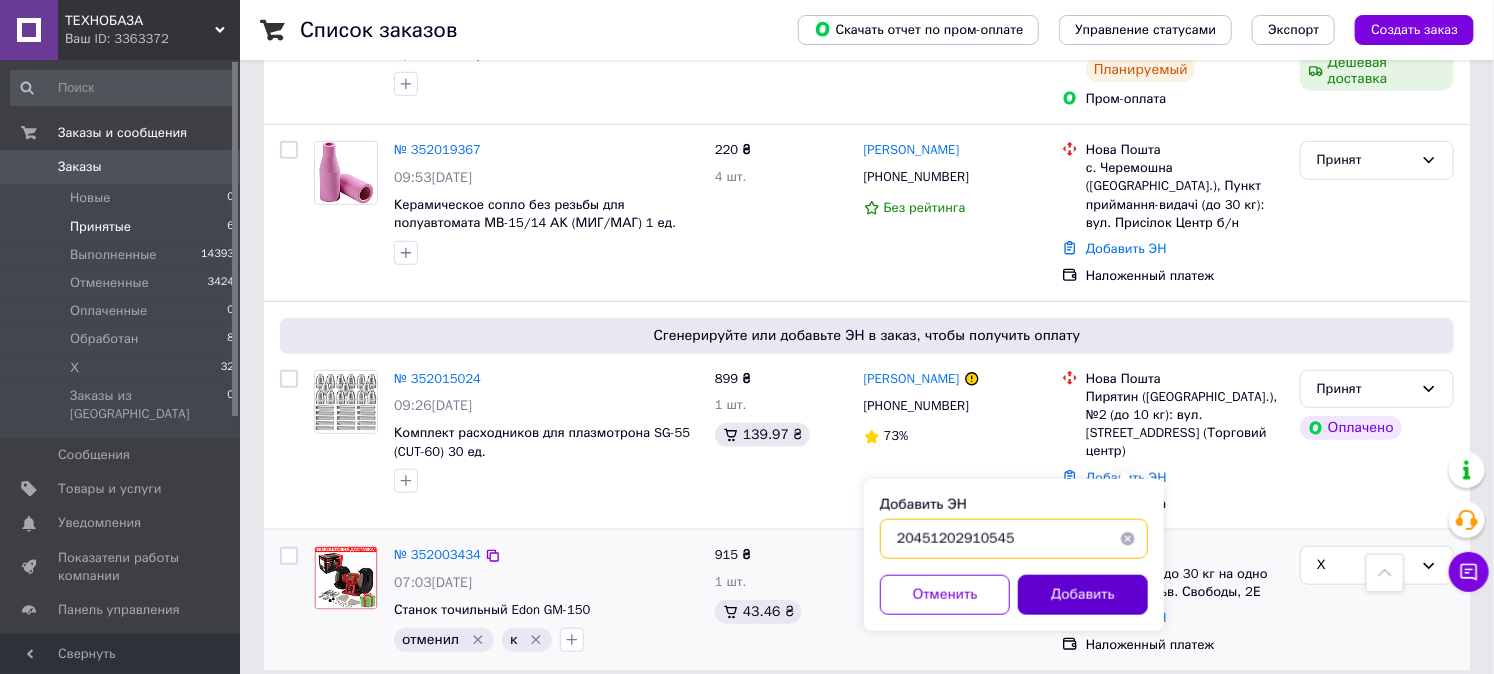 type on "20451202910545" 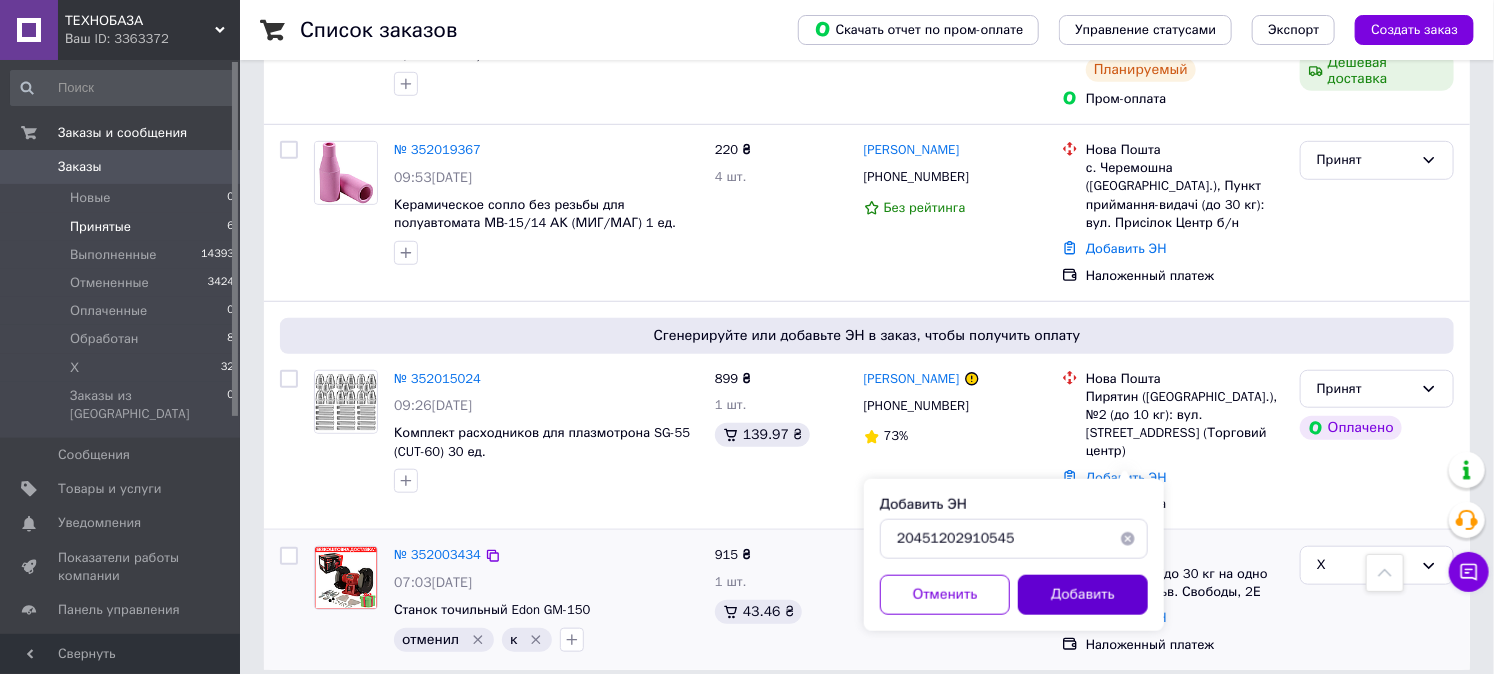 click on "Добавить" at bounding box center [1083, 595] 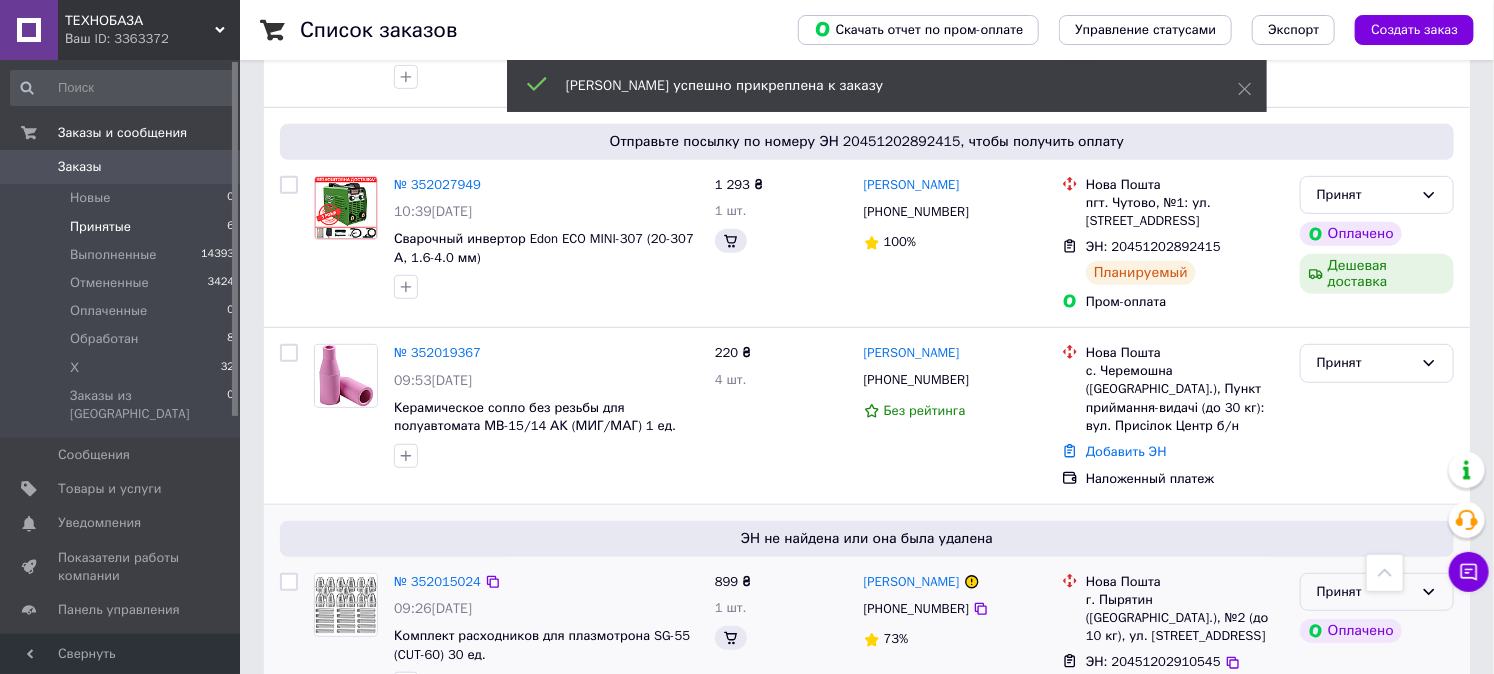 scroll, scrollTop: 442, scrollLeft: 0, axis: vertical 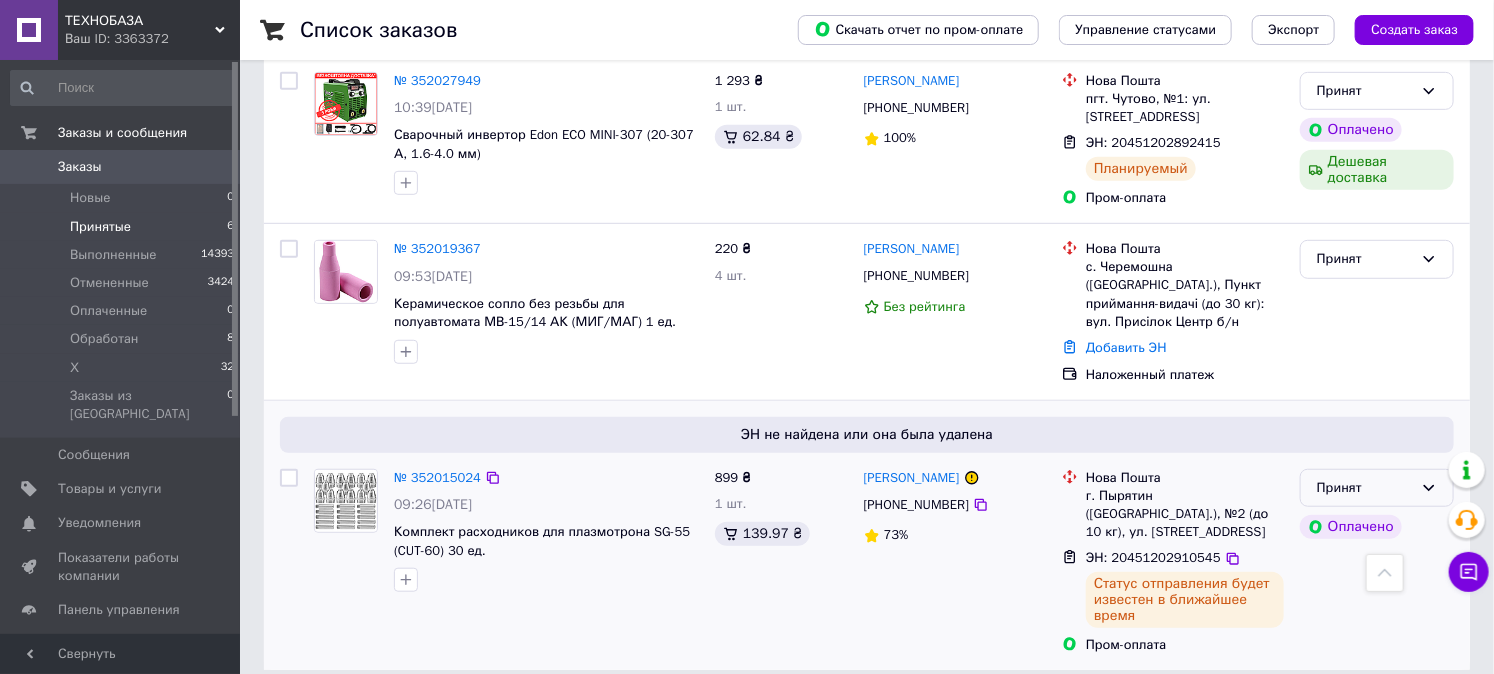 click on "Принят" at bounding box center [1365, 488] 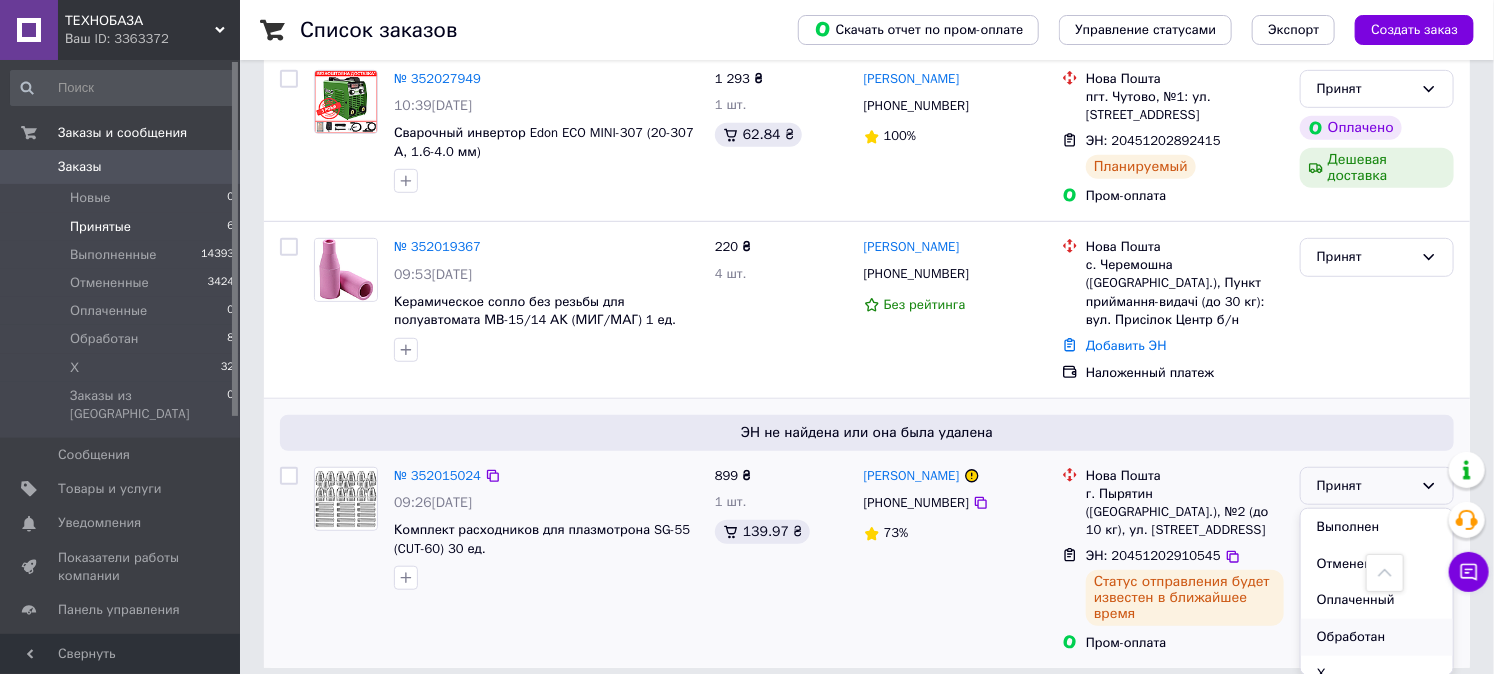 click on "Обработан" at bounding box center (1377, 637) 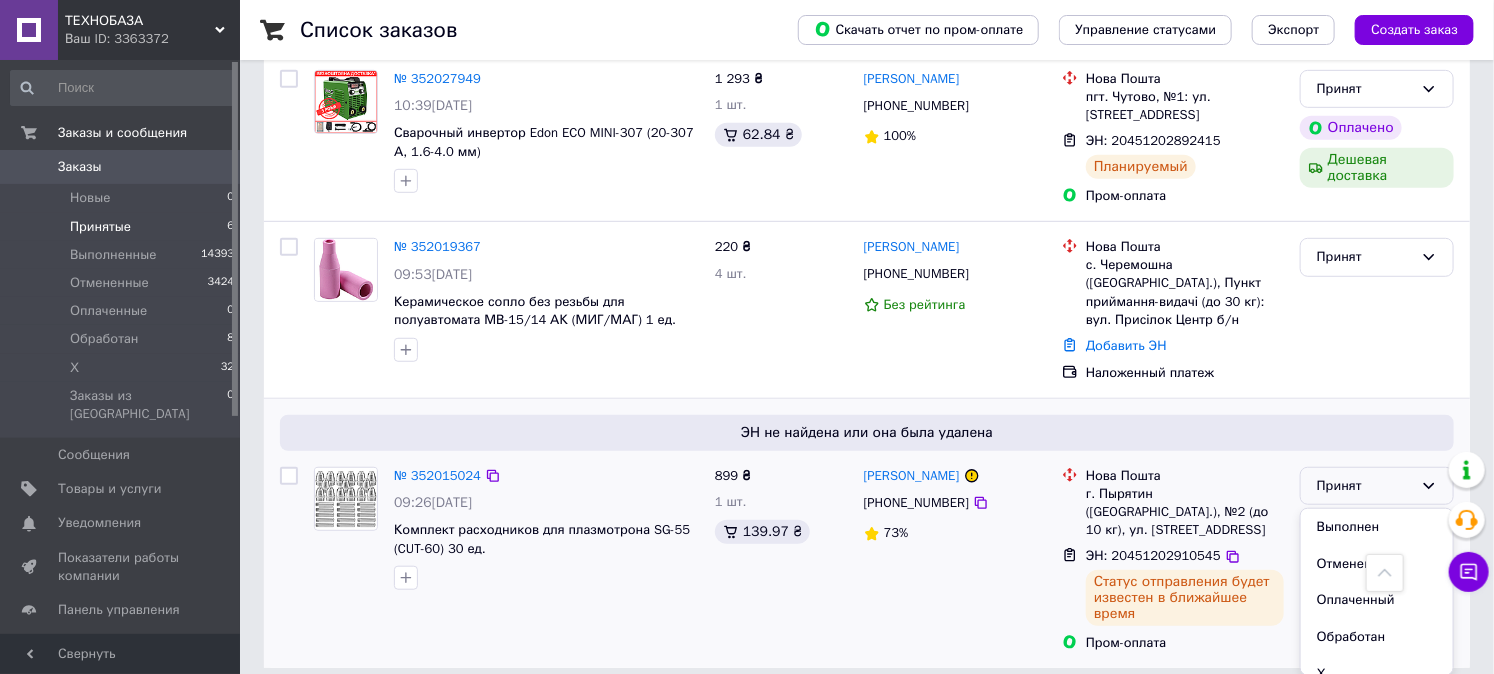 scroll, scrollTop: 442, scrollLeft: 0, axis: vertical 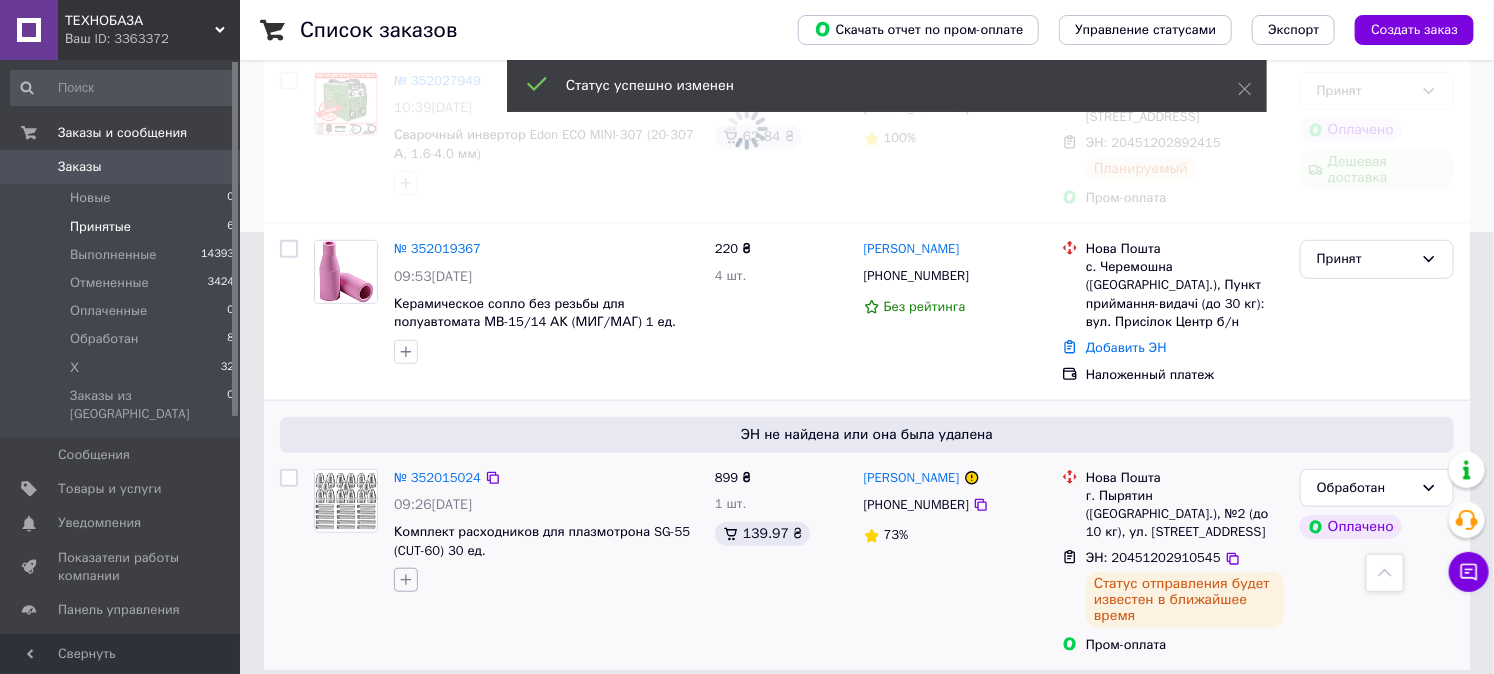 click 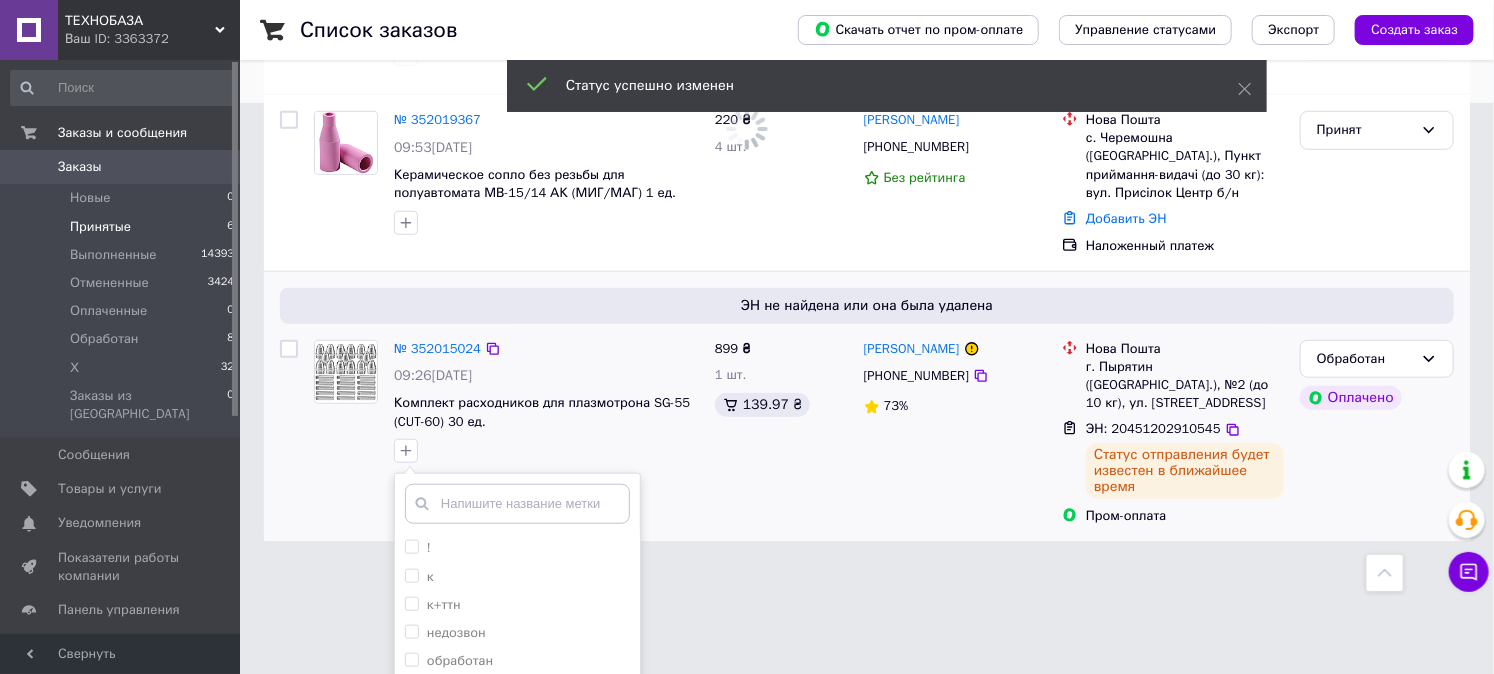scroll, scrollTop: 664, scrollLeft: 0, axis: vertical 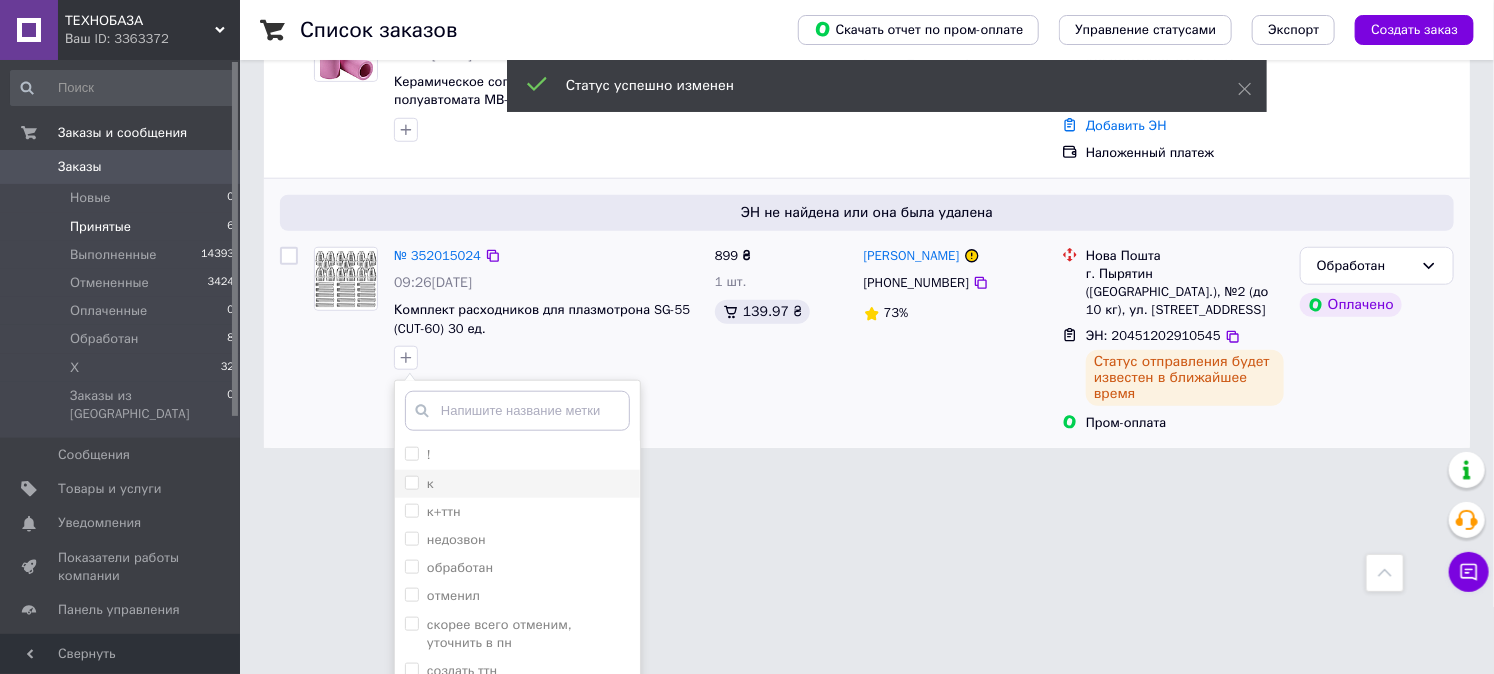 click on "к" at bounding box center (411, 482) 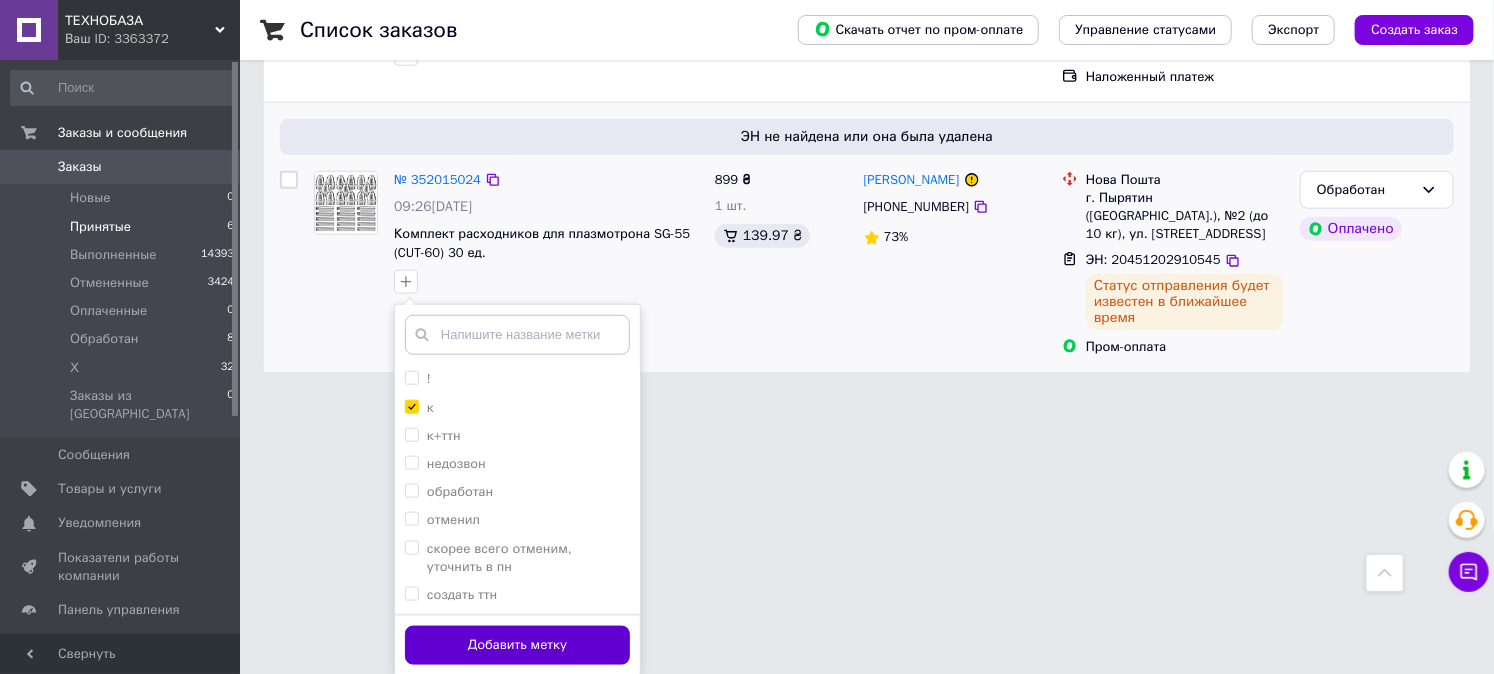 click on "Добавить метку" at bounding box center [517, 645] 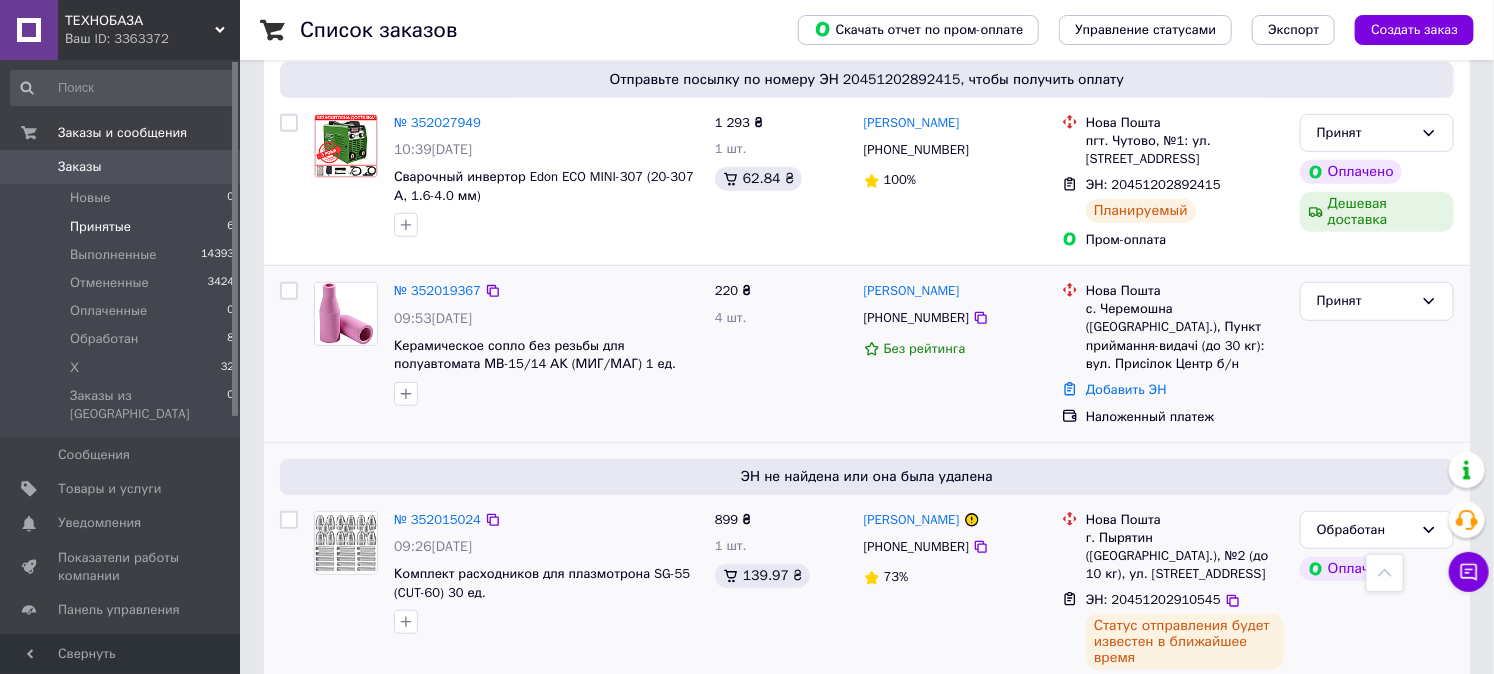 scroll, scrollTop: 331, scrollLeft: 0, axis: vertical 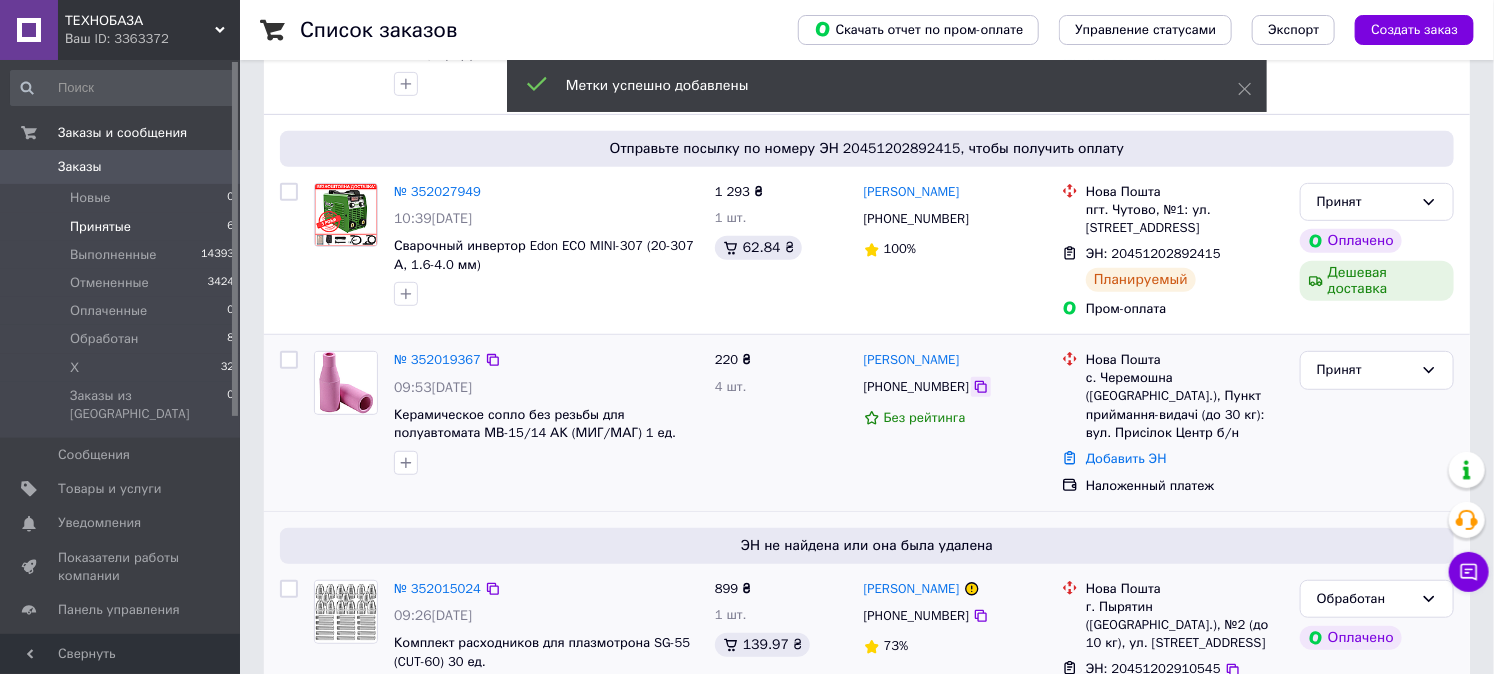 click 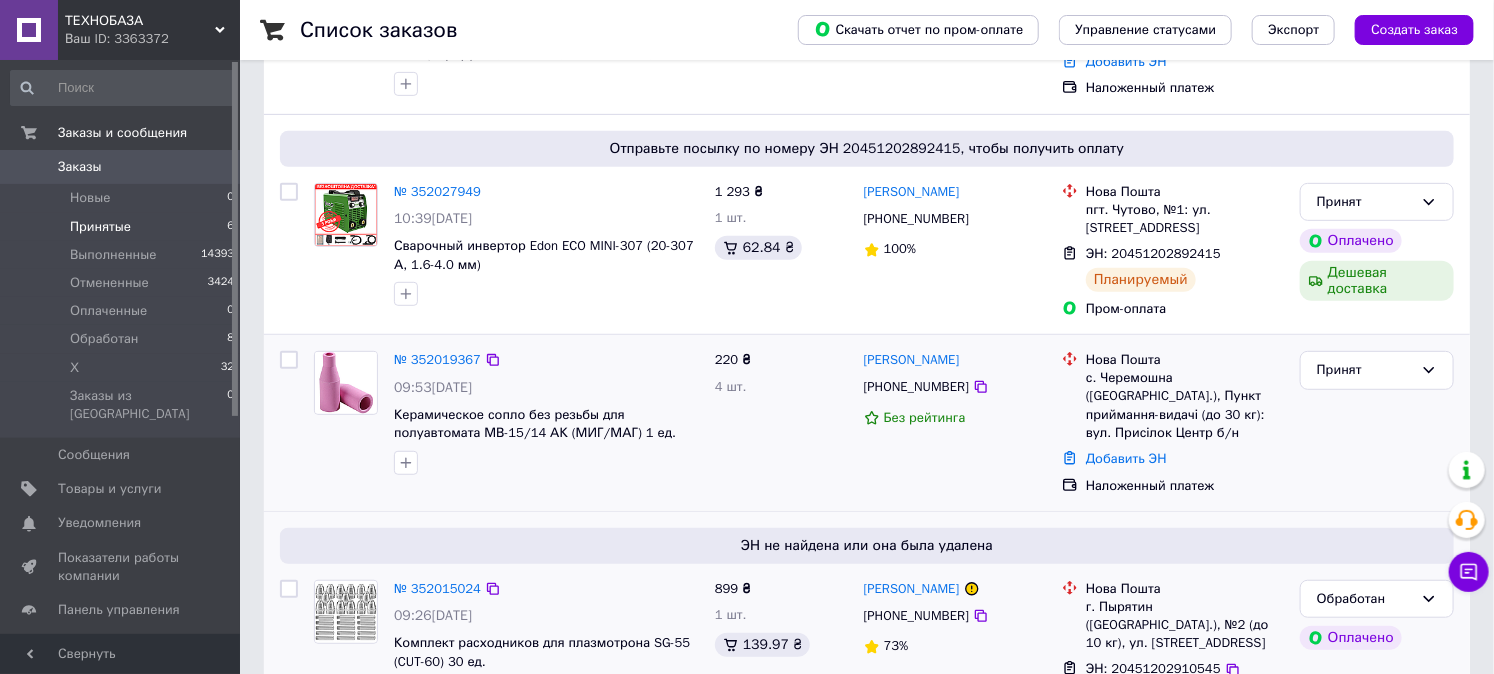 drag, startPoint x: 970, startPoint y: 357, endPoint x: 857, endPoint y: 361, distance: 113.07078 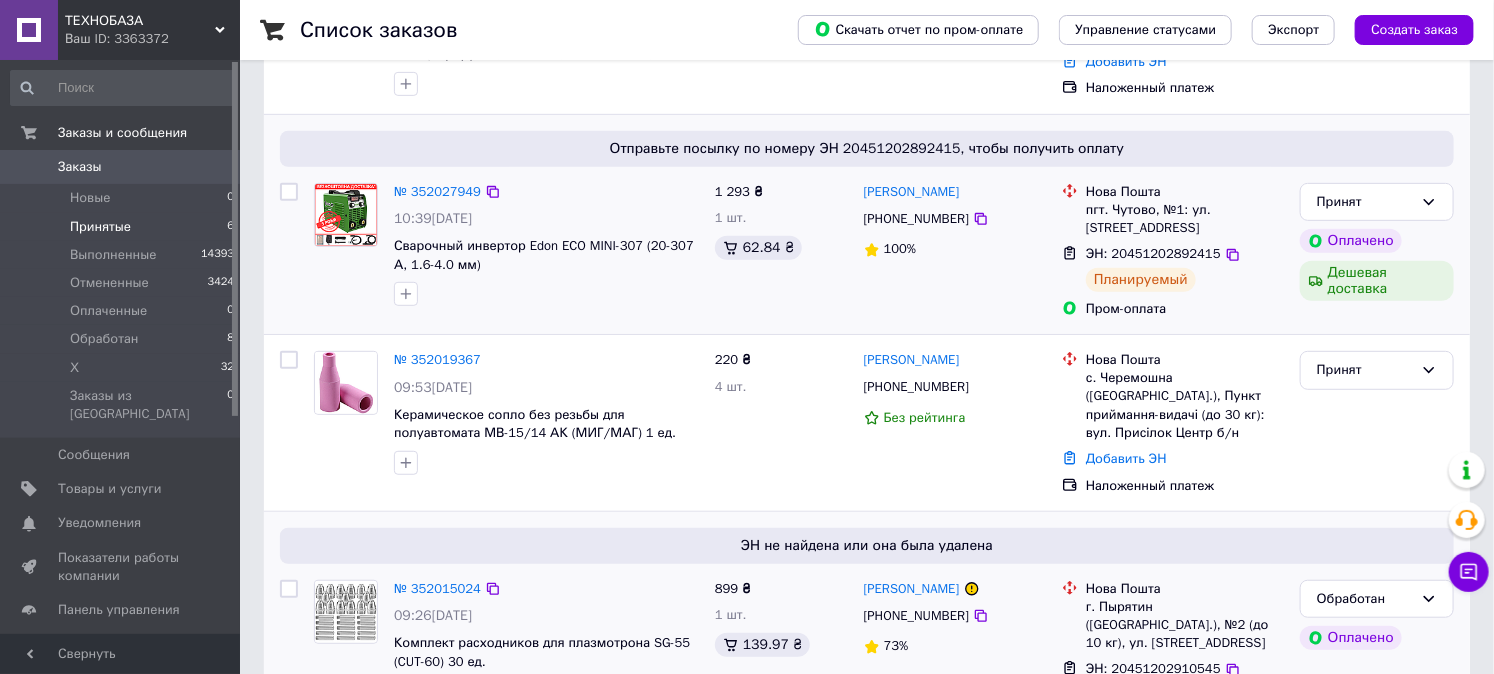 copy on "[PERSON_NAME]" 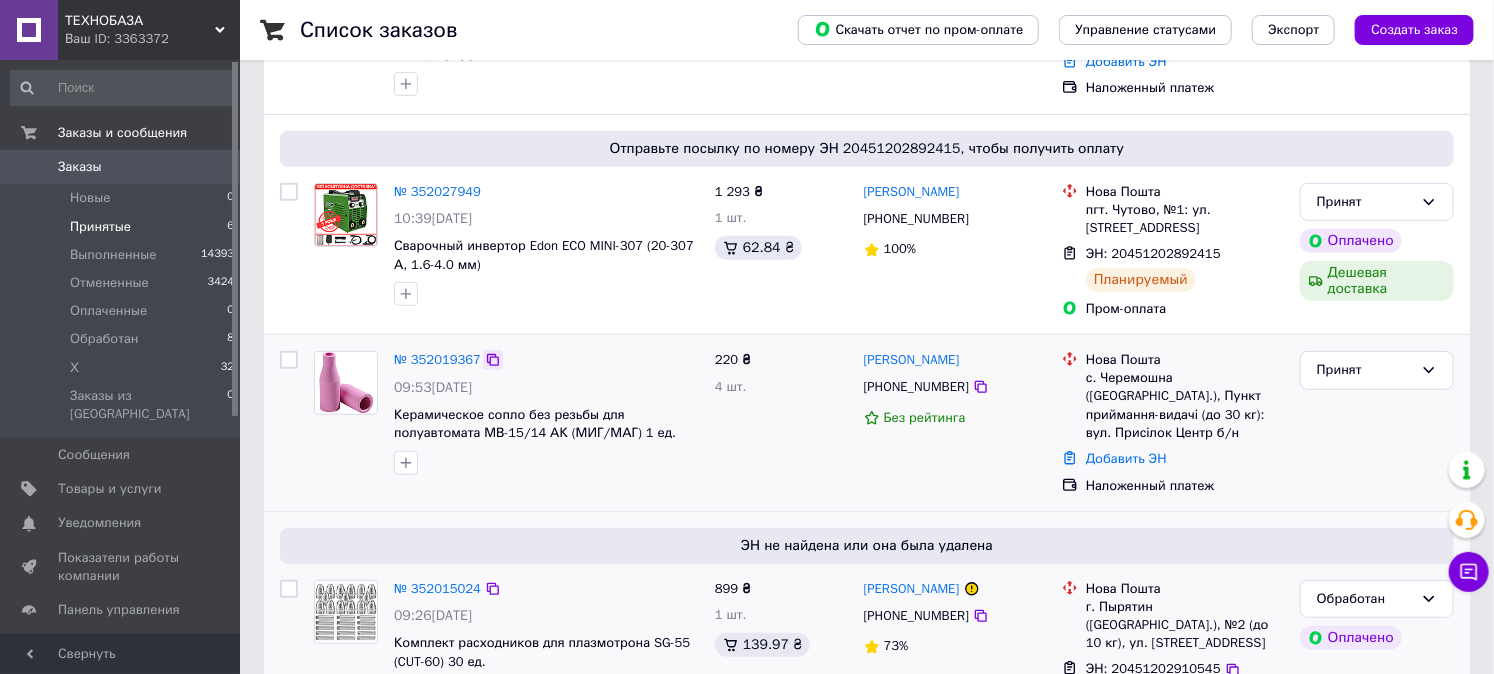 click 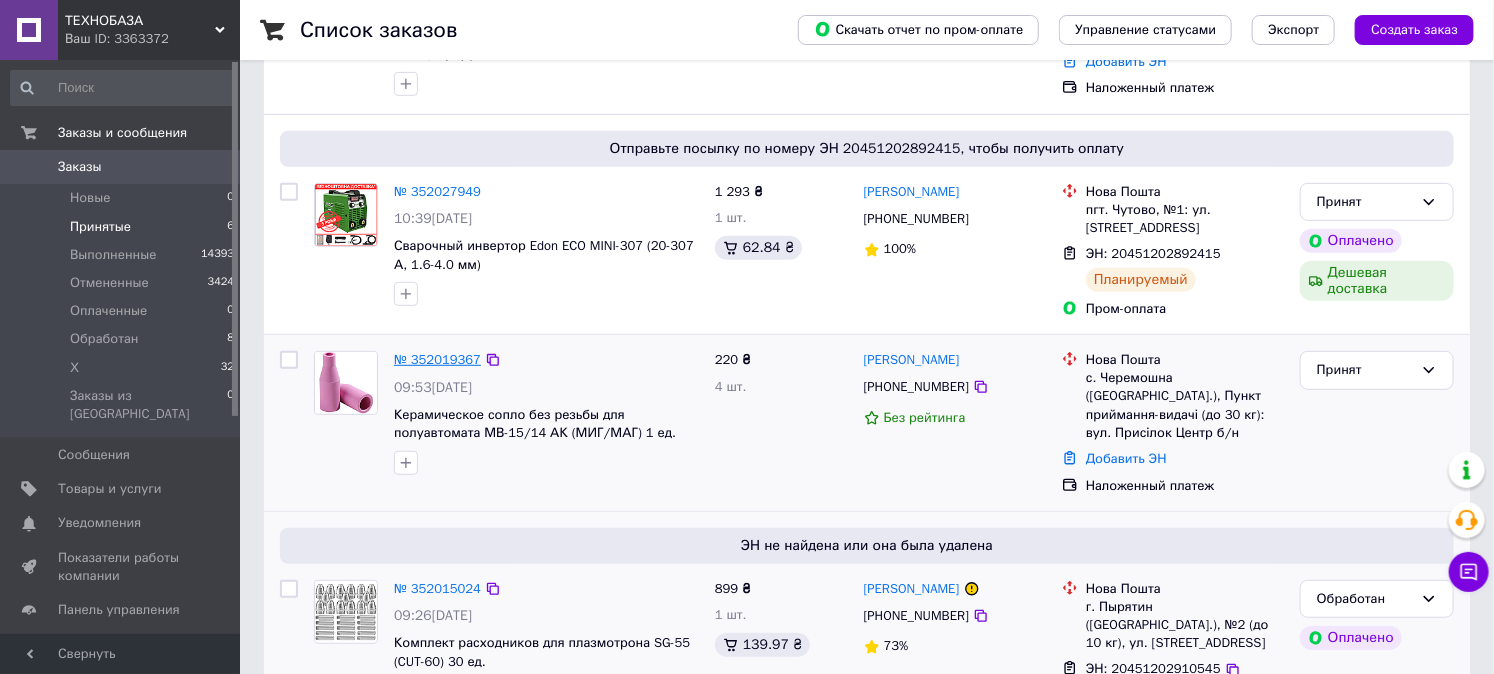 click on "№ 352019367" at bounding box center (437, 359) 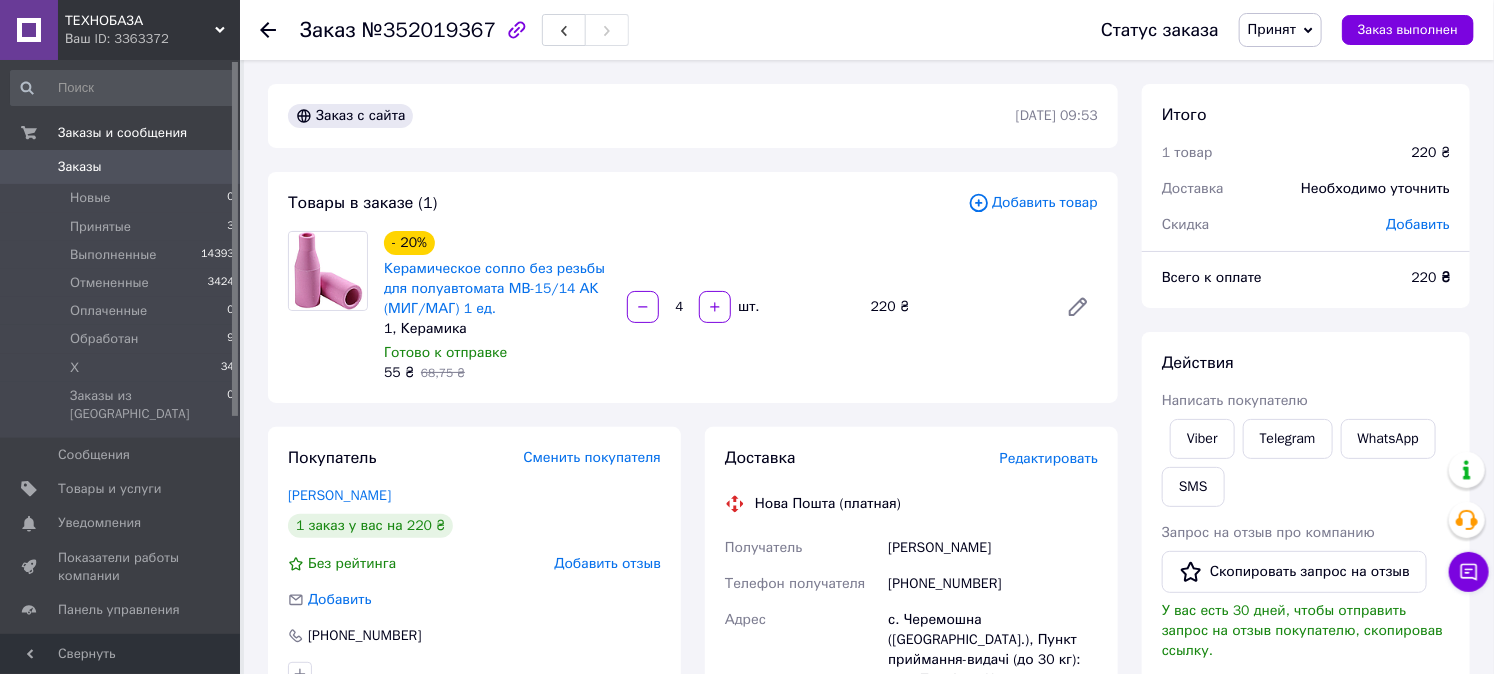 scroll, scrollTop: 333, scrollLeft: 0, axis: vertical 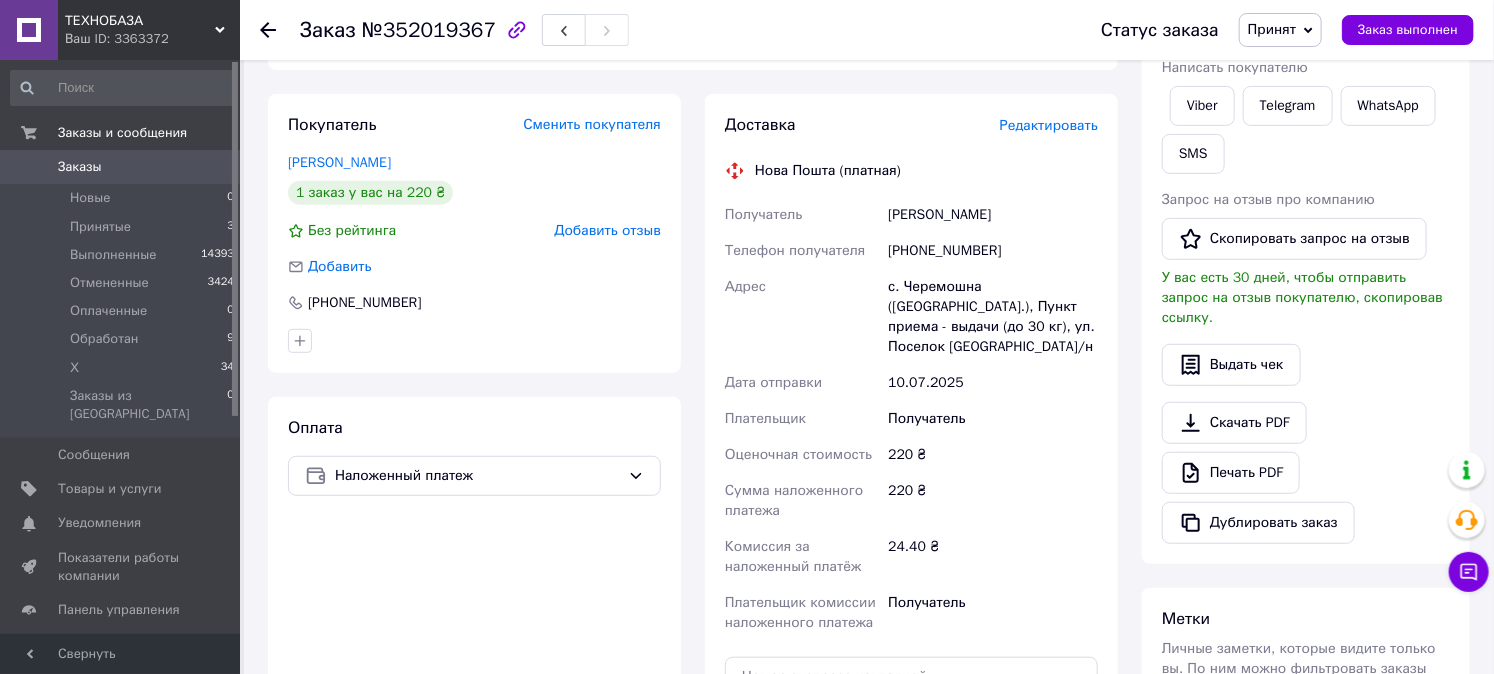 click on "с. Черемошна ([GEOGRAPHIC_DATA].), Пункт приема - выдачи (до 30 кг), ул. Поселок [GEOGRAPHIC_DATA]/н" at bounding box center (993, 317) 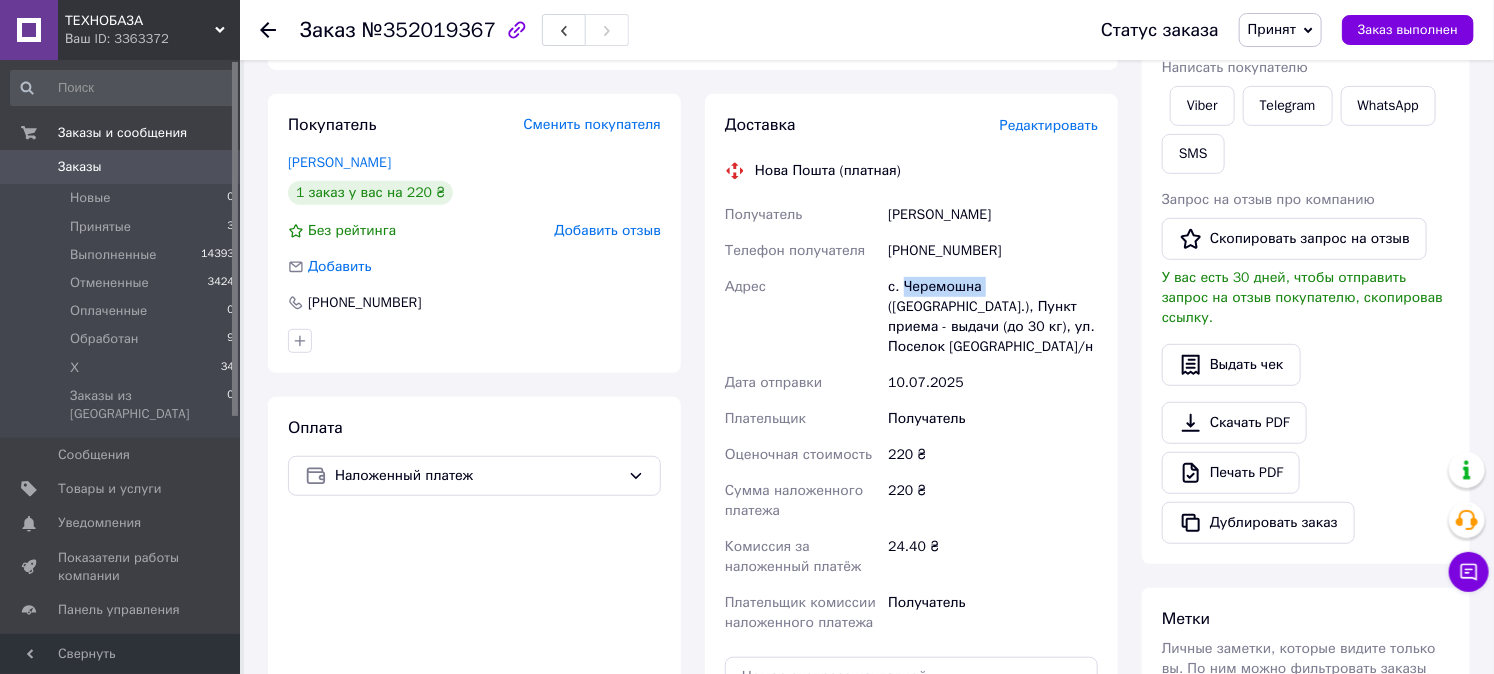 click on "с. Черемошна ([GEOGRAPHIC_DATA].), Пункт приема - выдачи (до 30 кг), ул. Поселок [GEOGRAPHIC_DATA]/н" at bounding box center [993, 317] 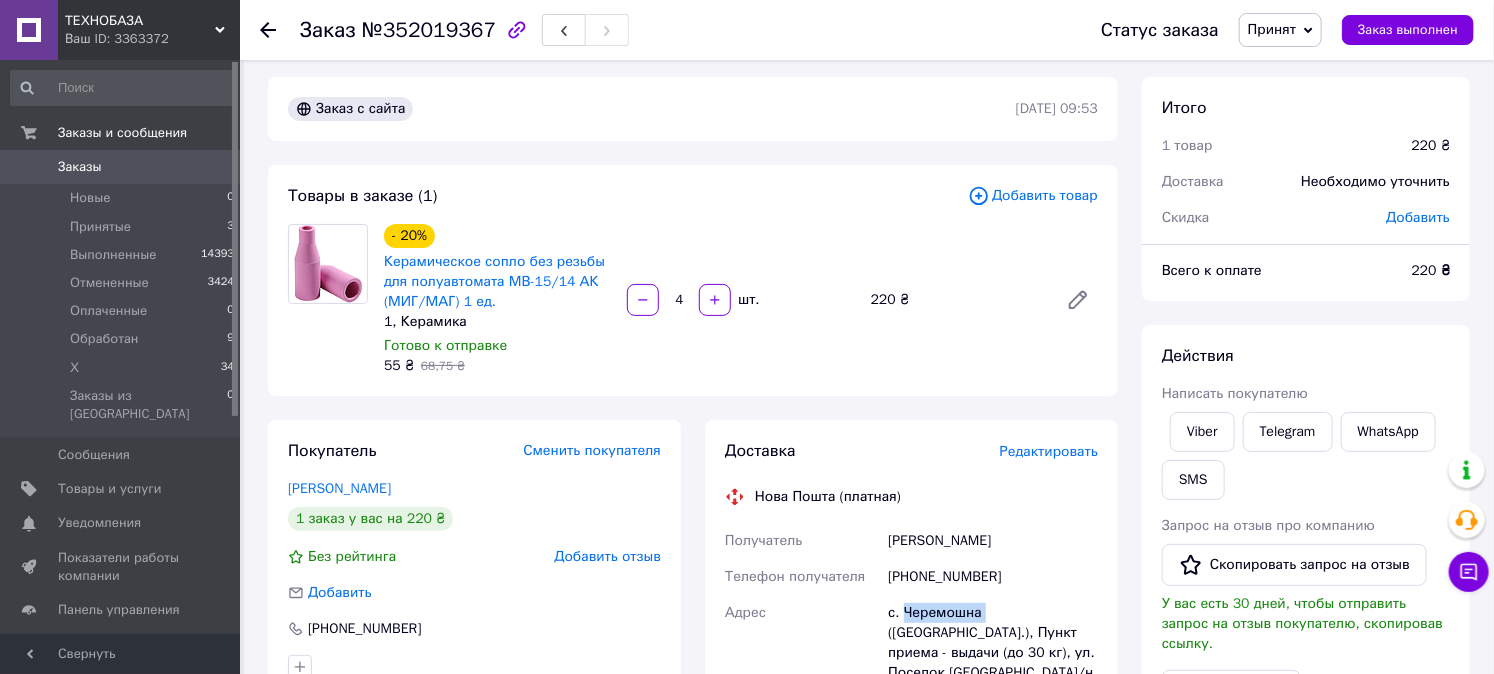 scroll, scrollTop: 444, scrollLeft: 0, axis: vertical 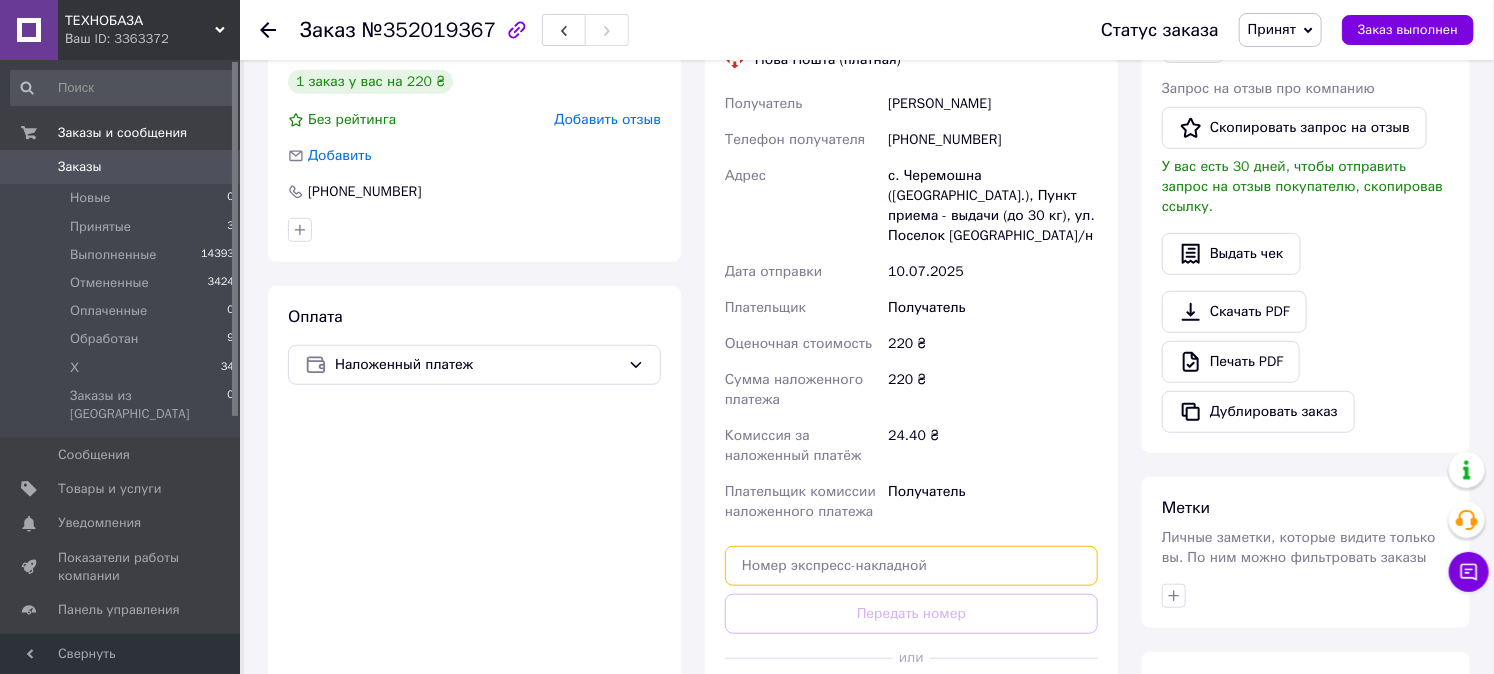 click at bounding box center (911, 566) 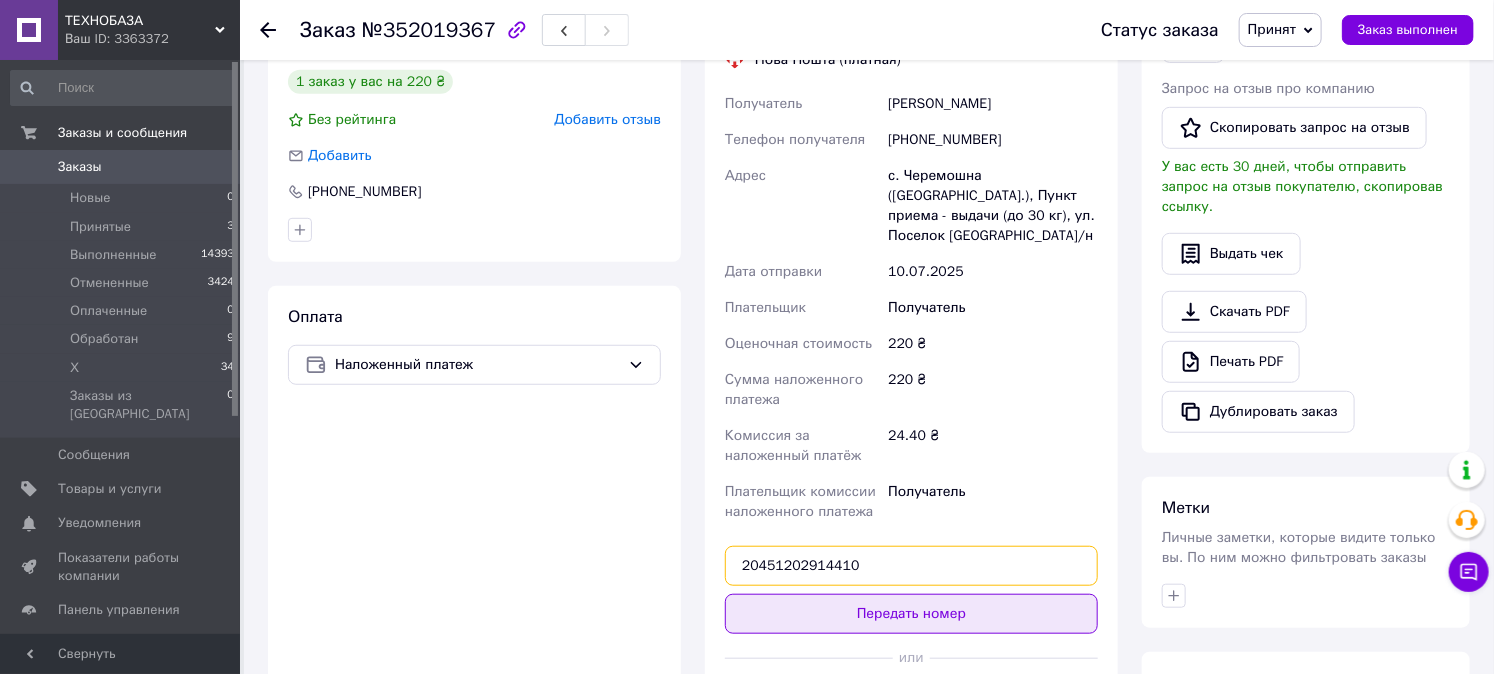 type on "20451202914410" 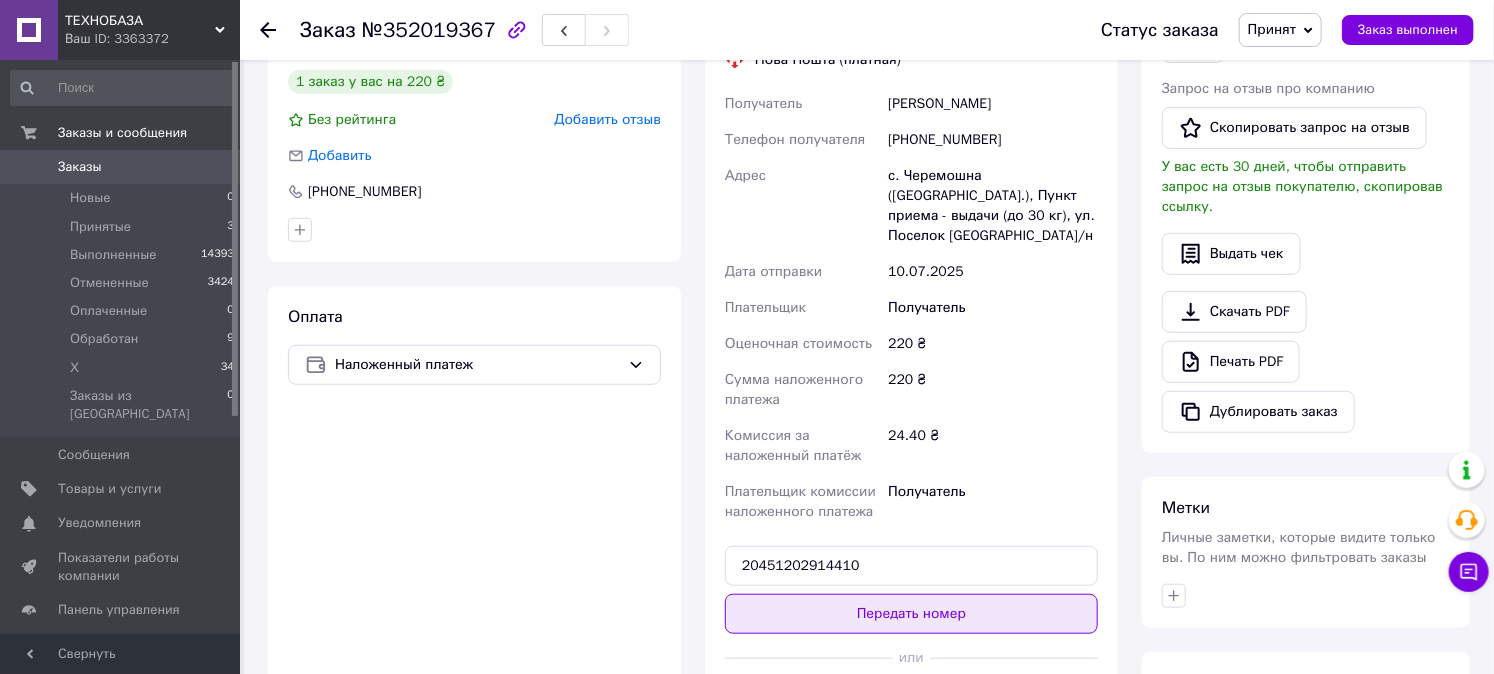 click on "Передать номер" at bounding box center (911, 614) 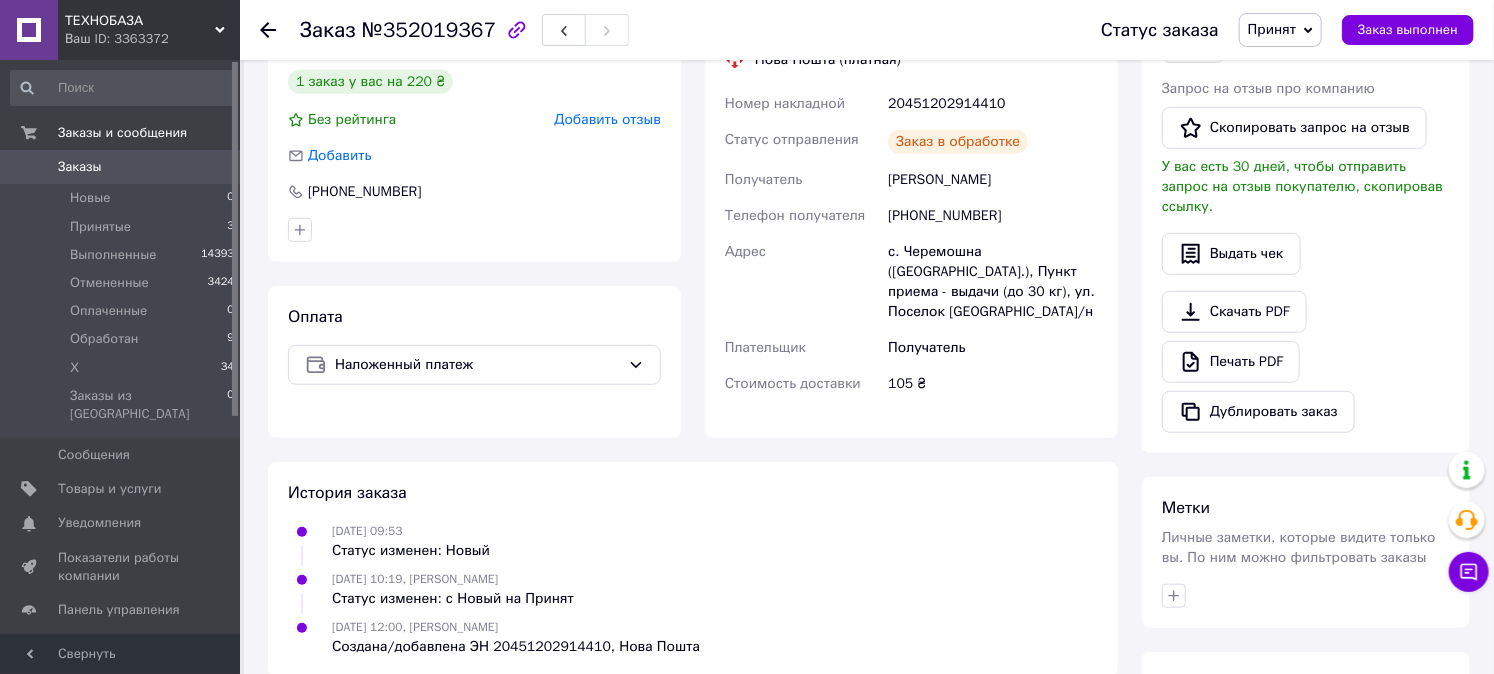 drag, startPoint x: 1371, startPoint y: 321, endPoint x: 1214, endPoint y: 165, distance: 221.32555 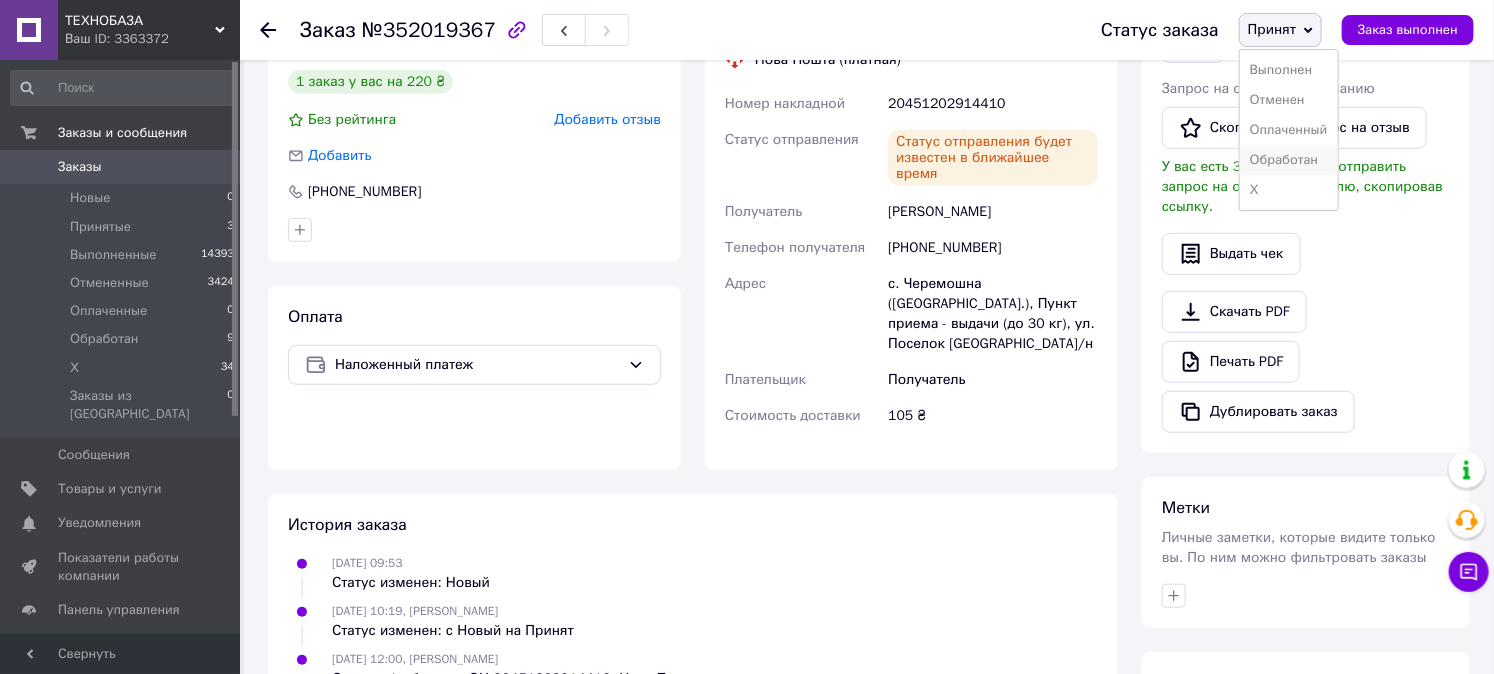 click on "Обработан" at bounding box center [1289, 160] 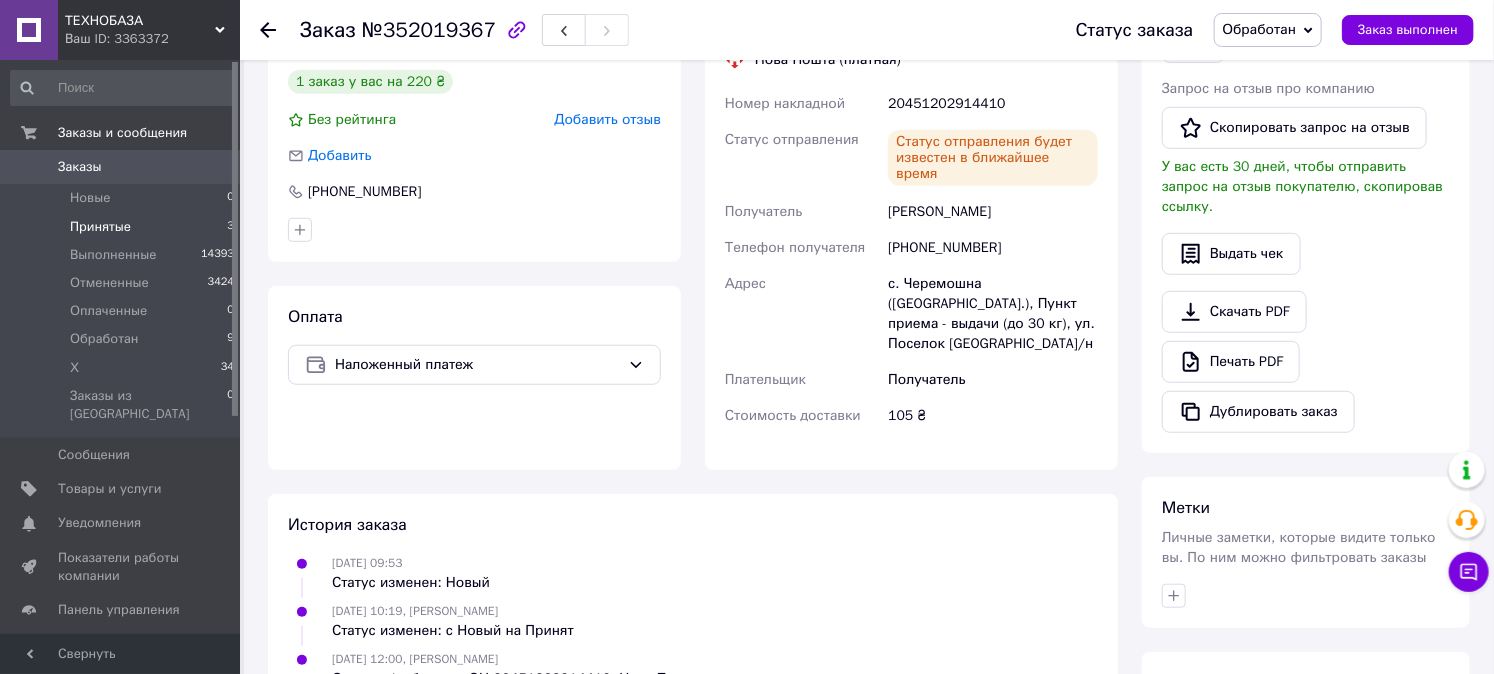 click on "Принятые 3" at bounding box center (123, 227) 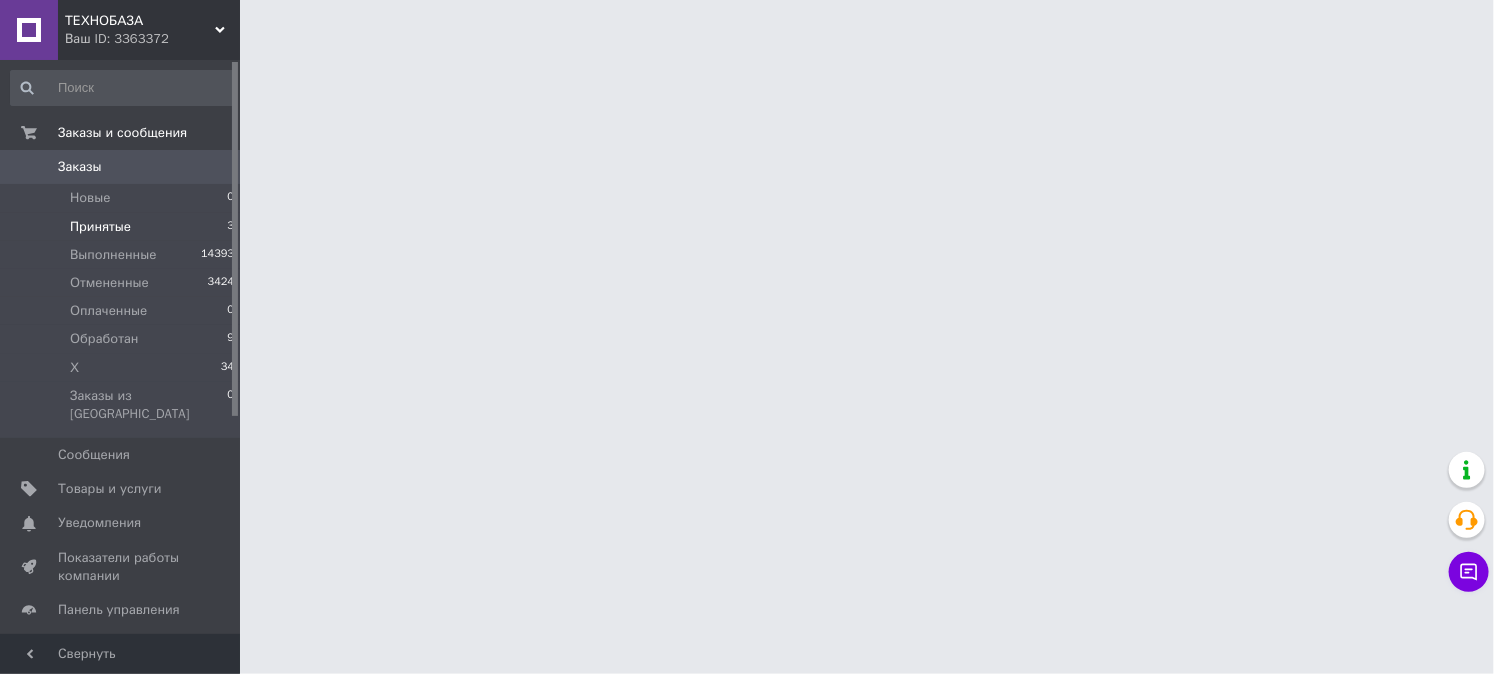 scroll, scrollTop: 0, scrollLeft: 0, axis: both 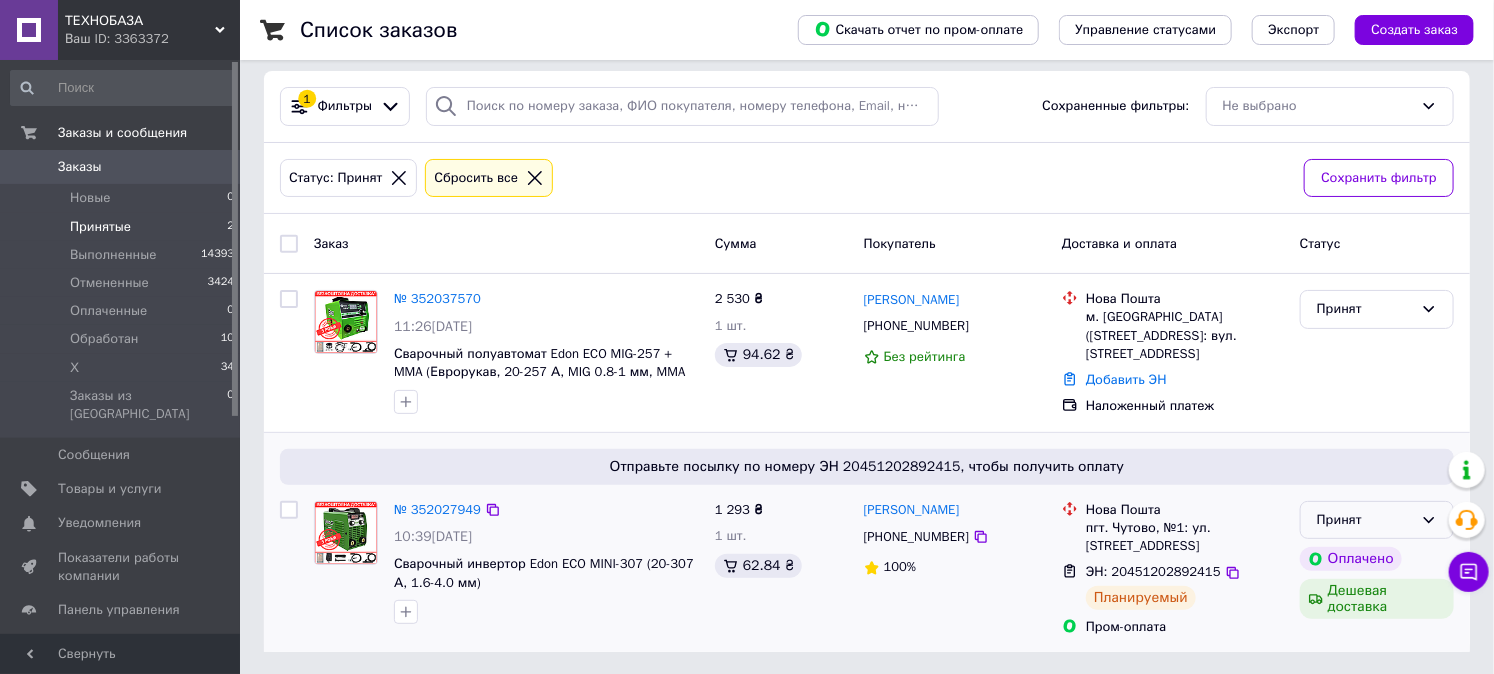 click on "Принят" at bounding box center [1365, 520] 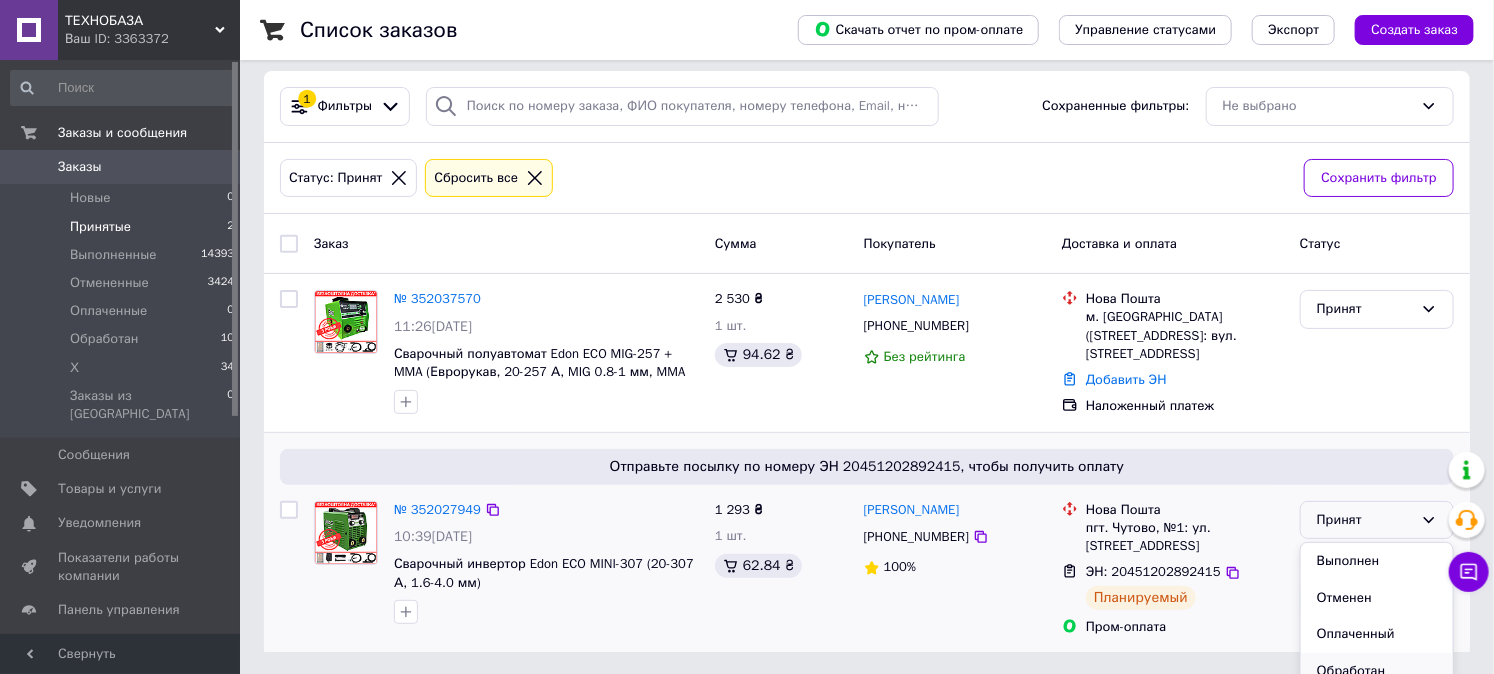 click on "Обработан" at bounding box center (1377, 671) 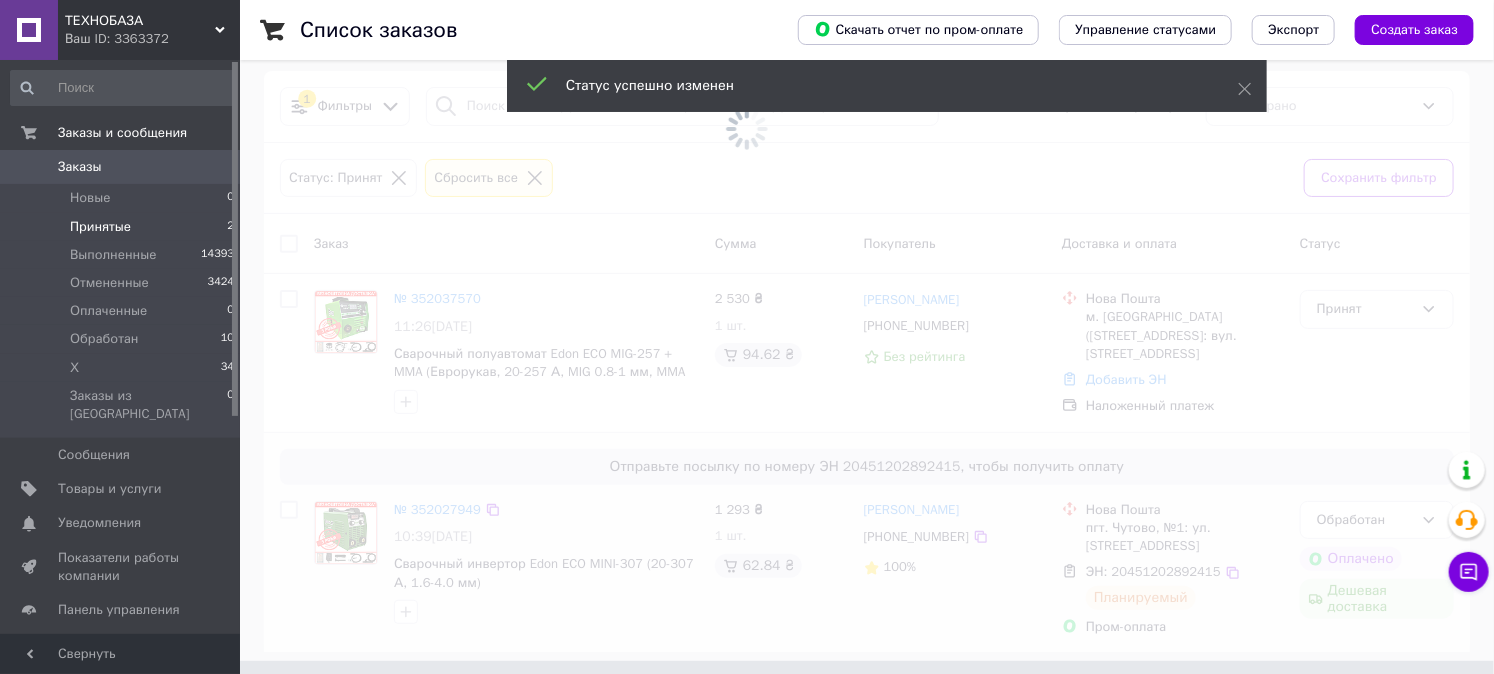 scroll, scrollTop: 0, scrollLeft: 0, axis: both 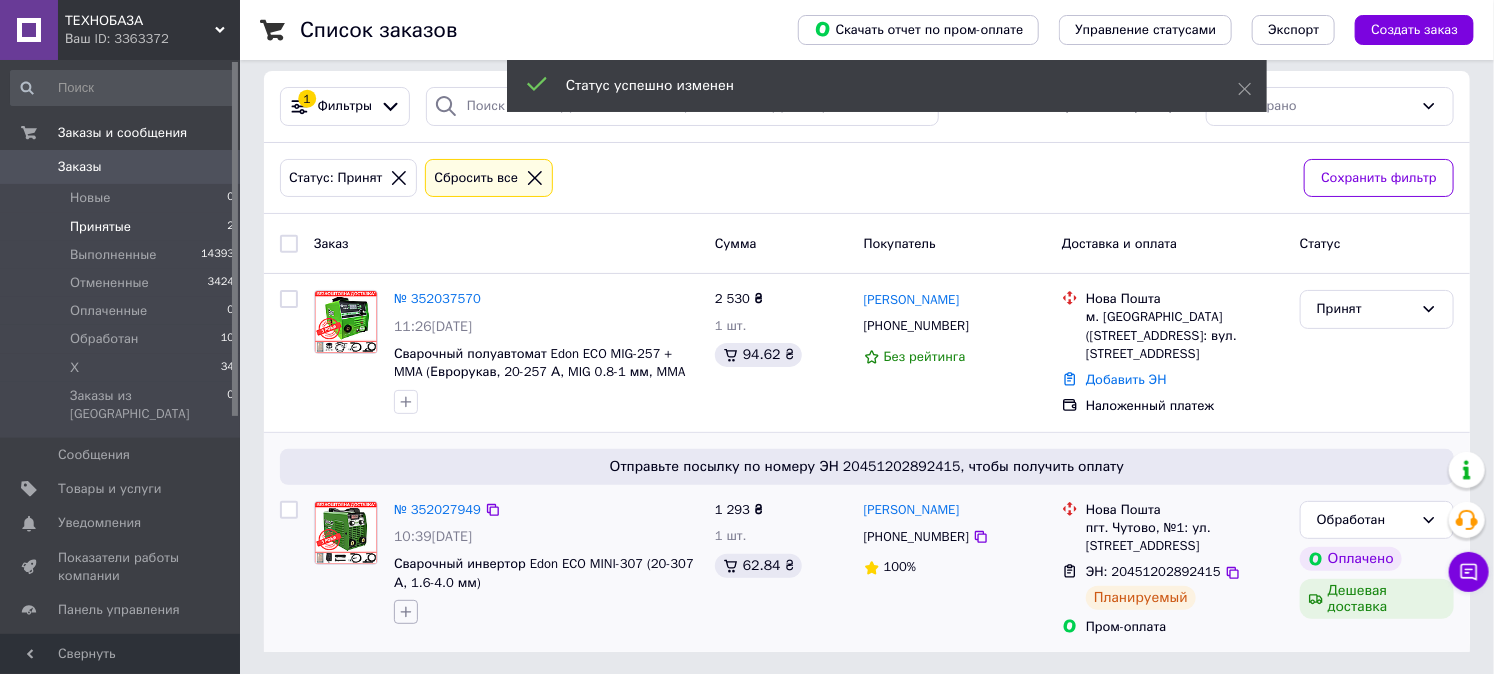 click 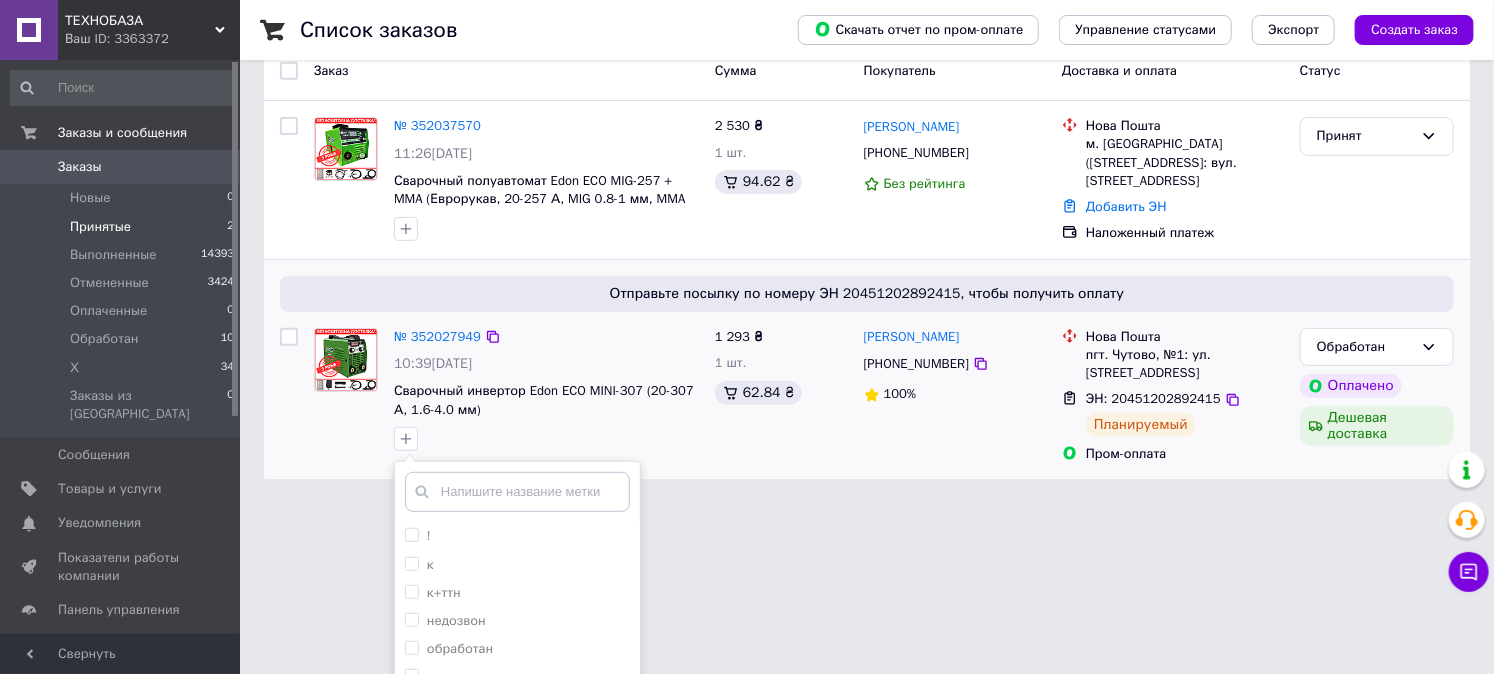 scroll, scrollTop: 342, scrollLeft: 0, axis: vertical 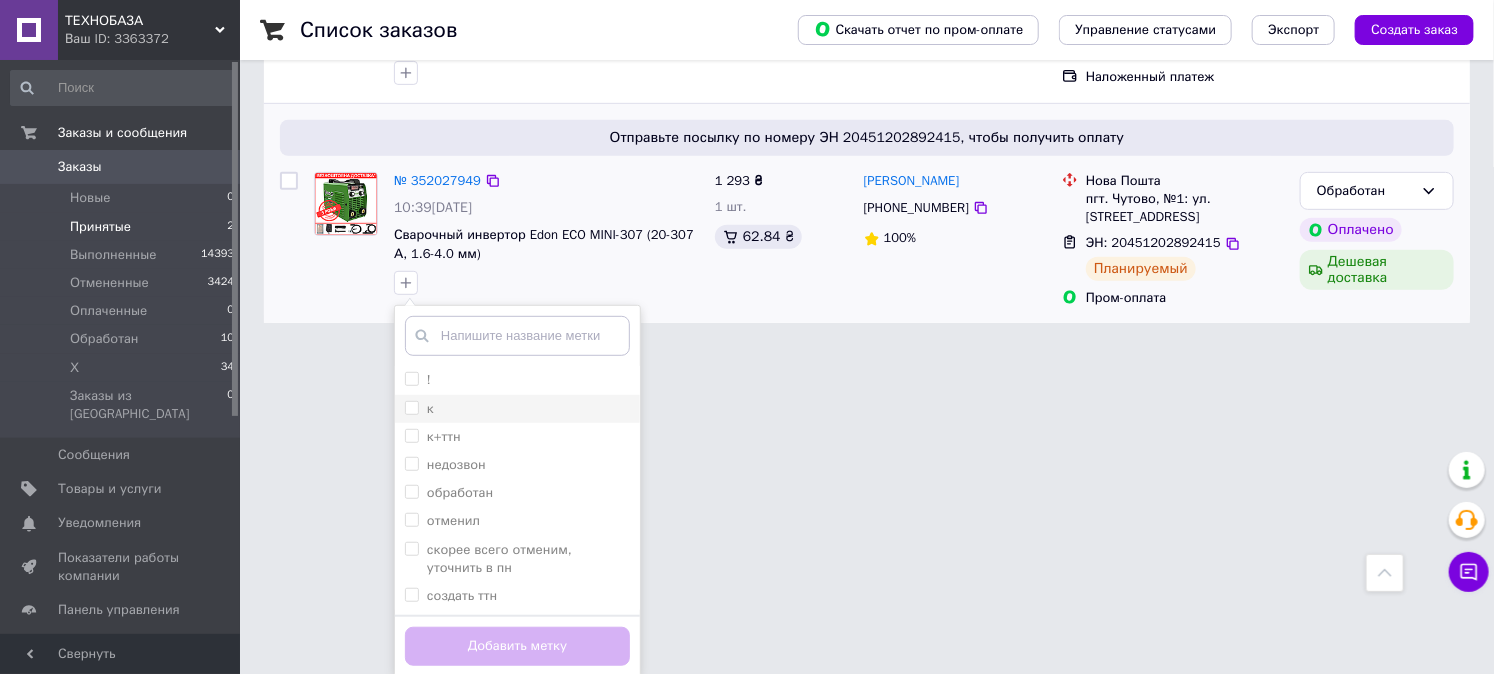click on "к" at bounding box center [411, 407] 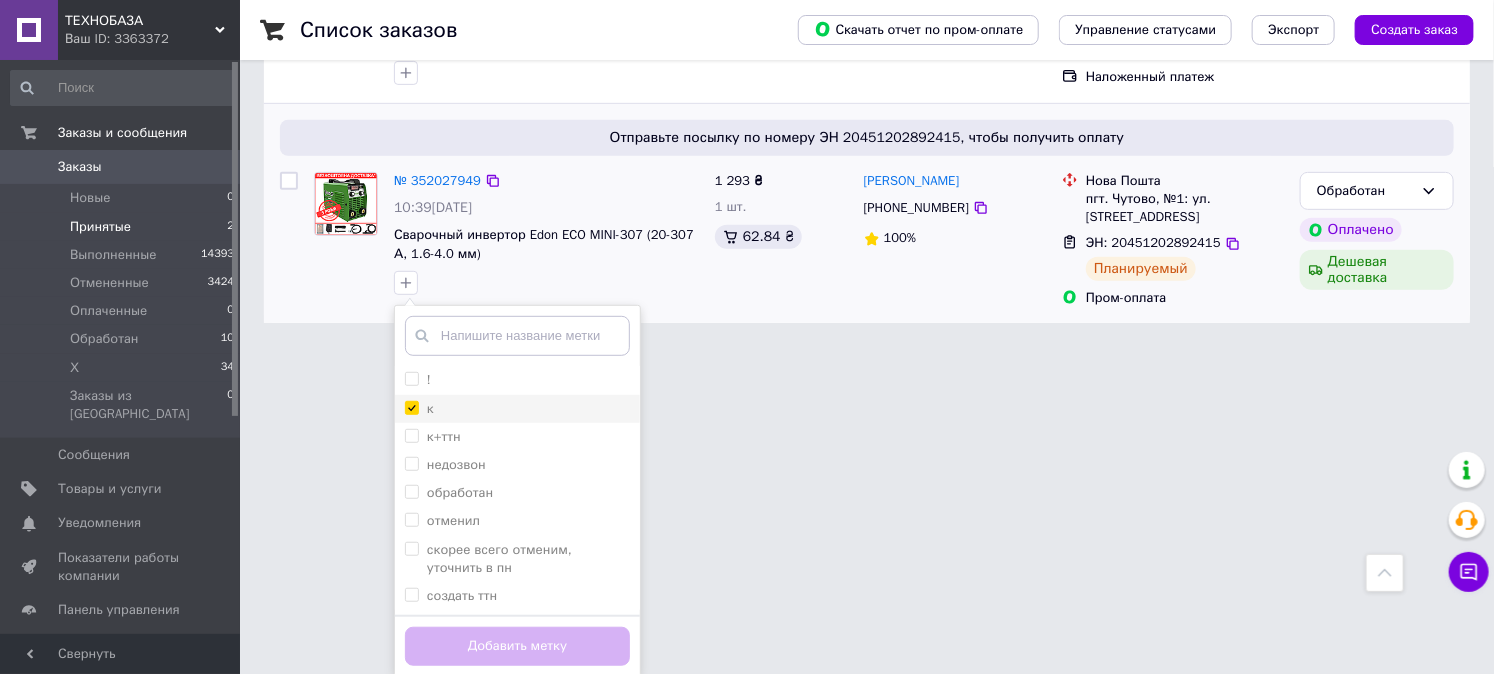 checkbox on "true" 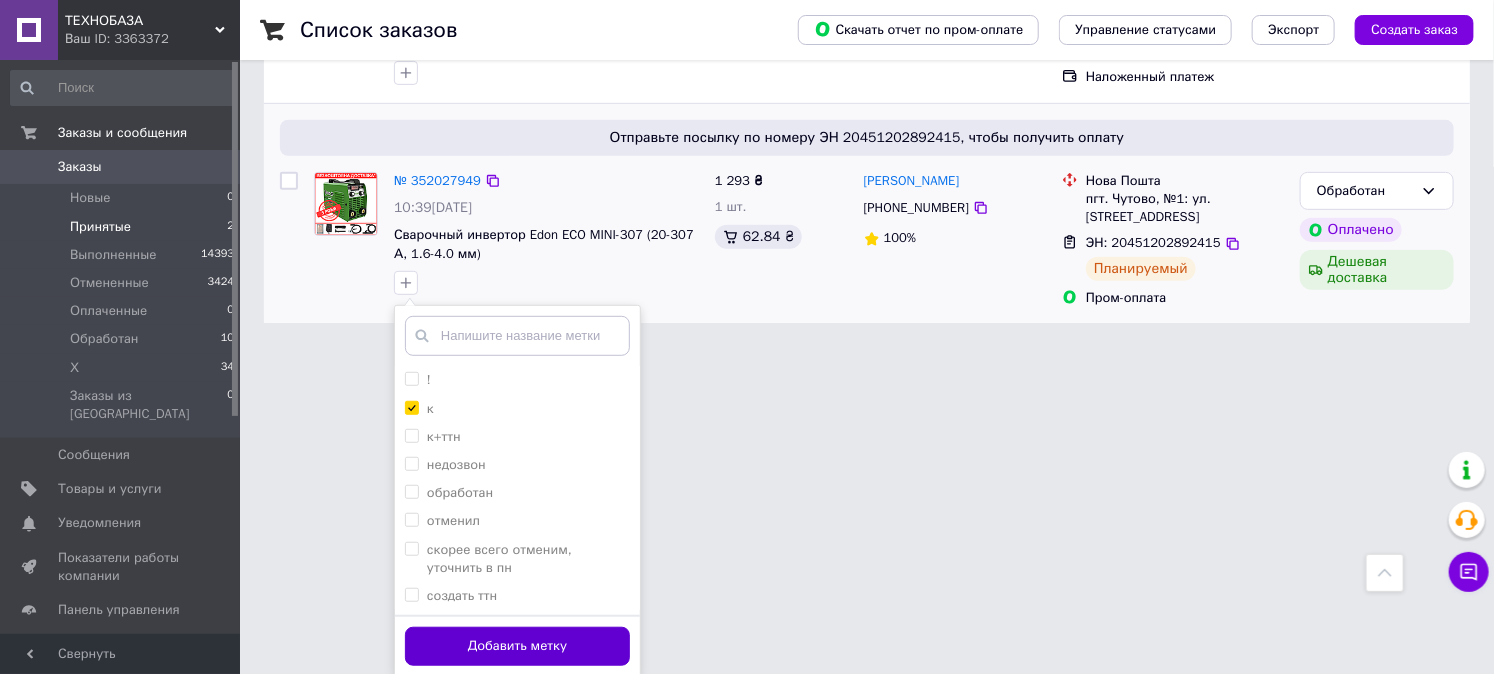 click on "Добавить метку" at bounding box center (517, 646) 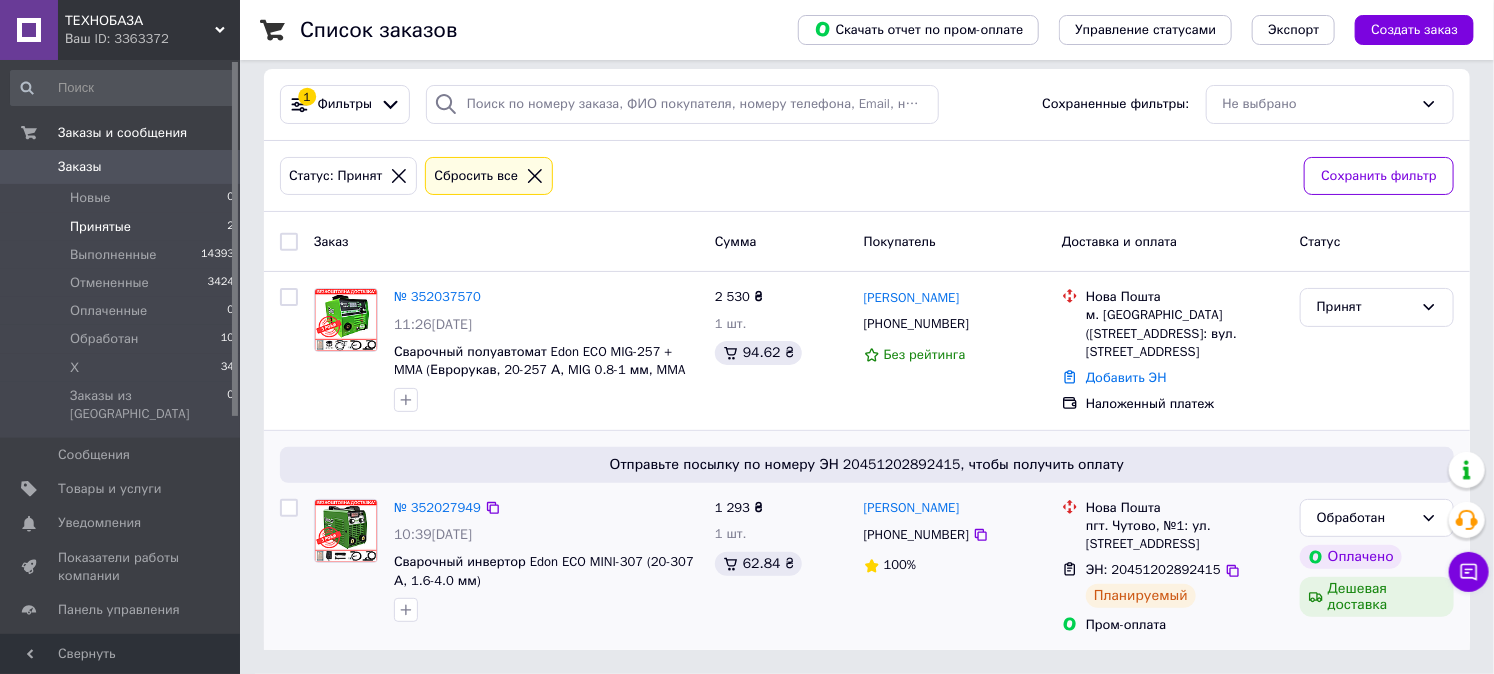 scroll, scrollTop: 13, scrollLeft: 0, axis: vertical 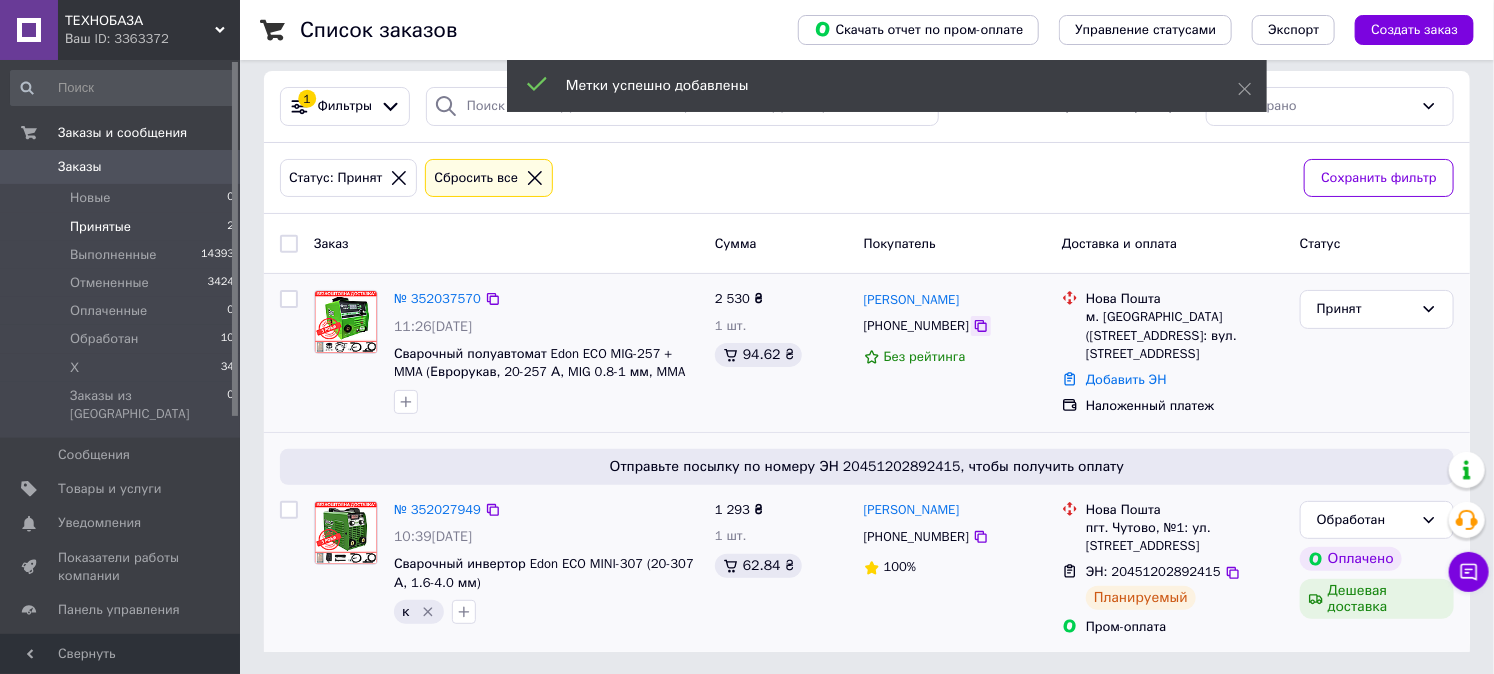 click 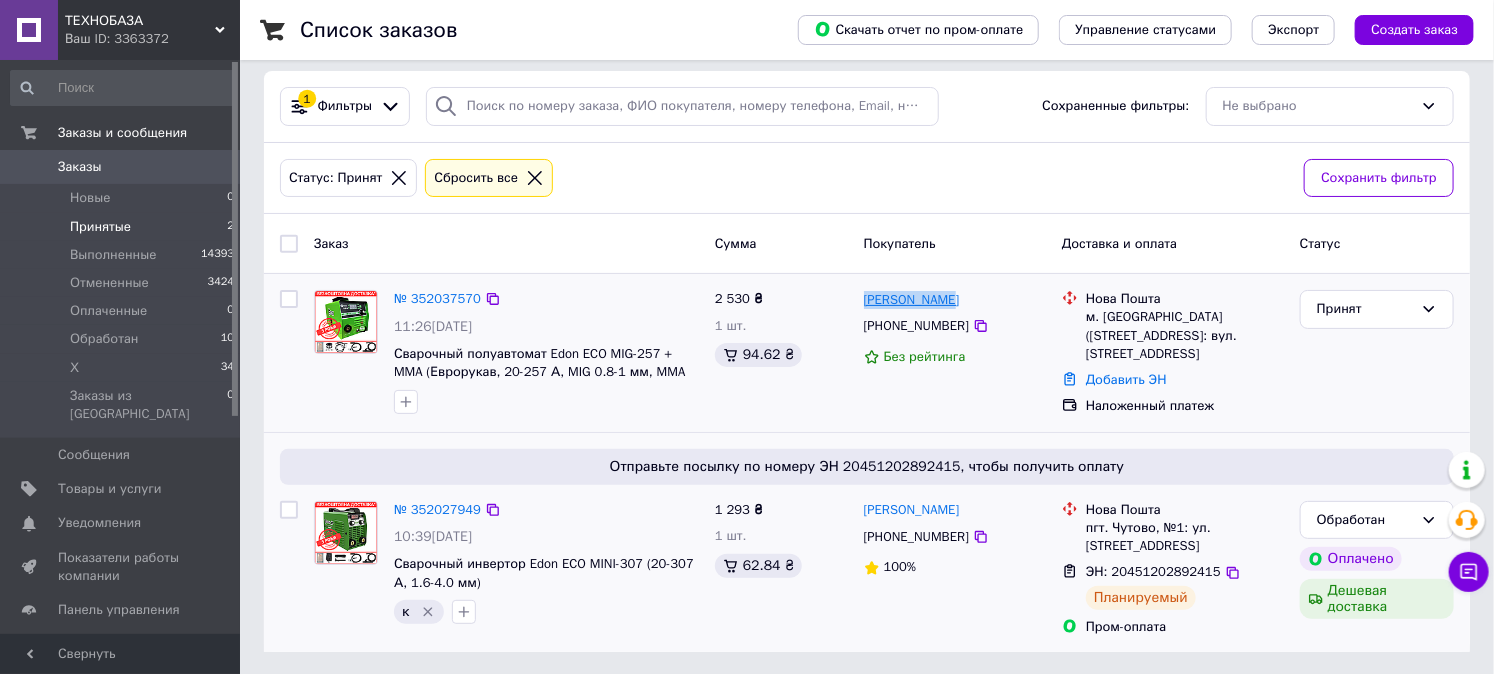 drag, startPoint x: 963, startPoint y: 300, endPoint x: 864, endPoint y: 298, distance: 99.0202 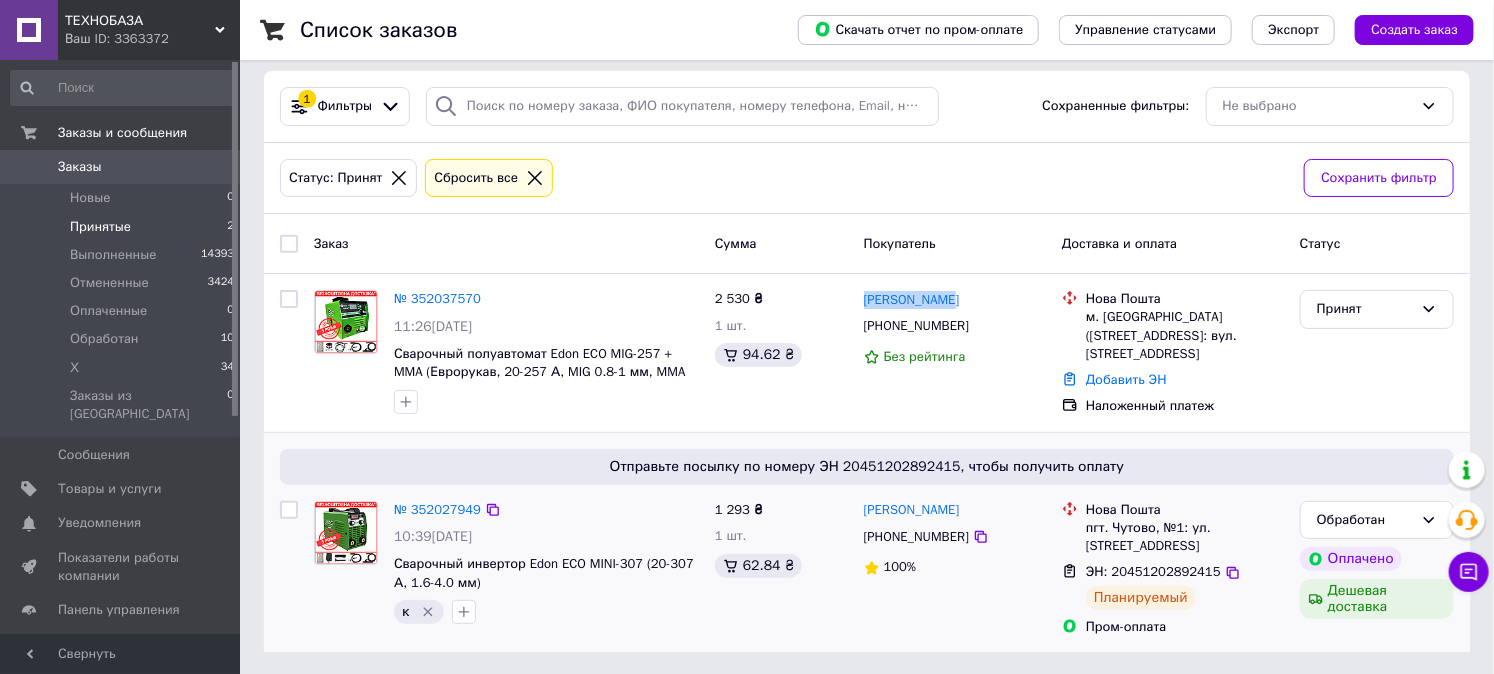 copy on "[PERSON_NAME]" 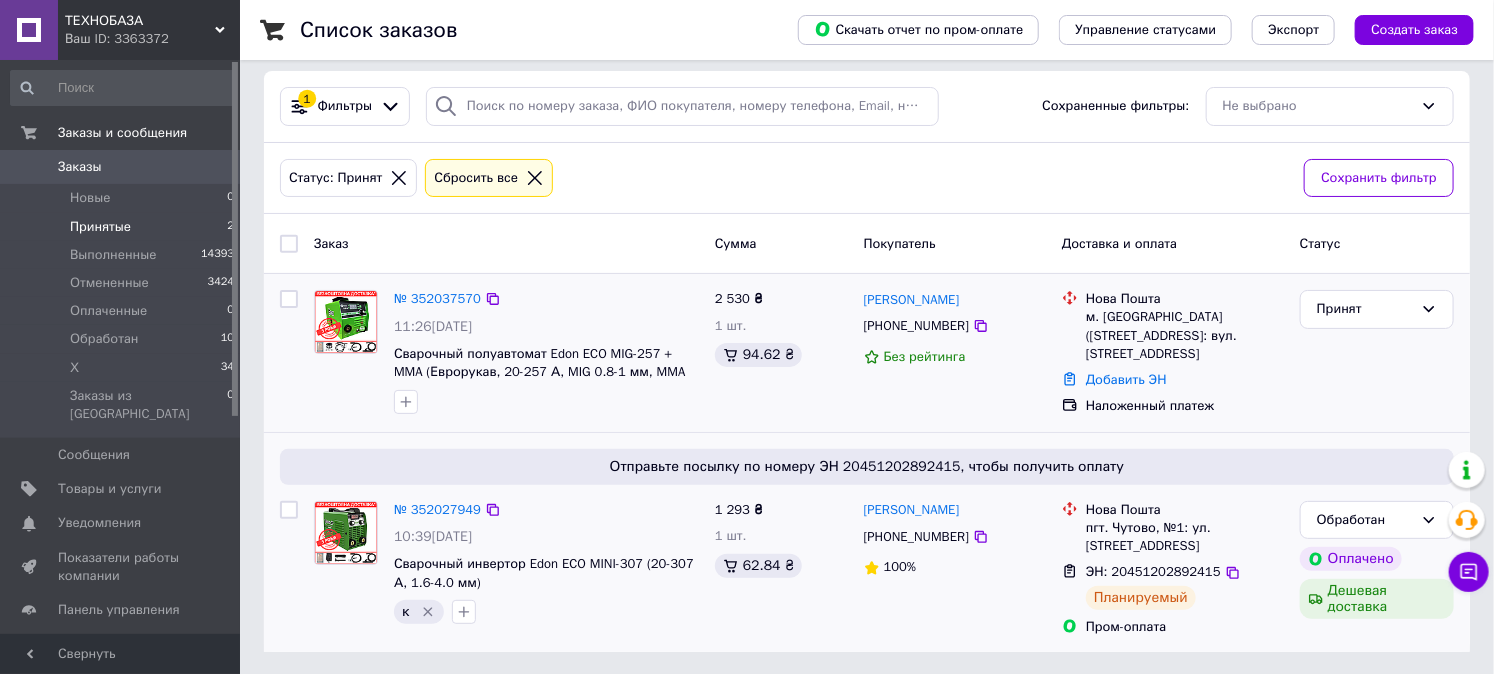 click at bounding box center (546, 402) 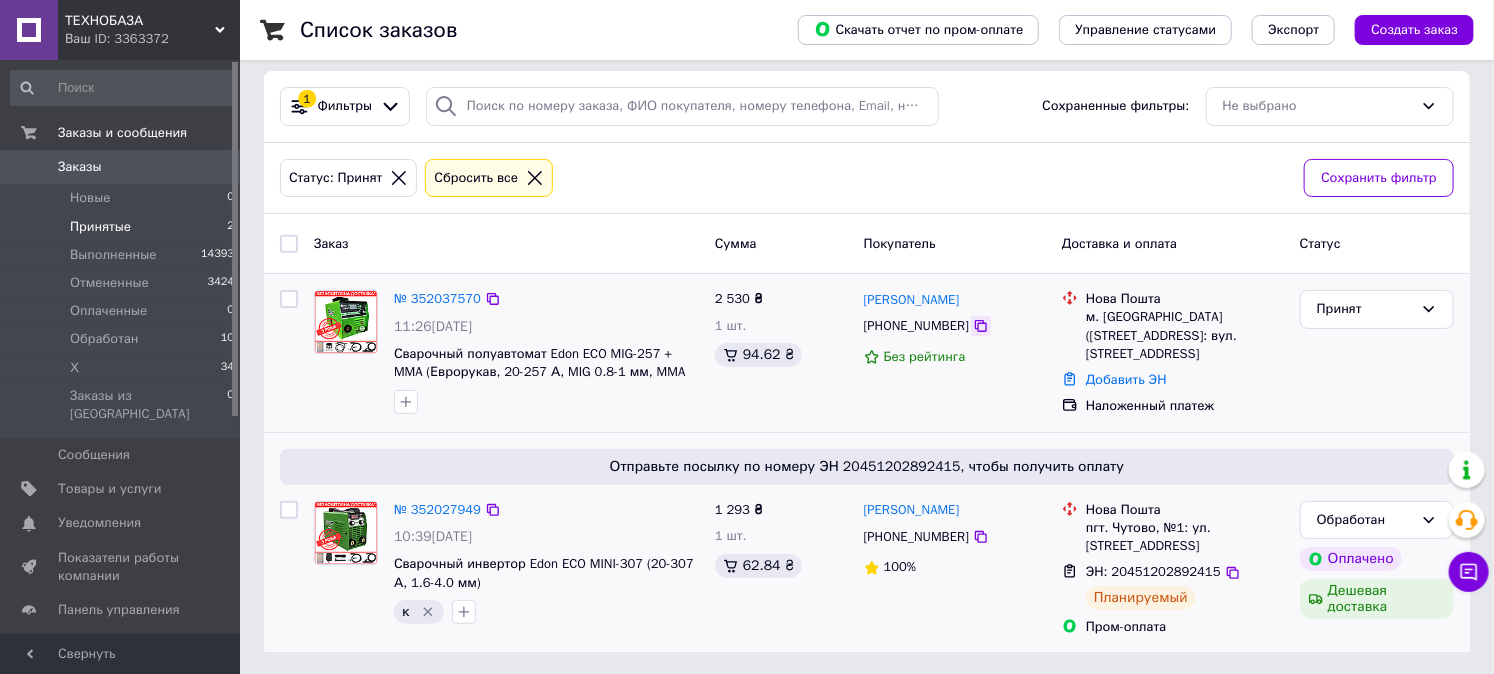 click at bounding box center (981, 326) 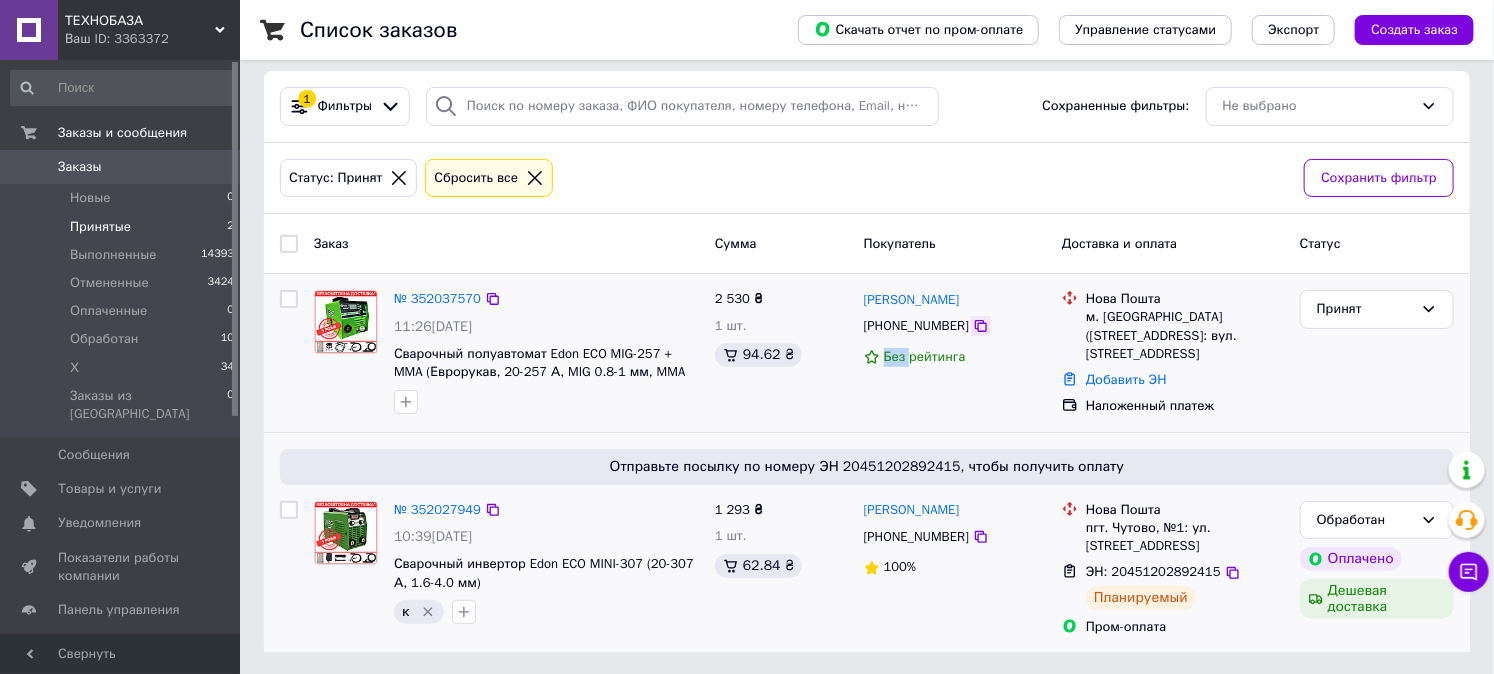 click 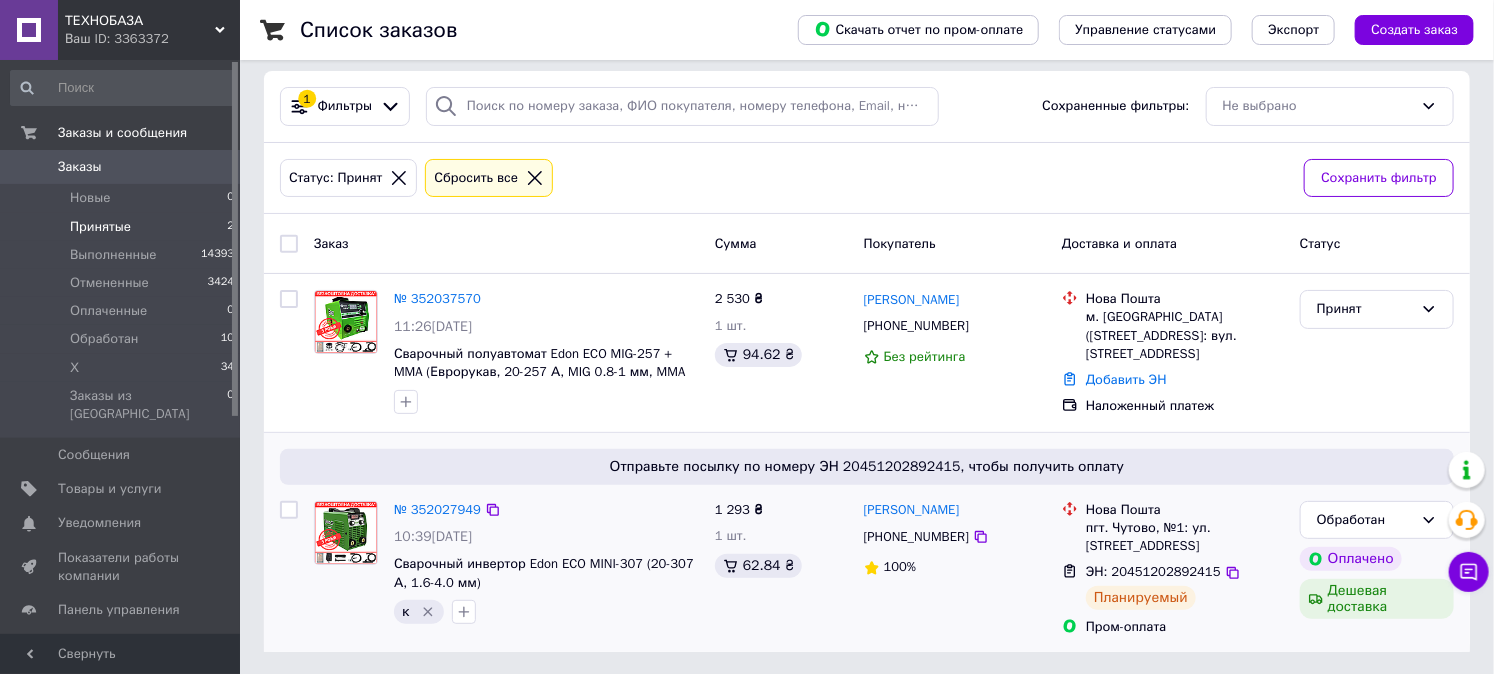 click on "Список заказов   Скачать отчет по пром-оплате Управление статусами Экспорт Создать заказ 1 Фильтры Сохраненные фильтры: Не выбрано Статус: Принят Сбросить все Сохранить фильтр Заказ Сумма Покупатель Доставка и оплата Статус № 352037570 11:26, 10.07.2025 Сварочный полуавтомат Edon ECO MIG-257 + MMA (Еврорукав, 20-257 А, MIG 0.8-1 мм, MMA 1.6-4.0 мм) 2 530 ₴ 1 шт. 94.62 ₴ Андрей Скляр +380959056745 Без рейтинга Нова Пошта м. Борщів (Тернопільська обл.), №1: вул. М.Кривоноса, 2 Добавить ЭН Наложенный платеж Принят Отправьте посылку по номеру ЭН 20451202892415, чтобы получить оплату № 352027949 10:39, 10.07.2025 к   1 293 ₴ 1 шт." at bounding box center (867, 331) 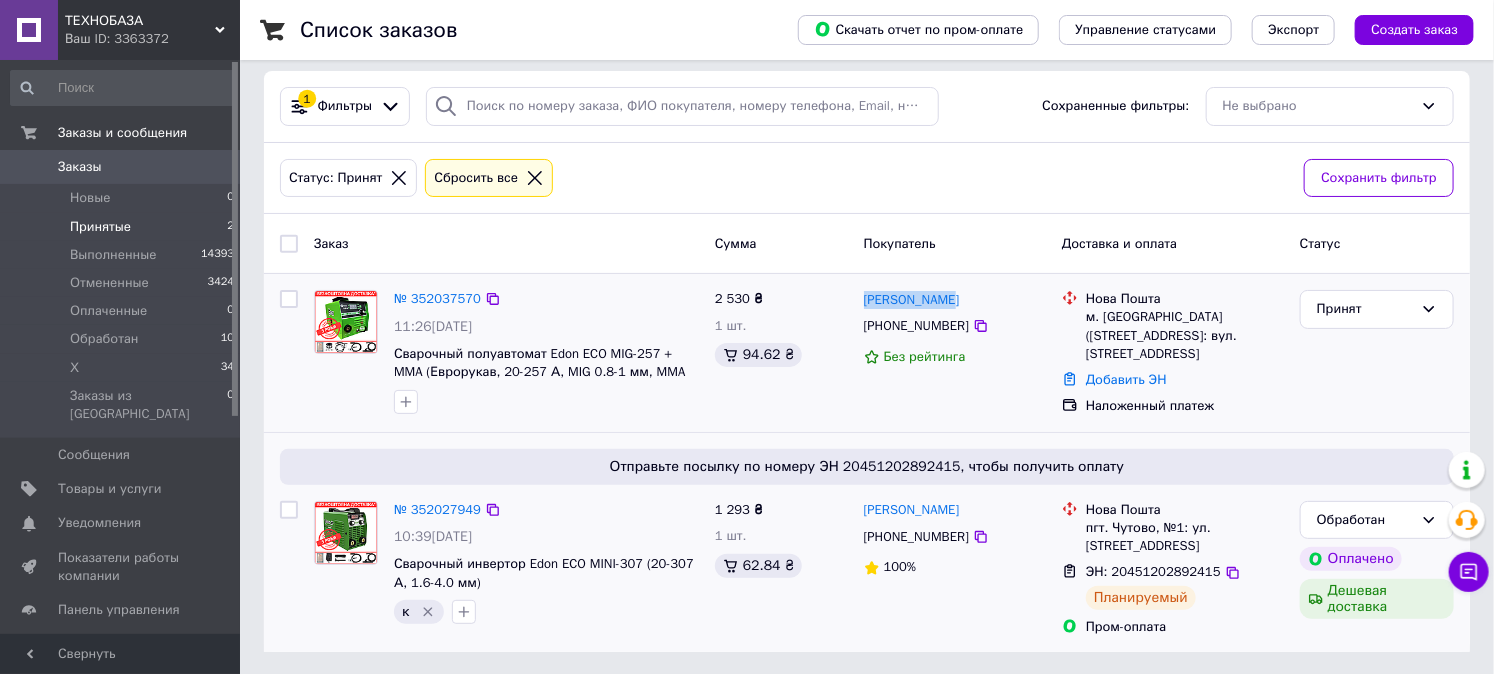 drag, startPoint x: 958, startPoint y: 295, endPoint x: 860, endPoint y: 294, distance: 98.005104 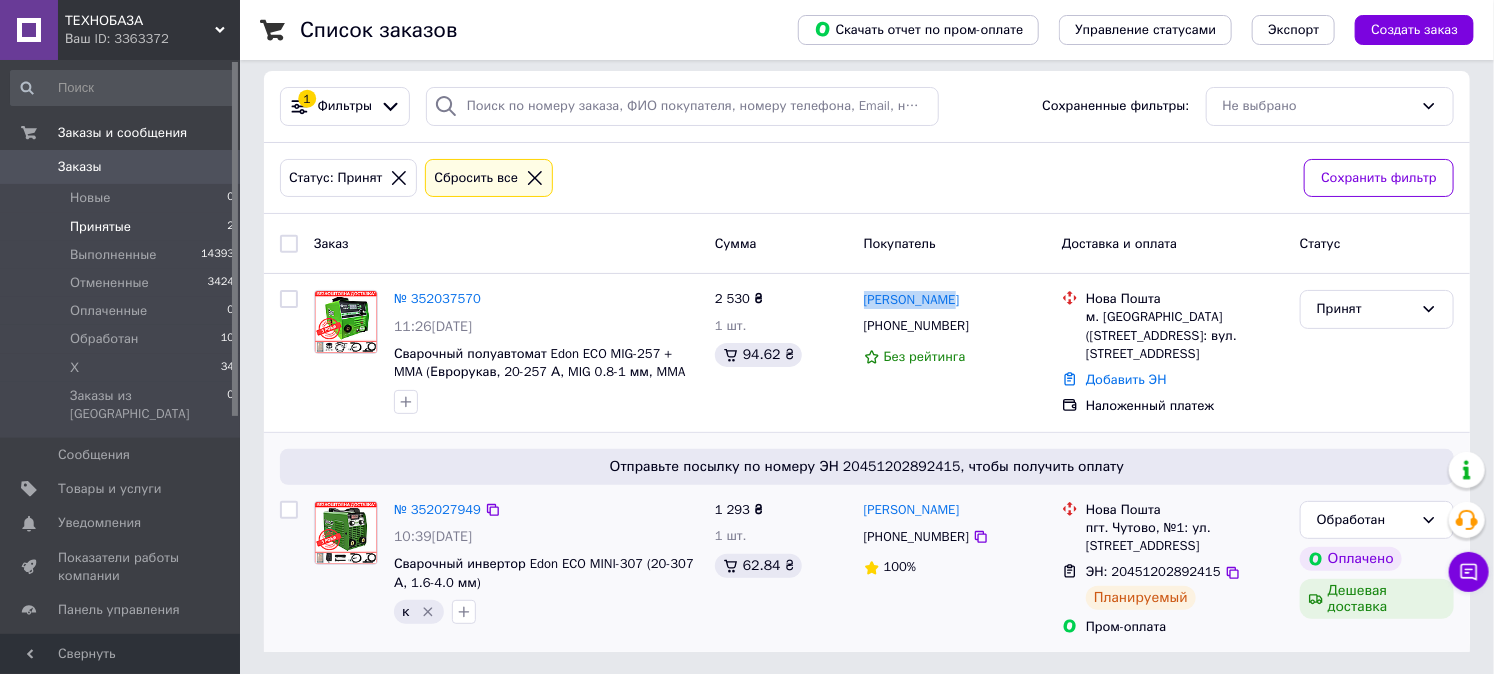 copy on "[PERSON_NAME]" 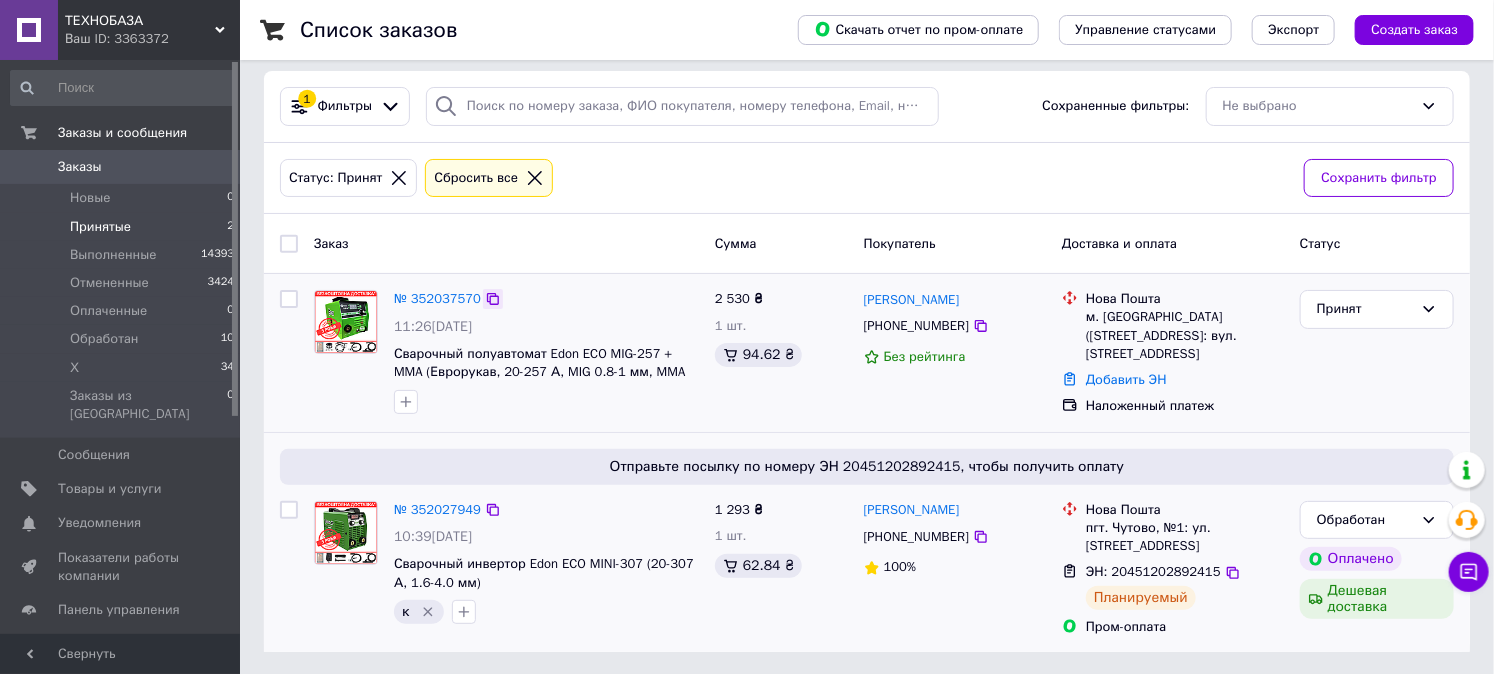 click 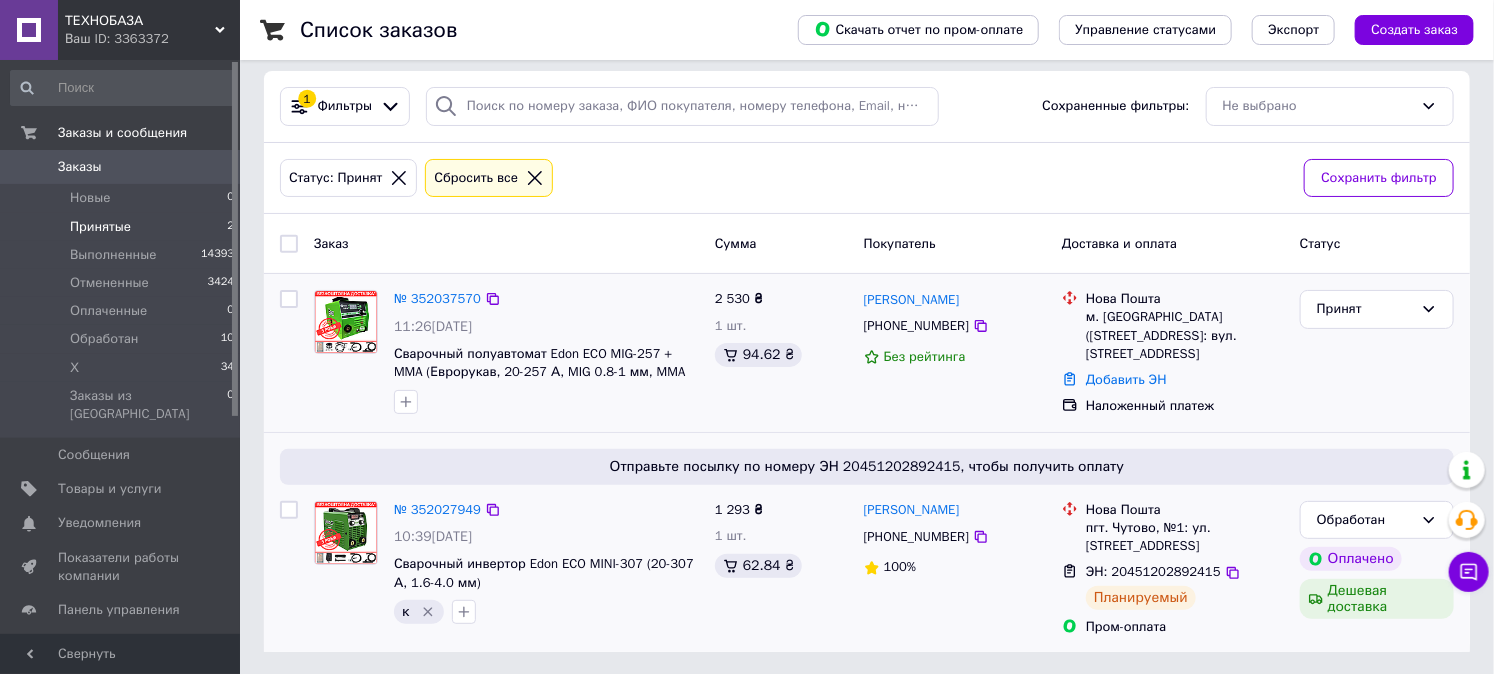 click on "м. [GEOGRAPHIC_DATA] ([STREET_ADDRESS]: вул. [STREET_ADDRESS]" at bounding box center (1185, 335) 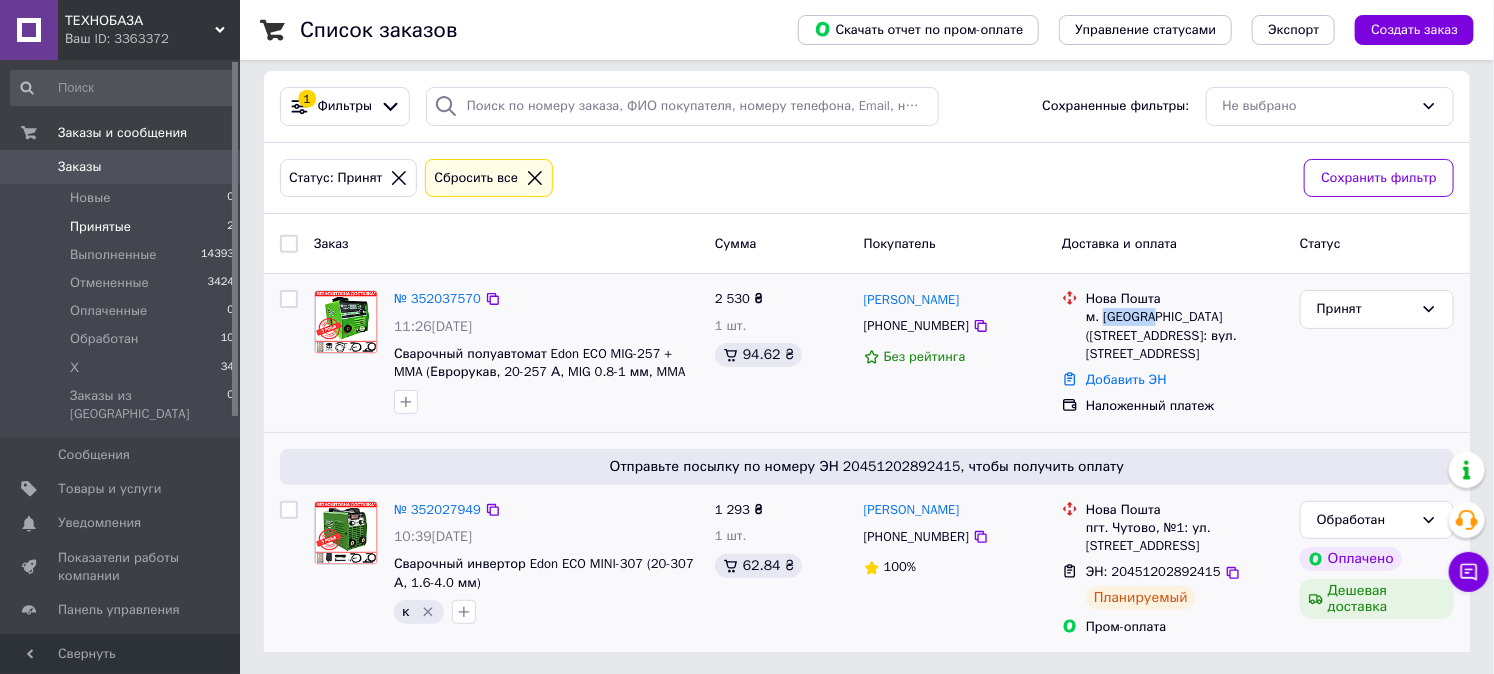 click on "м. [GEOGRAPHIC_DATA] ([STREET_ADDRESS]: вул. [STREET_ADDRESS]" at bounding box center [1185, 335] 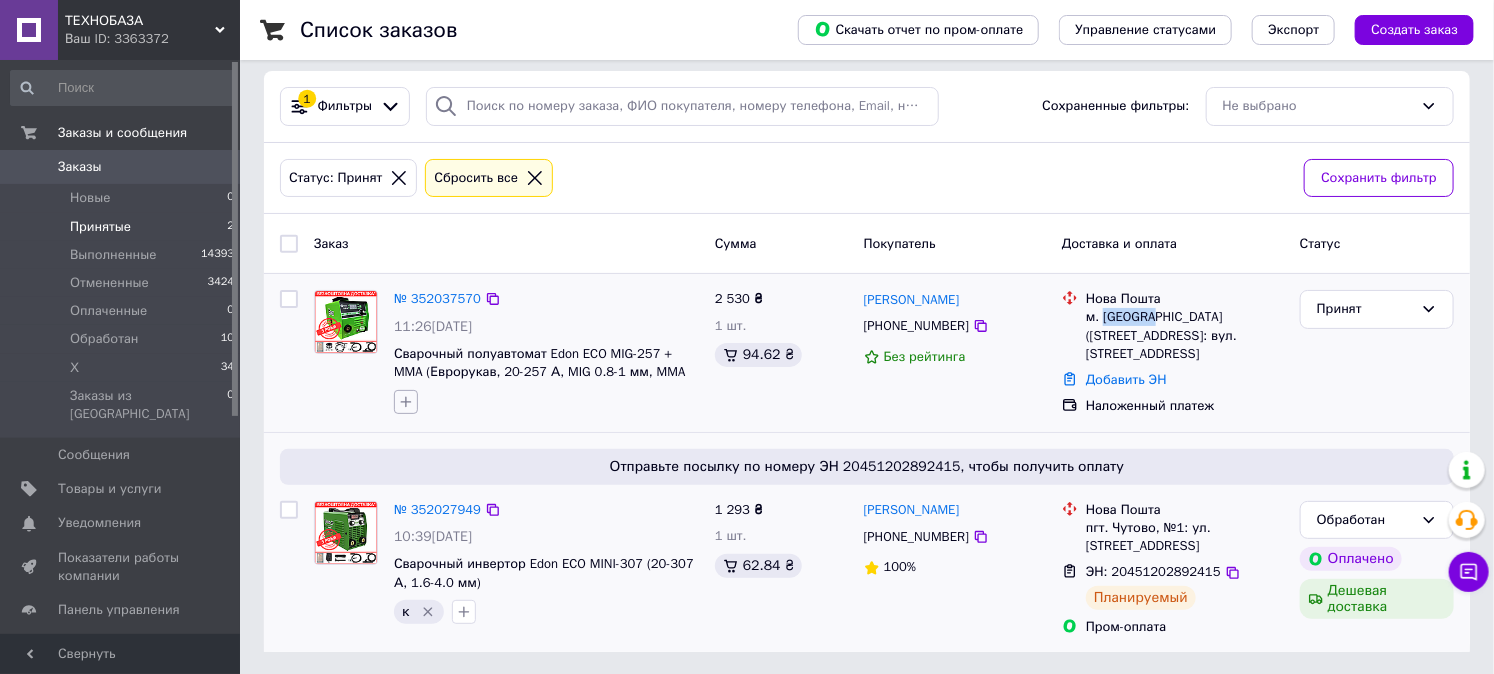 click at bounding box center [406, 402] 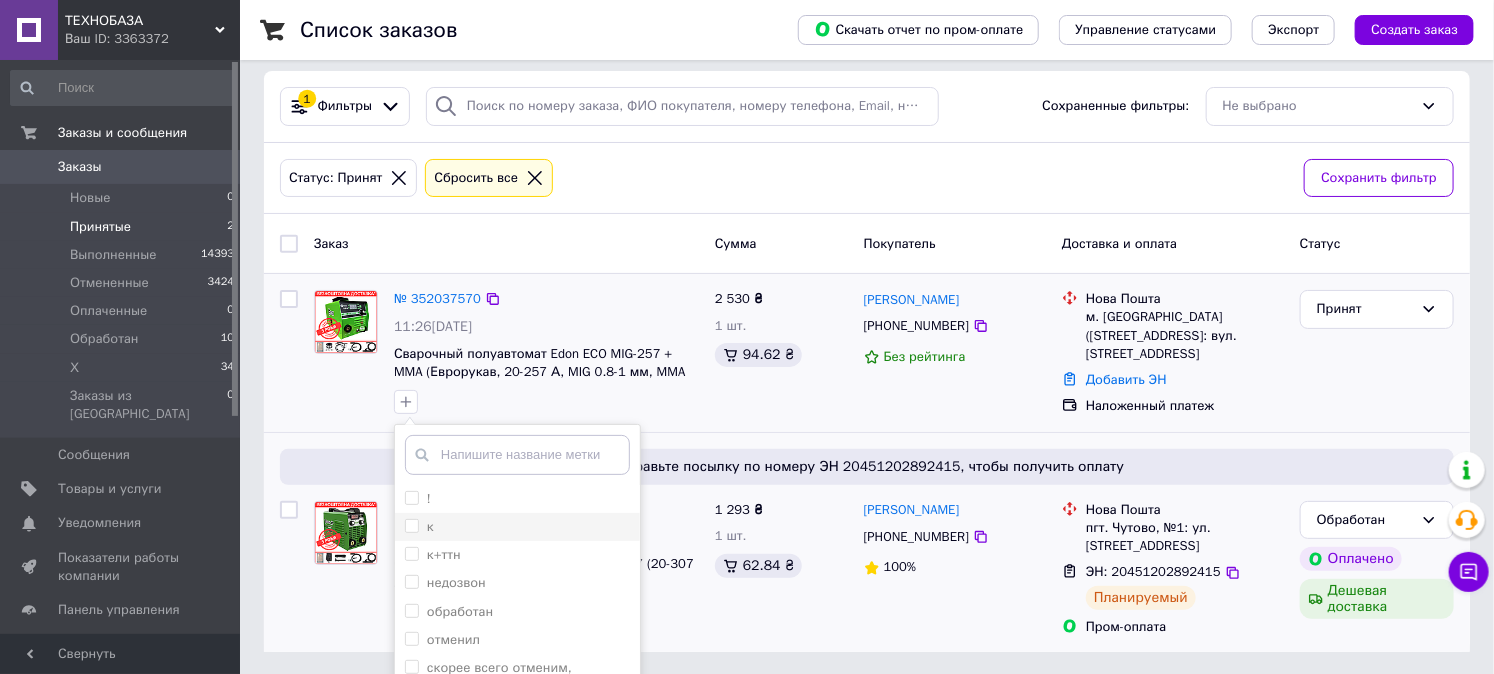 click on "к" at bounding box center [411, 525] 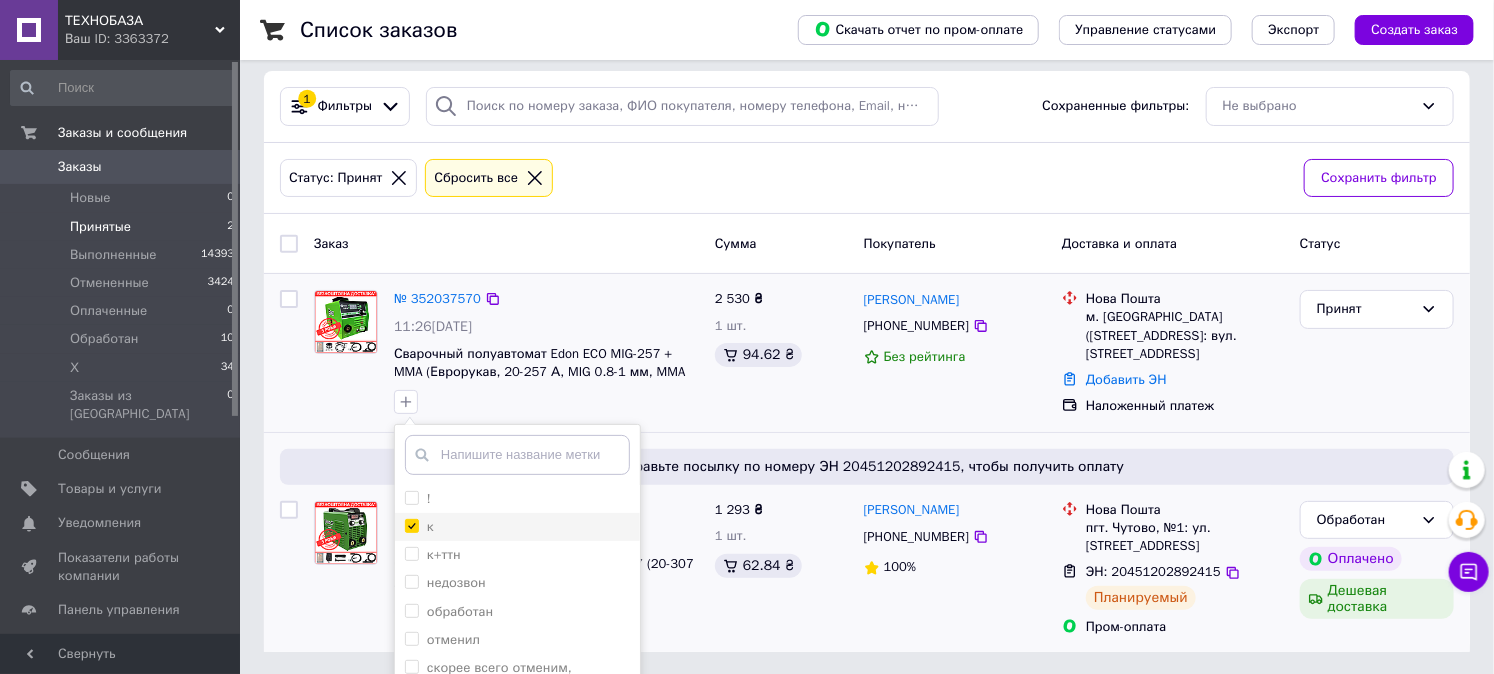 checkbox on "true" 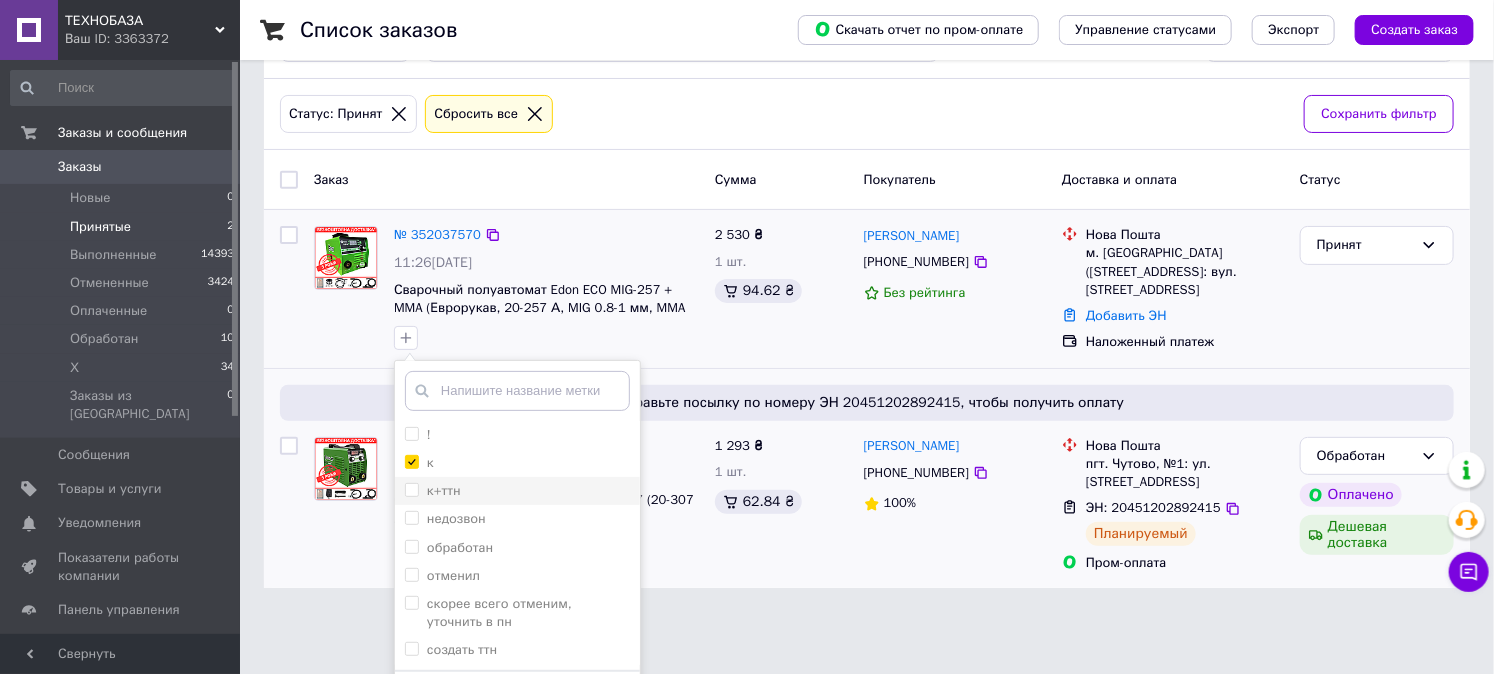 scroll, scrollTop: 133, scrollLeft: 0, axis: vertical 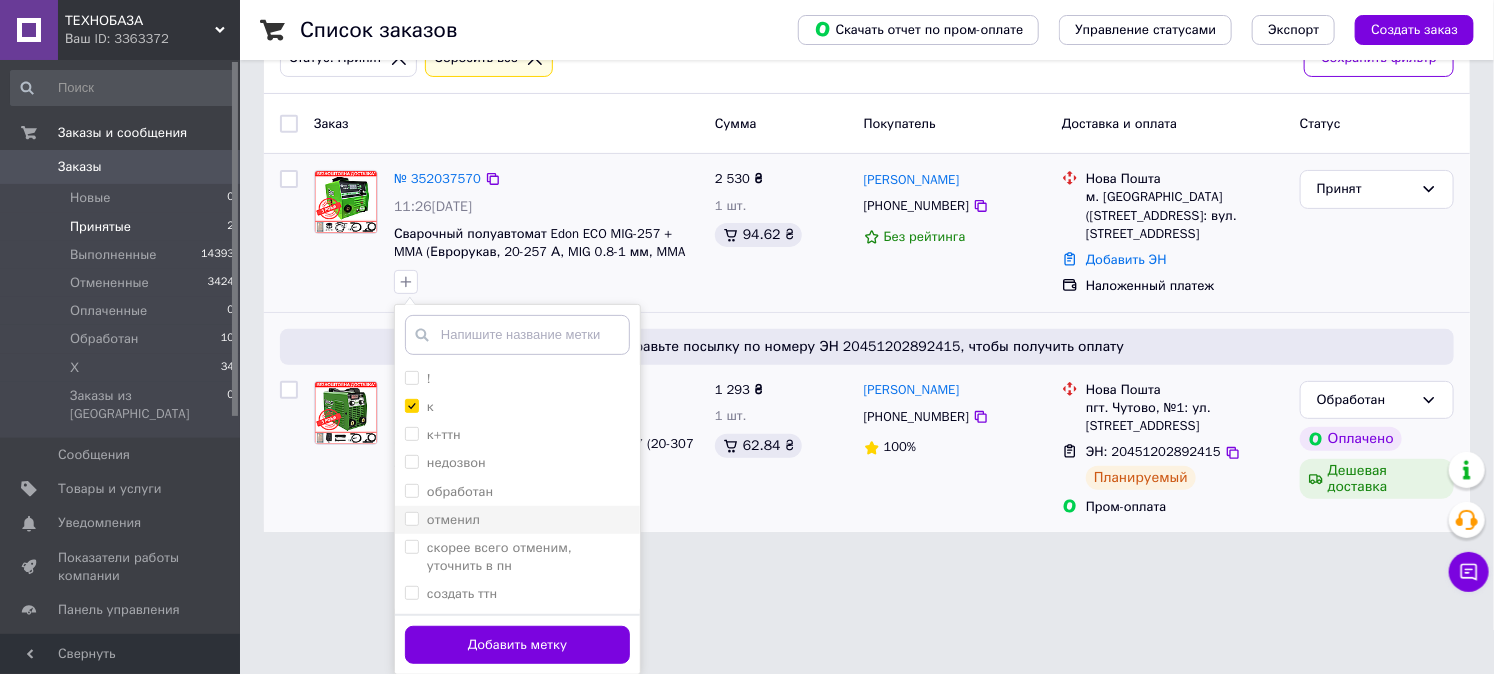 click on "отменил" at bounding box center [517, 520] 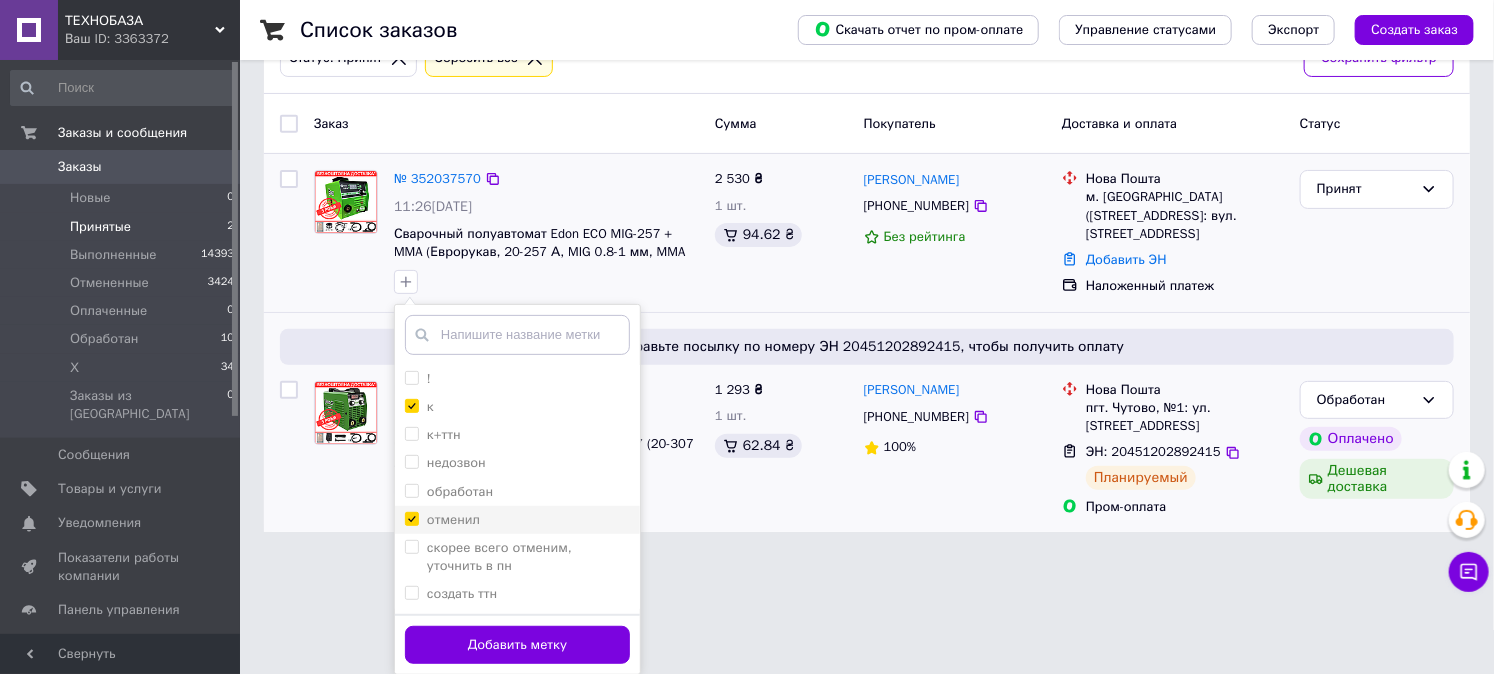 checkbox on "true" 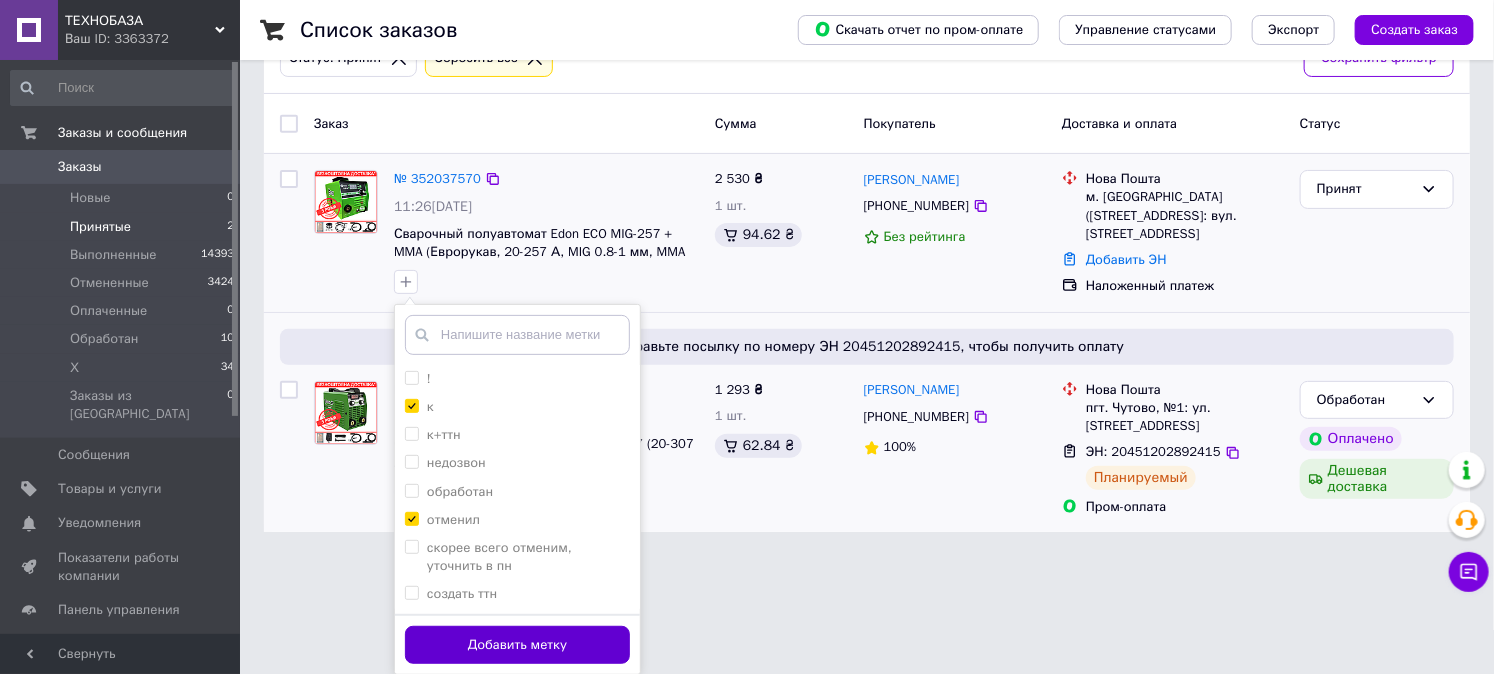 click on "Добавить метку" at bounding box center (517, 645) 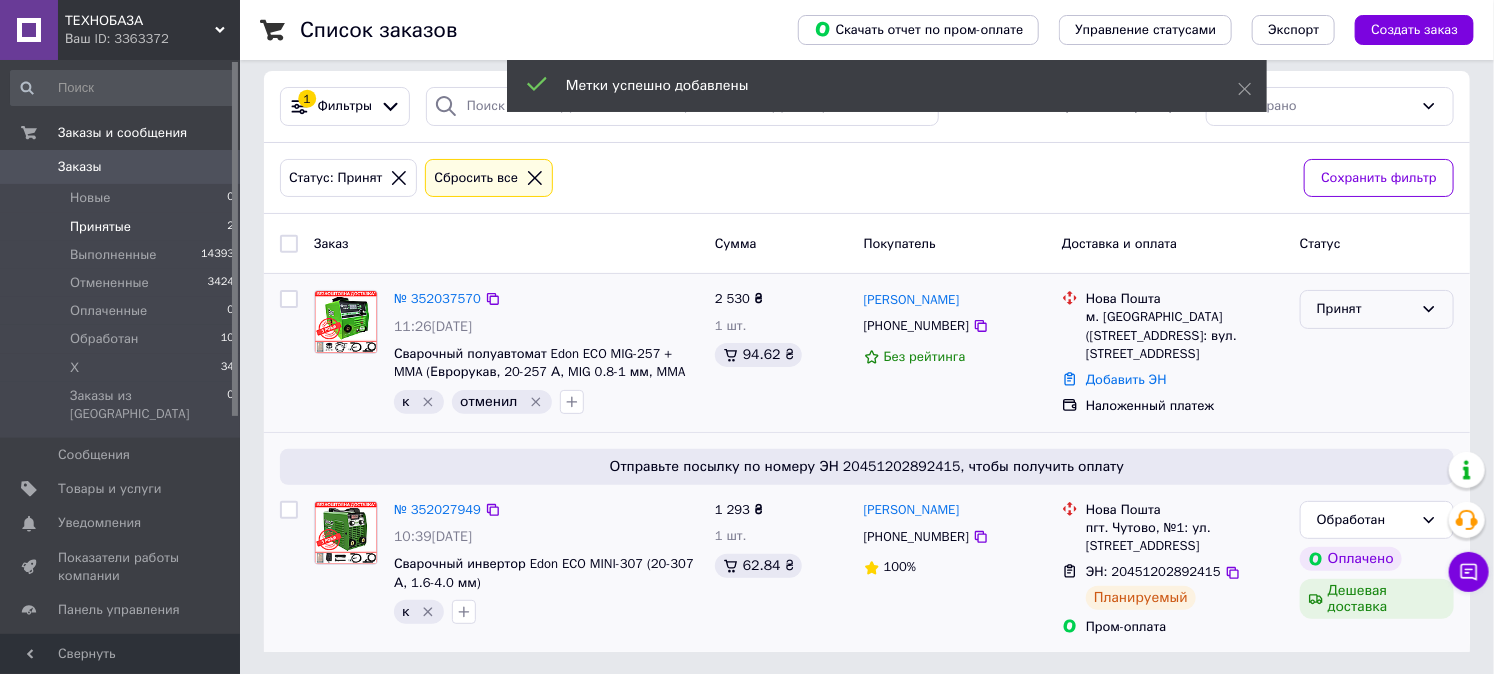 click on "Принят" at bounding box center (1377, 309) 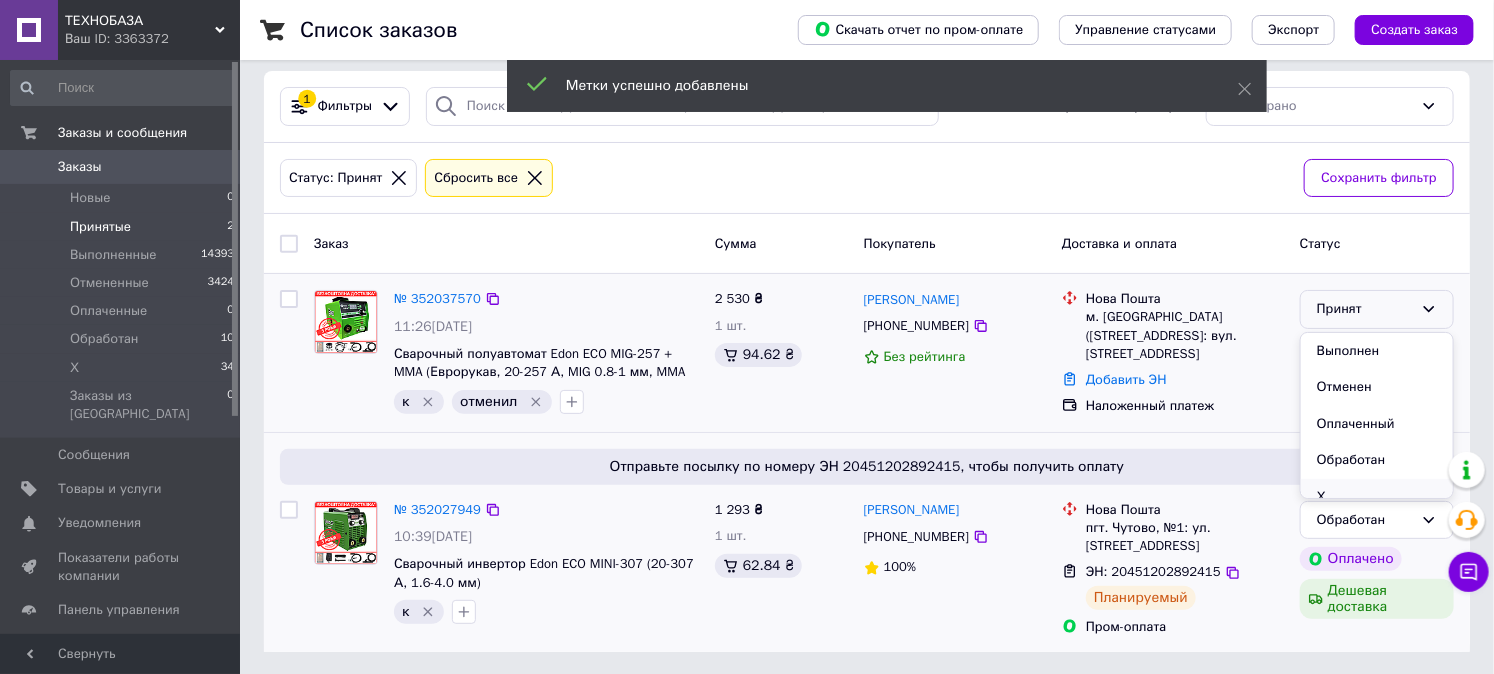 click on "Х" at bounding box center (1377, 497) 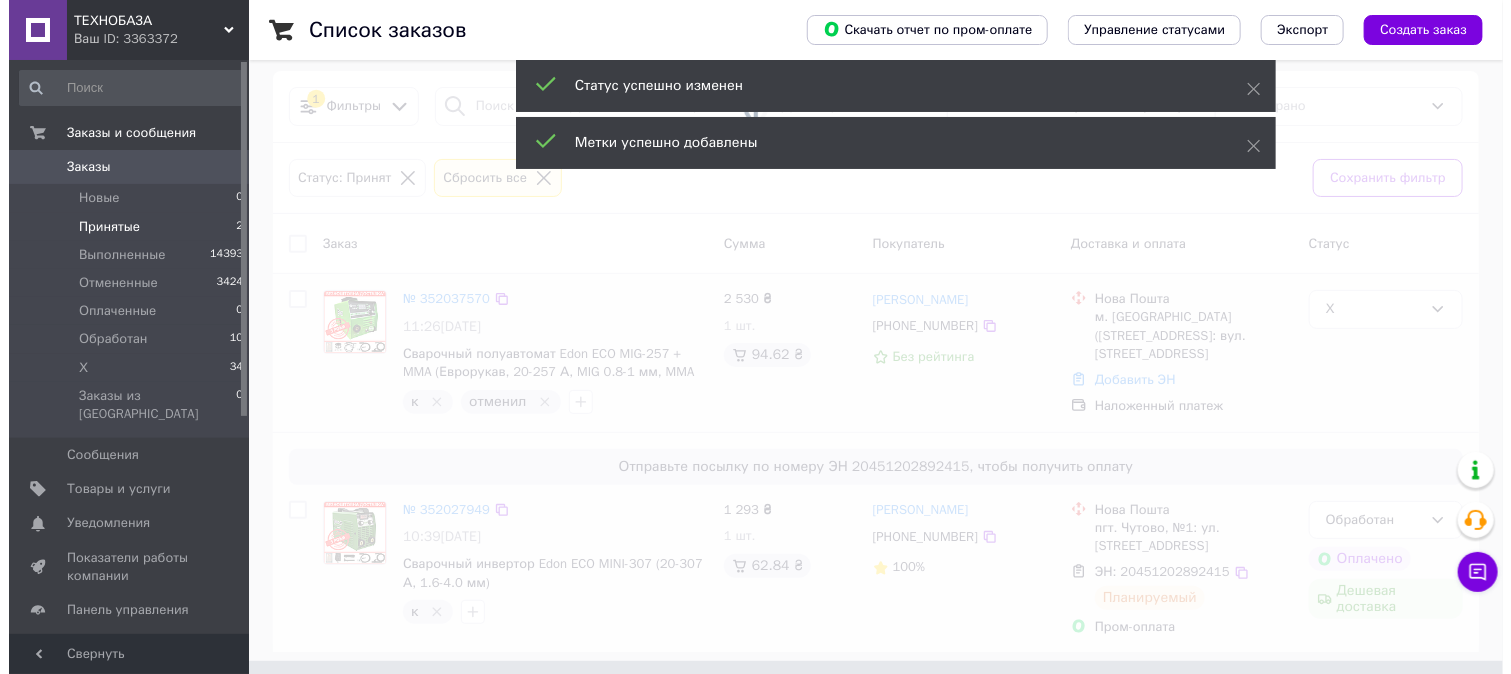 scroll, scrollTop: 0, scrollLeft: 0, axis: both 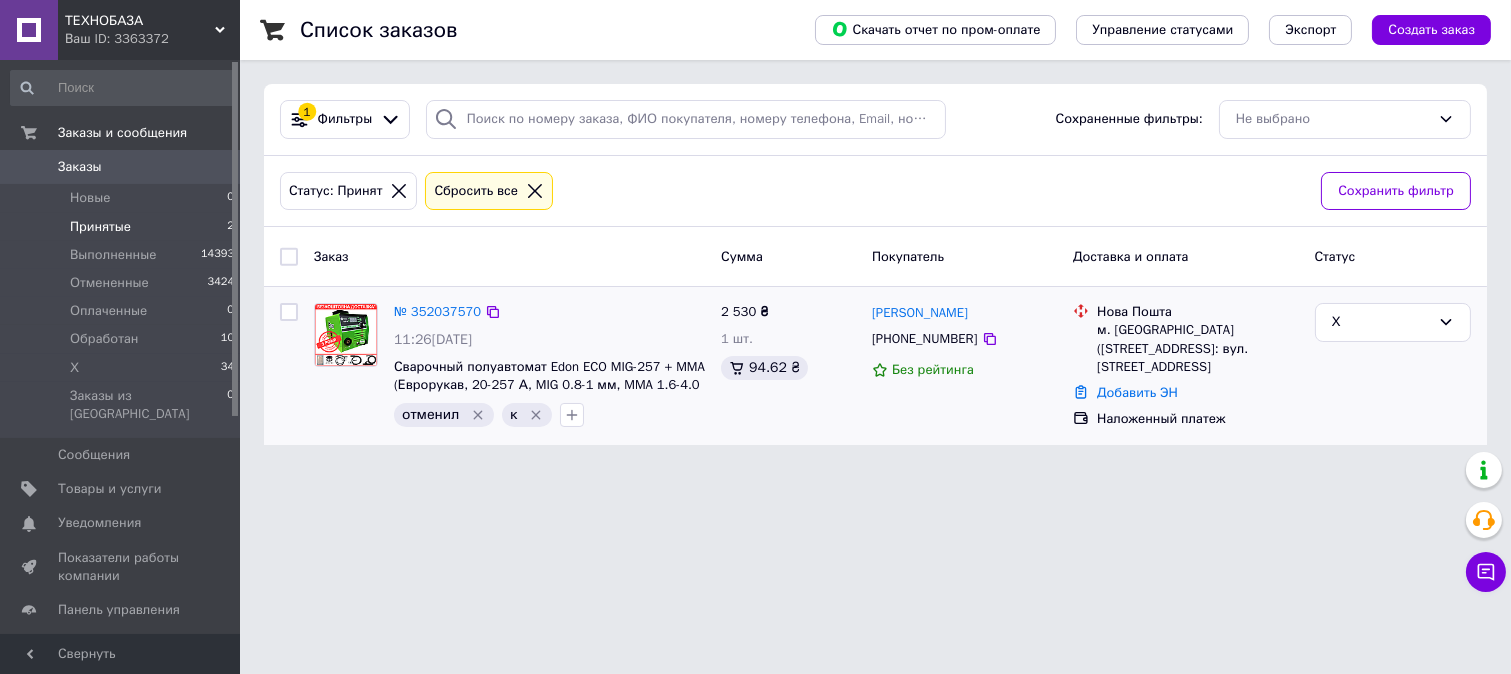 click on "Принятые 2" at bounding box center [123, 227] 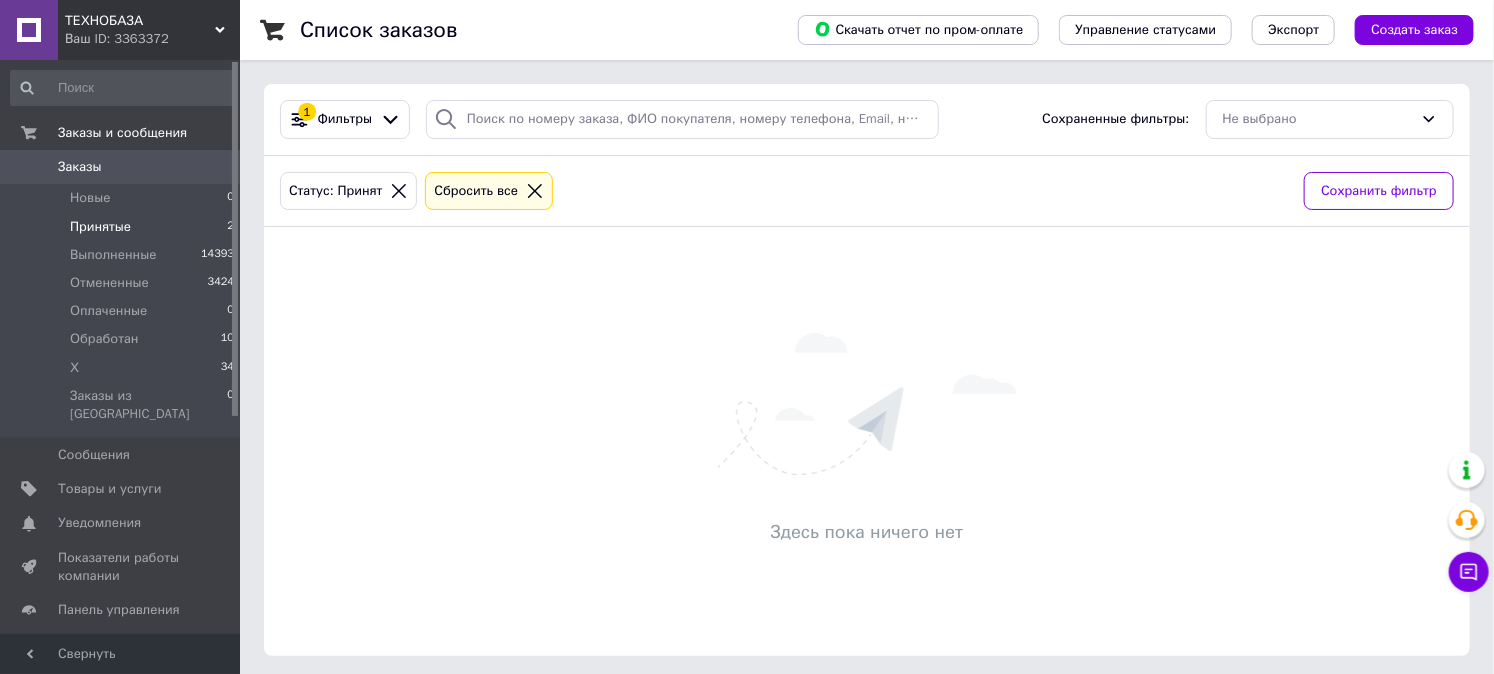 click on "Заказы" at bounding box center (121, 167) 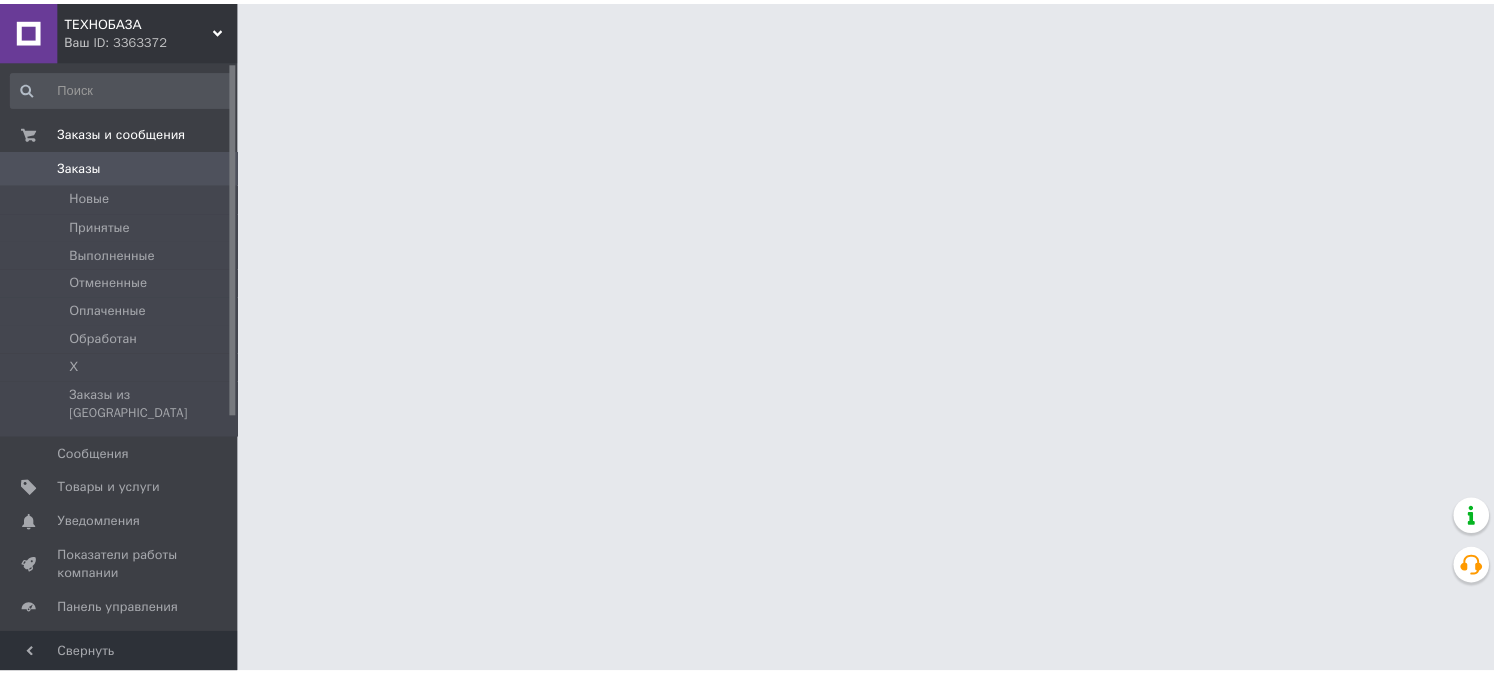 scroll, scrollTop: 0, scrollLeft: 0, axis: both 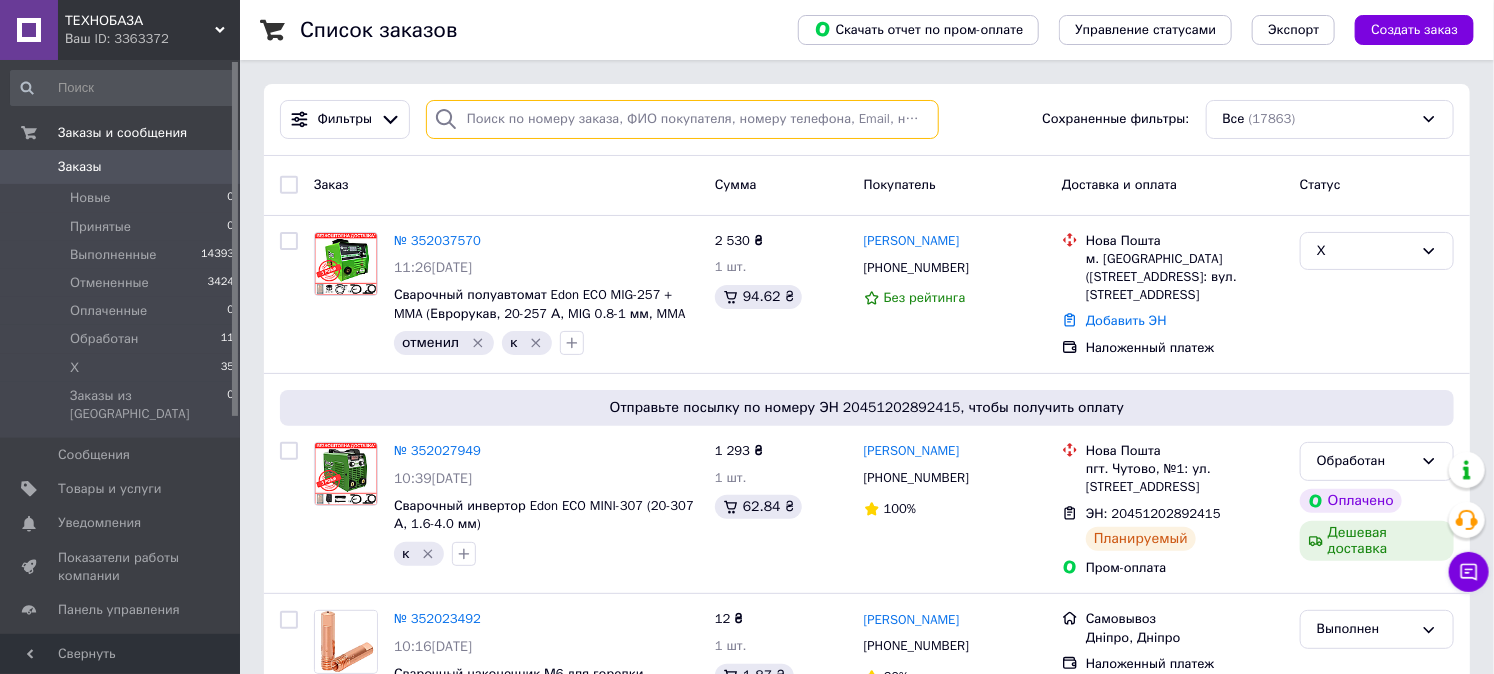 click at bounding box center [682, 119] 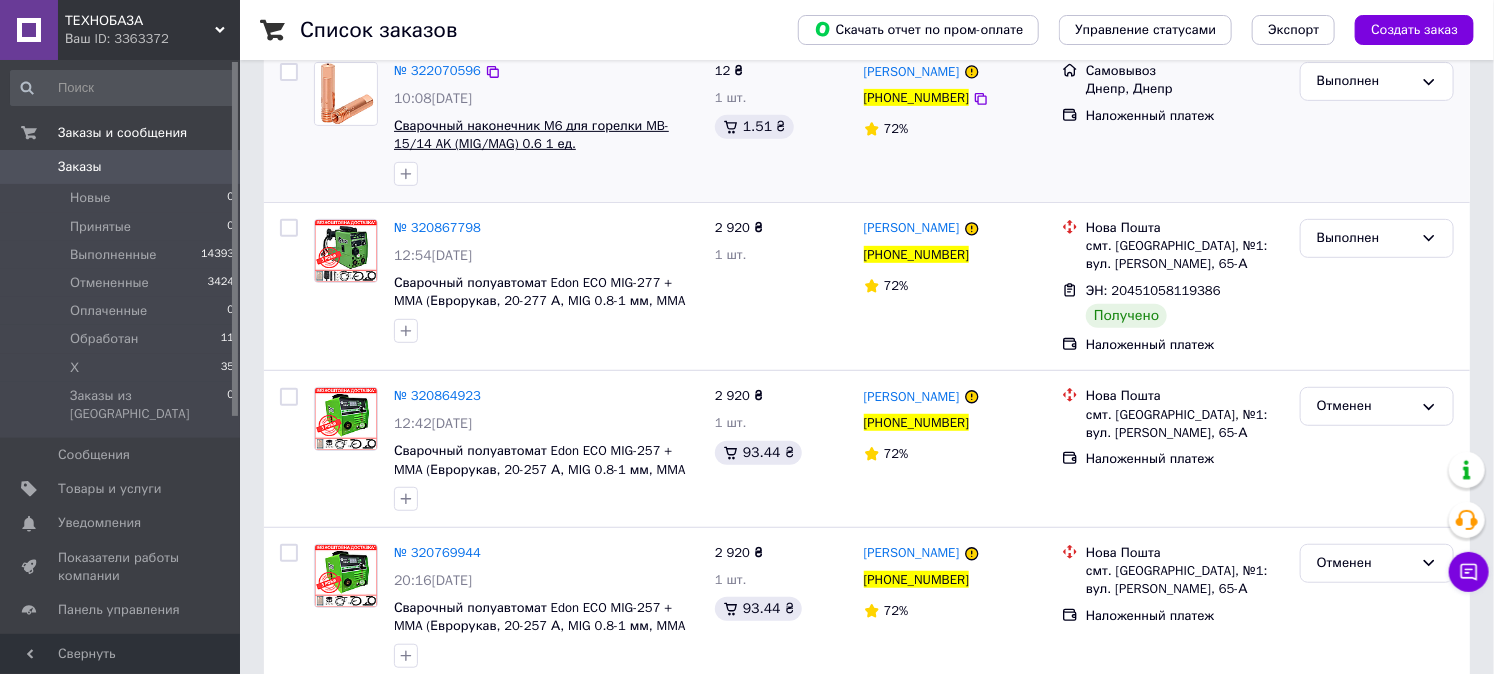 scroll, scrollTop: 333, scrollLeft: 0, axis: vertical 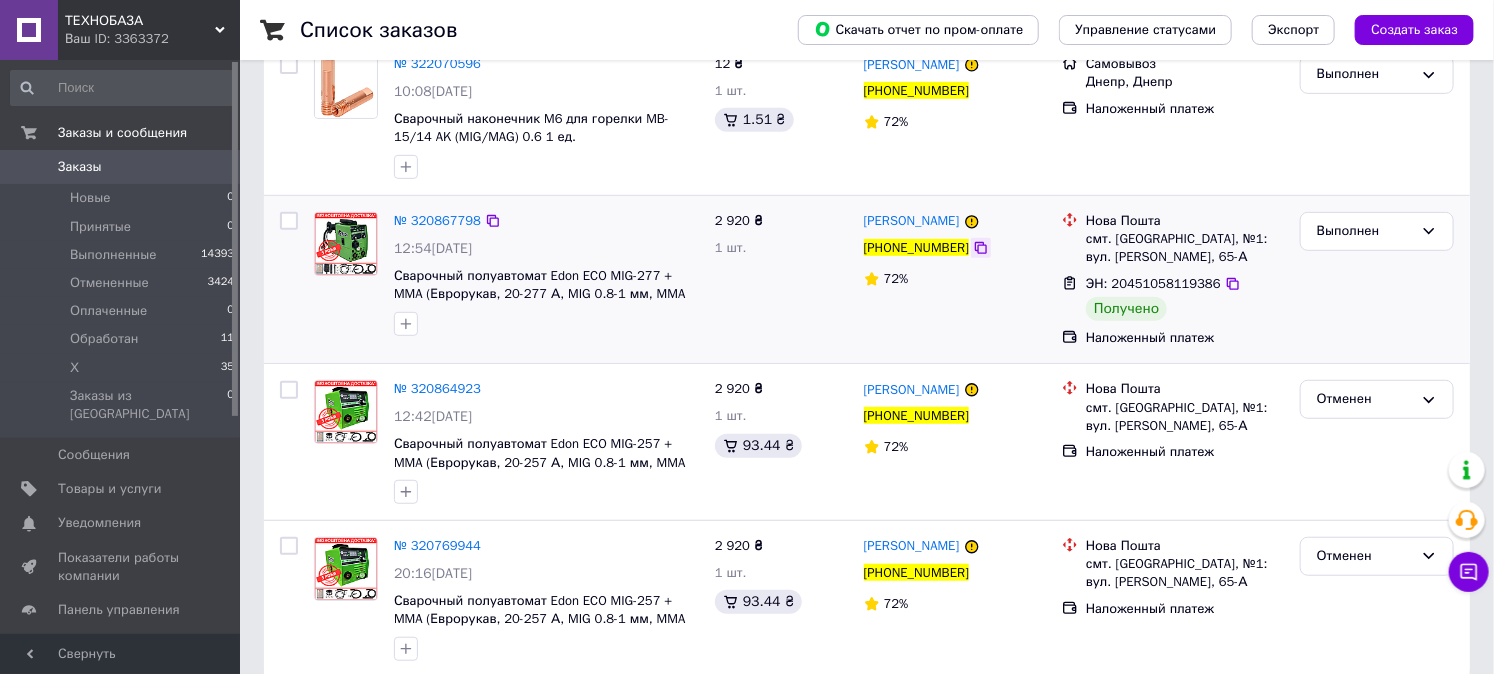 drag, startPoint x: 962, startPoint y: 247, endPoint x: 711, endPoint y: 93, distance: 294.4775 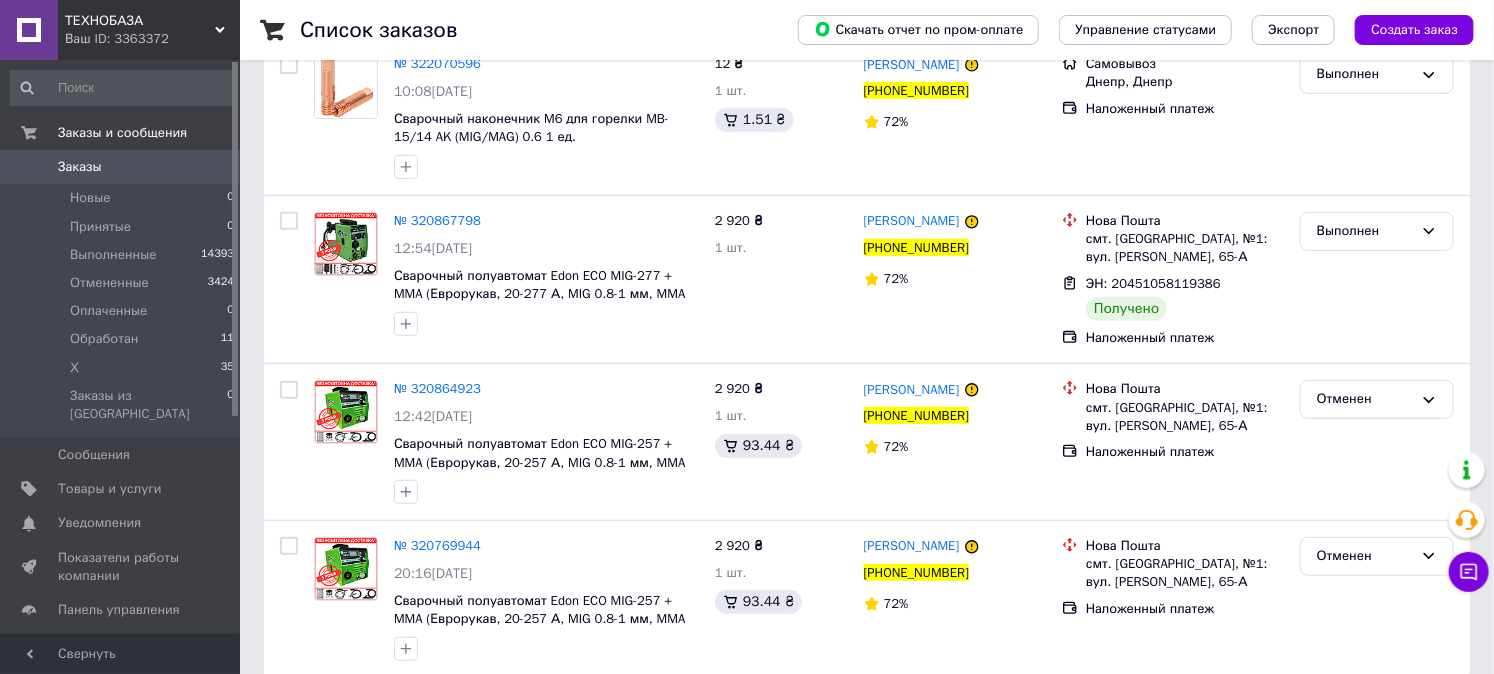 click 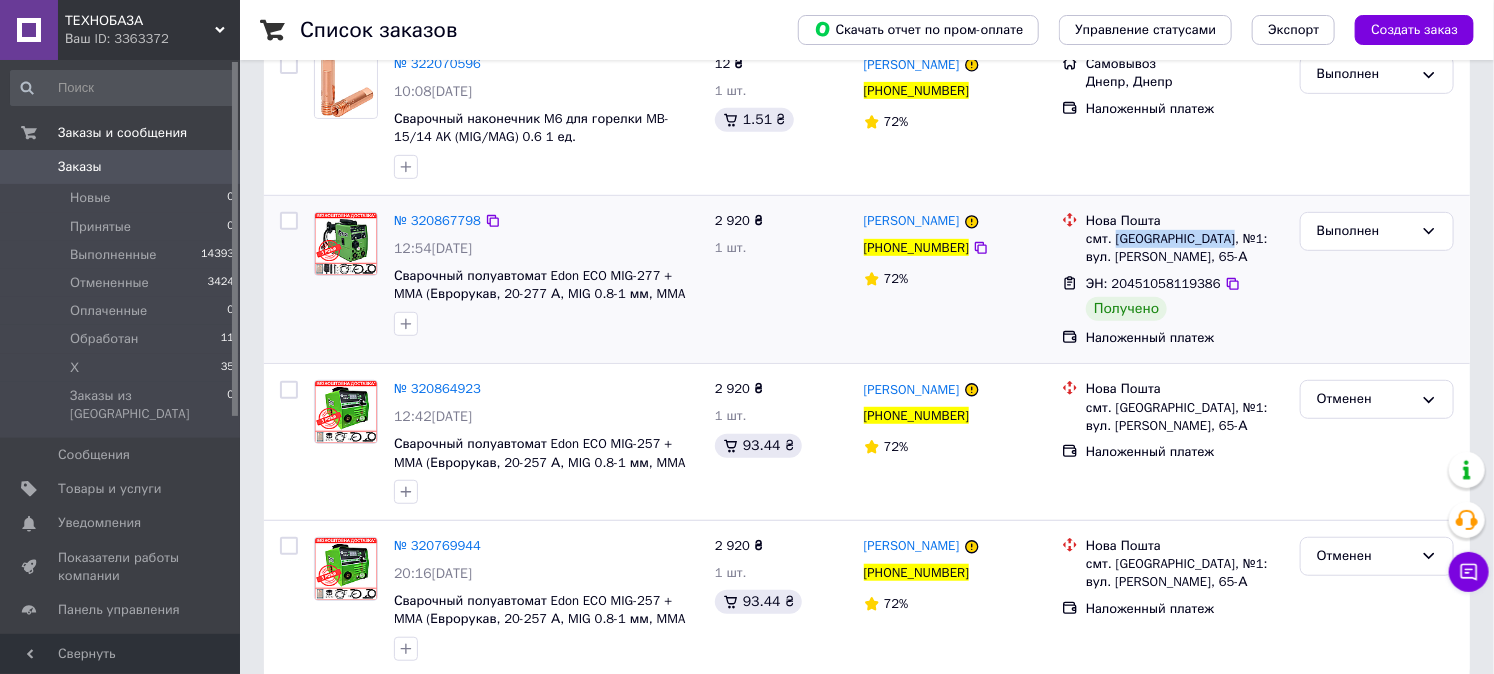 drag, startPoint x: 1112, startPoint y: 234, endPoint x: 1225, endPoint y: 235, distance: 113.004425 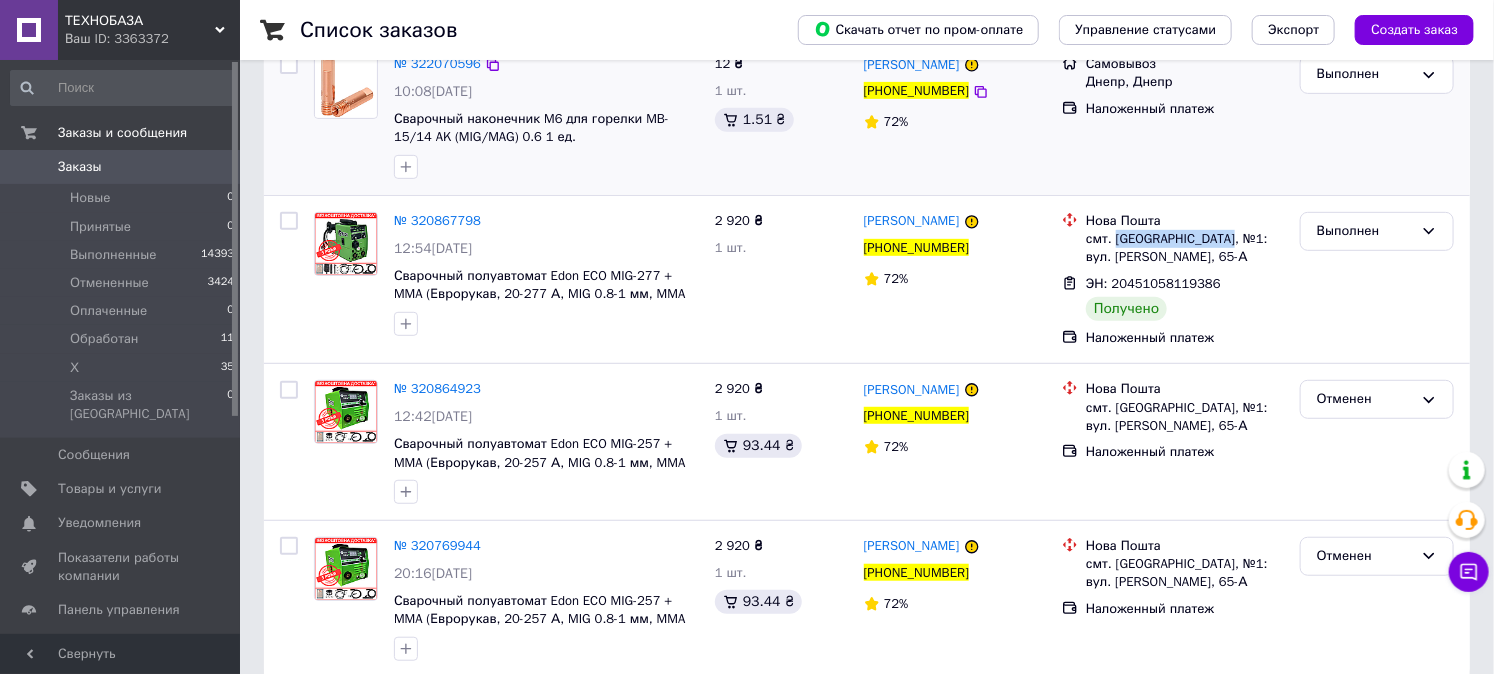 copy on "Великий Березний," 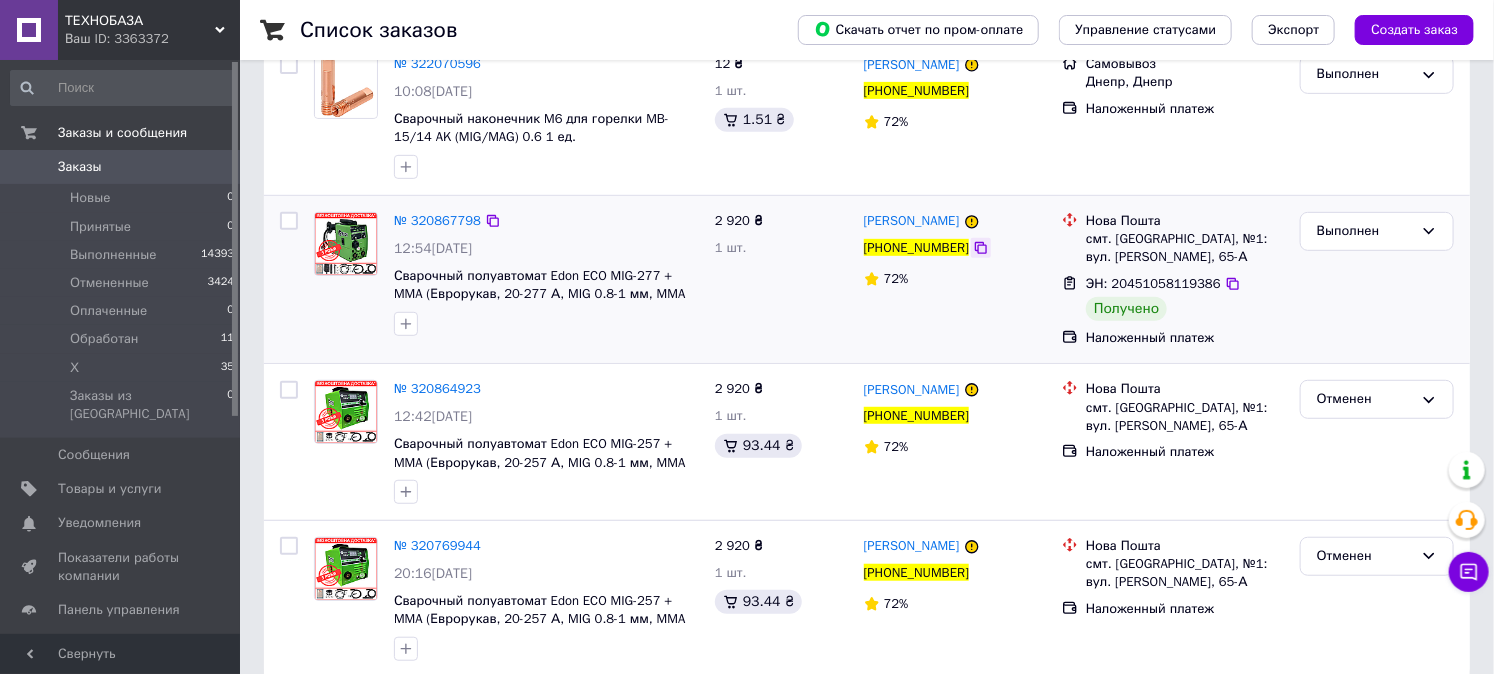 click 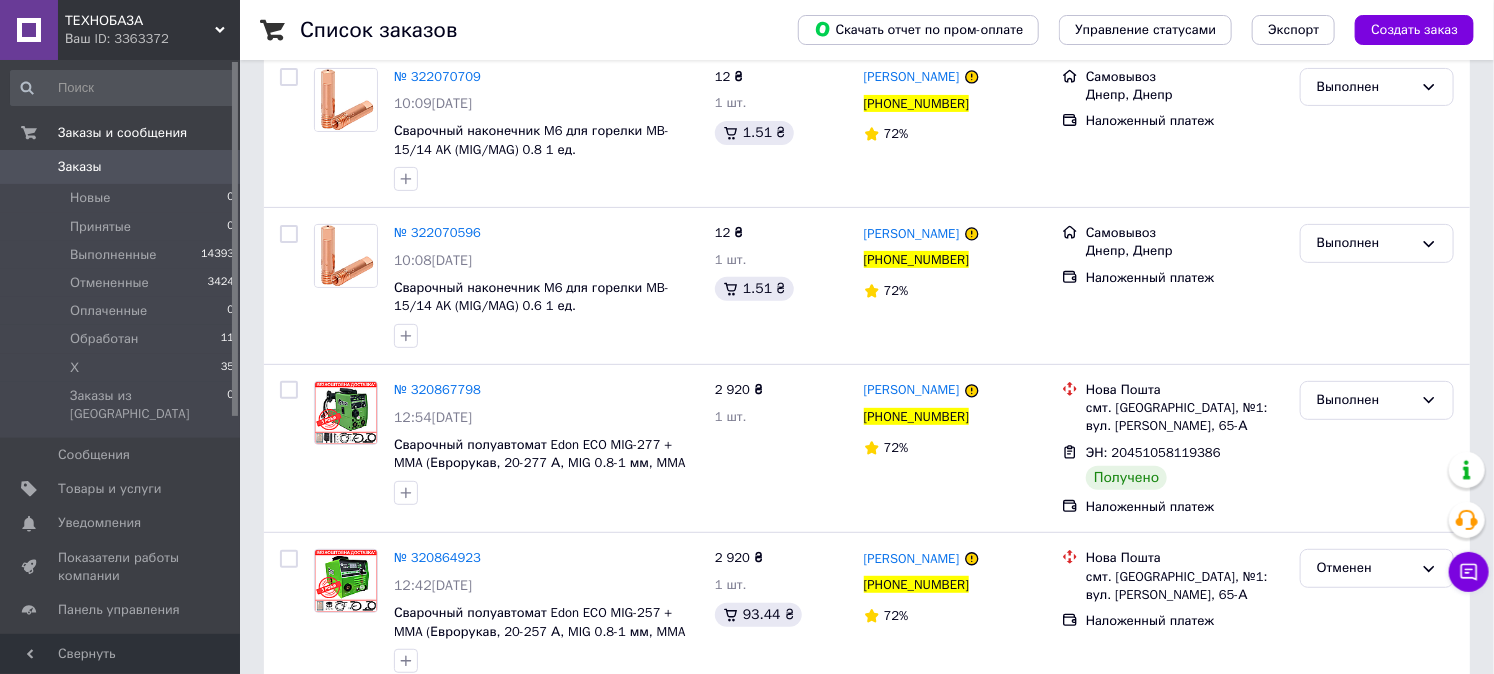 scroll, scrollTop: 0, scrollLeft: 0, axis: both 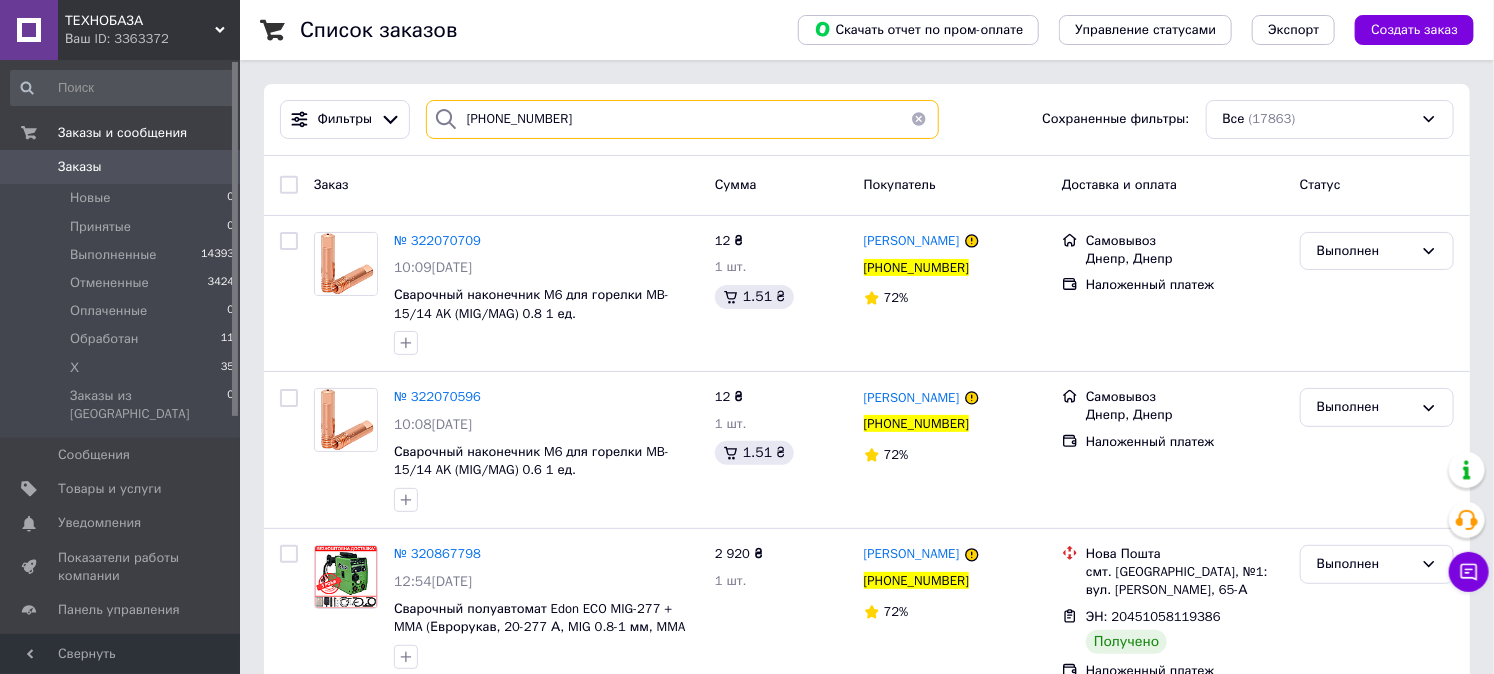 click on "[PHONE_NUMBER]" at bounding box center [682, 119] 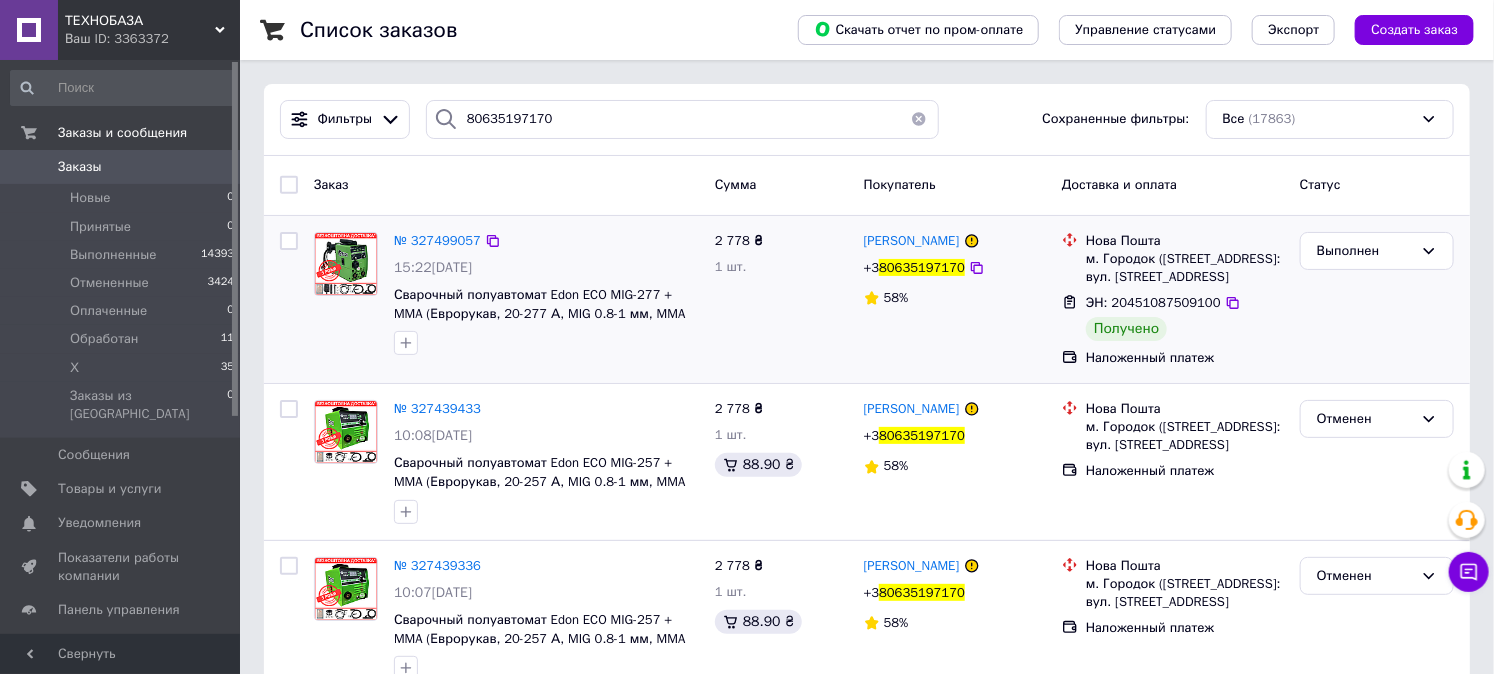 click on "Выполнен" at bounding box center [1377, 299] 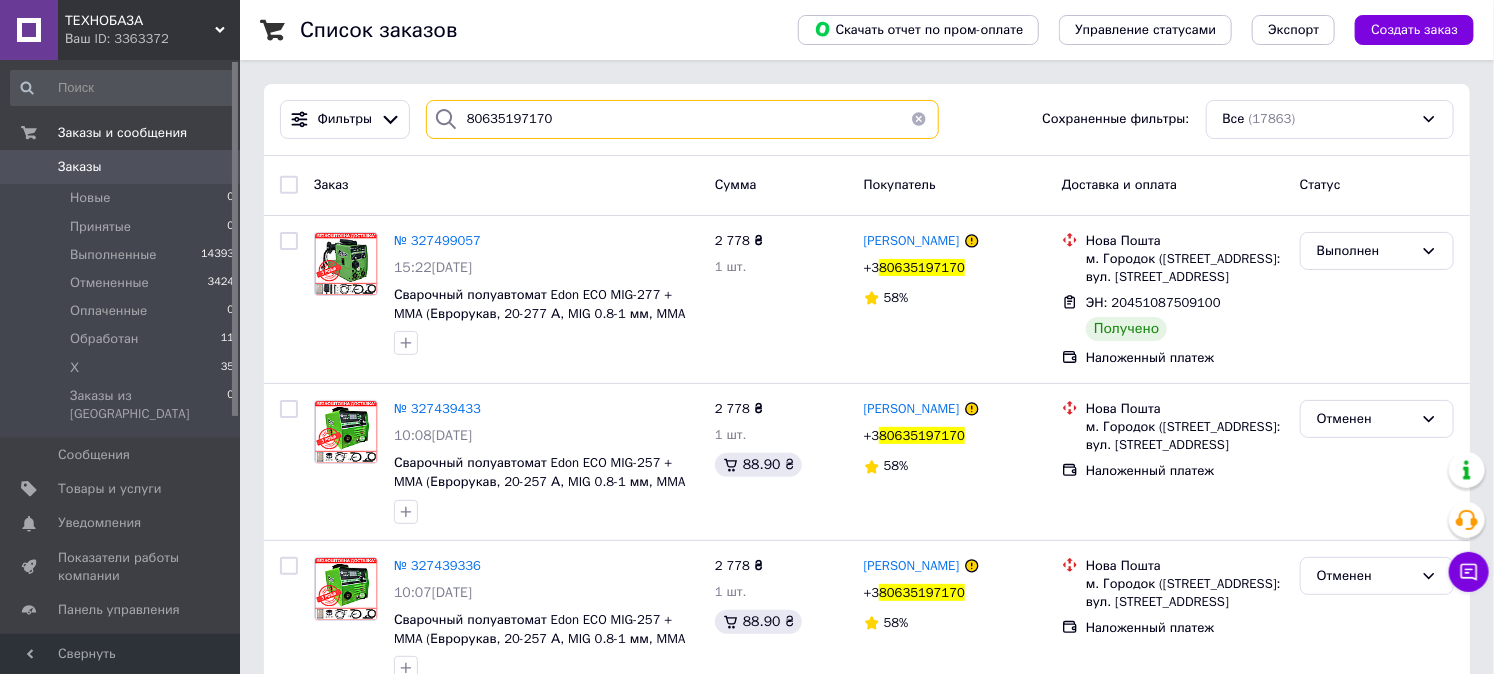 click on "80635197170" at bounding box center (682, 119) 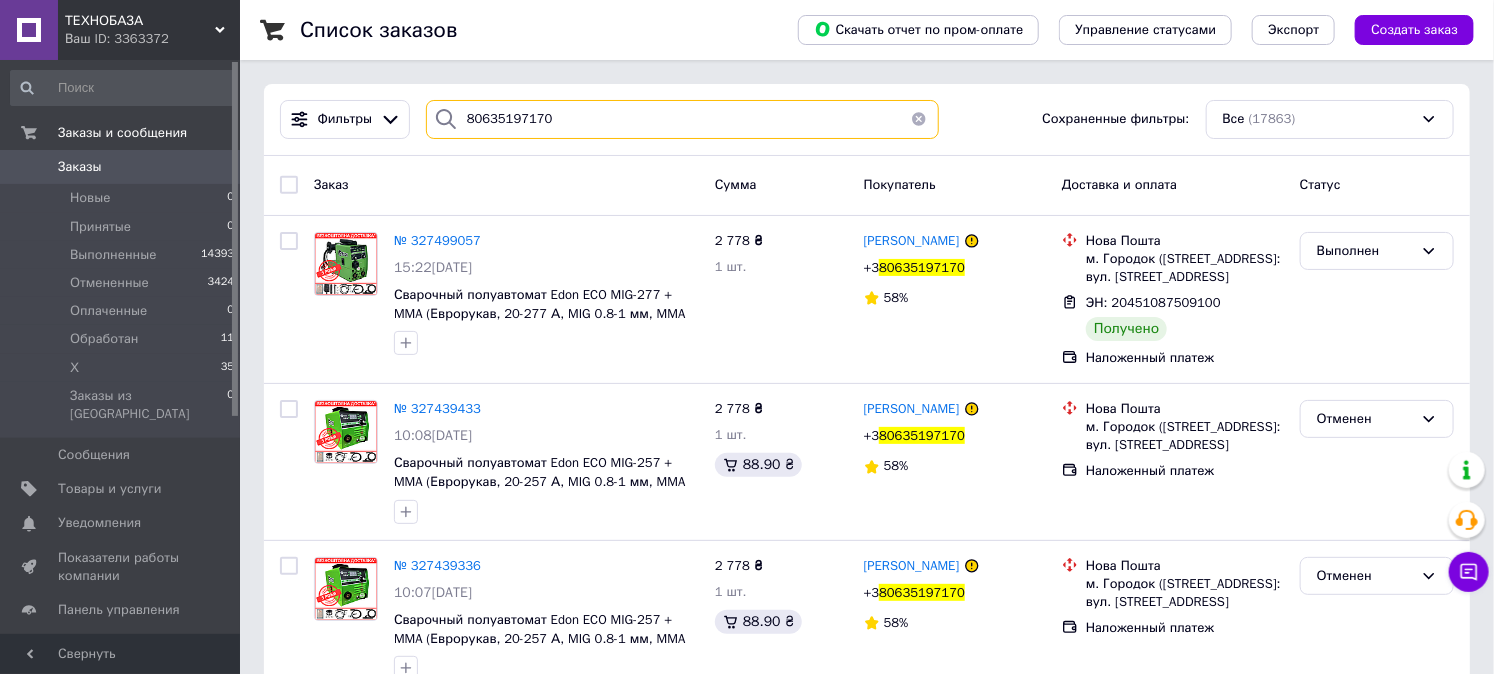 click on "80635197170" at bounding box center (682, 119) 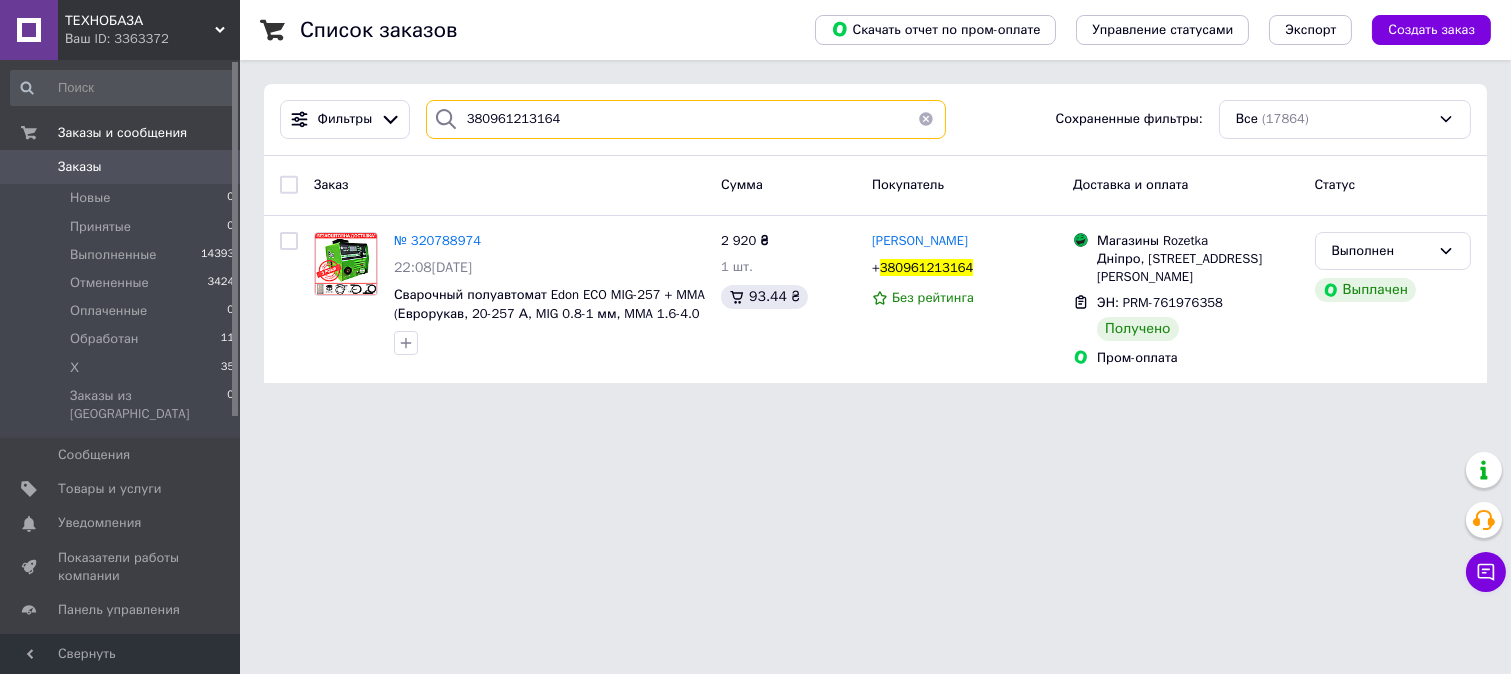 type on "380961213164" 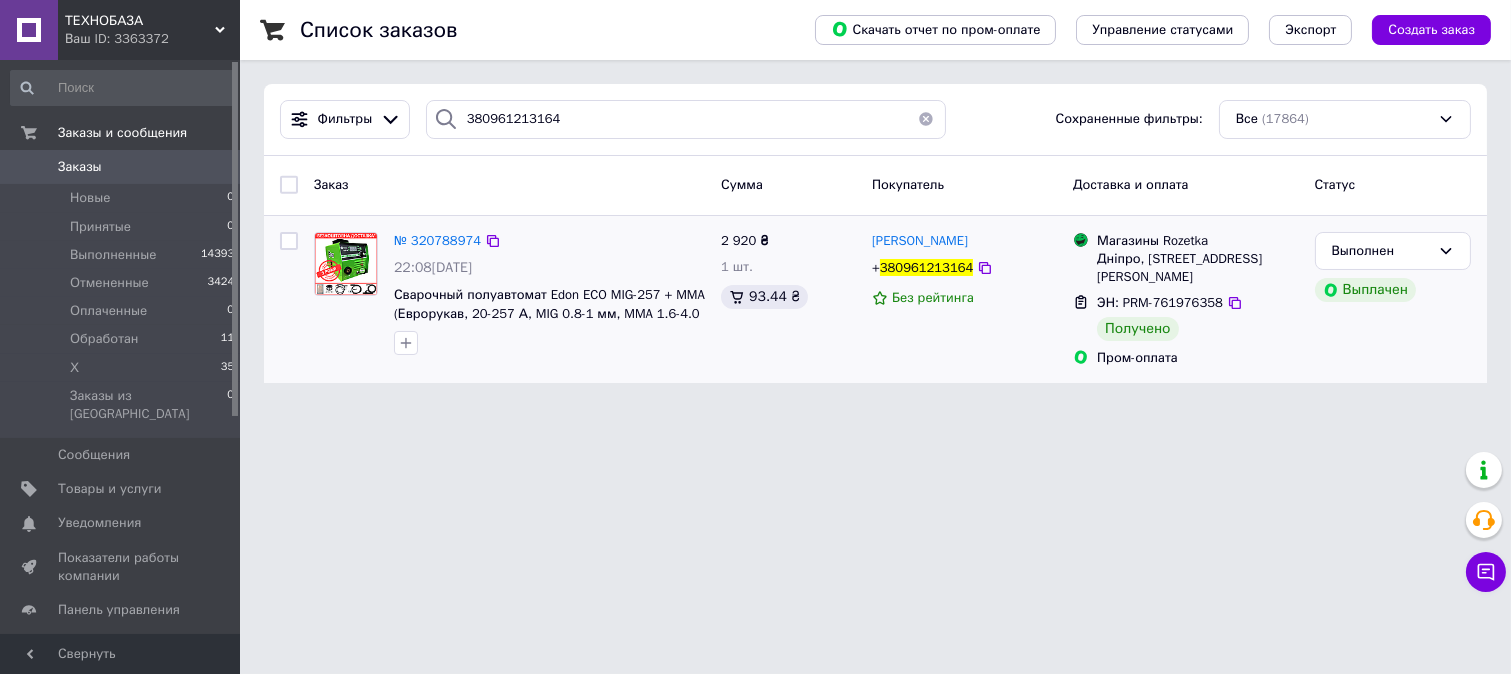 drag, startPoint x: 1240, startPoint y: 283, endPoint x: 1092, endPoint y: 277, distance: 148.12157 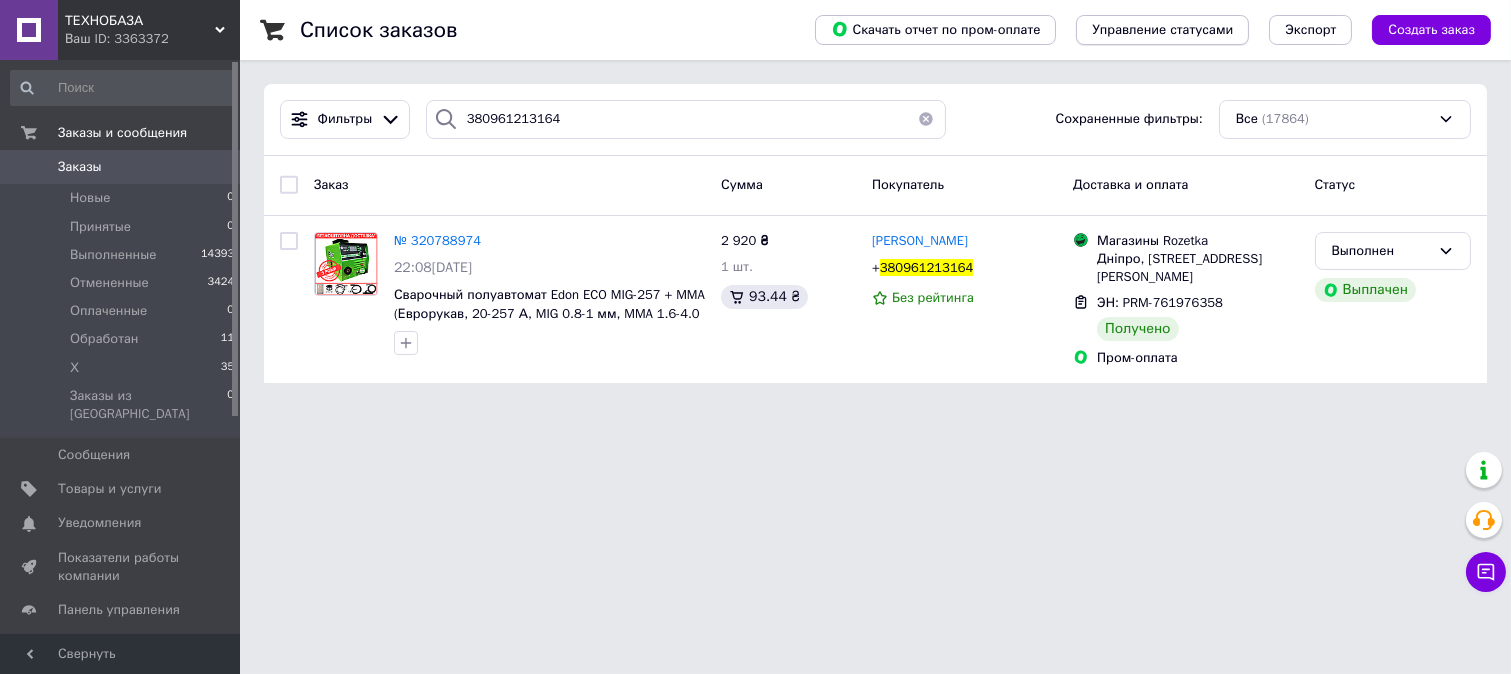 copy on "Хмельницького, 118 Д" 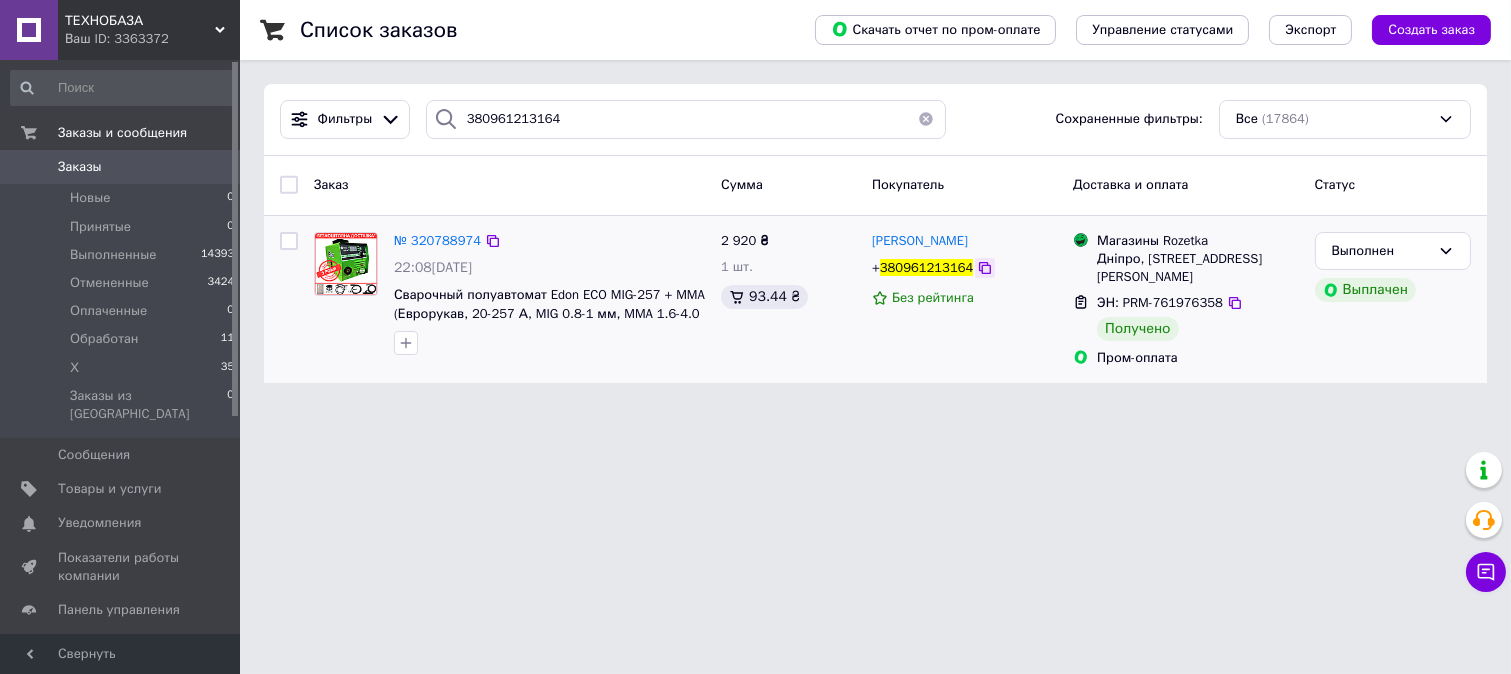 click 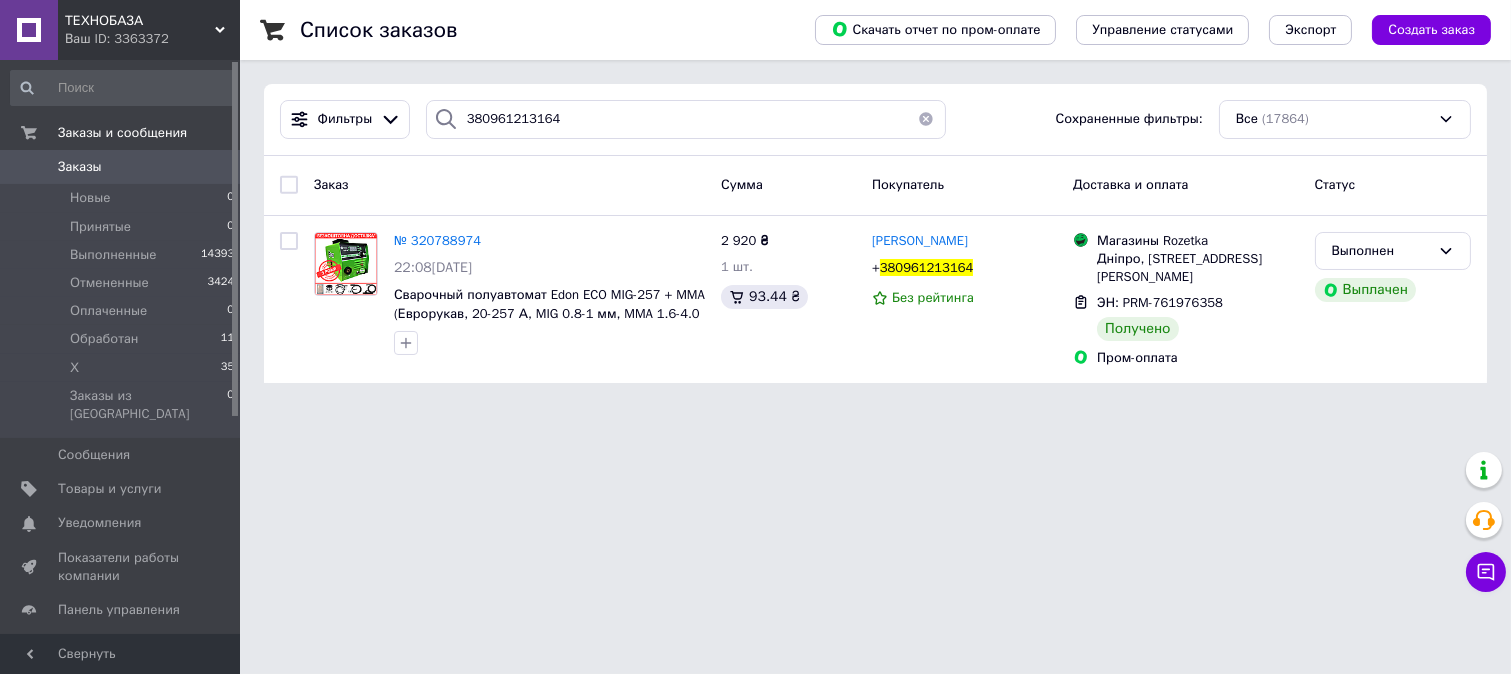 drag, startPoint x: 137, startPoint y: 157, endPoint x: 138, endPoint y: 82, distance: 75.00667 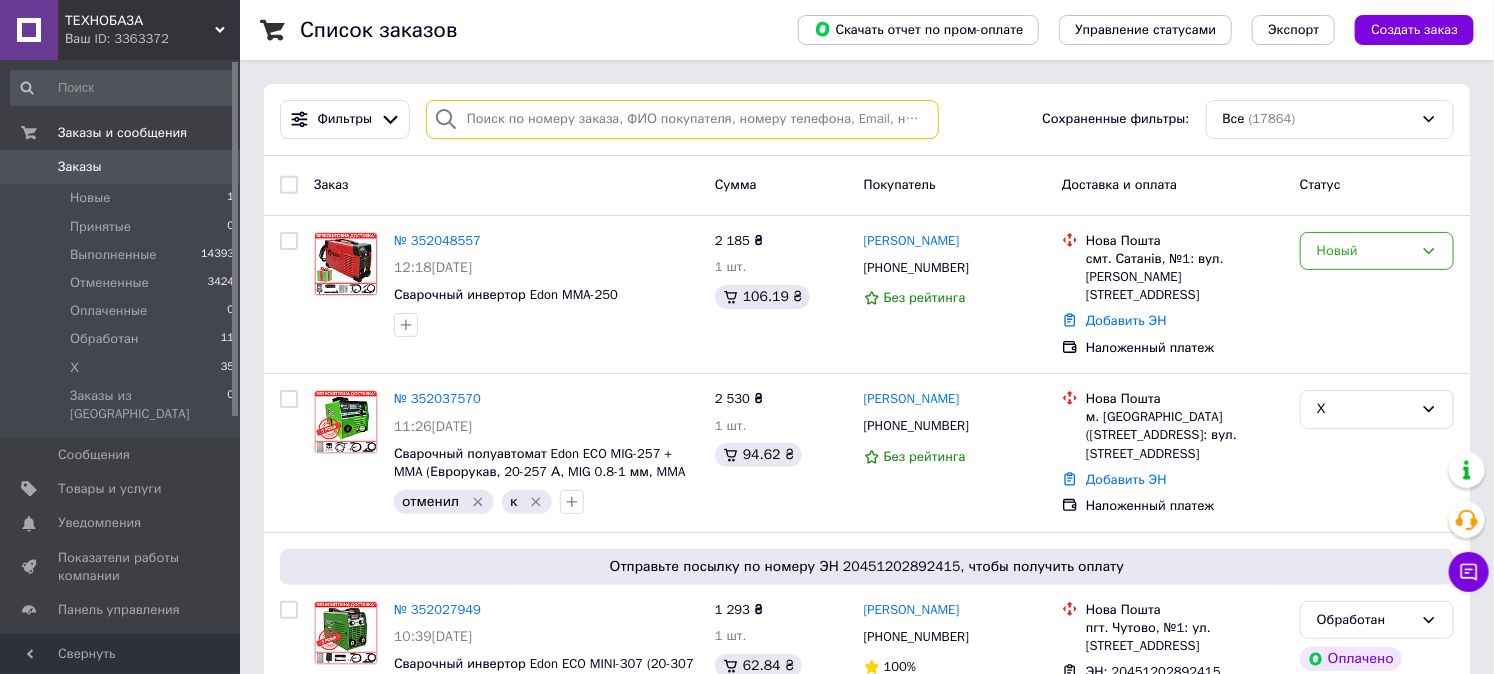 click at bounding box center (682, 119) 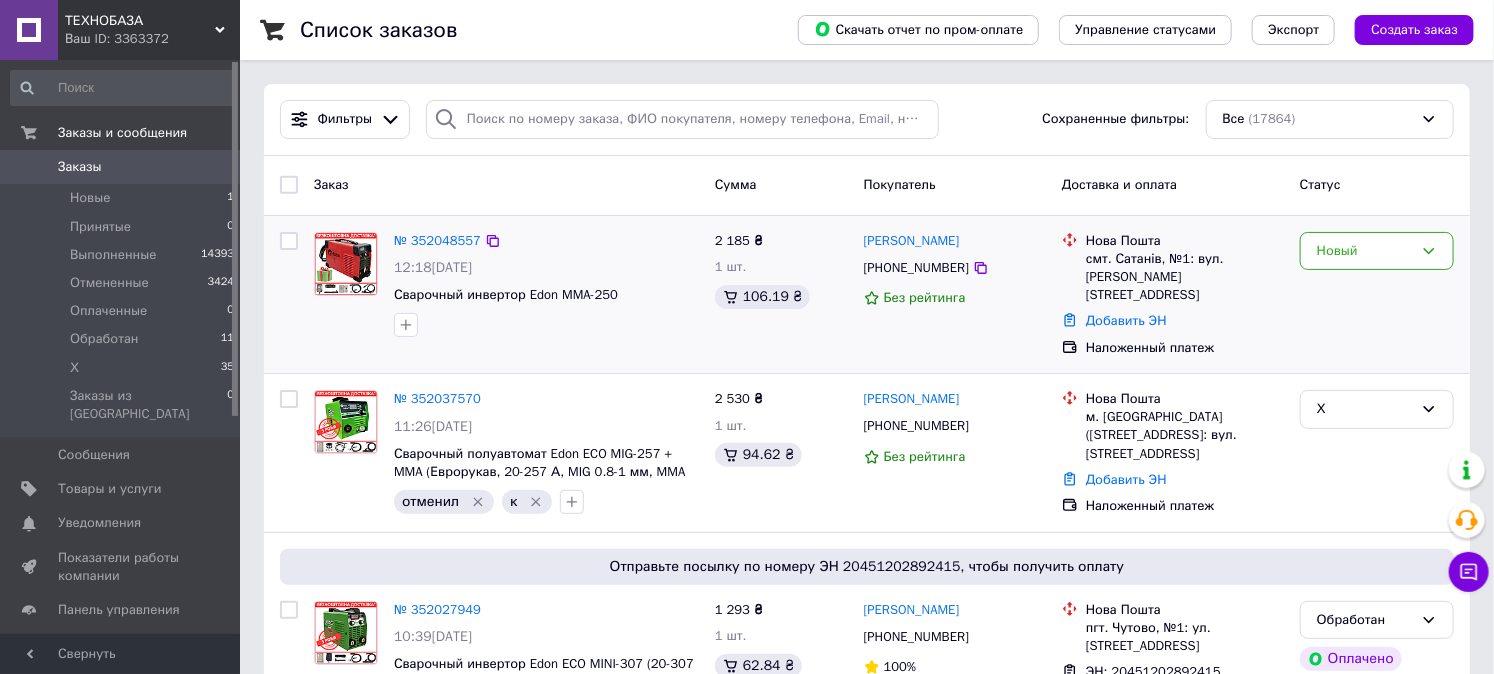 click on "Новый" at bounding box center [1377, 295] 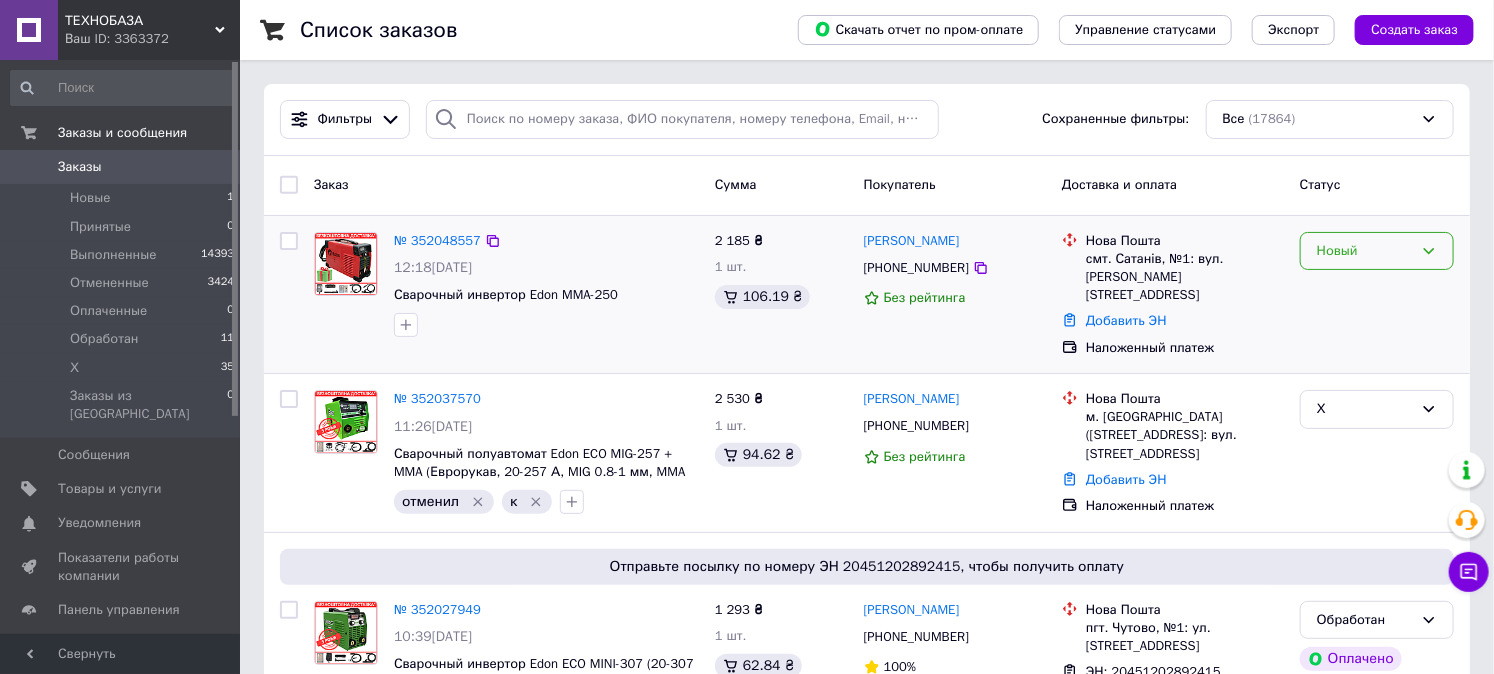 click on "Новый" at bounding box center (1365, 251) 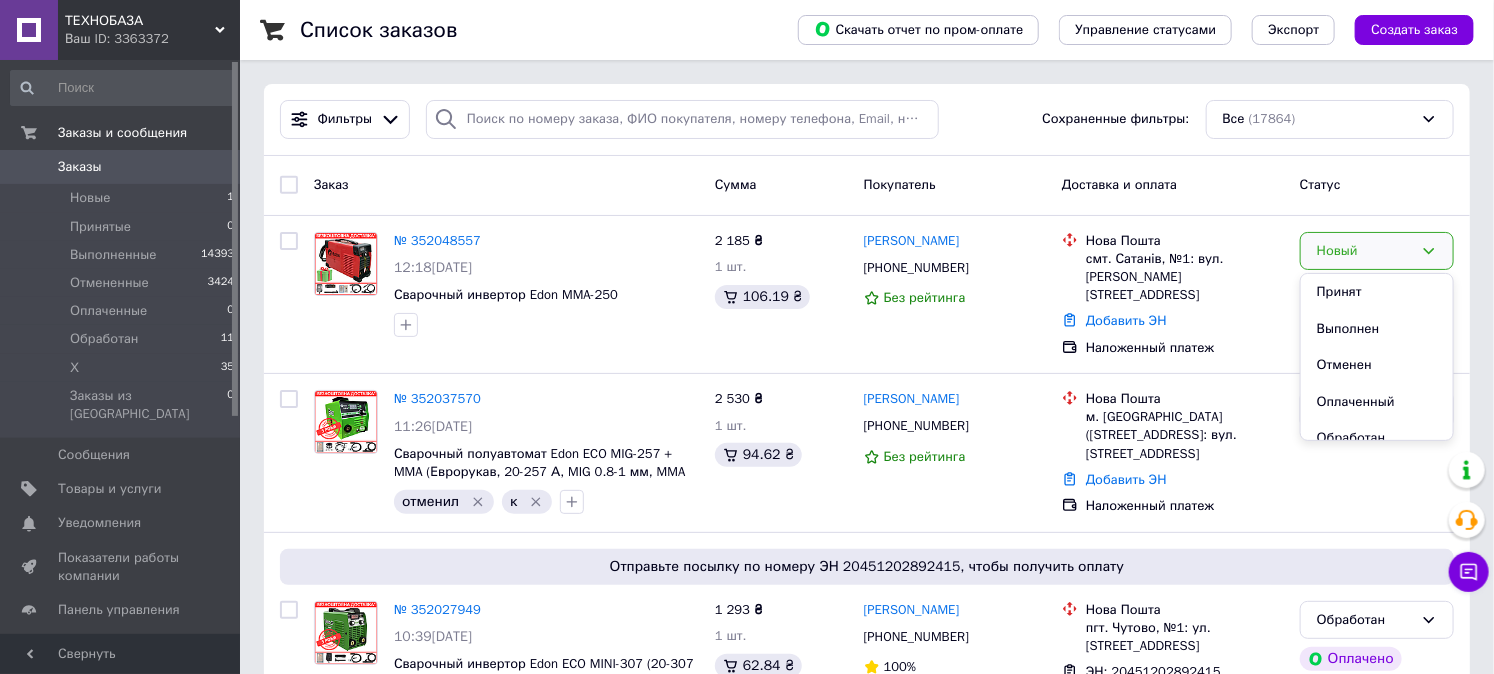 click on "Принят" at bounding box center (1377, 292) 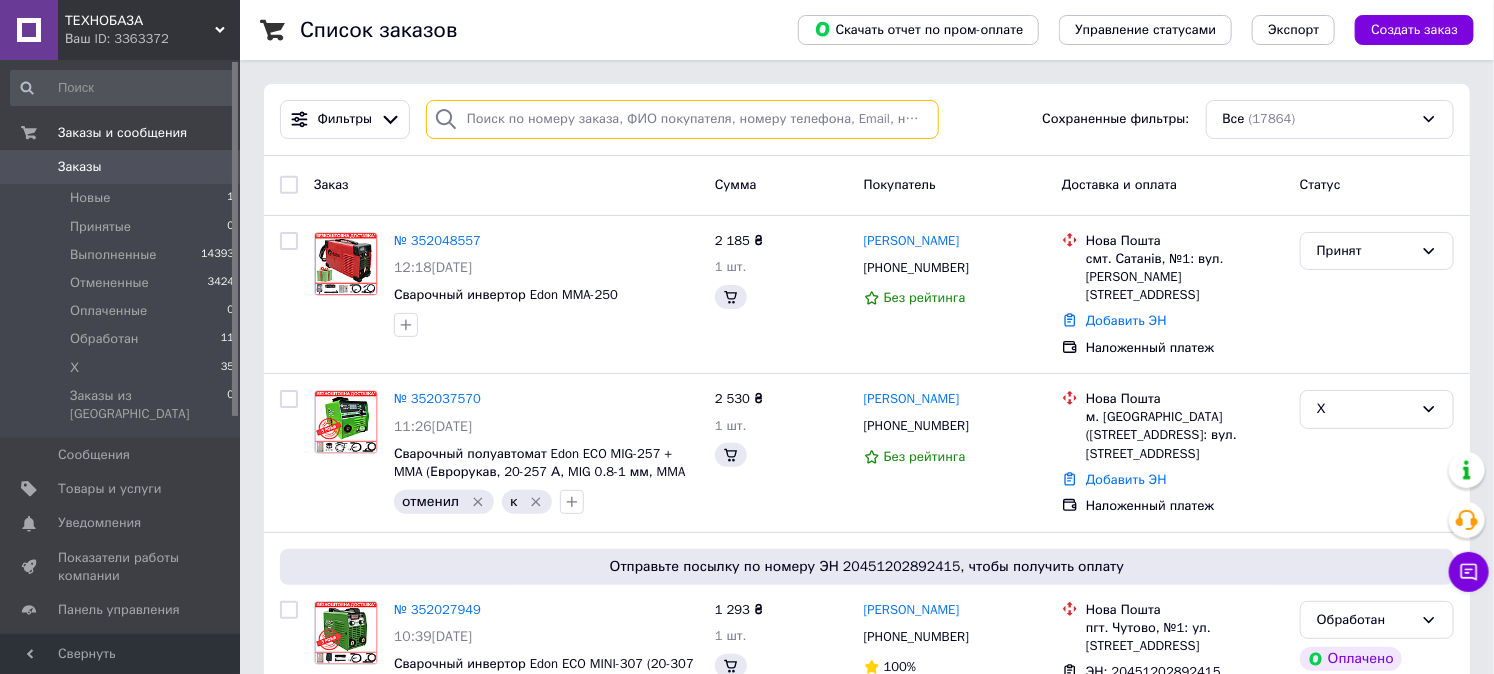 click at bounding box center (682, 119) 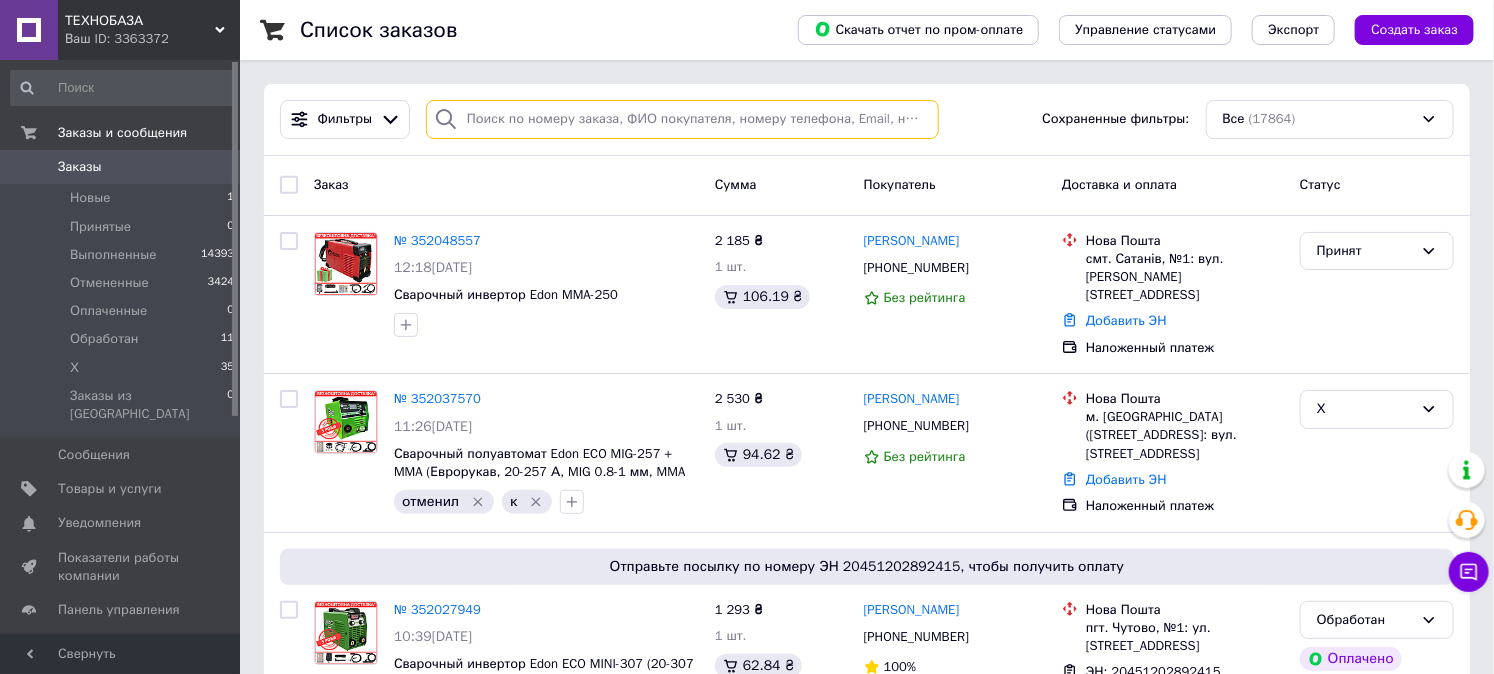 paste on "380974679059" 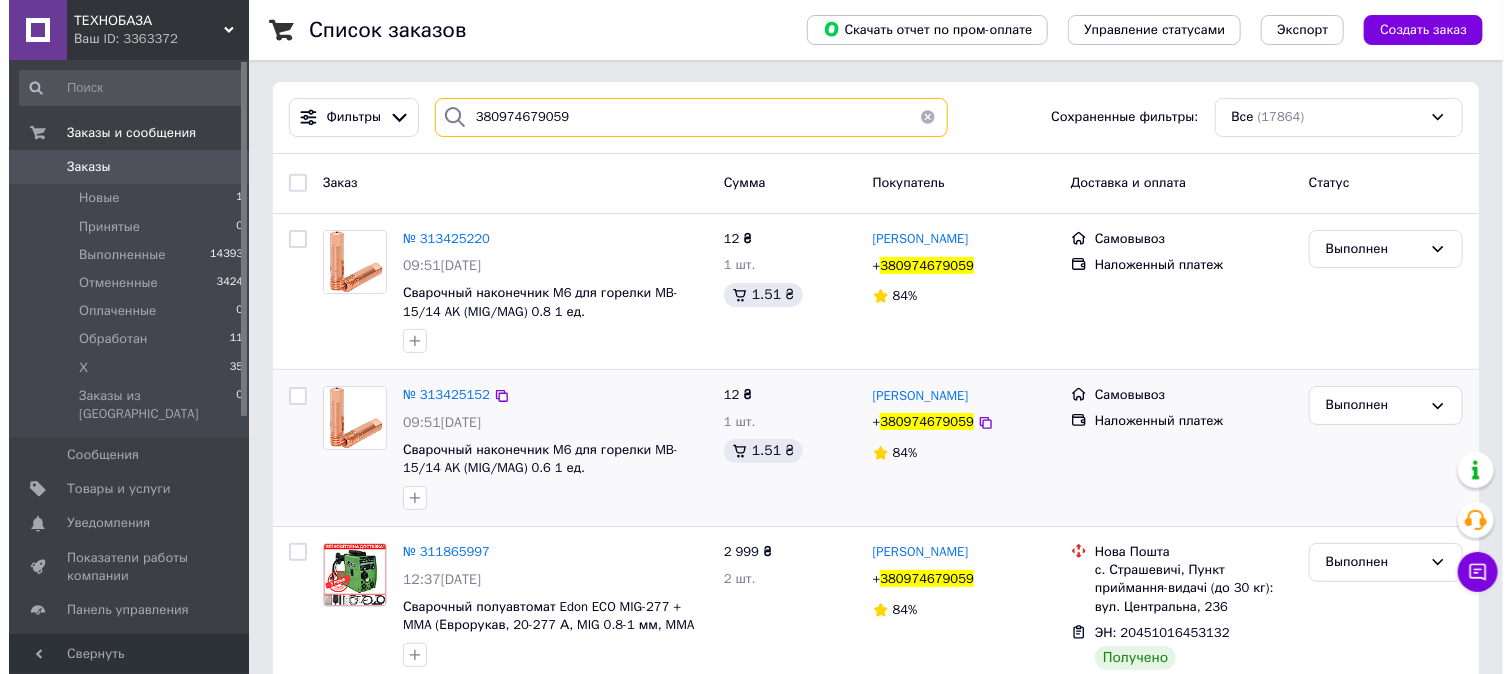 scroll, scrollTop: 0, scrollLeft: 0, axis: both 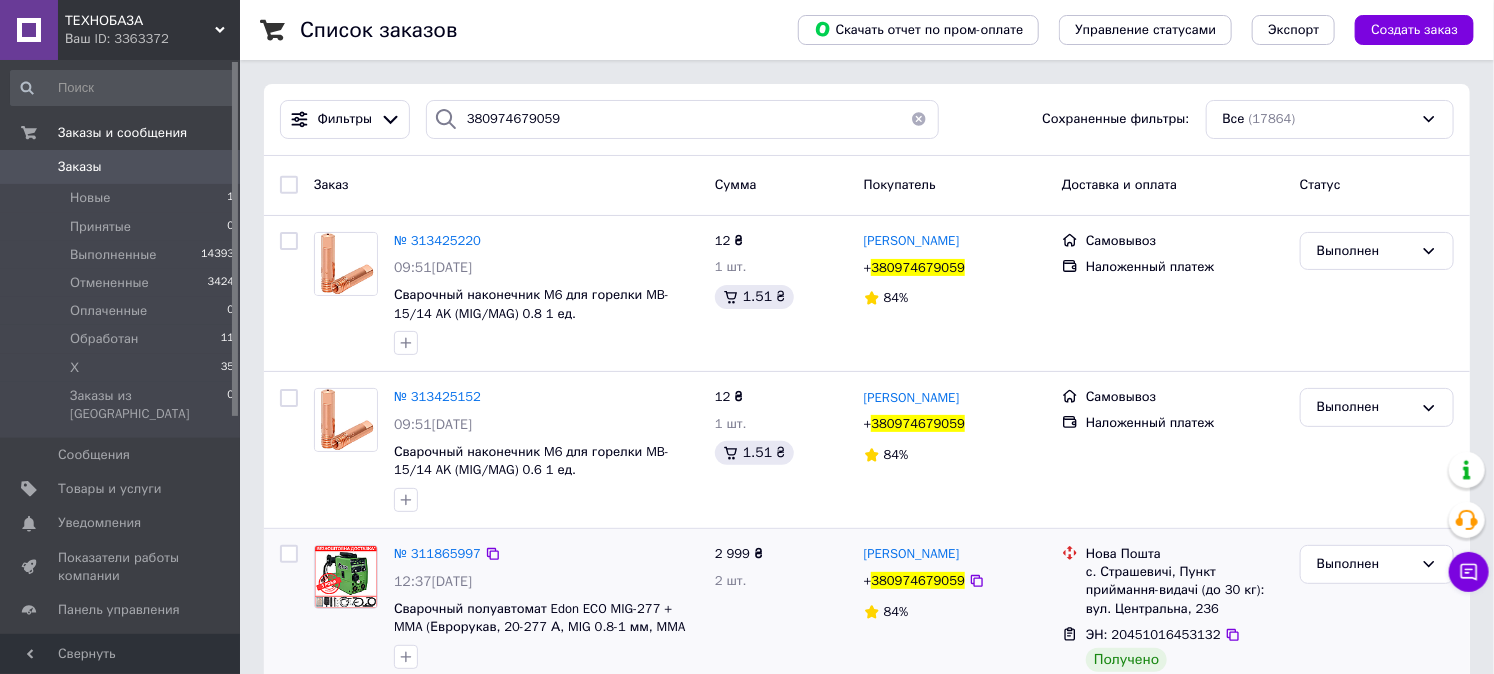 click on "с. Страшевичі, Пункт приймання-видачі (до 30 кг): вул. Центральна, 236" at bounding box center (1185, 590) 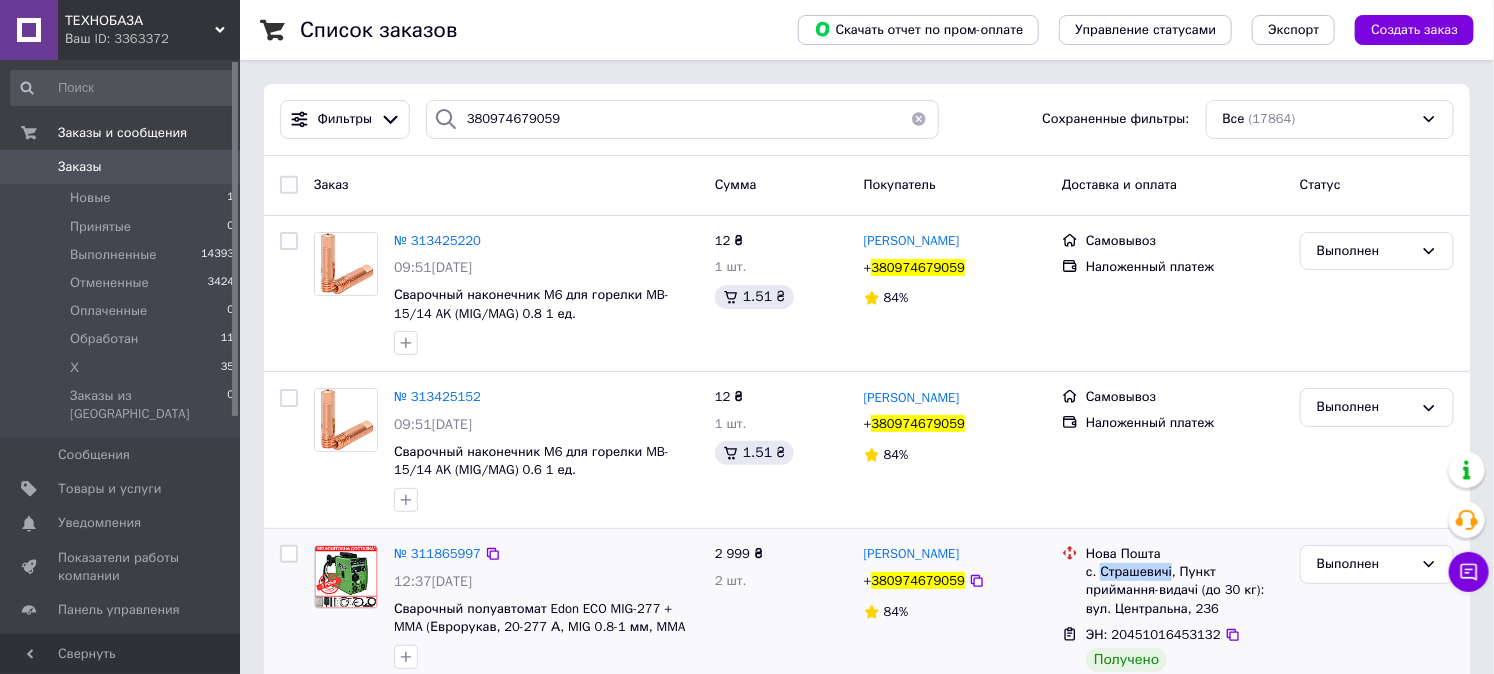 click on "с. Страшевичі, Пункт приймання-видачі (до 30 кг): вул. Центральна, 236" at bounding box center [1185, 590] 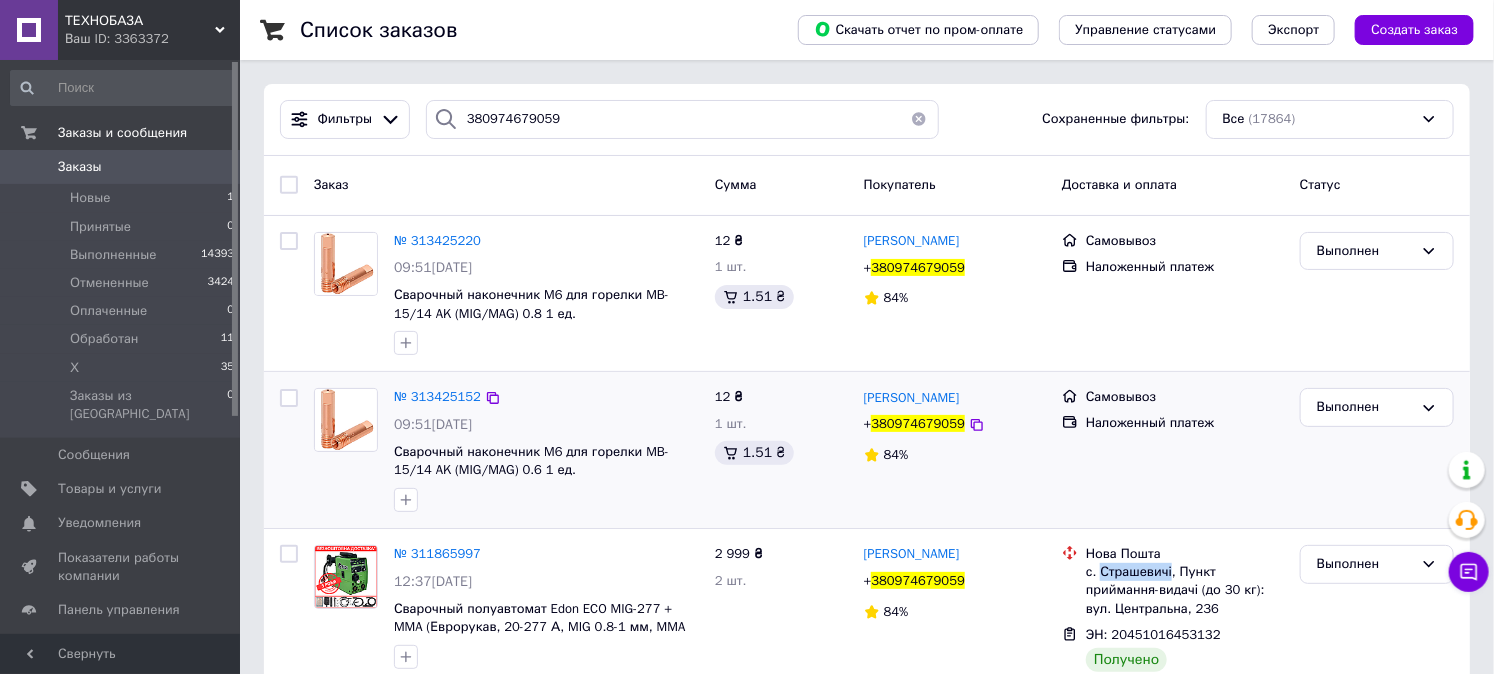 copy on "Страшевичі" 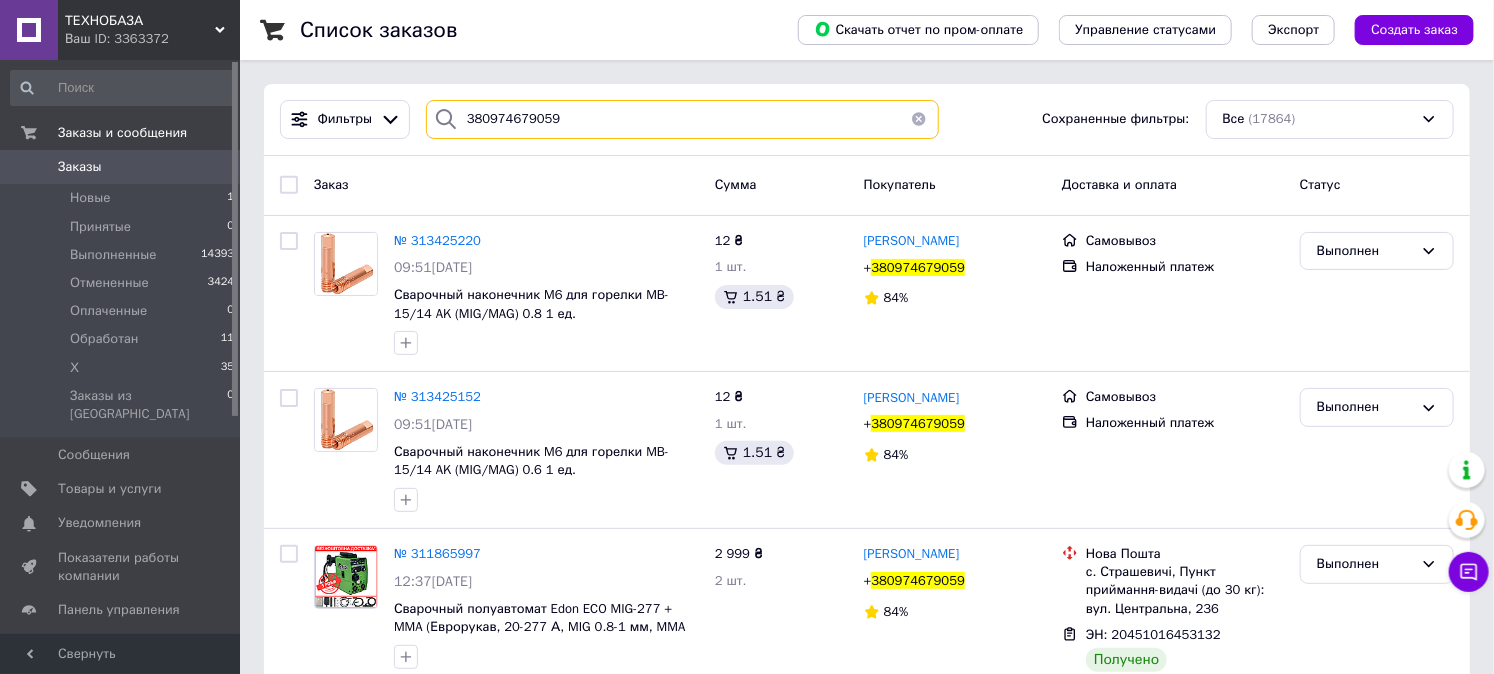 click on "380974679059" at bounding box center (682, 119) 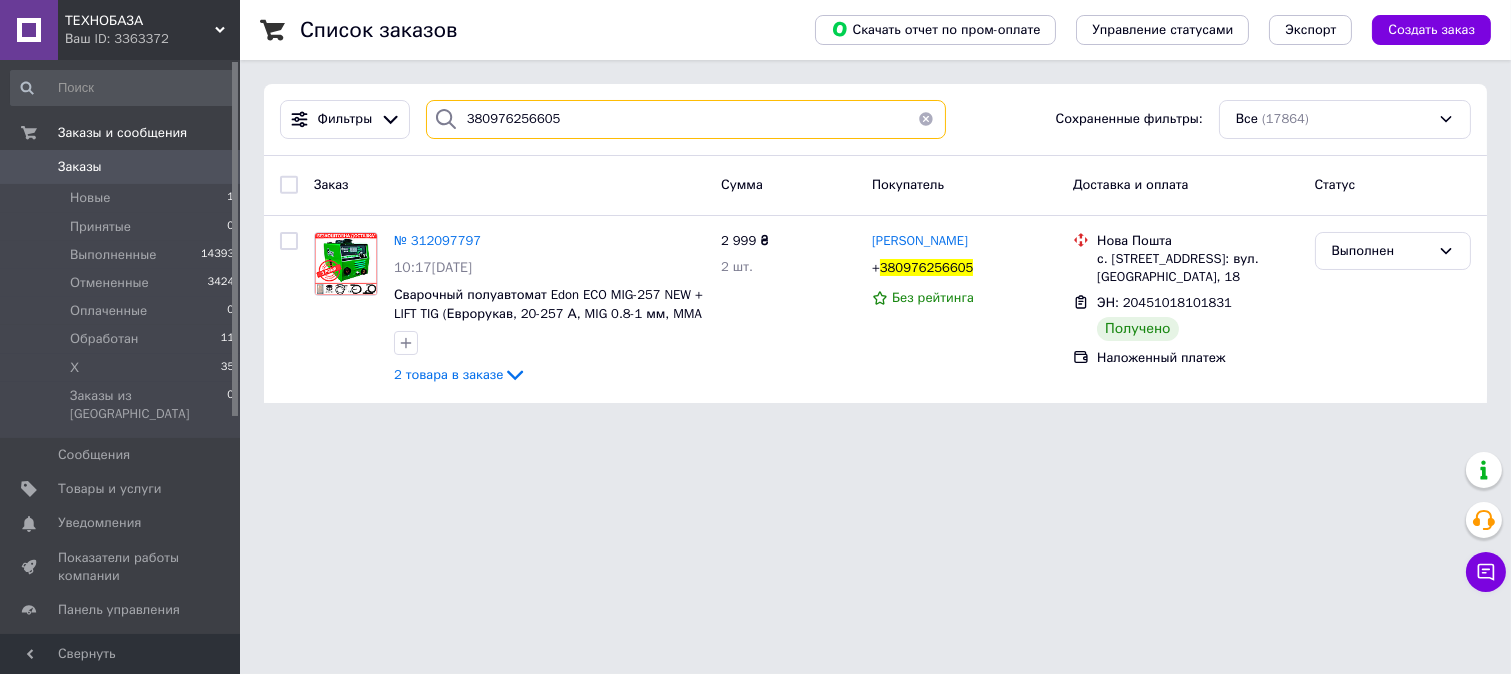 type on "380976256605" 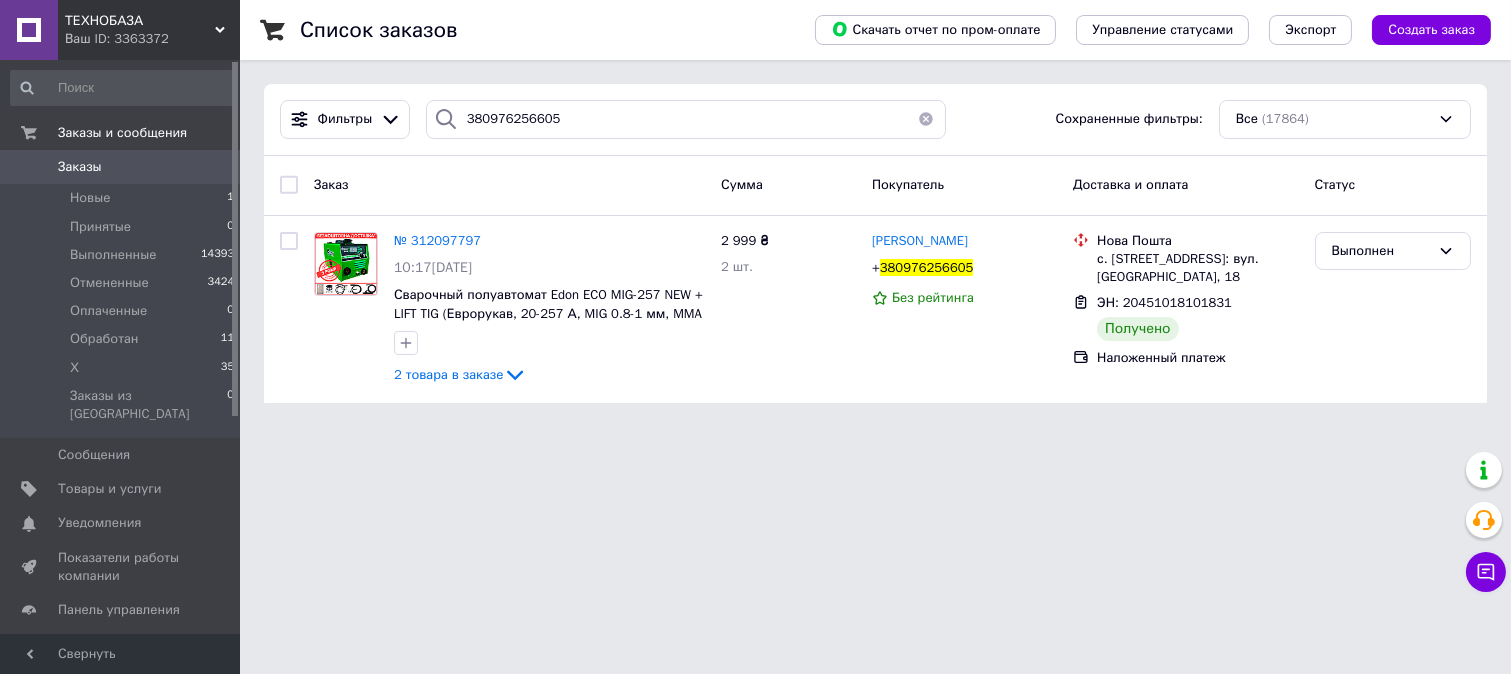 click on "ТЕХНОБАЗА Ваш ID: 3363372 Сайт ТЕХНОБАЗА Кабинет покупателя Проверить состояние системы Страница на портале Евгений Павлович Воробьев Справка Выйти Заказы и сообщения Заказы 0 Новые 1 Принятые 0 Выполненные 14393 Отмененные 3424 Оплаченные 0 Обработан 11 Х 35 Заказы из Розетки 0 Сообщения 0 Товары и услуги Уведомления 0 0 Показатели работы компании Панель управления Отзывы Клиенты Каталог ProSale Аналитика Инструменты вебмастера и SEO Управление сайтом Кошелек компании Маркет Настройки Тарифы и счета Prom топ Свернуть" at bounding box center (755, 213) 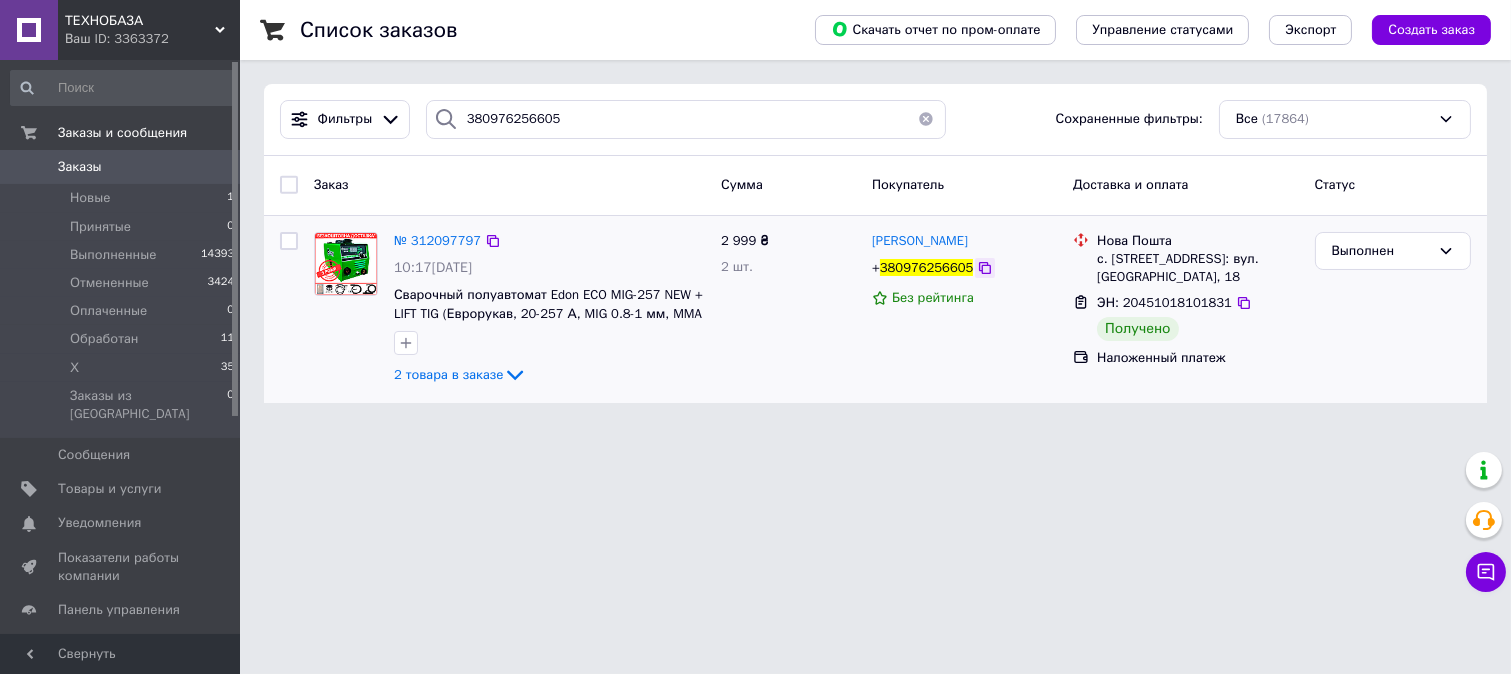 click 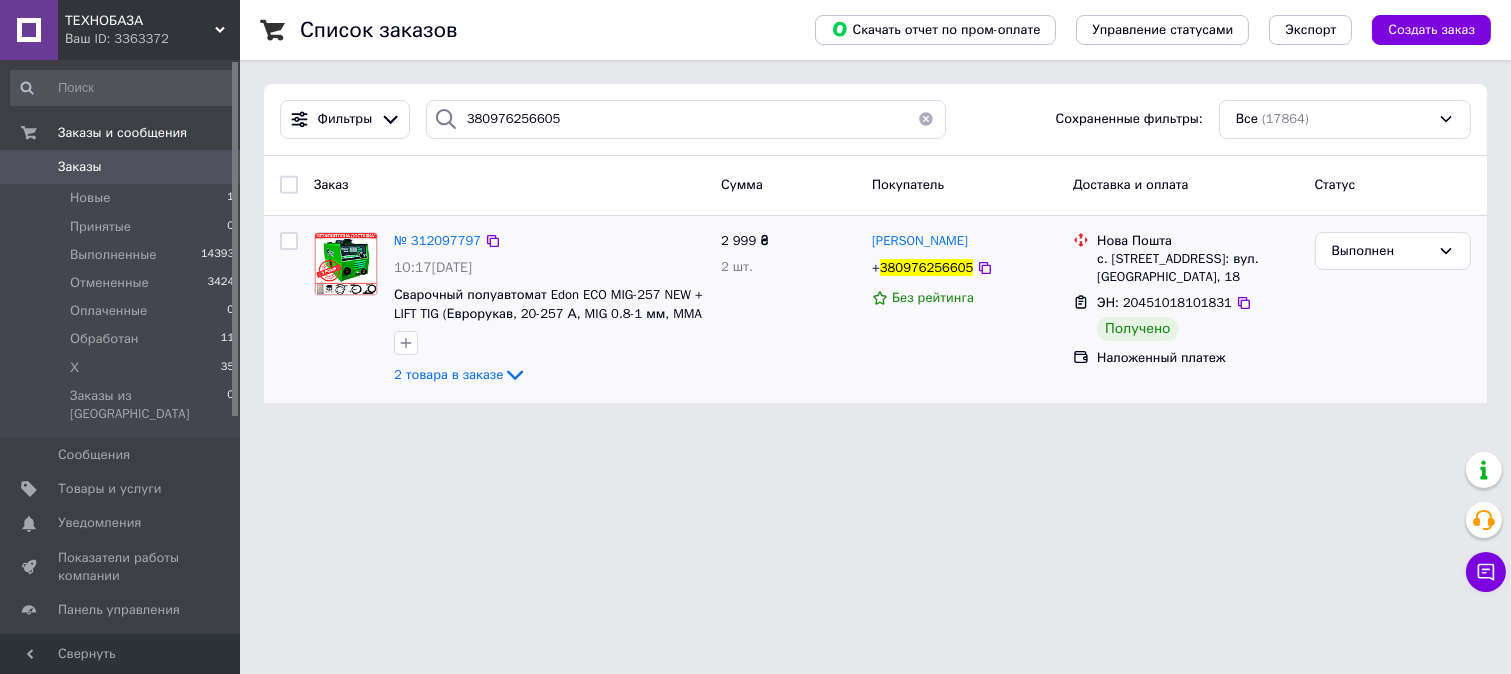 click on "с. Крюківщина, №1: вул. Одеська, 18" at bounding box center (1197, 268) 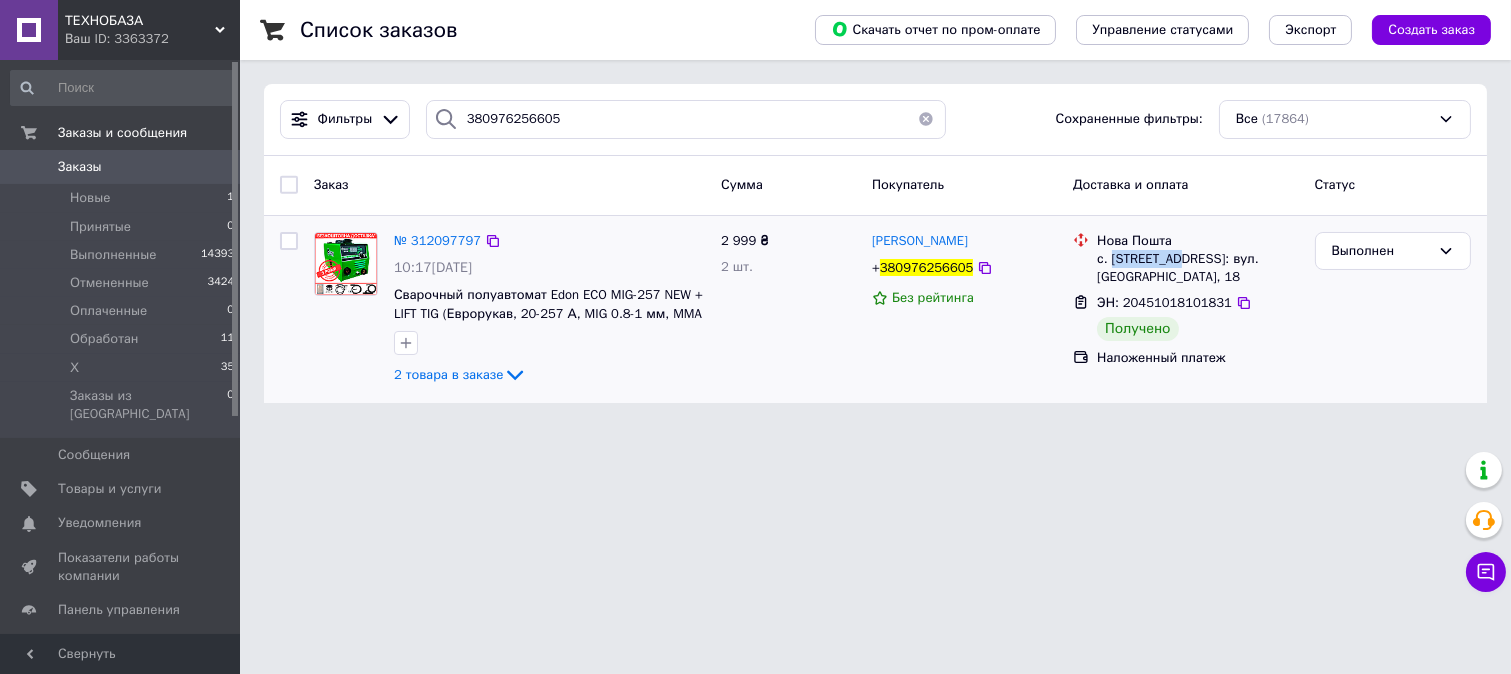 click on "с. Крюківщина, №1: вул. Одеська, 18" at bounding box center [1197, 268] 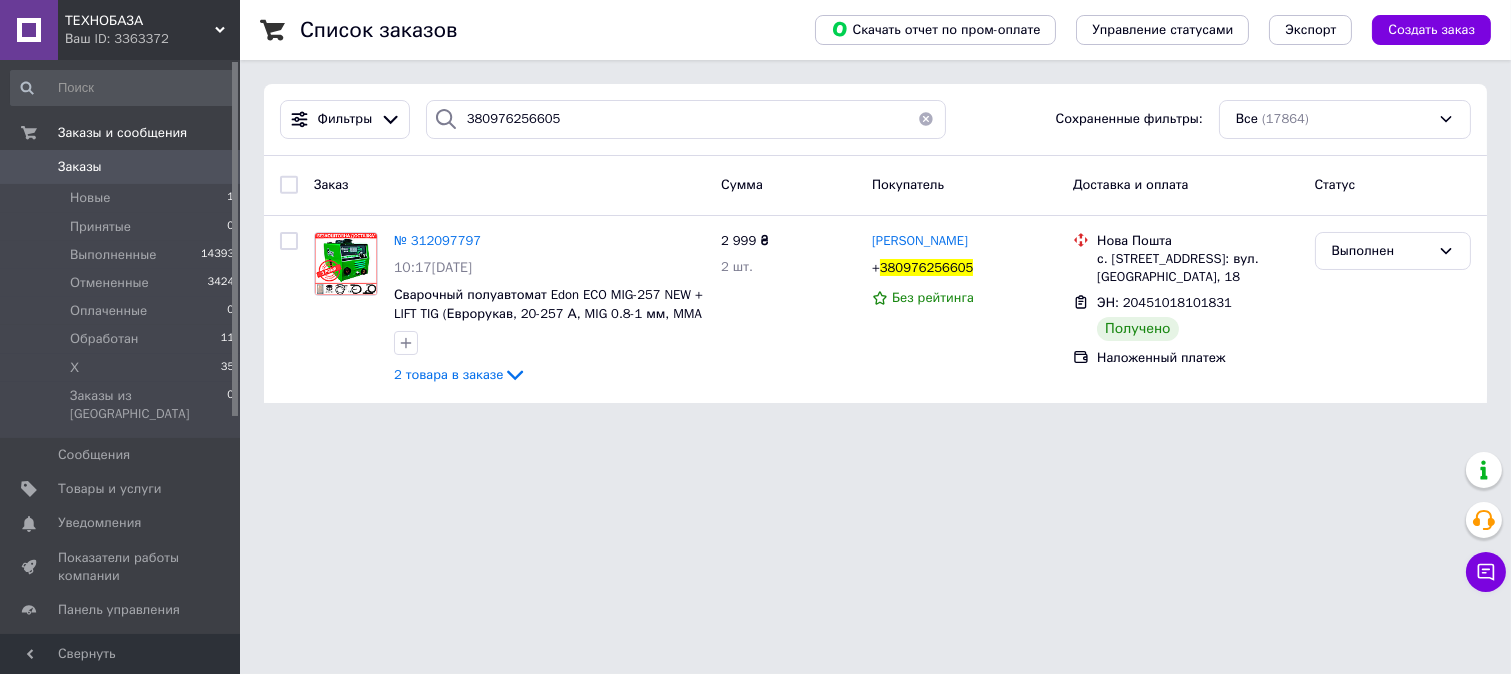 click on "ТЕХНОБАЗА Ваш ID: 3363372 Сайт ТЕХНОБАЗА Кабинет покупателя Проверить состояние системы Страница на портале Евгений Павлович Воробьев Справка Выйти Заказы и сообщения Заказы 0 Новые 1 Принятые 0 Выполненные 14393 Отмененные 3424 Оплаченные 0 Обработан 11 Х 35 Заказы из Розетки 0 Сообщения 0 Товары и услуги Уведомления 0 0 Показатели работы компании Панель управления Отзывы Клиенты Каталог ProSale Аналитика Инструменты вебмастера и SEO Управление сайтом Кошелек компании Маркет Настройки Тарифы и счета Prom топ Свернуть" at bounding box center [755, 213] 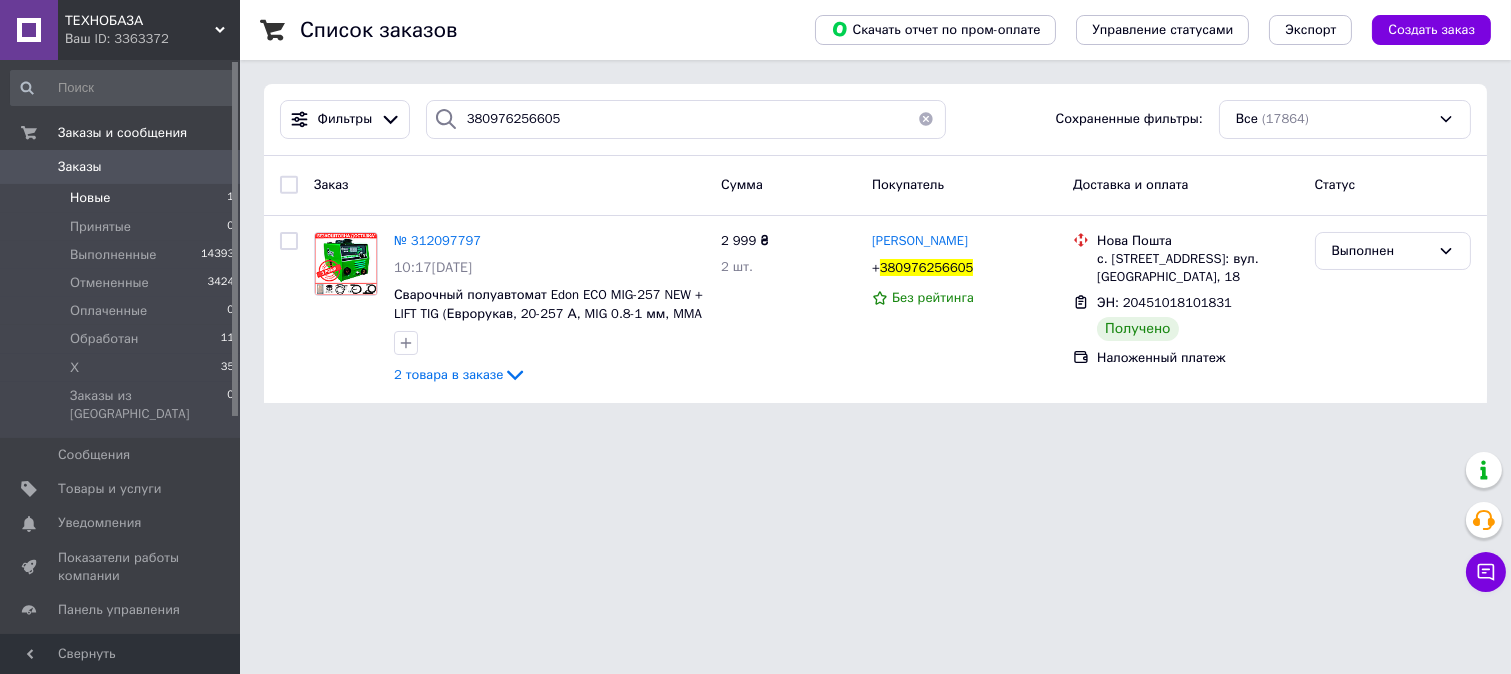 click on "Новые" at bounding box center [90, 198] 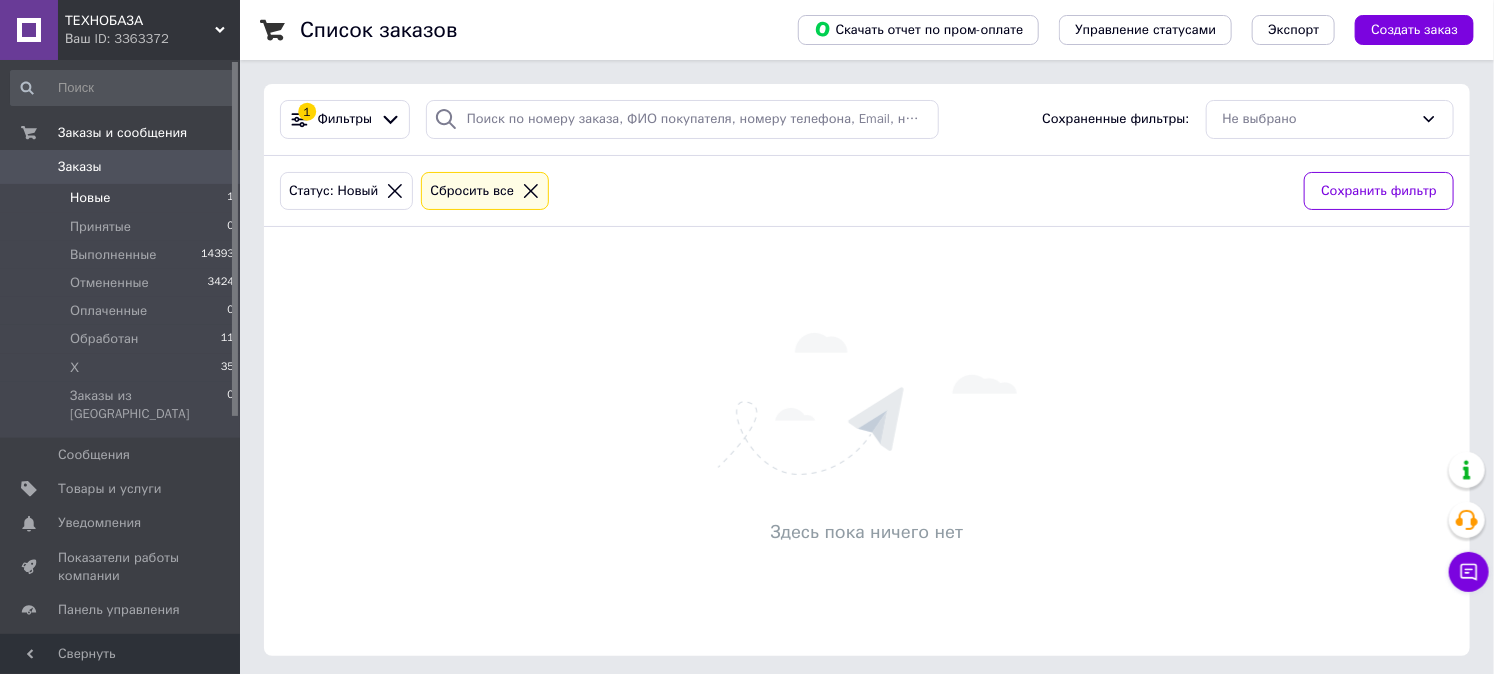 click on "Заказы" at bounding box center [121, 167] 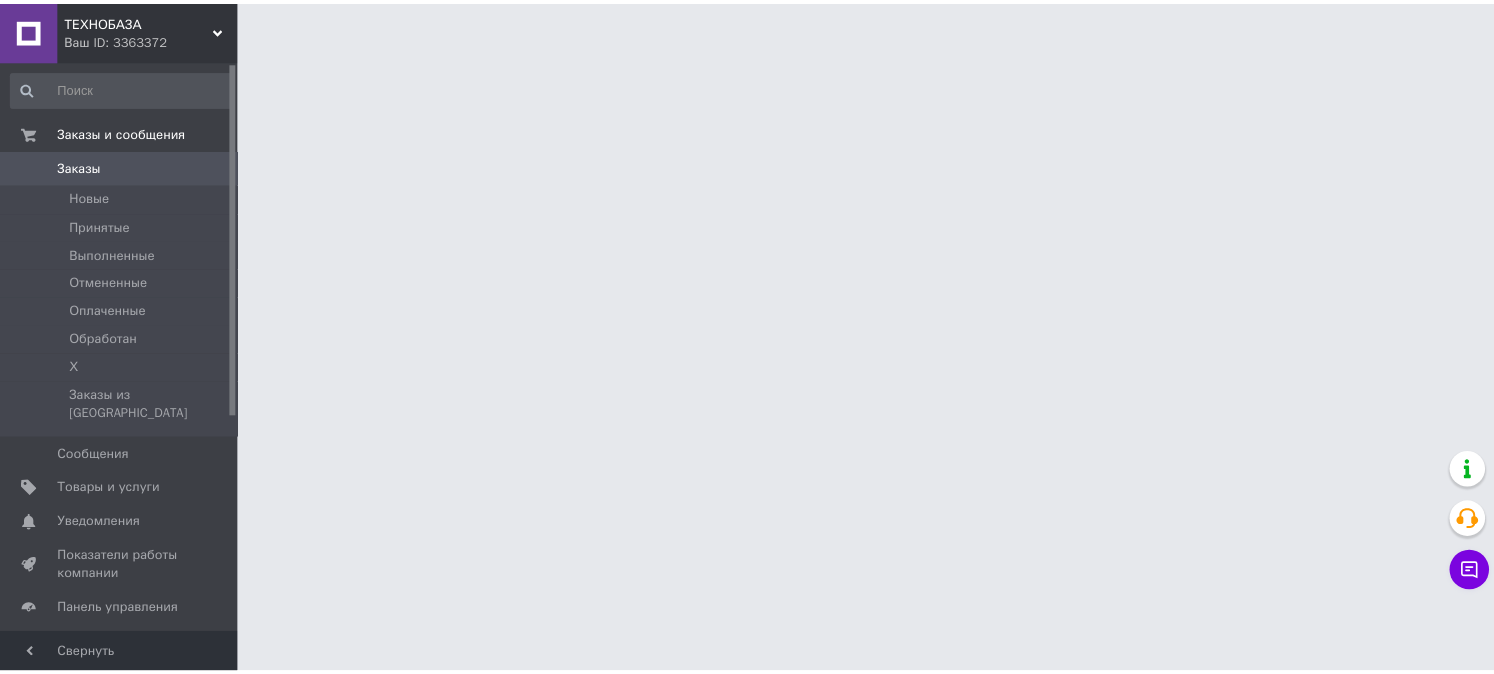 scroll, scrollTop: 0, scrollLeft: 0, axis: both 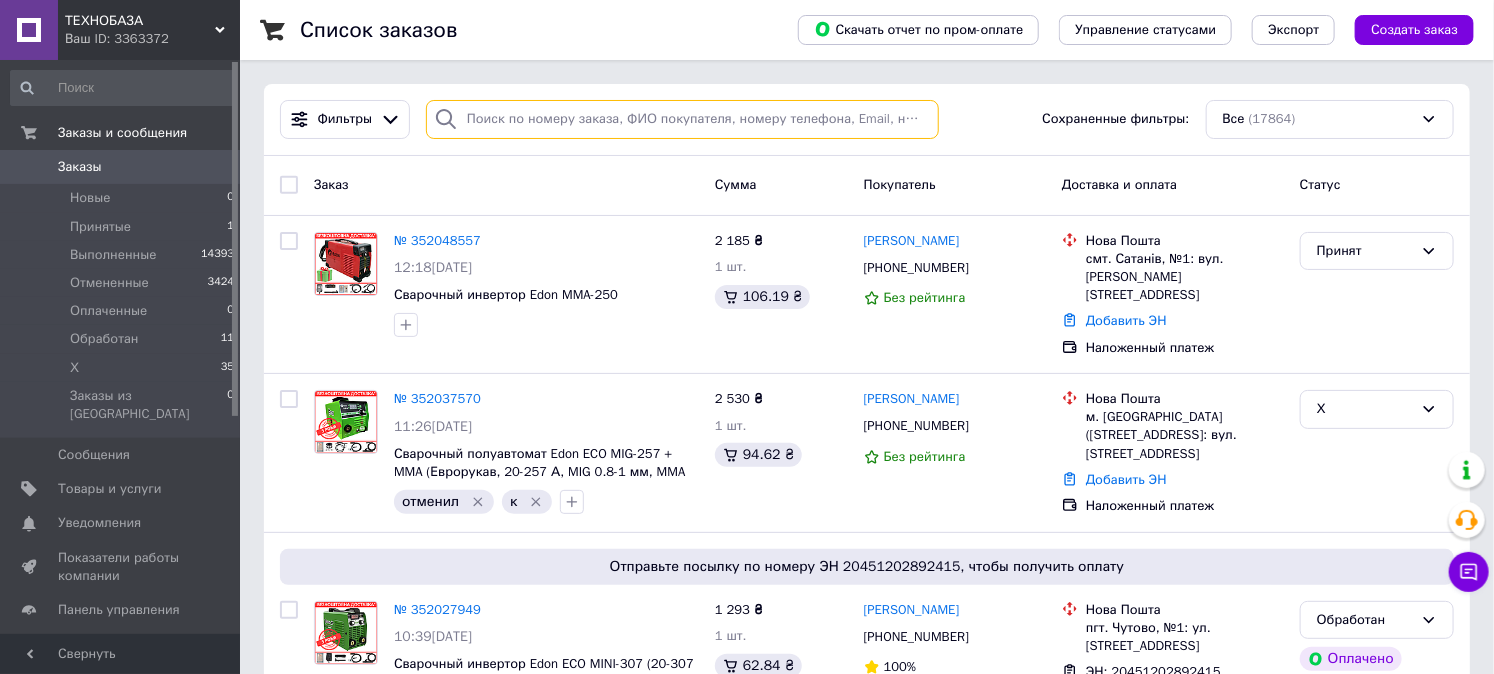 click at bounding box center (682, 119) 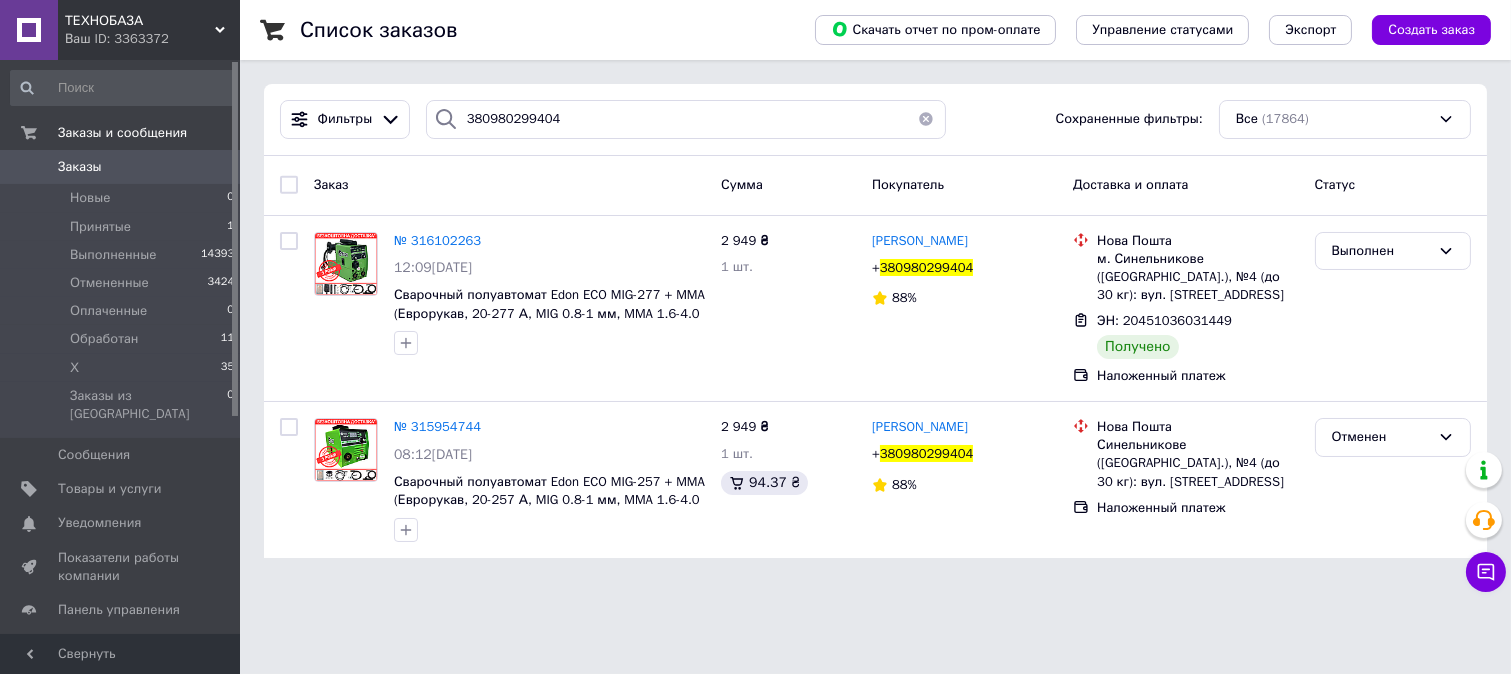 click on "ТЕХНОБАЗА Ваш ID: 3363372 Сайт ТЕХНОБАЗА Кабинет покупателя Проверить состояние системы Страница на портале [PERSON_NAME] Справка Выйти Заказы и сообщения Заказы 0 Новые 0 Принятые 1 Выполненные 14393 Отмененные 3424 Оплаченные 0 Обработан 11 Х 35 Заказы из Розетки 0 Сообщения 0 Товары и услуги Уведомления 0 0 Показатели работы компании Панель управления Отзывы Клиенты Каталог ProSale Аналитика Инструменты вебмастера и SEO Управление сайтом Кошелек компании Маркет Настройки Тарифы и счета Prom топ Свернуть" at bounding box center (755, 291) 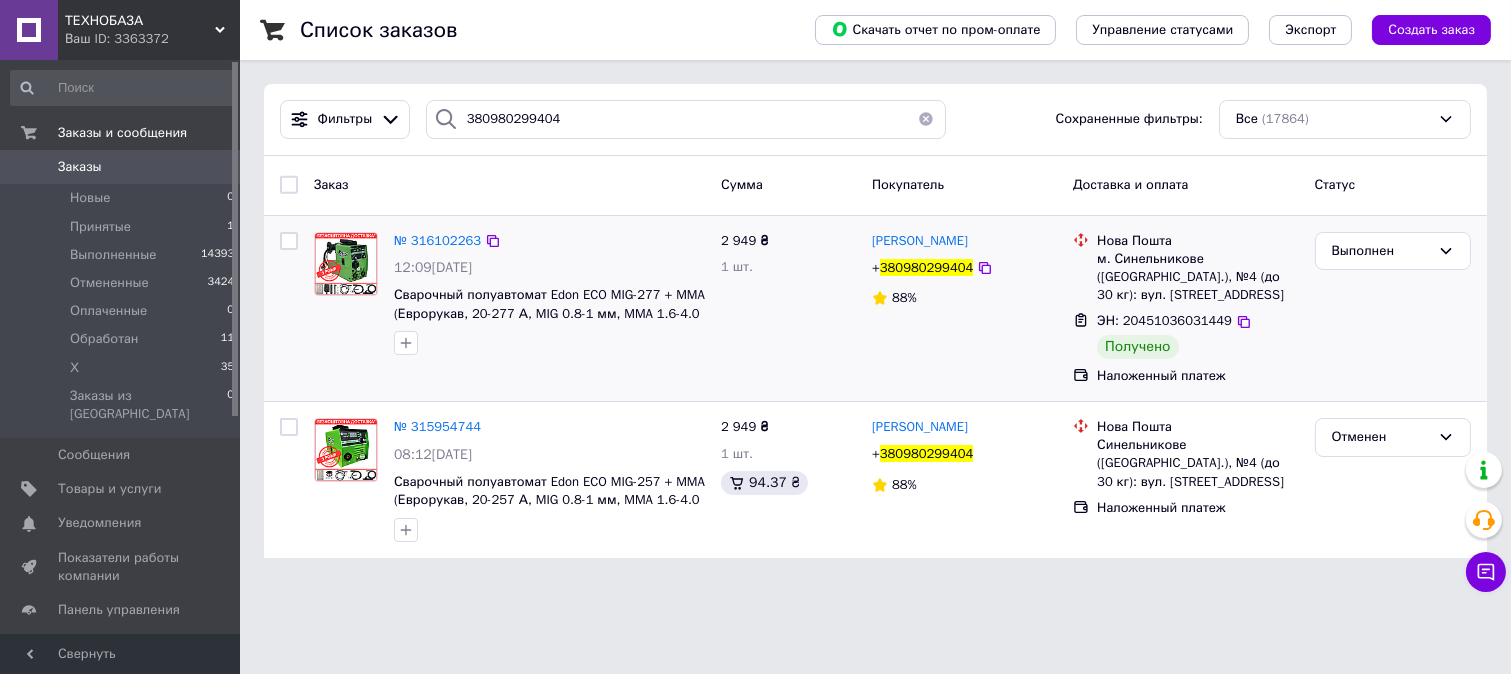 drag, startPoint x: 1095, startPoint y: 617, endPoint x: 875, endPoint y: 296, distance: 389.1542 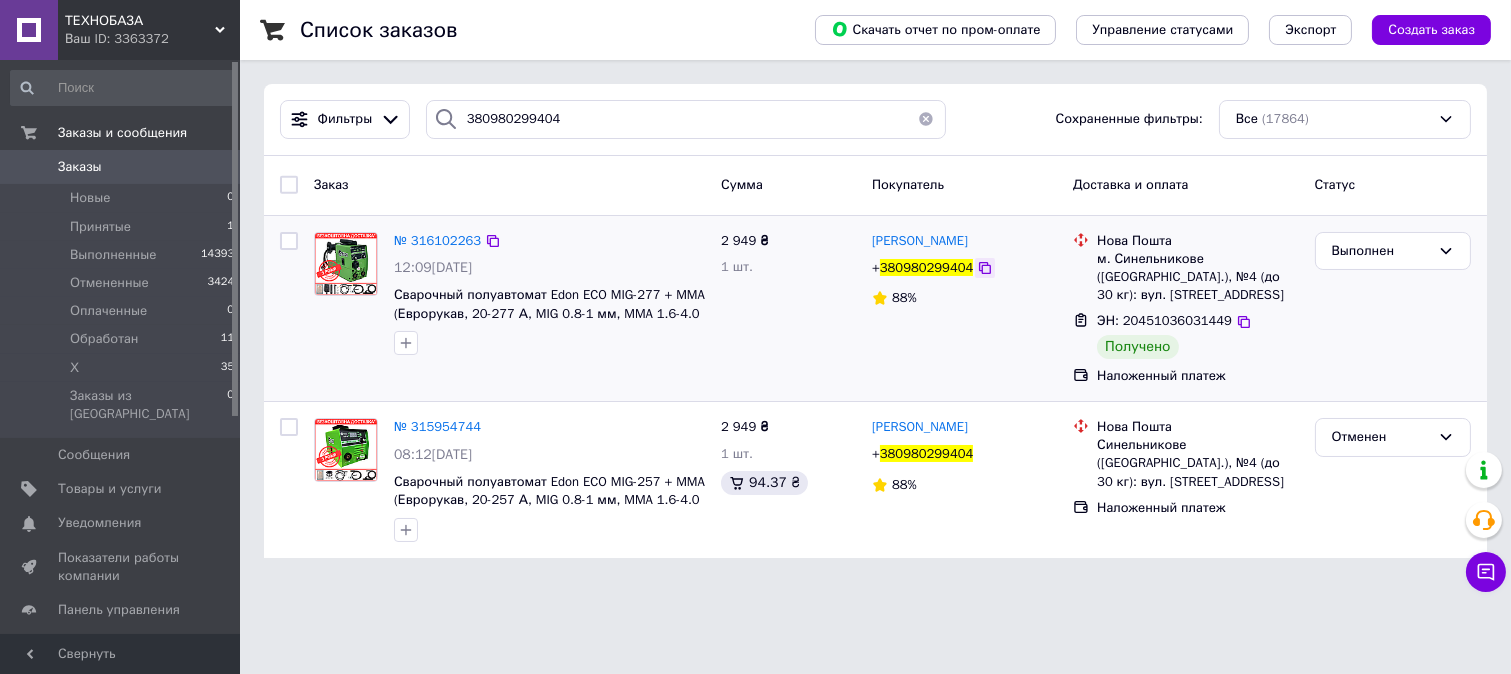 click 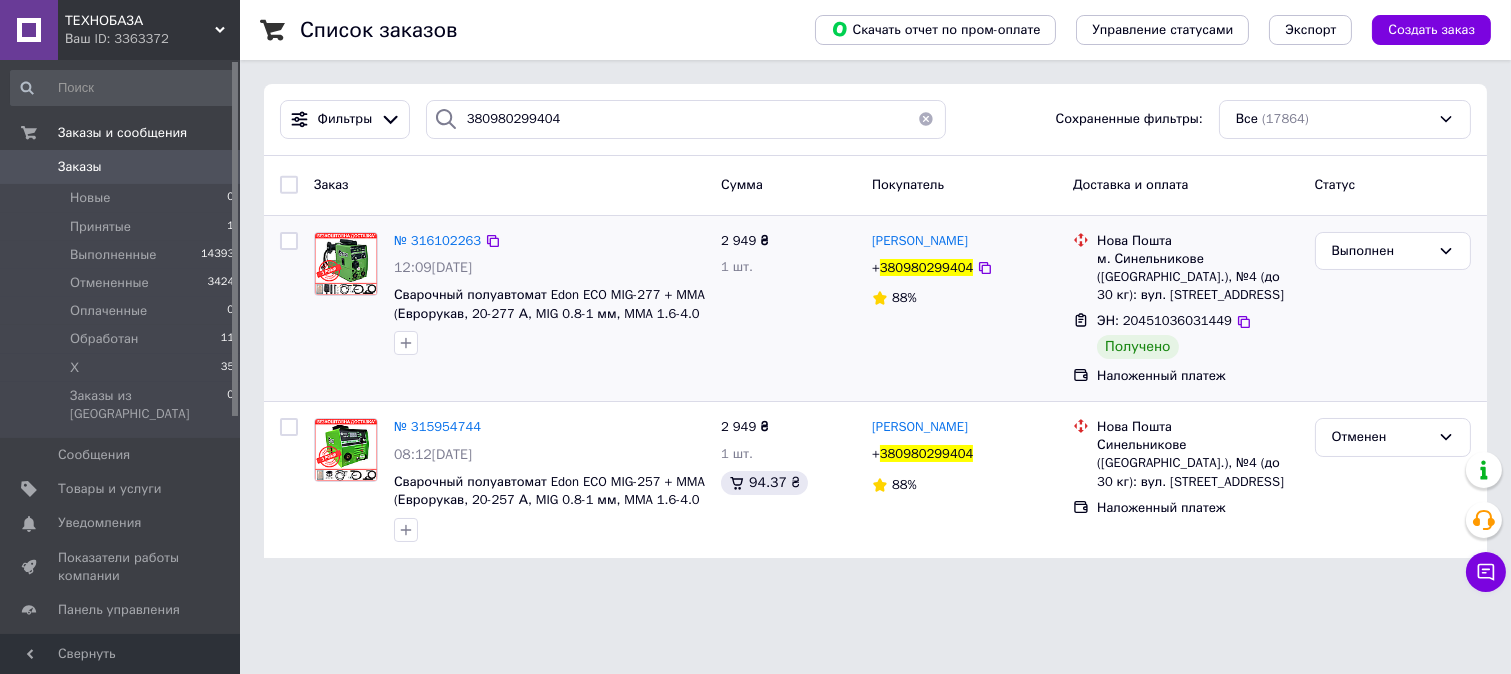 click on "м. Синельникове ([GEOGRAPHIC_DATA].), №4 (до 30 кг): вул. [STREET_ADDRESS]" at bounding box center [1197, 277] 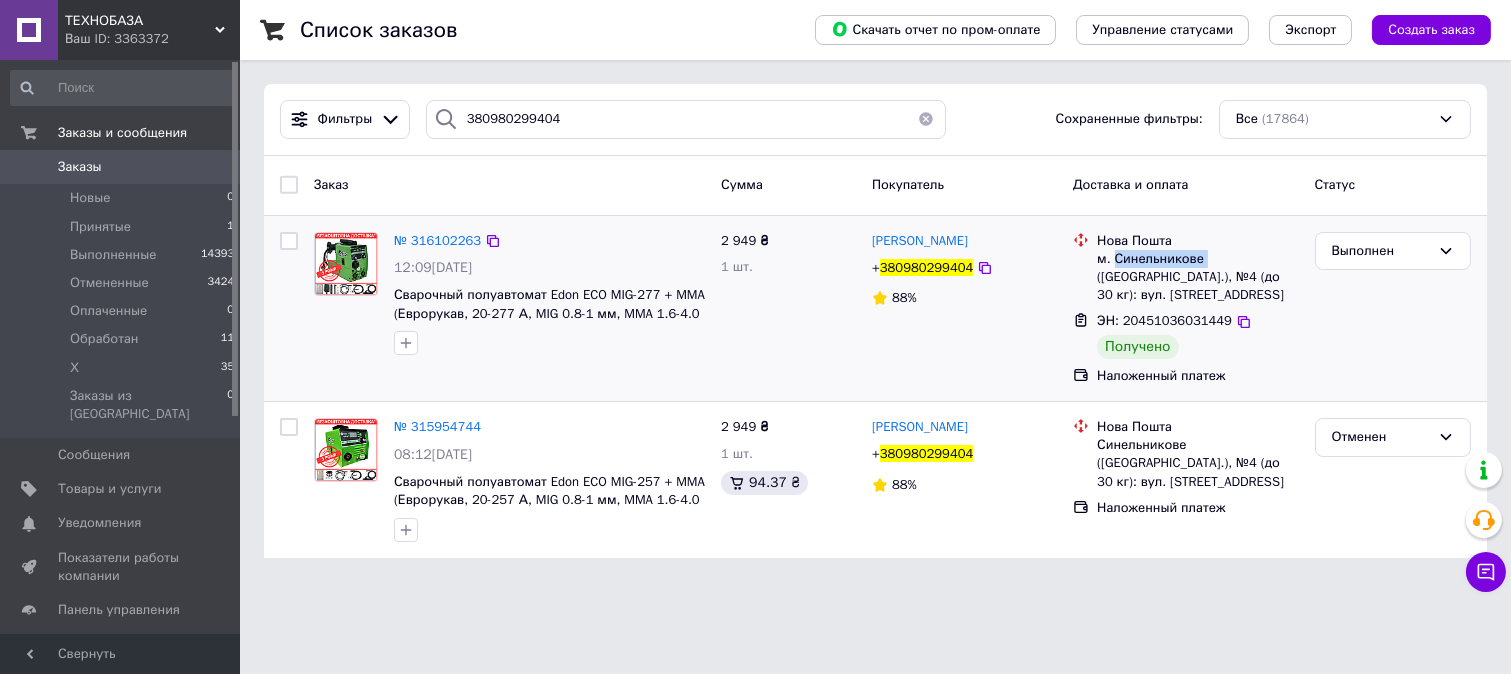 click on "м. Синельникове ([GEOGRAPHIC_DATA].), №4 (до 30 кг): вул. [STREET_ADDRESS]" at bounding box center [1197, 277] 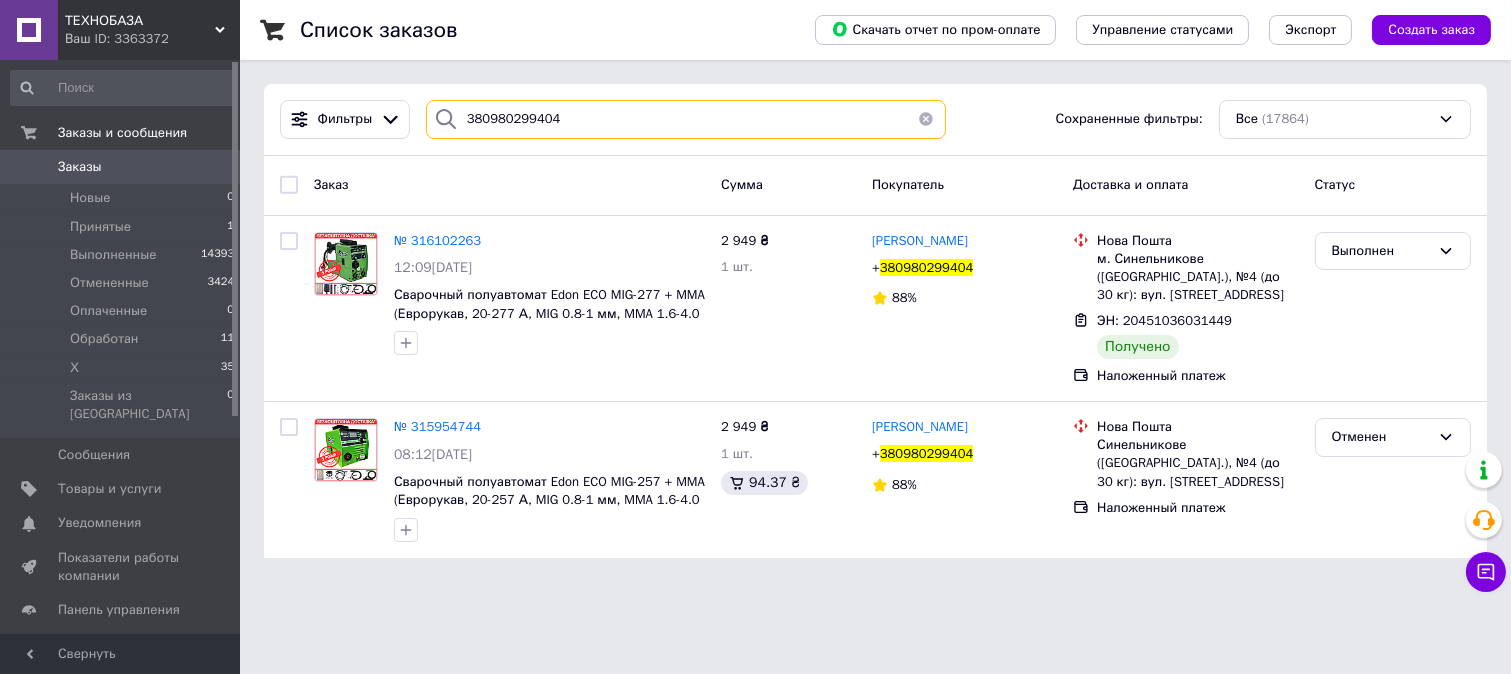click on "380980299404" at bounding box center [686, 119] 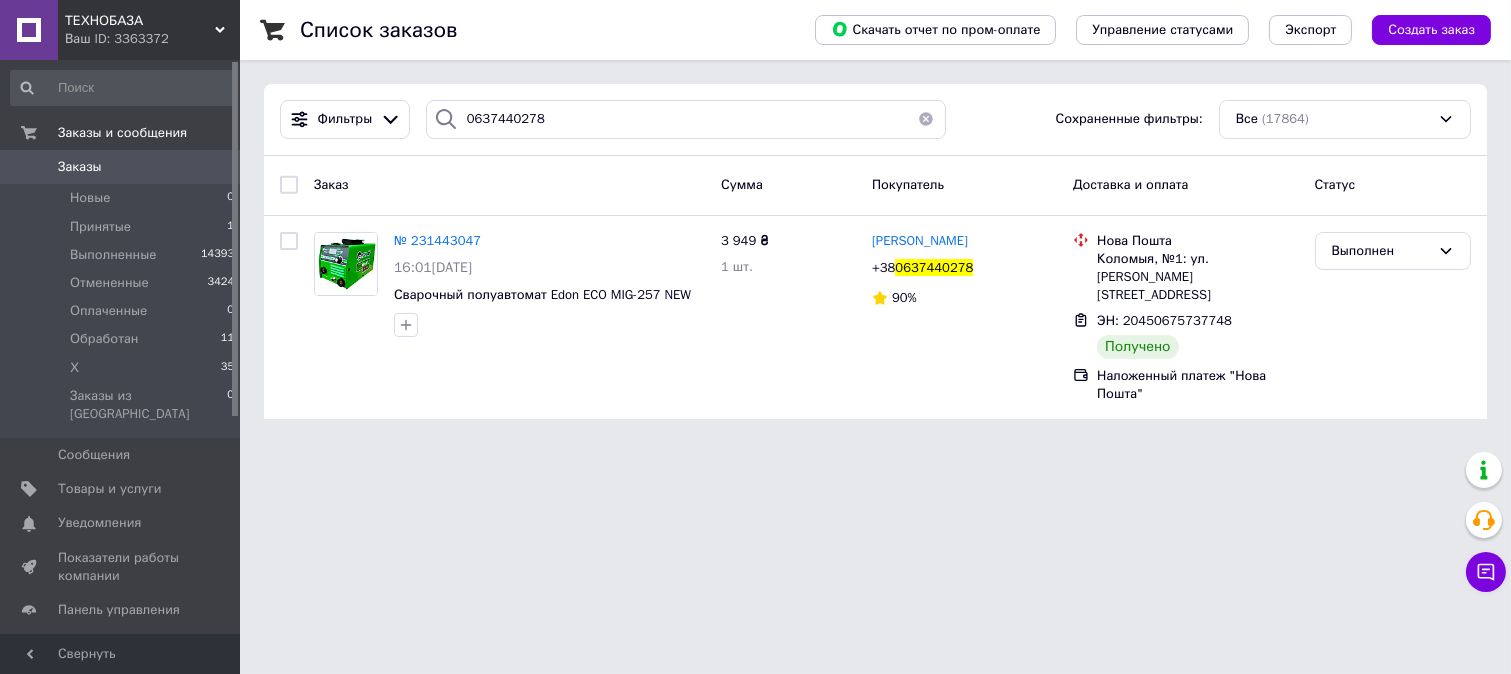 drag, startPoint x: 1328, startPoint y: 430, endPoint x: 1308, endPoint y: 423, distance: 21.189621 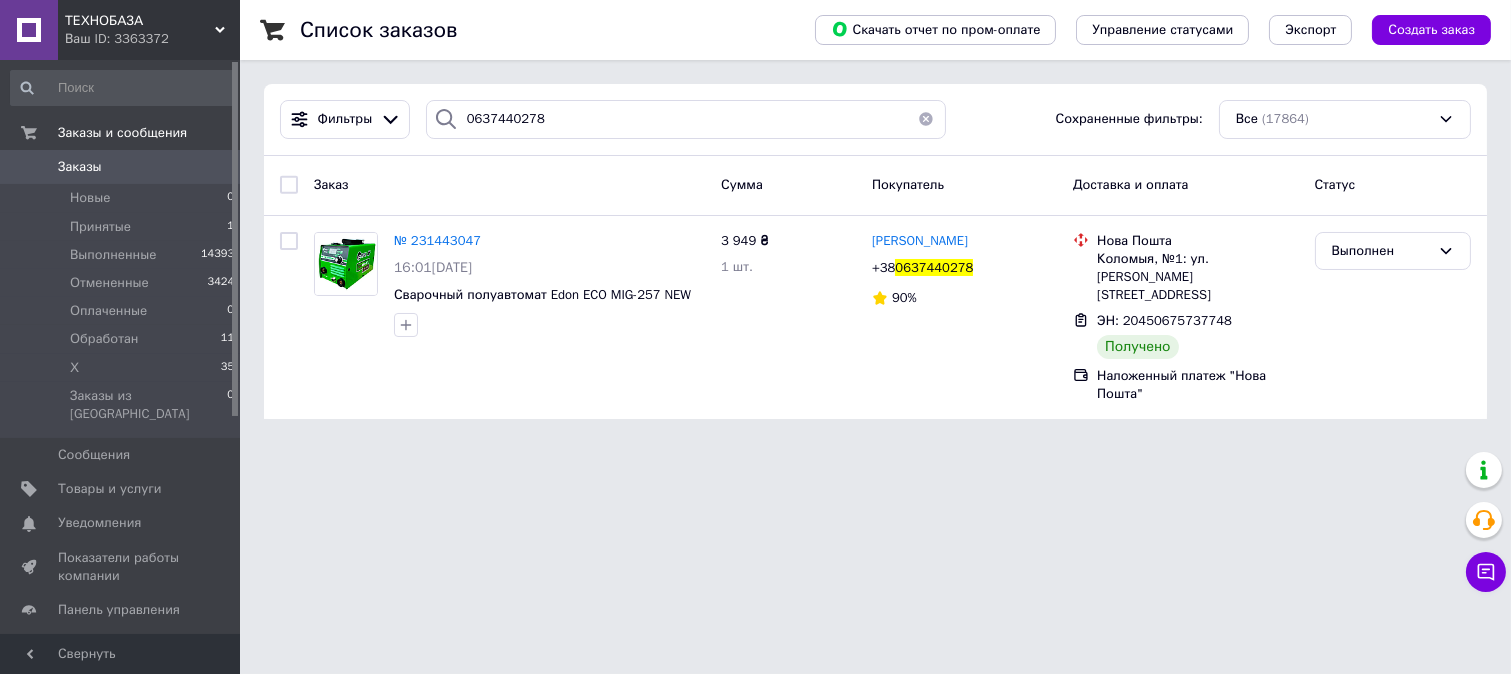 click on "ТЕХНОБАЗА Ваш ID: 3363372 Сайт ТЕХНОБАЗА Кабинет покупателя Проверить состояние системы Страница на портале [PERSON_NAME] Справка Выйти Заказы и сообщения Заказы 0 Новые 0 Принятые 1 Выполненные 14393 Отмененные 3424 Оплаченные 0 Обработан 11 Х 35 Заказы из Розетки 0 Сообщения 0 Товары и услуги Уведомления 0 0 Показатели работы компании Панель управления Отзывы Клиенты Каталог ProSale Аналитика Инструменты вебмастера и SEO Управление сайтом Кошелек компании Маркет Настройки Тарифы и счета Prom топ Свернуть" at bounding box center (755, 221) 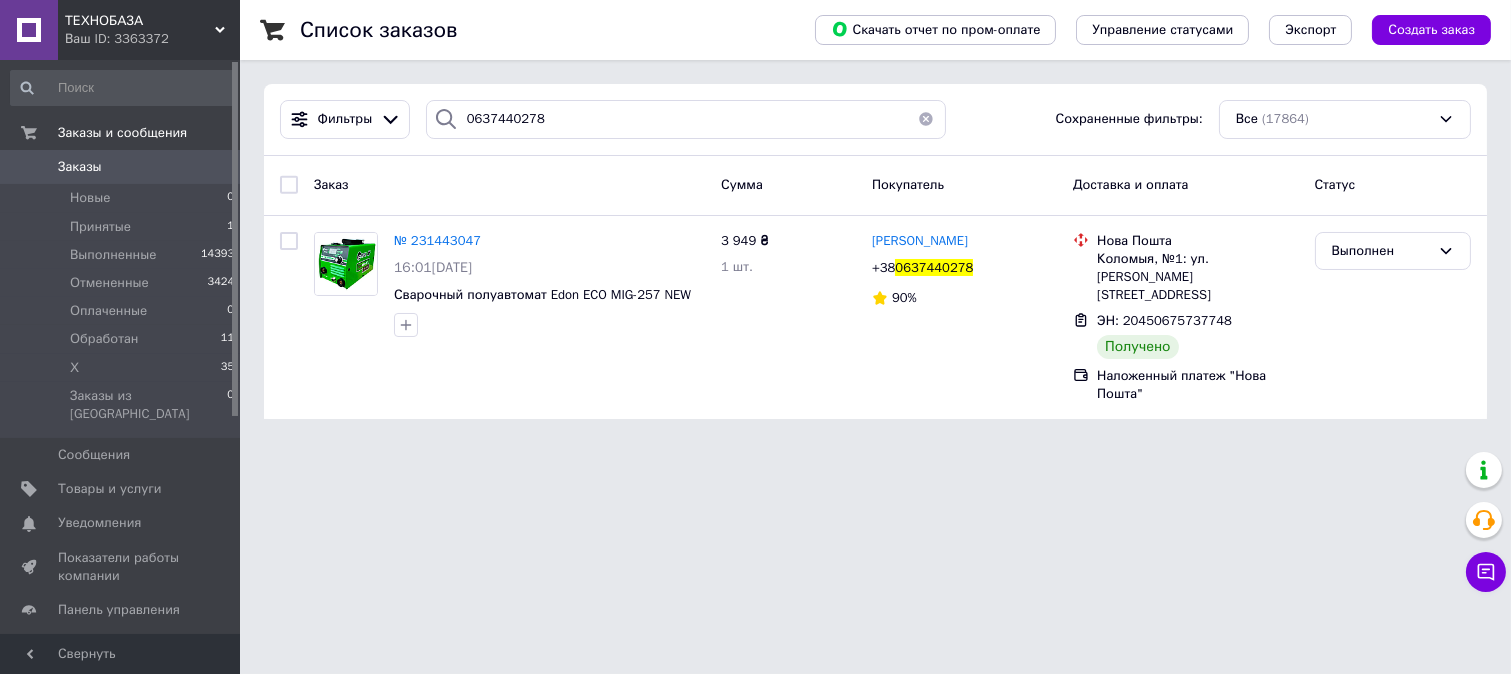 click on "ТЕХНОБАЗА Ваш ID: 3363372 Сайт ТЕХНОБАЗА Кабинет покупателя Проверить состояние системы Страница на портале [PERSON_NAME] Справка Выйти Заказы и сообщения Заказы 0 Новые 0 Принятые 1 Выполненные 14393 Отмененные 3424 Оплаченные 0 Обработан 11 Х 35 Заказы из Розетки 0 Сообщения 0 Товары и услуги Уведомления 0 0 Показатели работы компании Панель управления Отзывы Клиенты Каталог ProSale Аналитика Инструменты вебмастера и SEO Управление сайтом Кошелек компании Маркет Настройки Тарифы и счета Prom топ Свернуть" at bounding box center (755, 221) 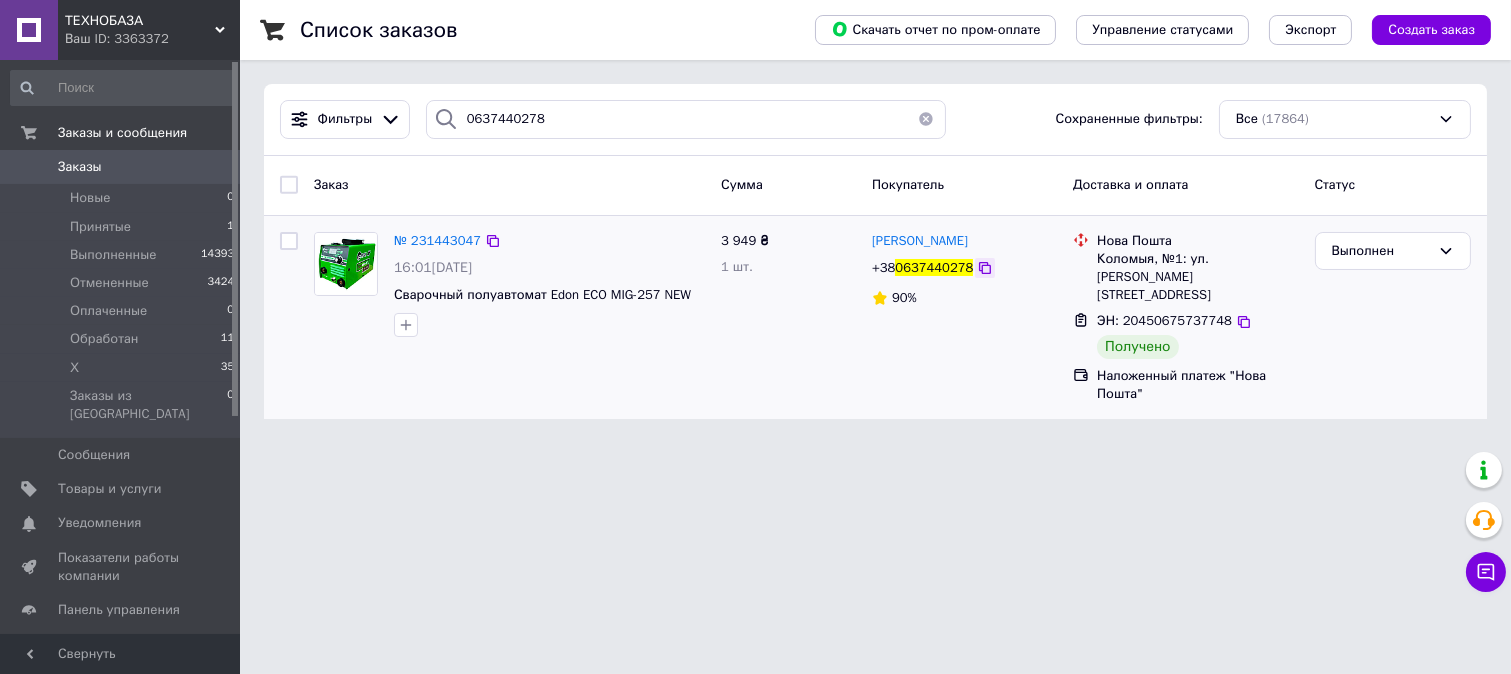 click 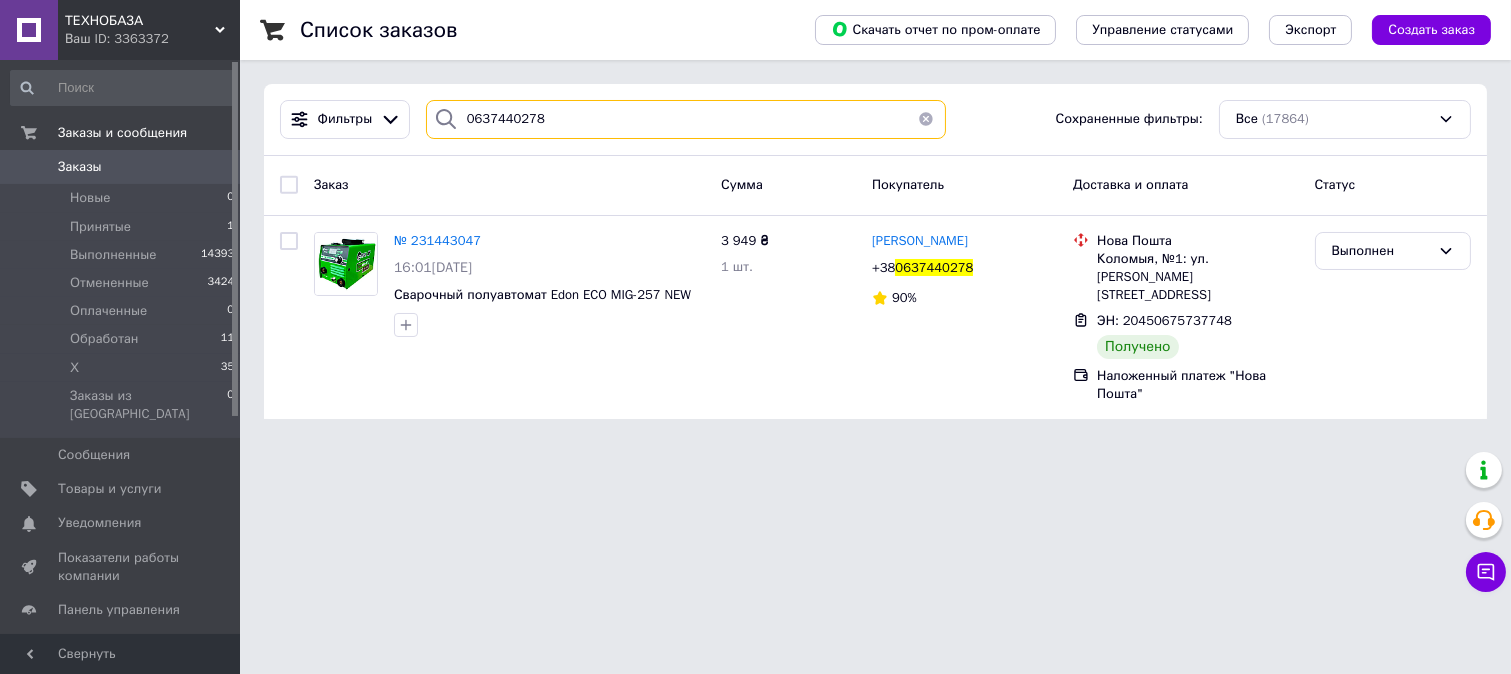 click on "0637440278" at bounding box center (686, 119) 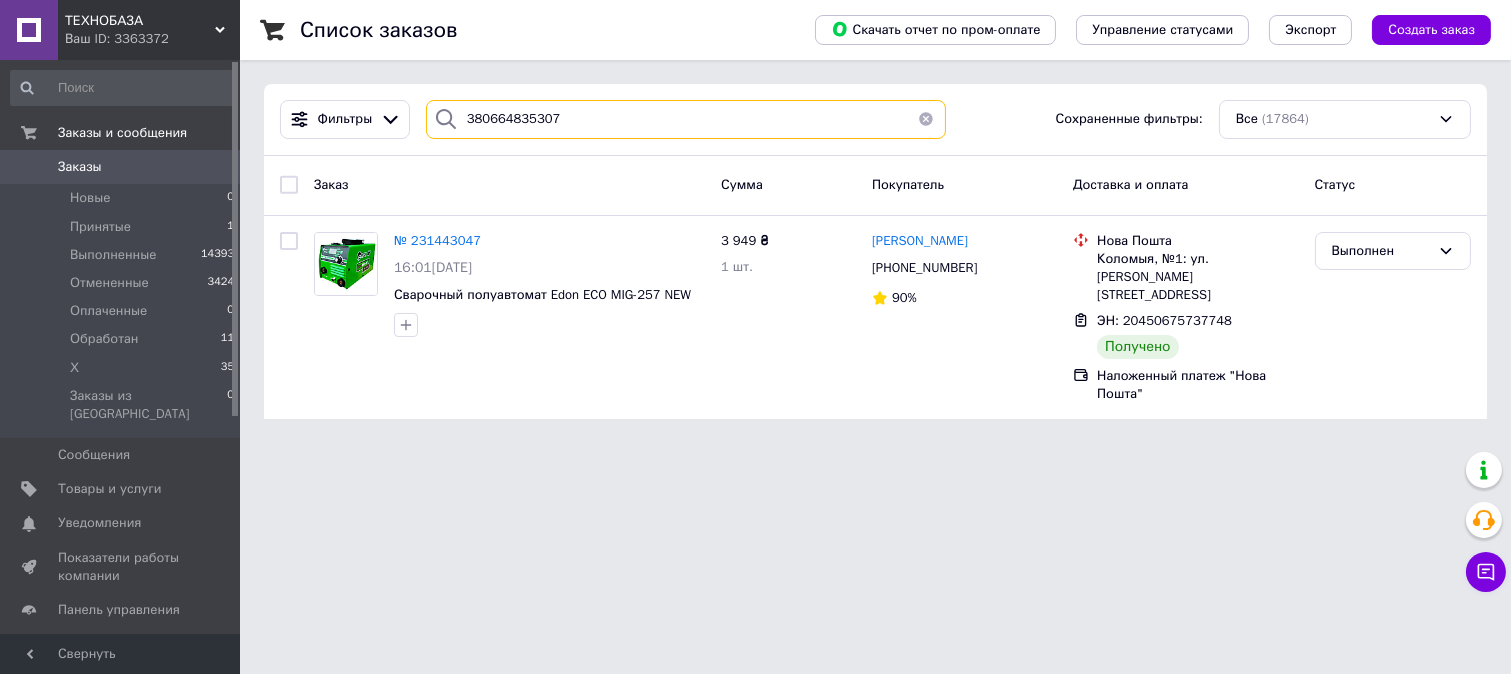 type on "380664835307" 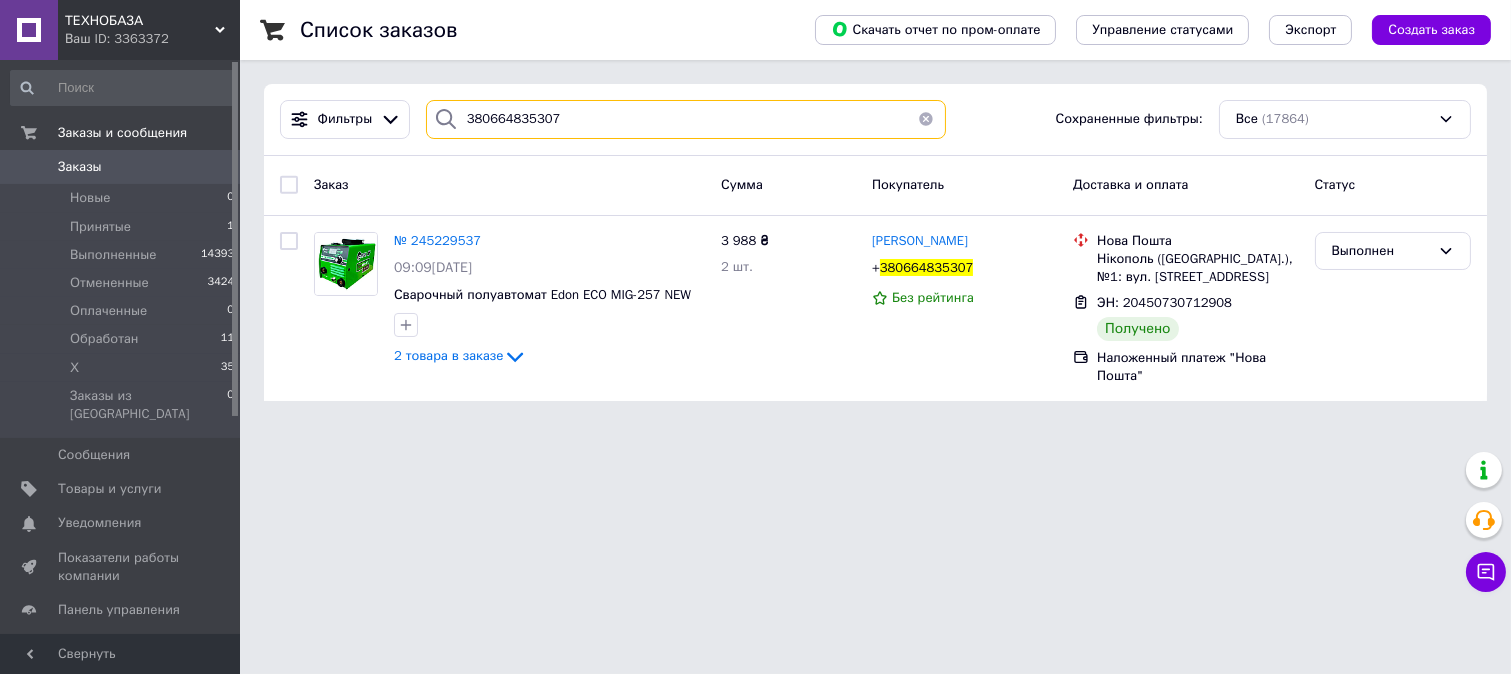 click on "380664835307" at bounding box center (686, 119) 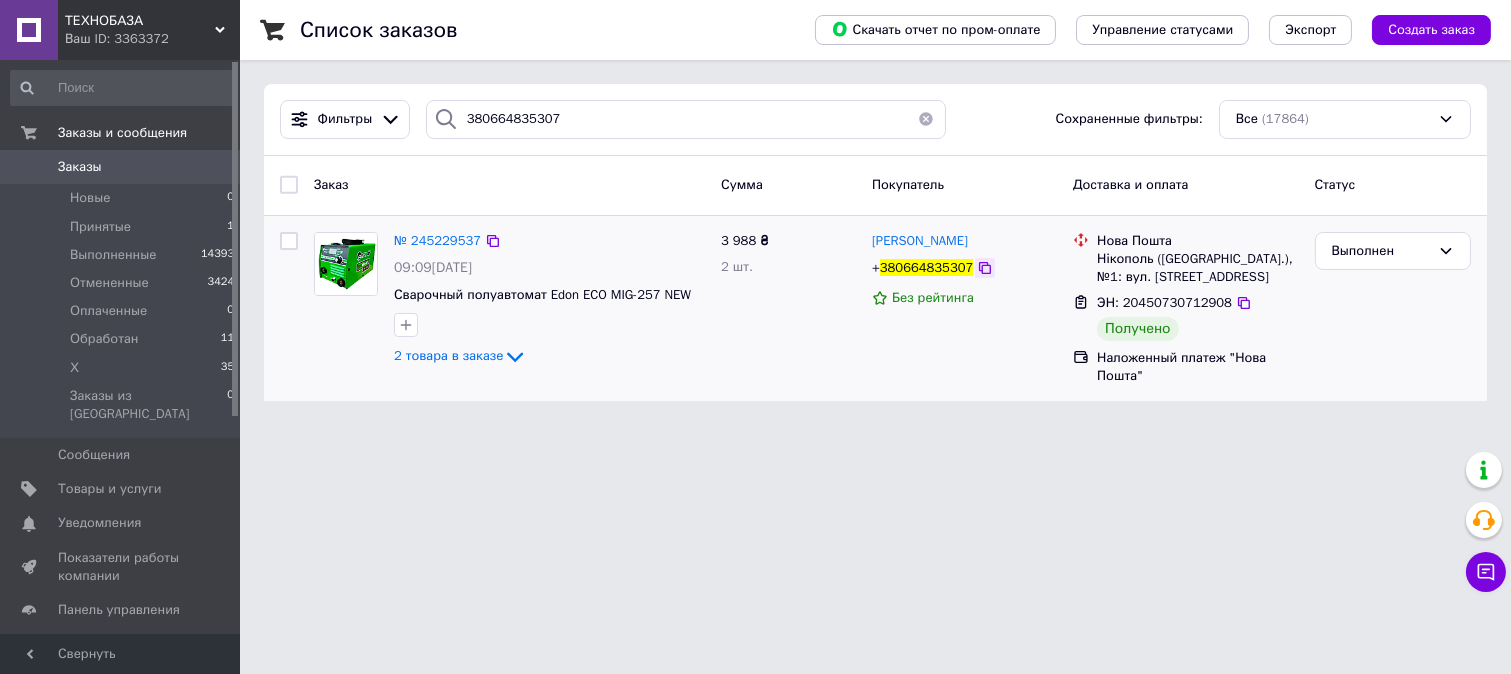 click 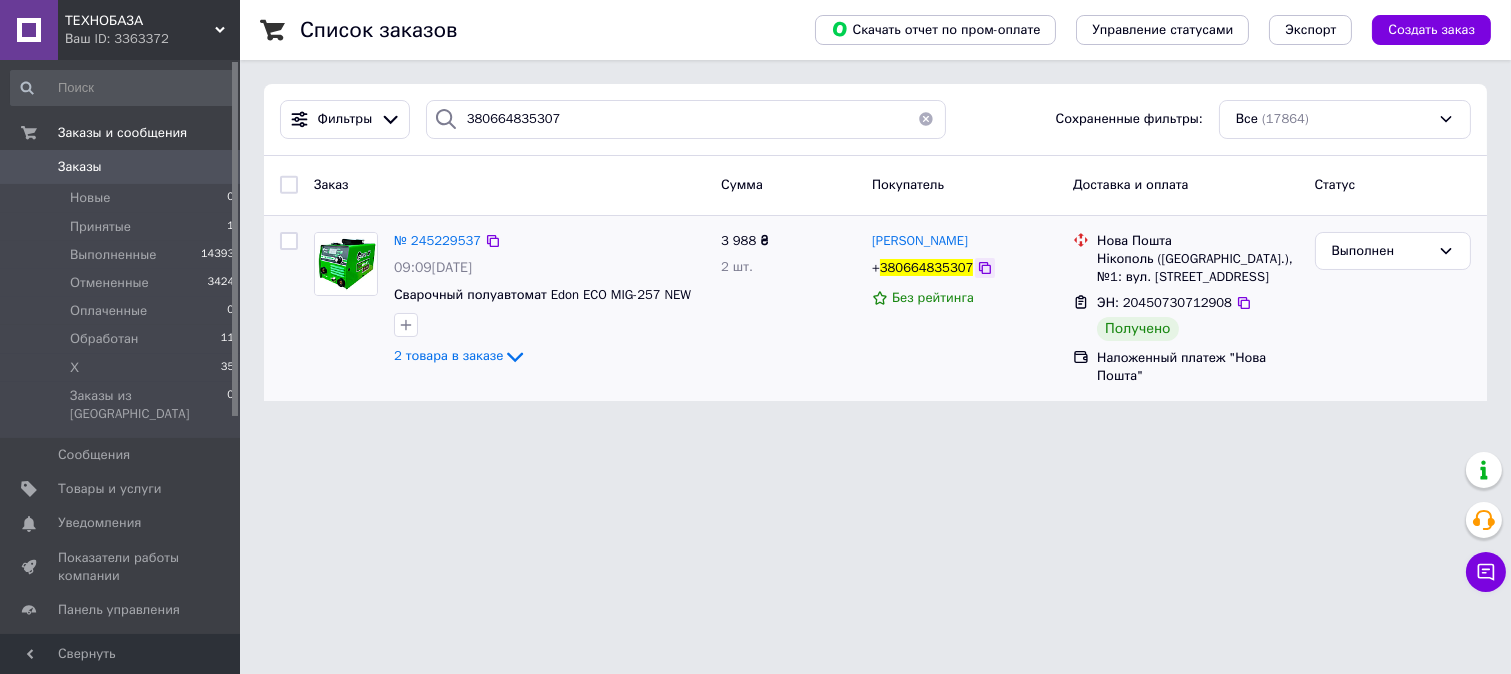 click at bounding box center (985, 268) 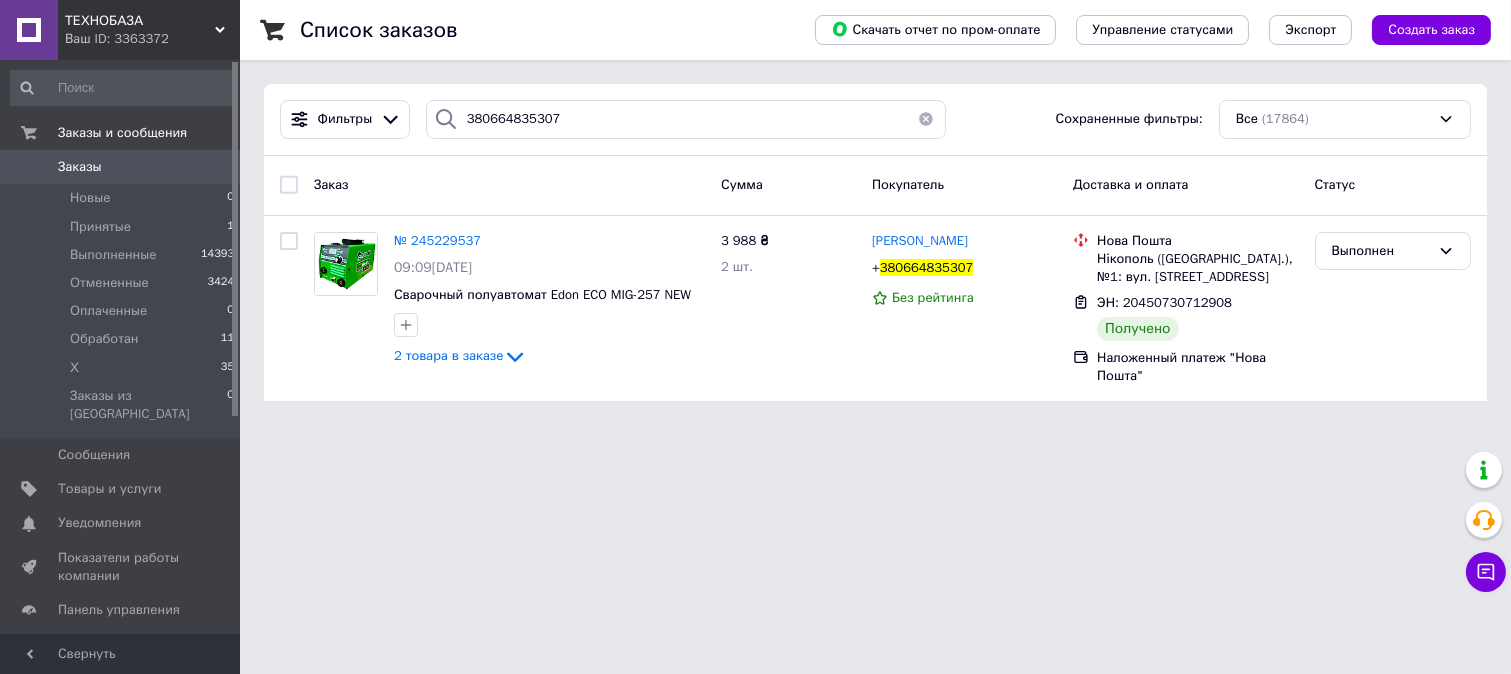 click on "ТЕХНОБАЗА Ваш ID: 3363372 Сайт ТЕХНОБАЗА Кабинет покупателя Проверить состояние системы Страница на портале [PERSON_NAME] Справка Выйти Заказы и сообщения Заказы 0 Новые 0 Принятые 1 Выполненные 14393 Отмененные 3424 Оплаченные 0 Обработан 11 Х 35 Заказы из Розетки 0 Сообщения 0 Товары и услуги Уведомления 0 0 Показатели работы компании Панель управления Отзывы Клиенты Каталог ProSale Аналитика Инструменты вебмастера и SEO Управление сайтом Кошелек компании Маркет Настройки Тарифы и счета Prom топ Свернуть" at bounding box center [755, 212] 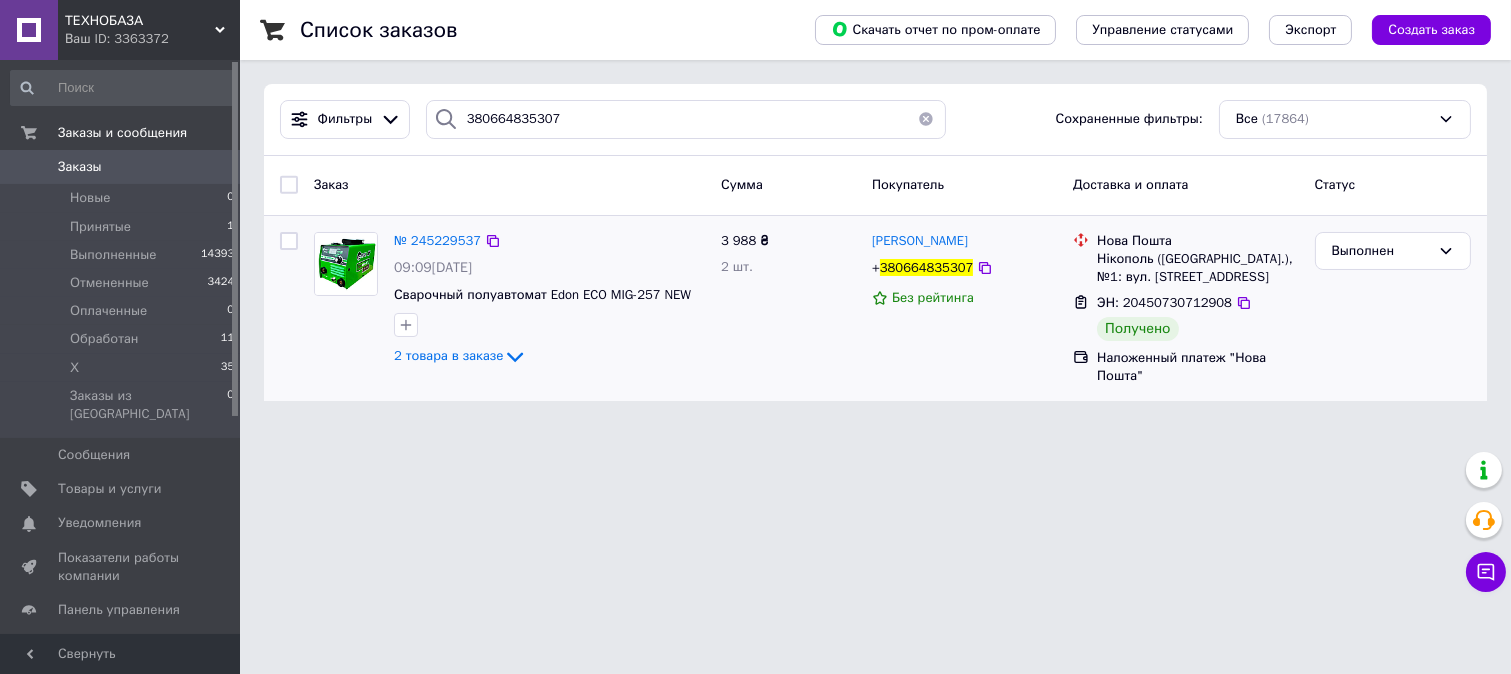 drag, startPoint x: 987, startPoint y: 240, endPoint x: 868, endPoint y: 238, distance: 119.01681 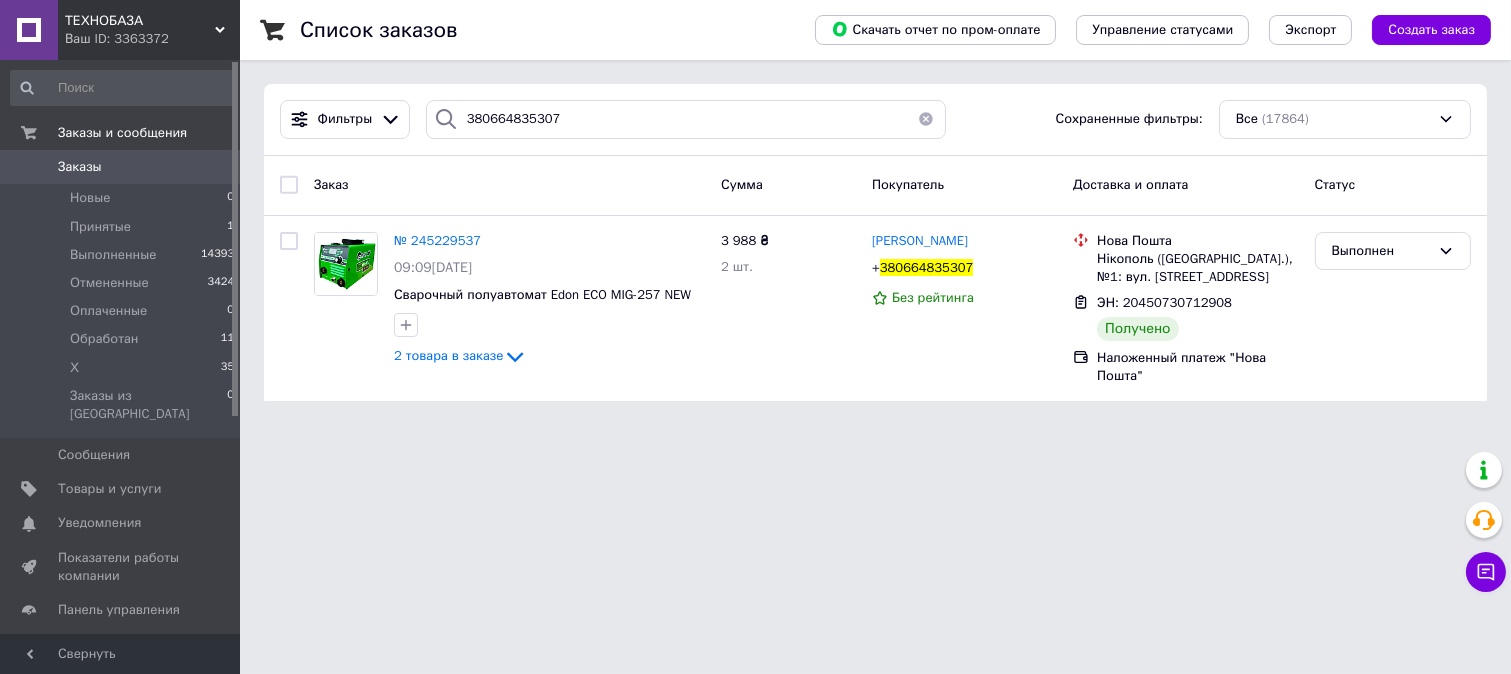 copy on "[PERSON_NAME]" 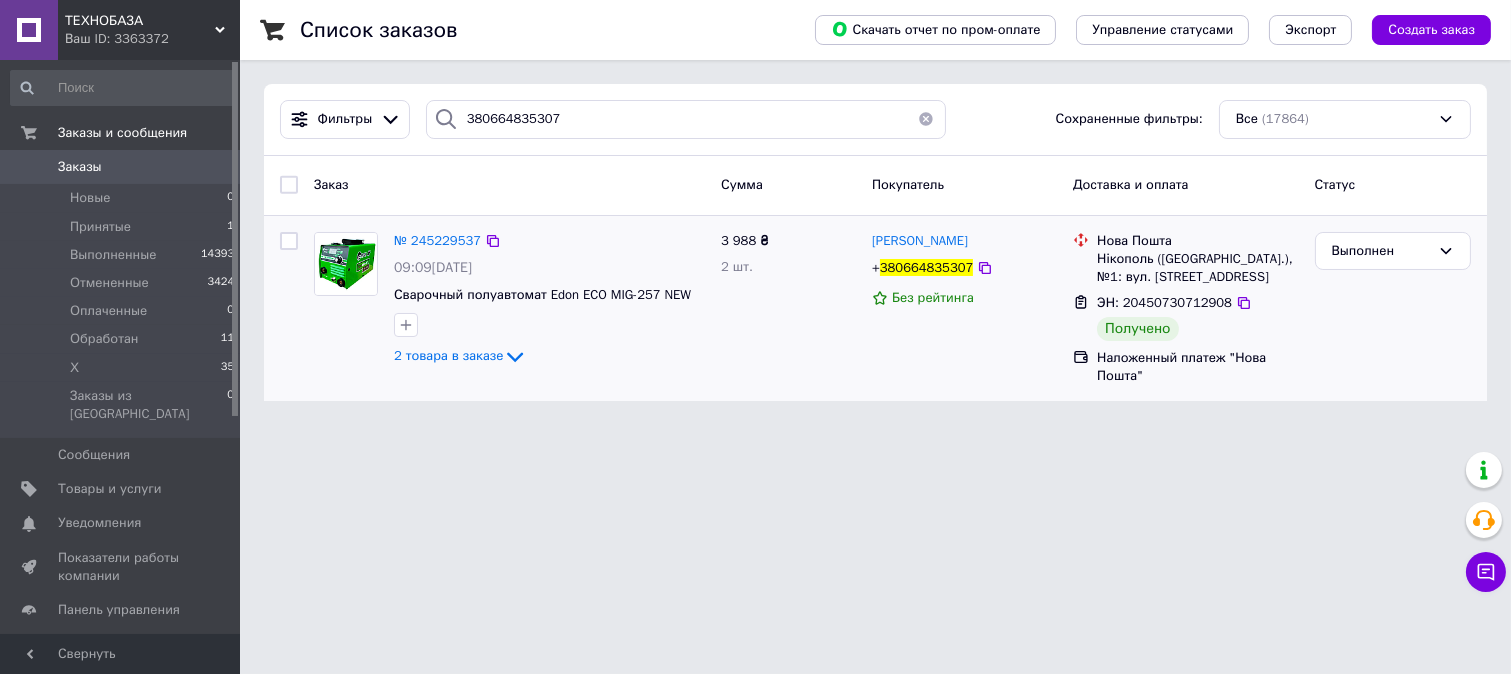 click on "Нікополь ([GEOGRAPHIC_DATA].), №1: вул. [STREET_ADDRESS]" at bounding box center (1197, 268) 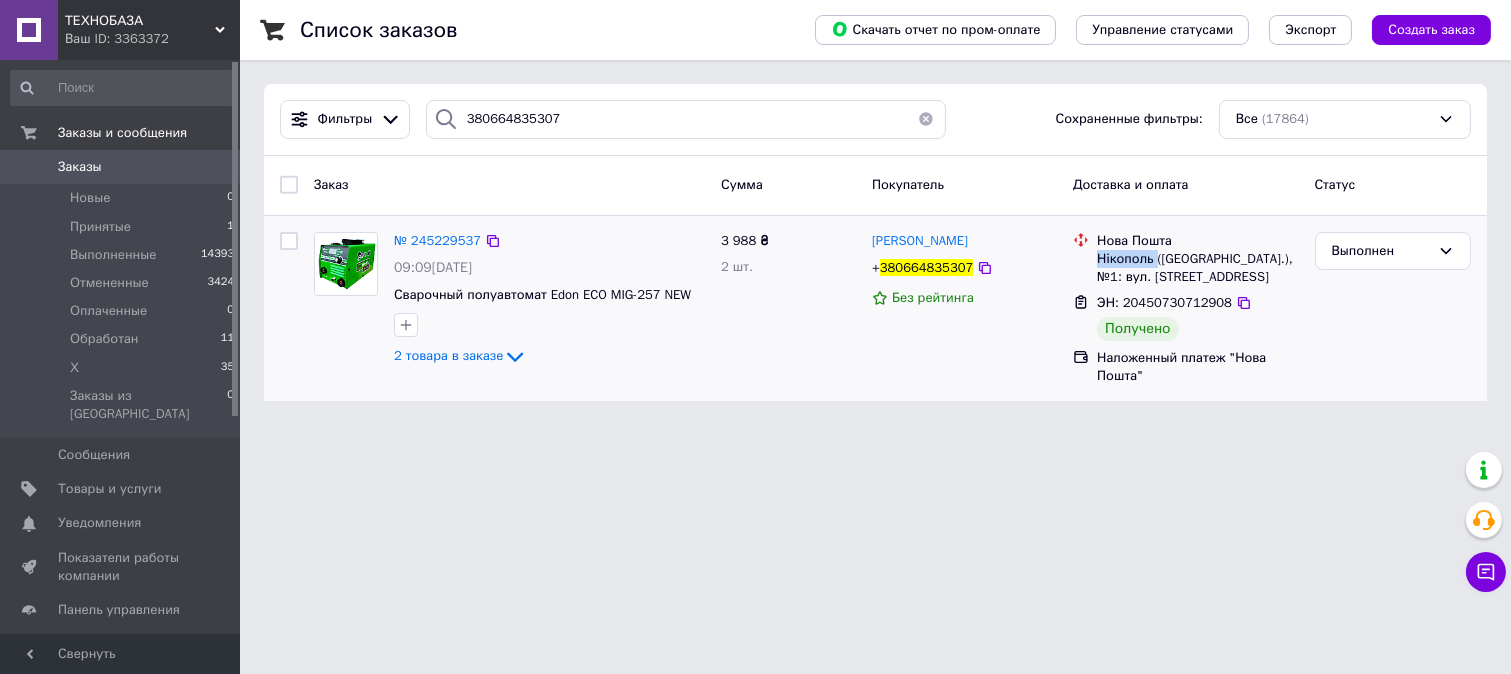 click on "Нікополь ([GEOGRAPHIC_DATA].), №1: вул. [STREET_ADDRESS]" at bounding box center [1197, 268] 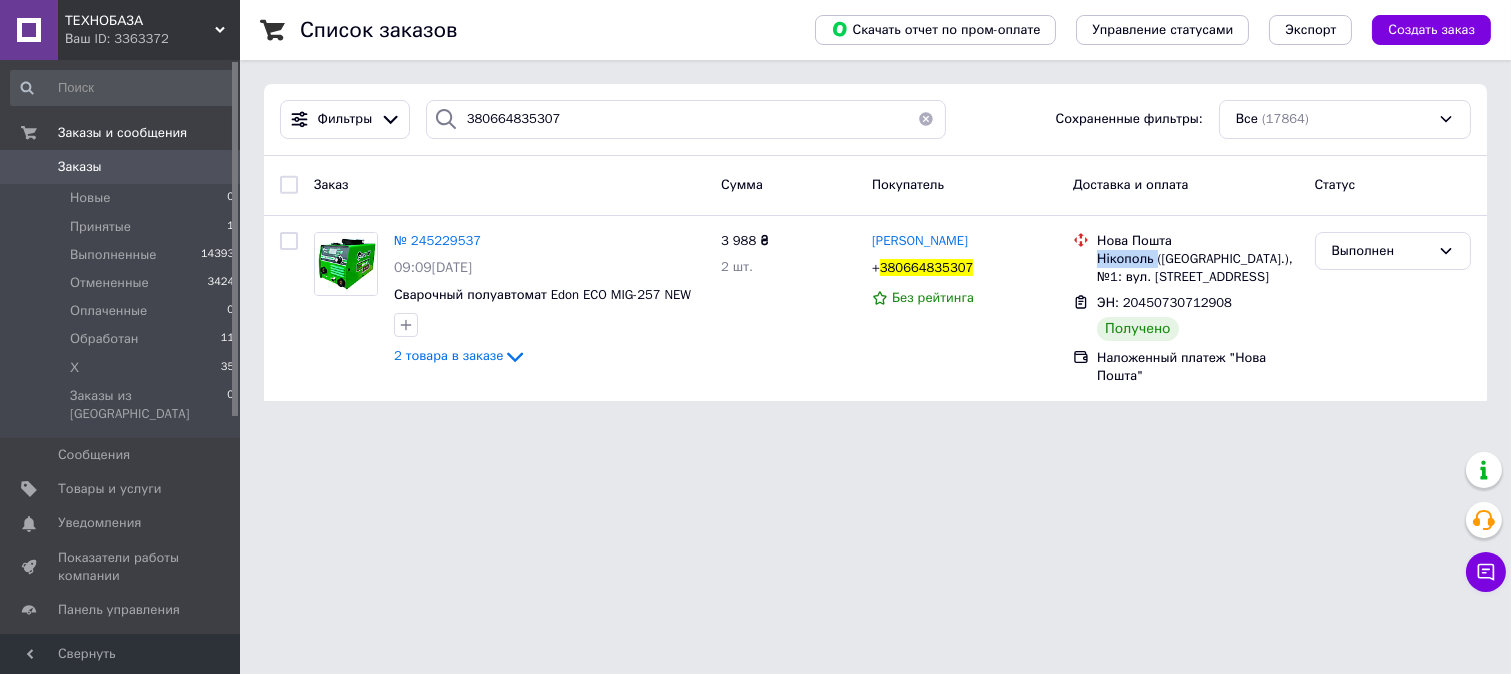 copy on "Нікополь" 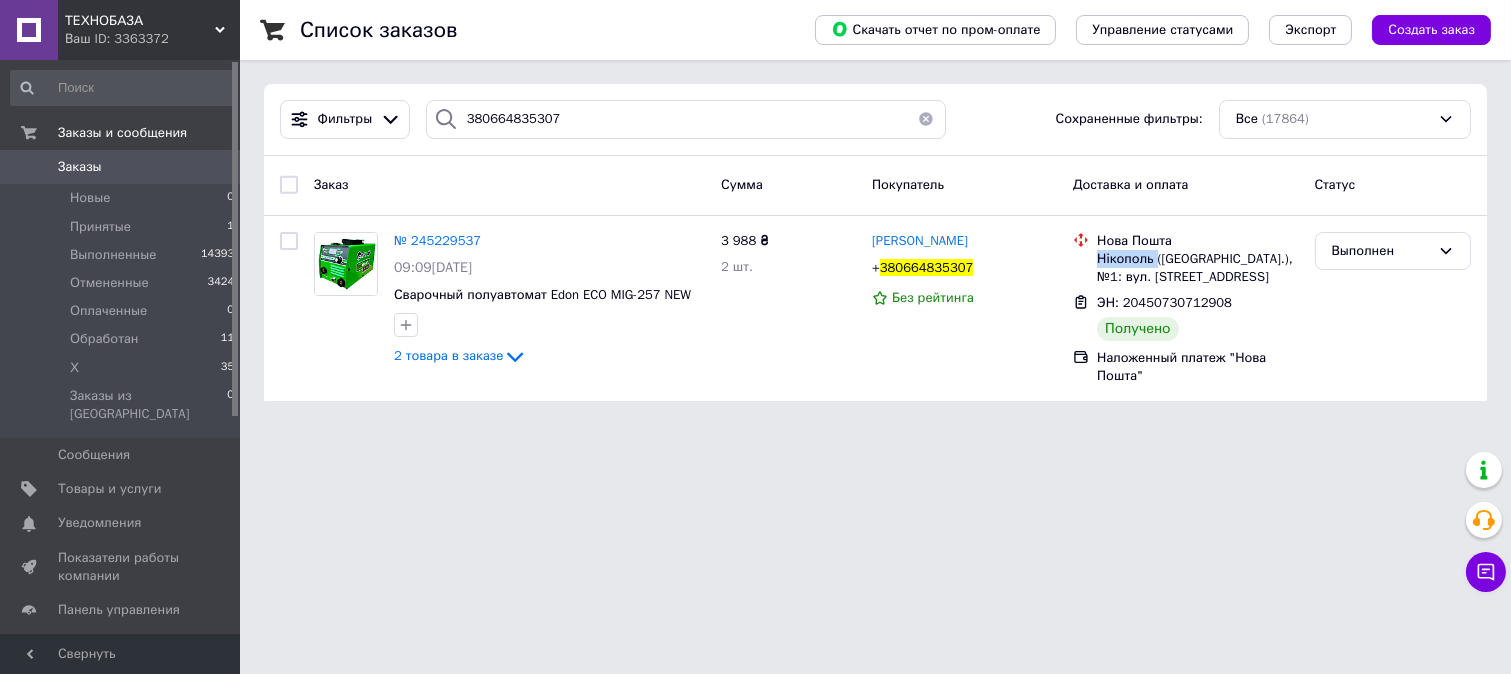 click on "Заказы" at bounding box center (121, 167) 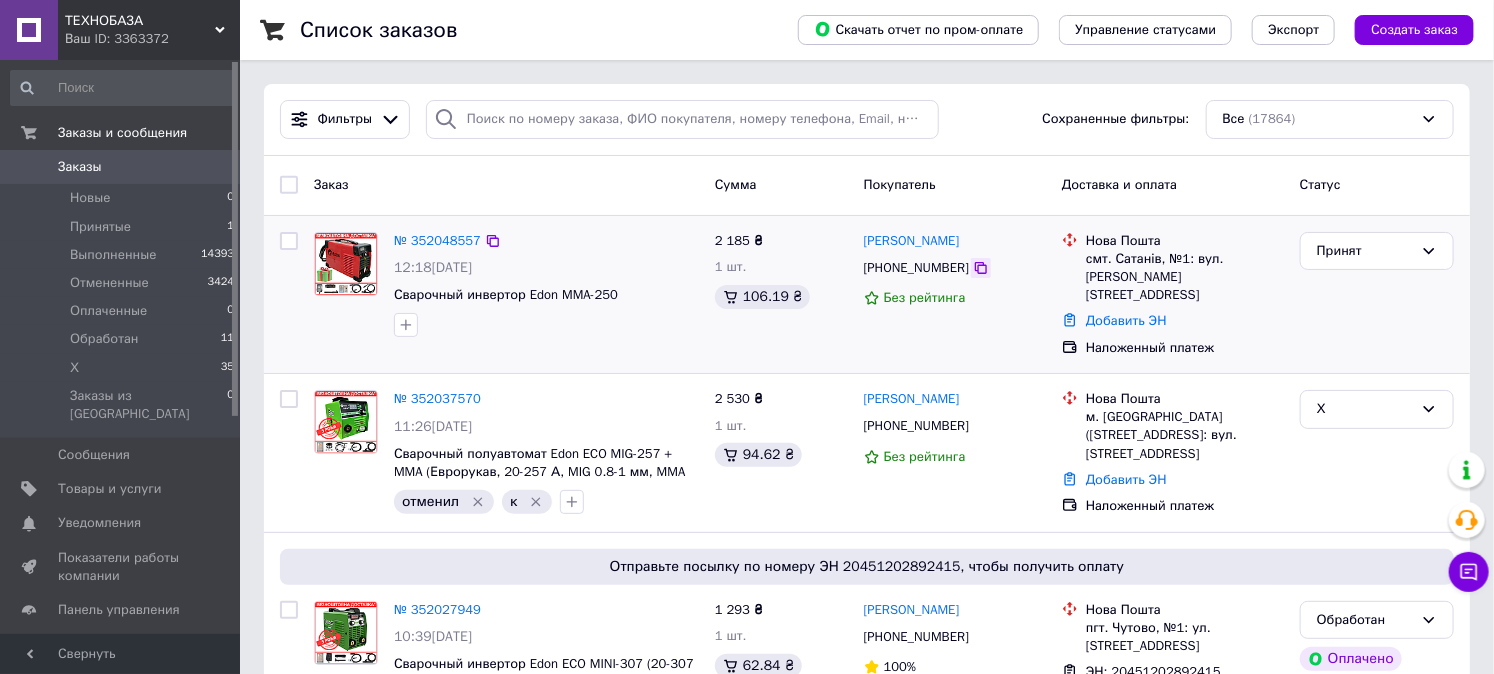 click 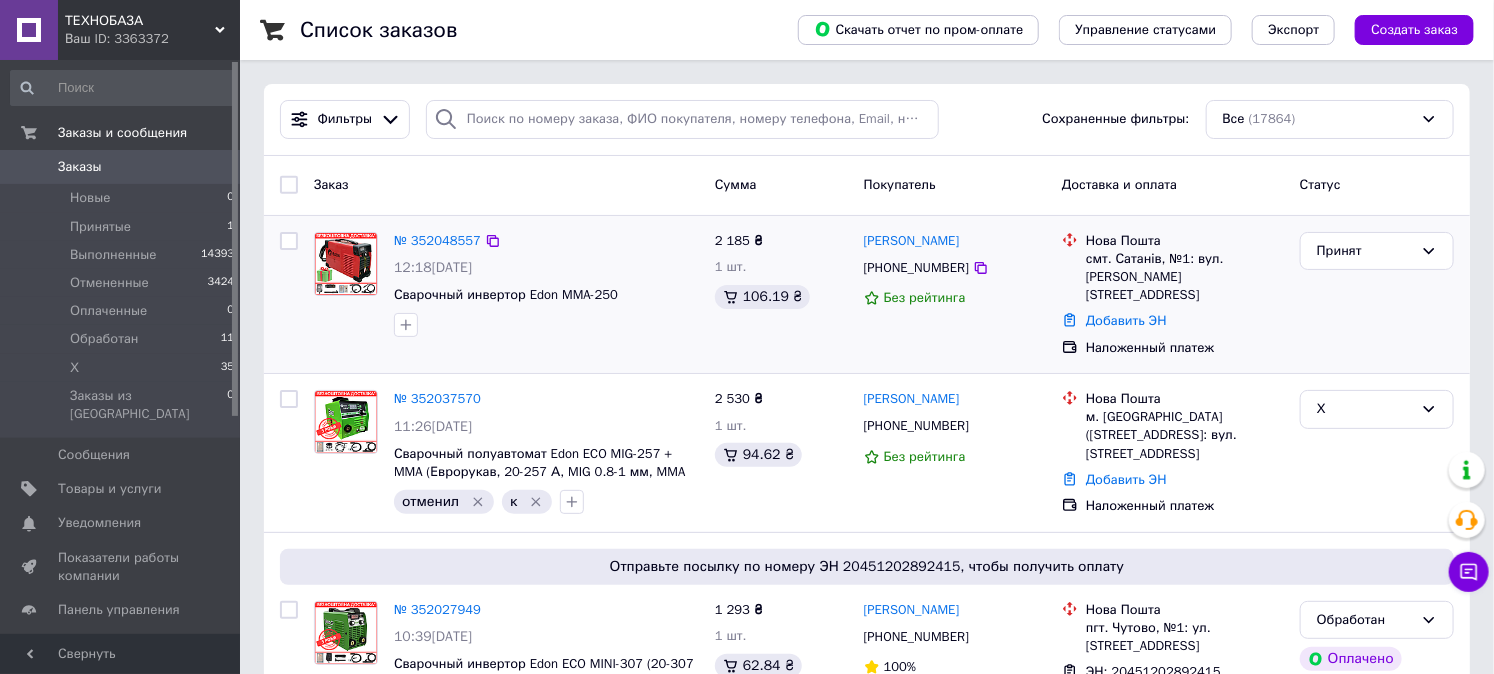 drag, startPoint x: 1010, startPoint y: 244, endPoint x: 862, endPoint y: 245, distance: 148.00337 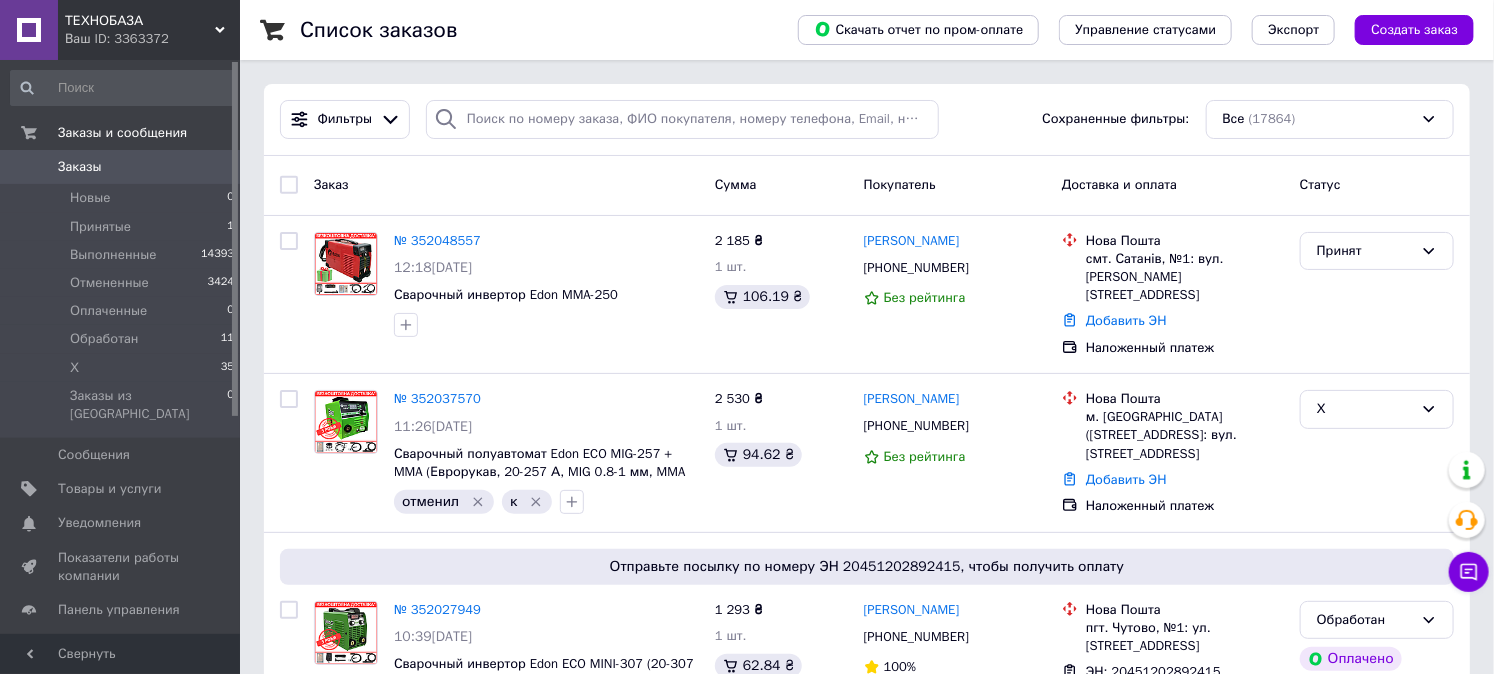 copy on "[PERSON_NAME]" 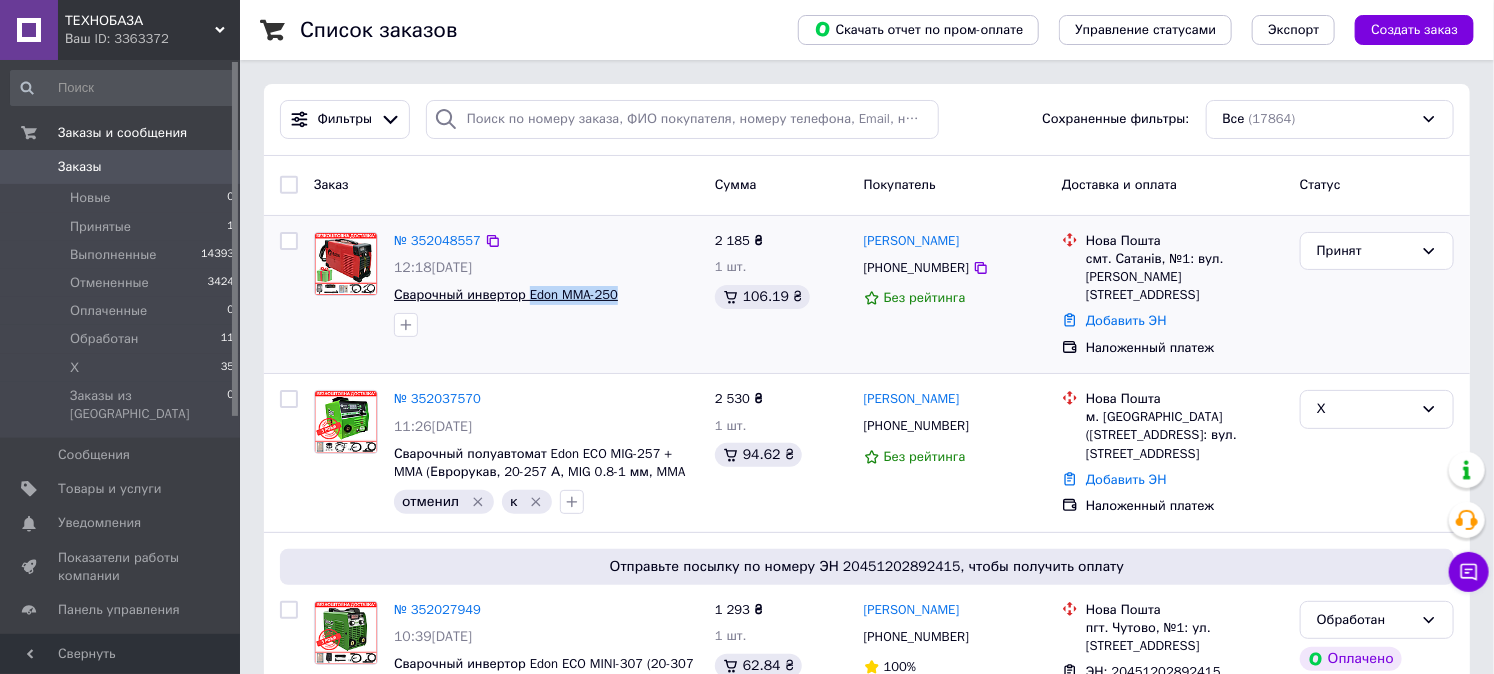 drag, startPoint x: 634, startPoint y: 292, endPoint x: 528, endPoint y: 295, distance: 106.04244 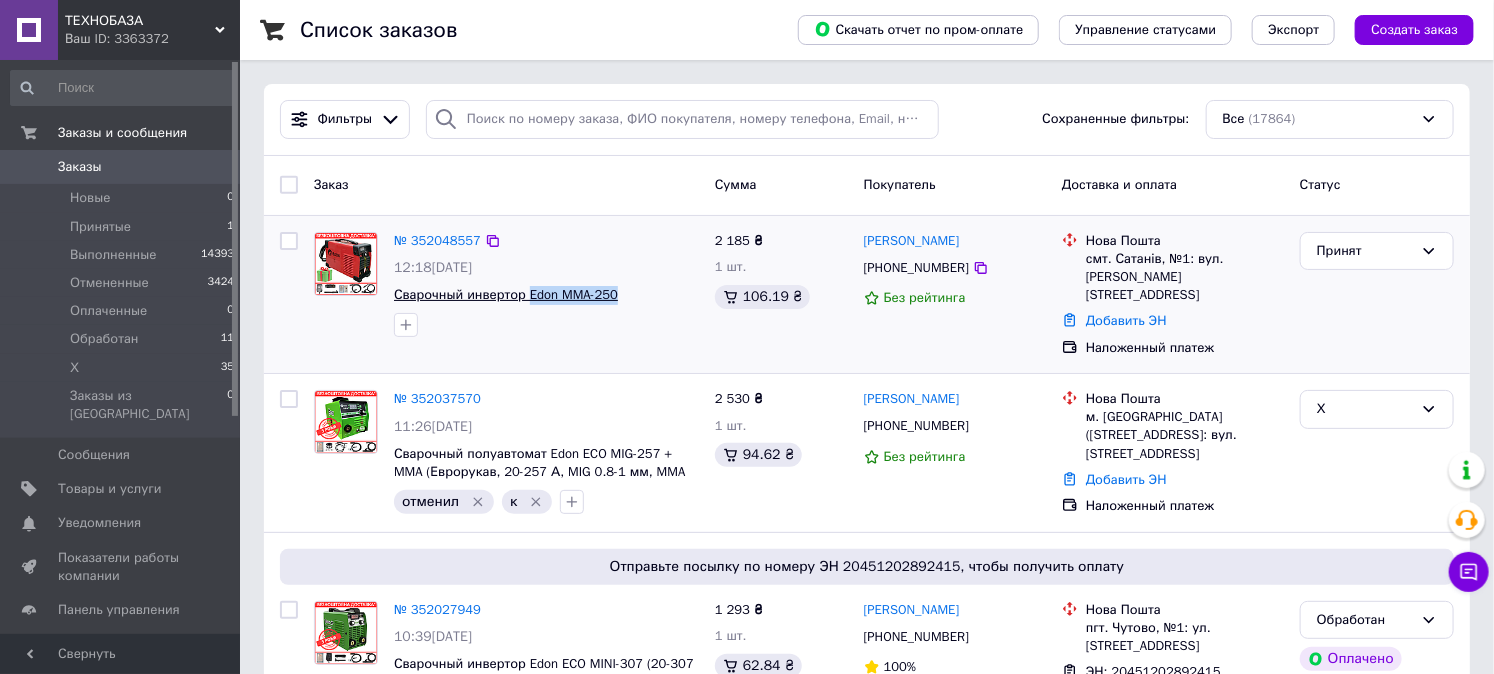 copy on "Edon MMA-250" 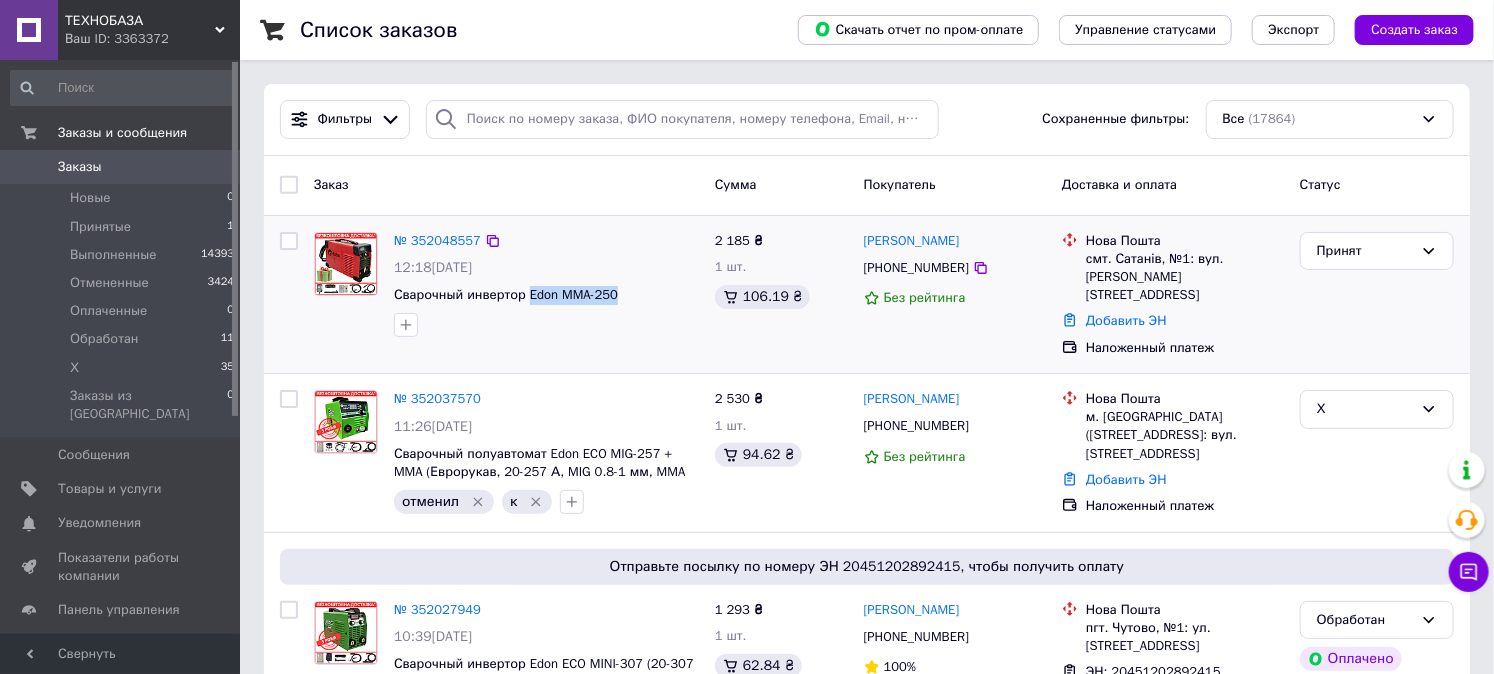 copy on "Edon MMA-250" 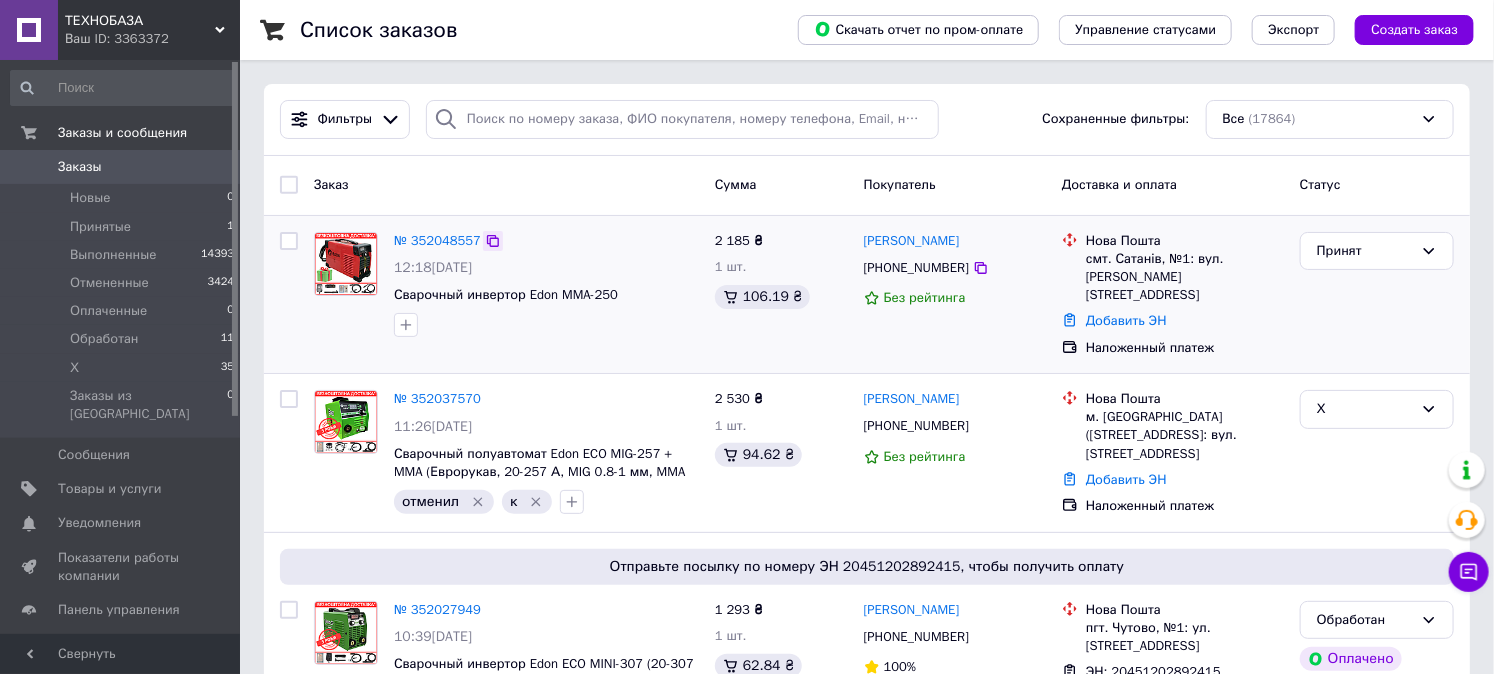 click 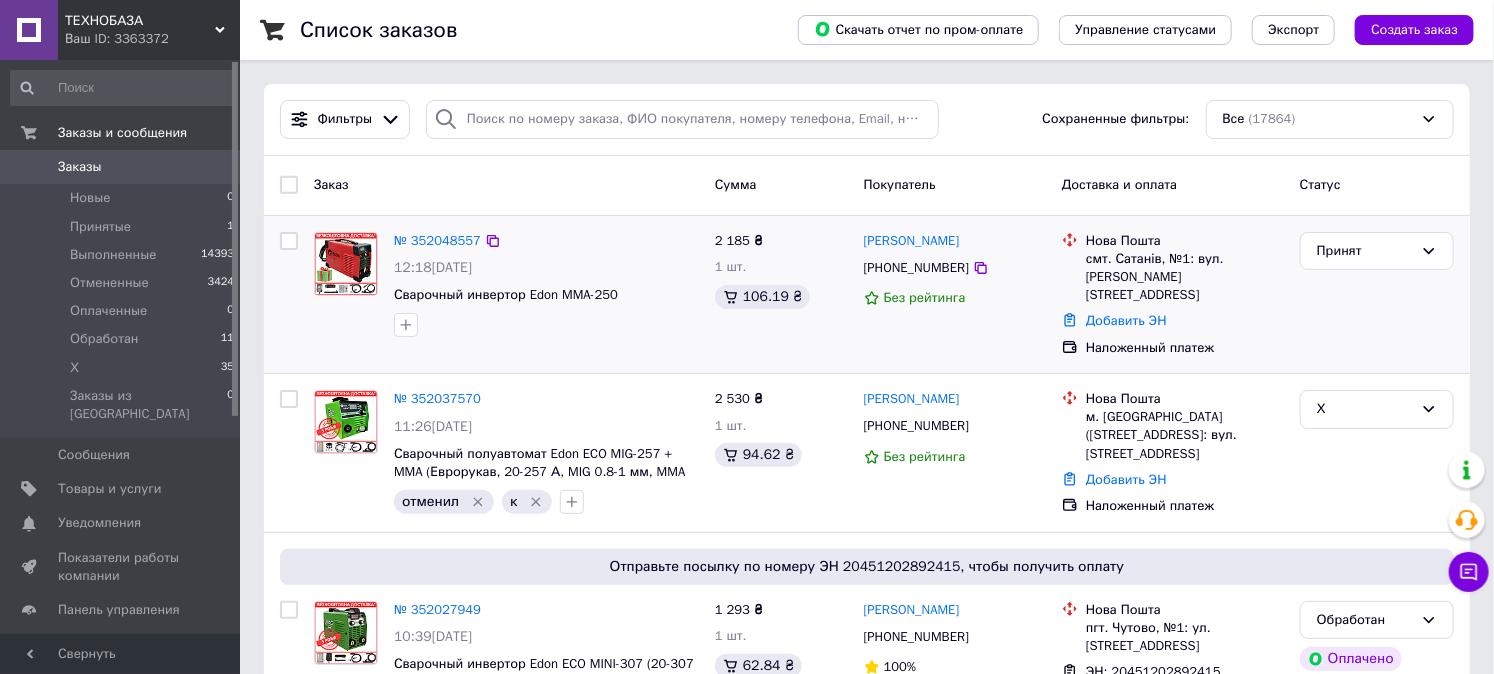 click on "смт. Сатанів, №1: вул. [PERSON_NAME][STREET_ADDRESS]" at bounding box center (1185, 277) 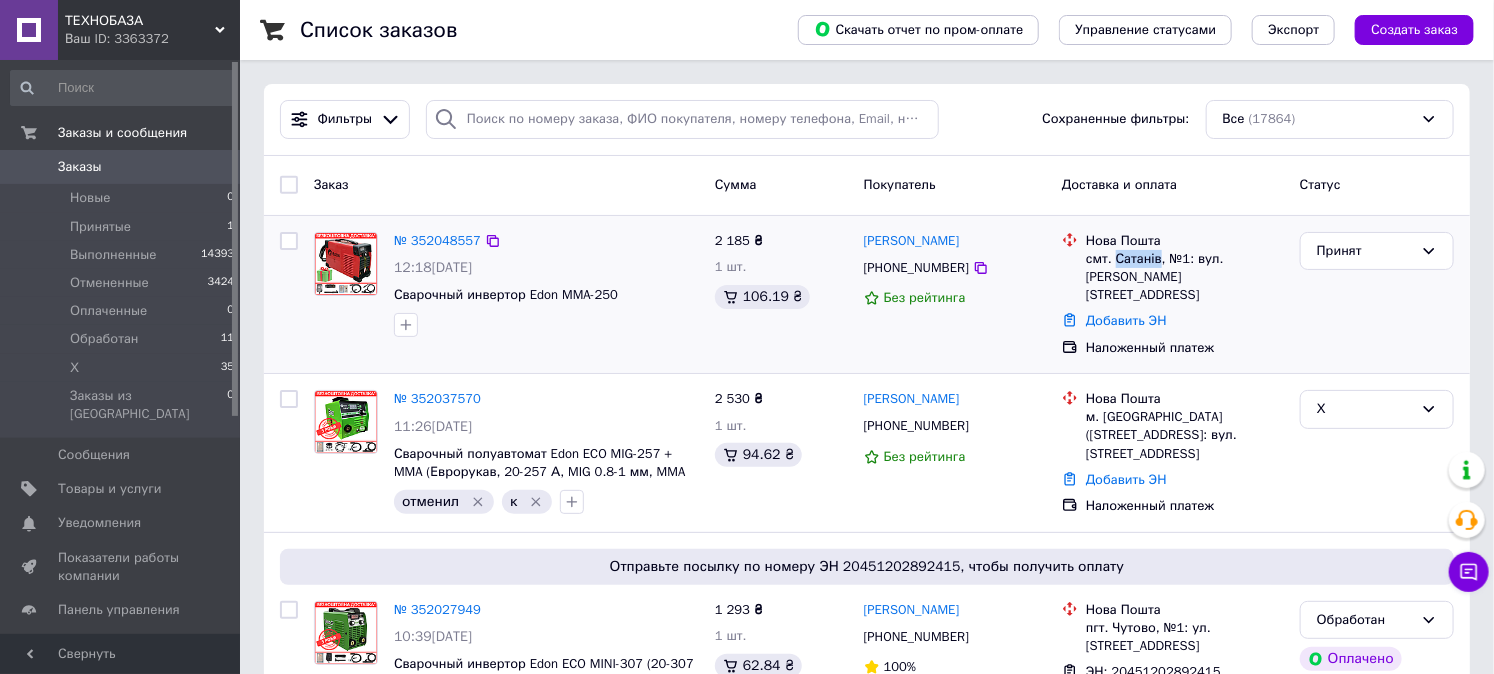 click on "смт. Сатанів, №1: вул. [PERSON_NAME][STREET_ADDRESS]" at bounding box center [1185, 277] 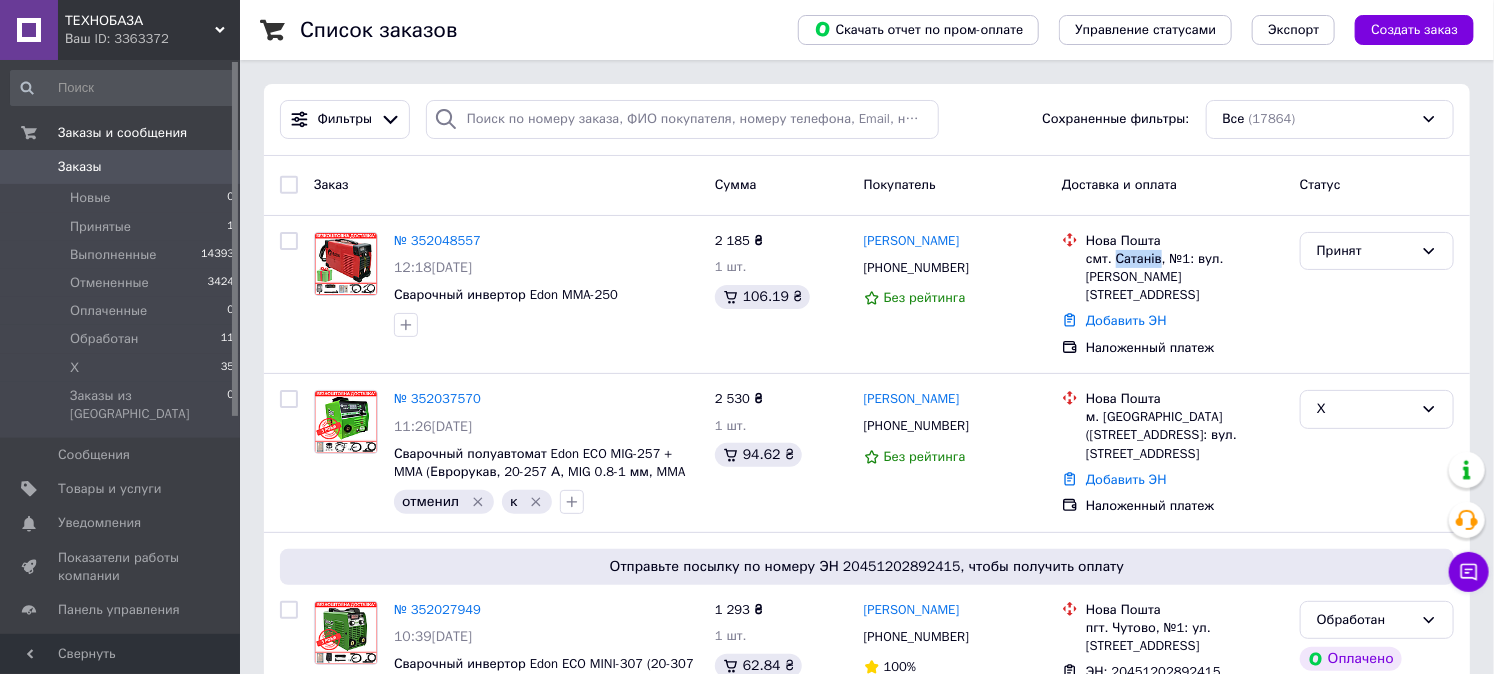 copy on "Сатанів" 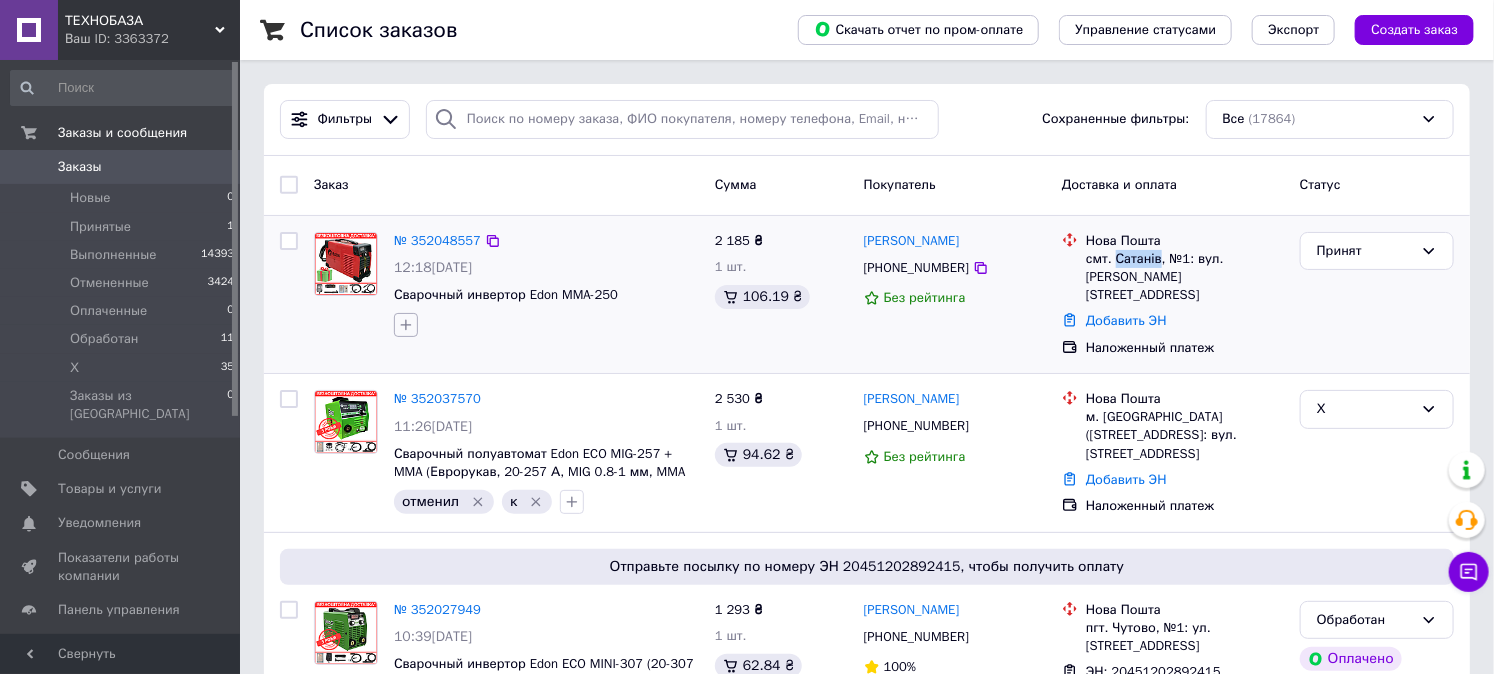 click 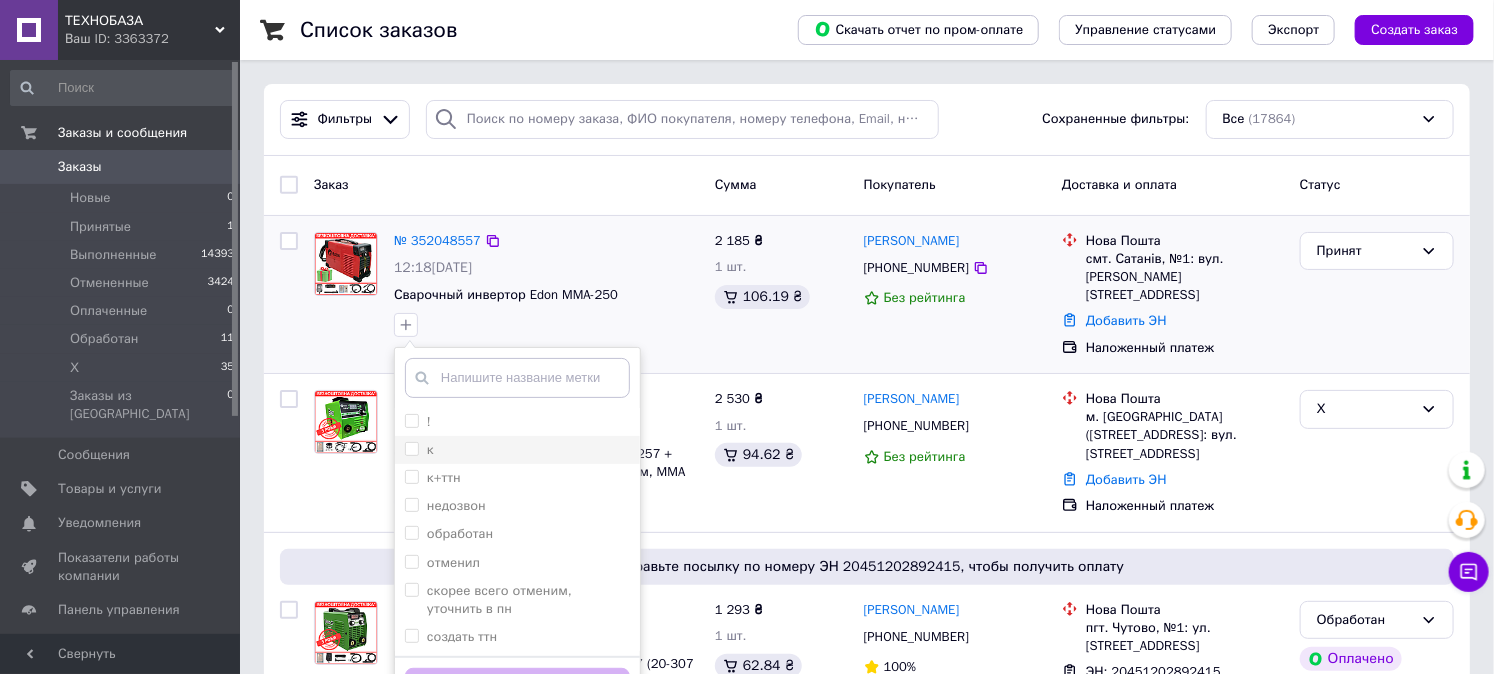 click on "к" at bounding box center (411, 448) 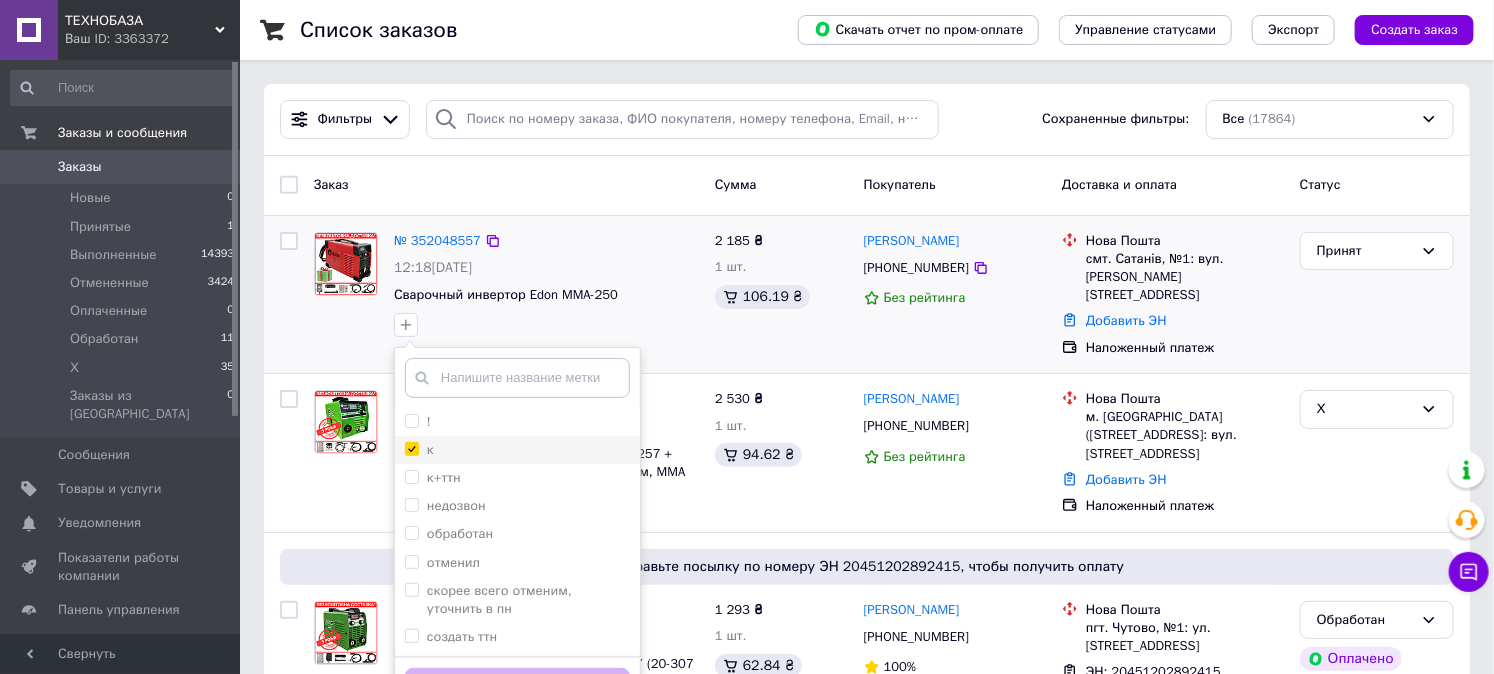 checkbox on "true" 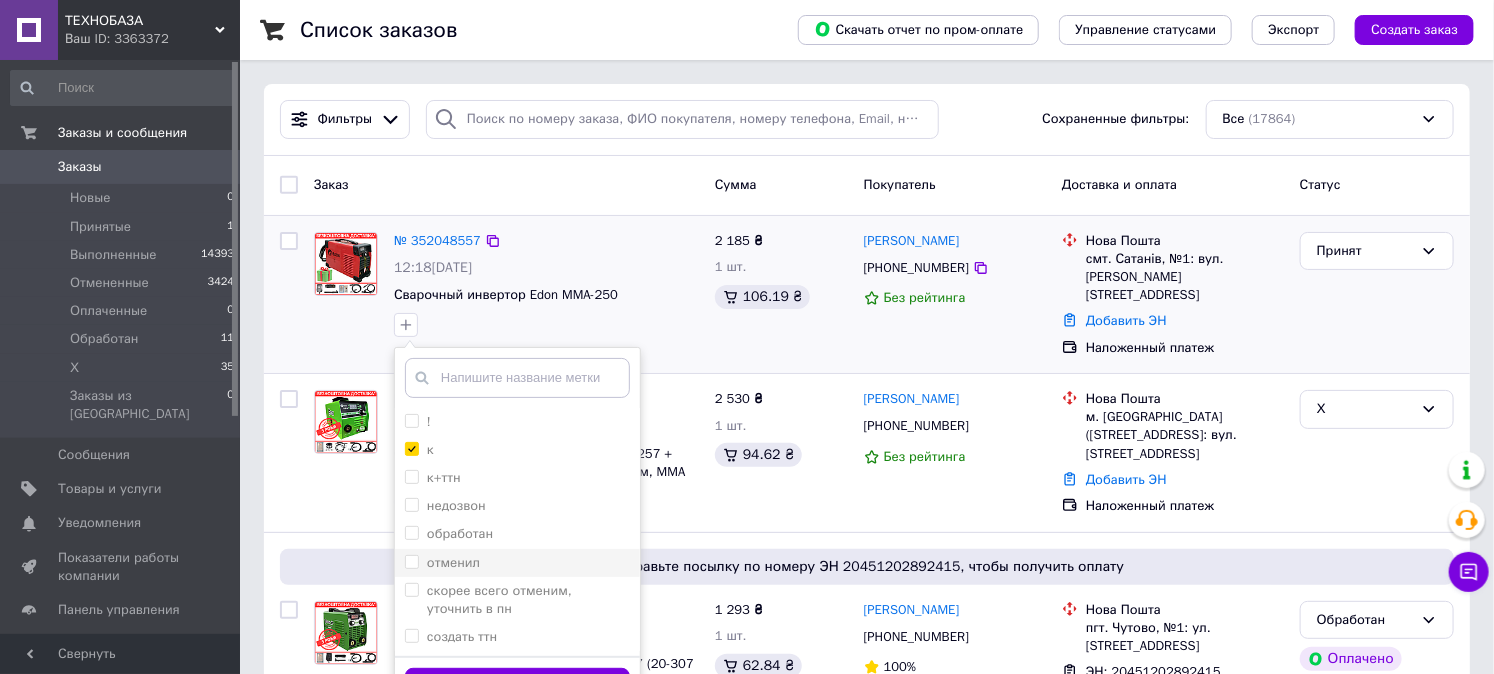 click on "отменил" at bounding box center (411, 561) 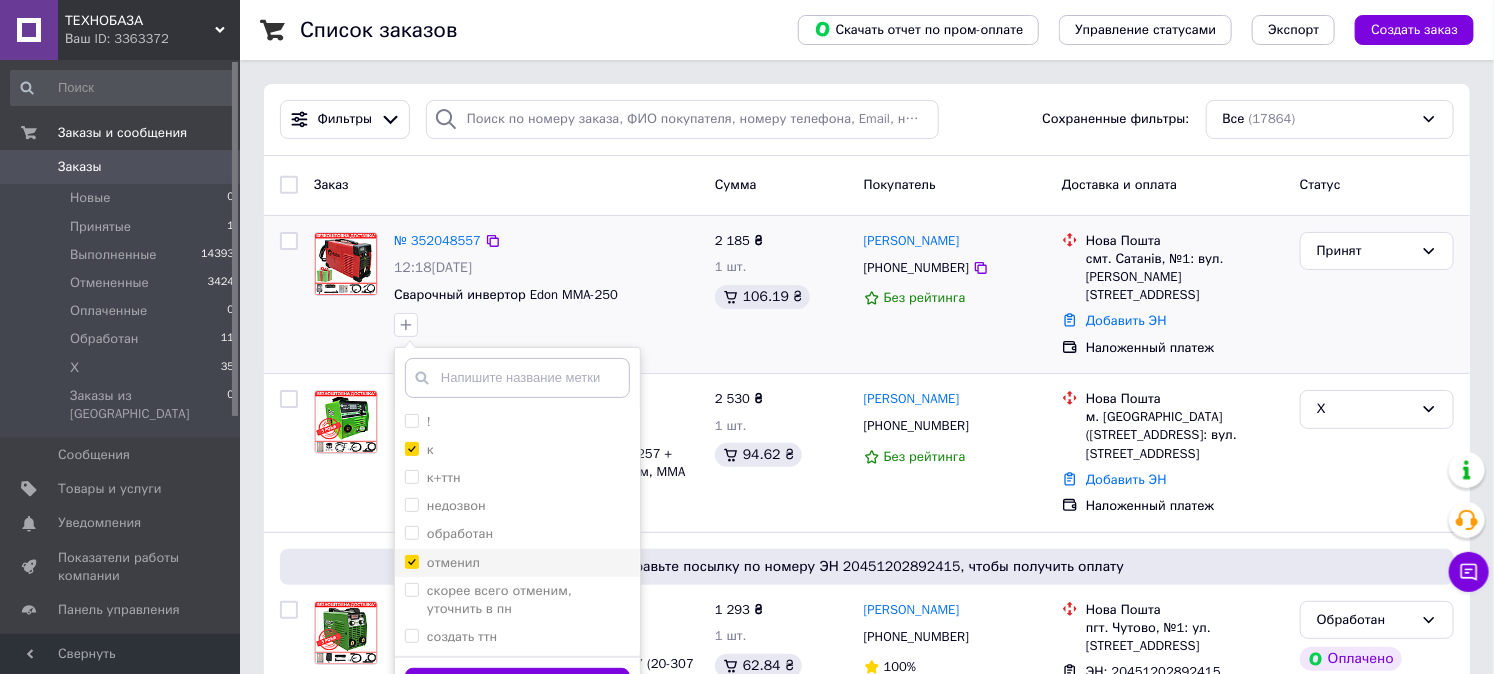 checkbox on "true" 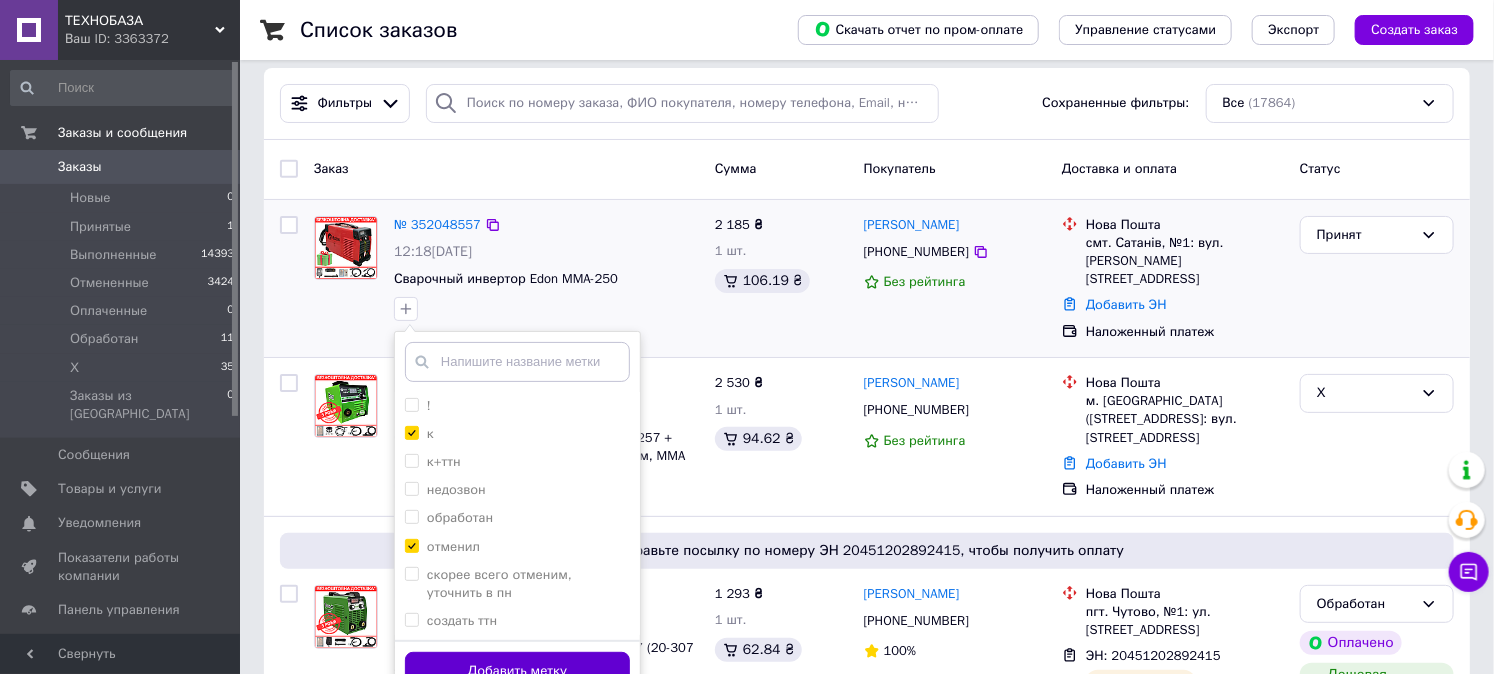 scroll, scrollTop: 333, scrollLeft: 0, axis: vertical 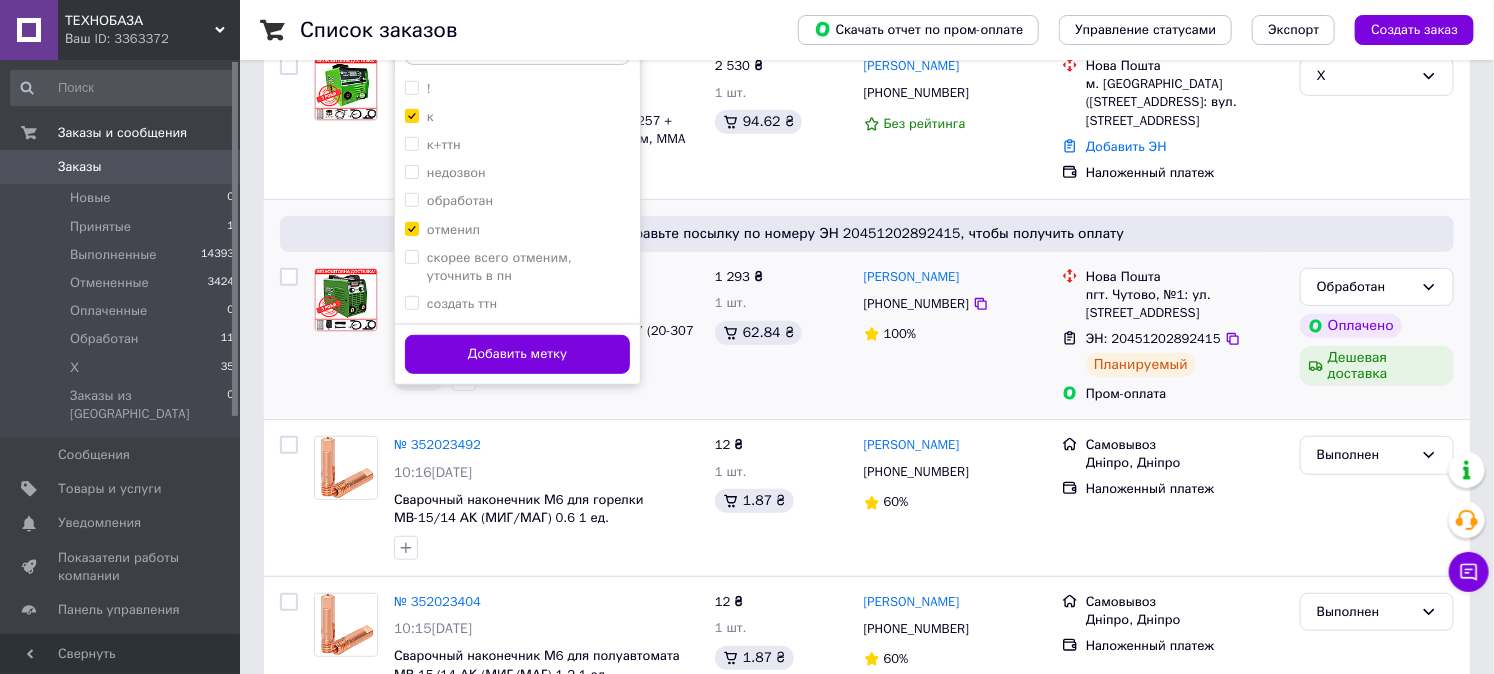 click on "Добавить метку" at bounding box center [517, 354] 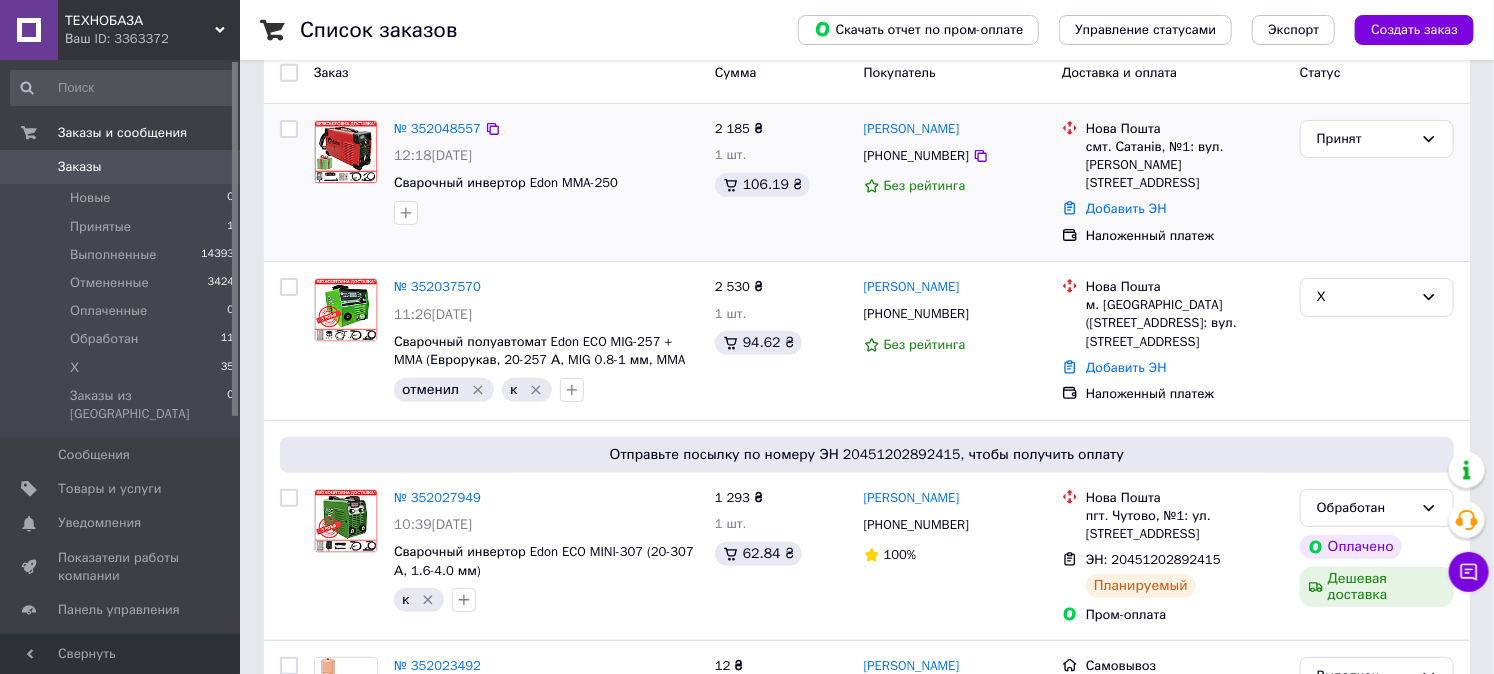 scroll, scrollTop: 111, scrollLeft: 0, axis: vertical 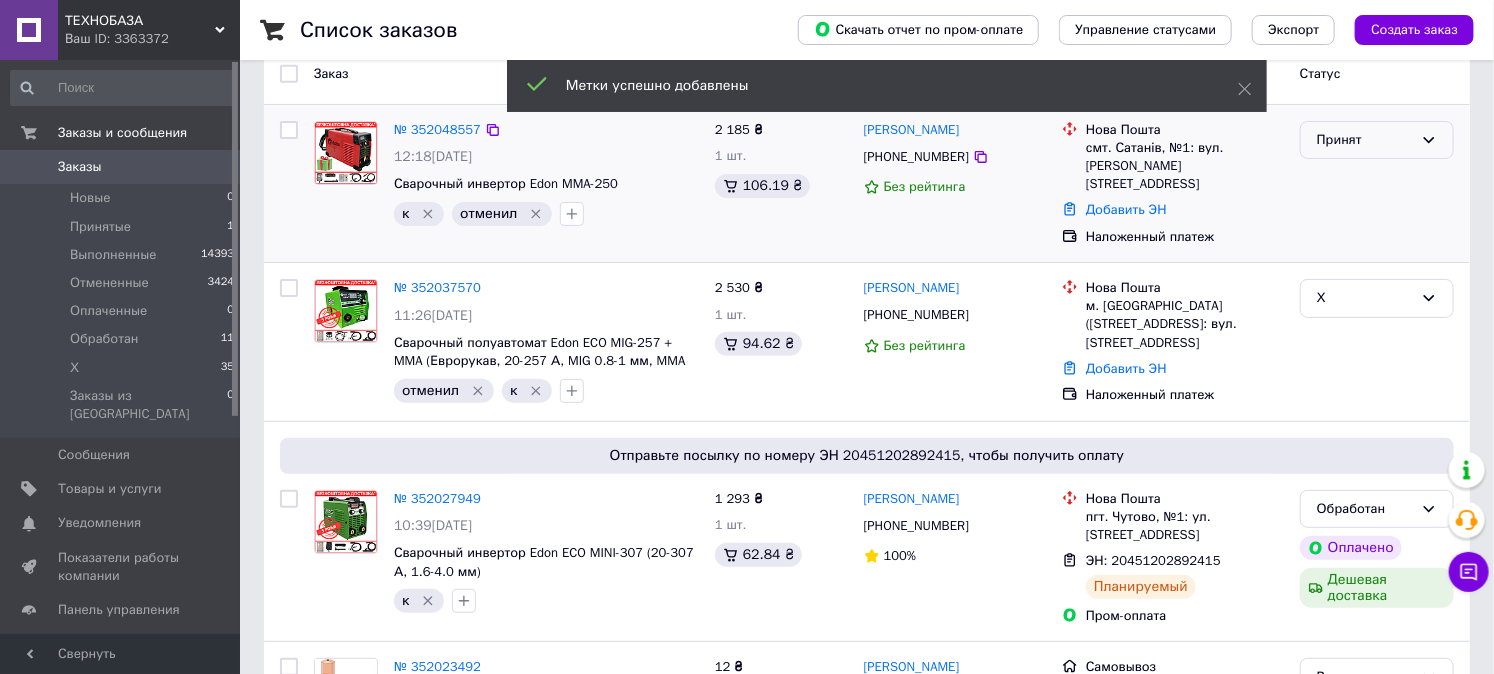 click on "Принят" at bounding box center [1377, 140] 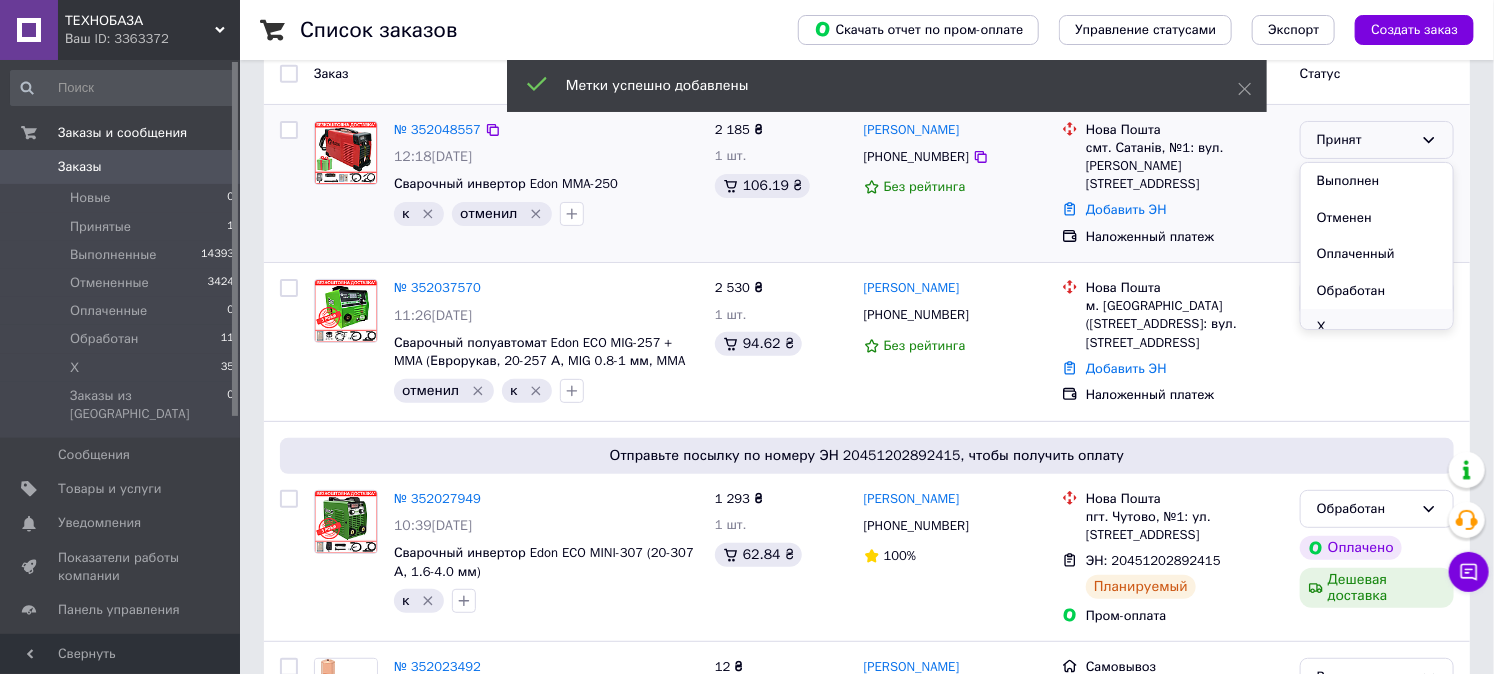 click on "Х" at bounding box center [1377, 327] 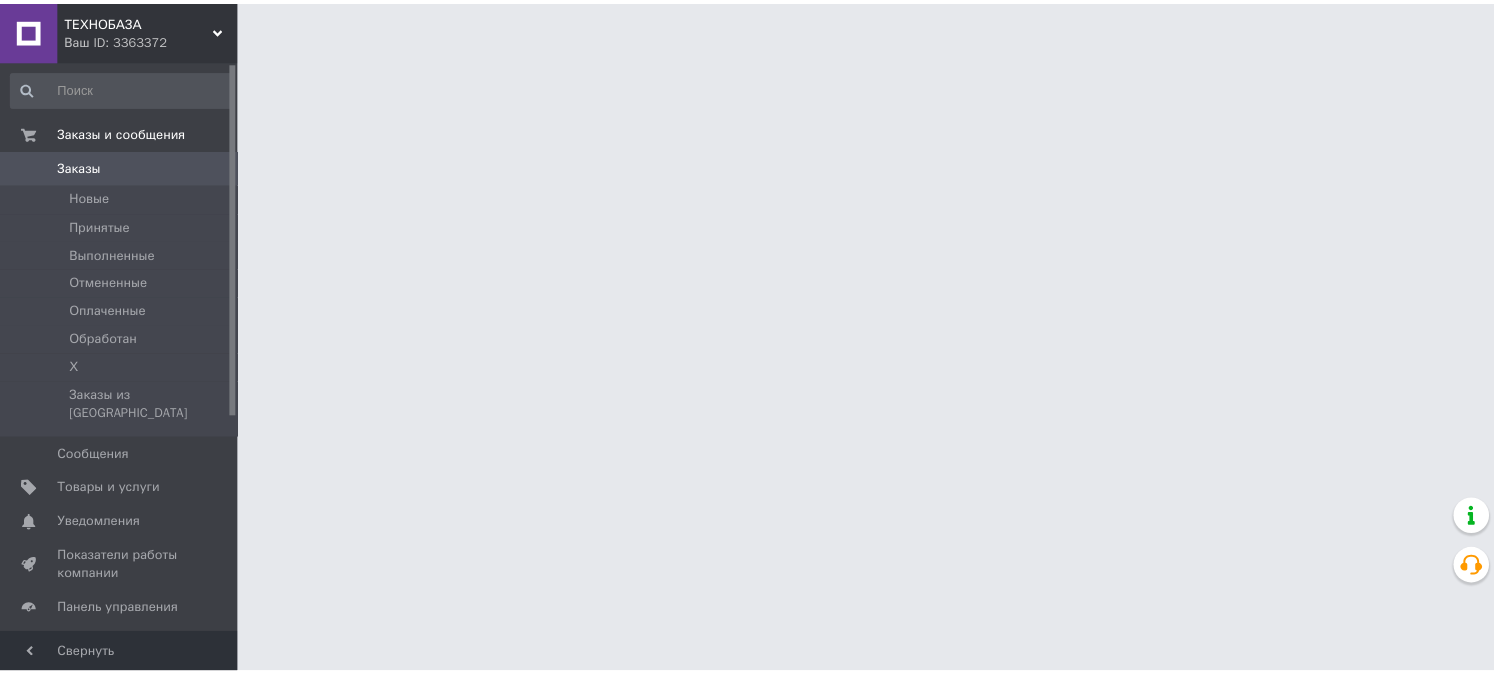 scroll, scrollTop: 0, scrollLeft: 0, axis: both 